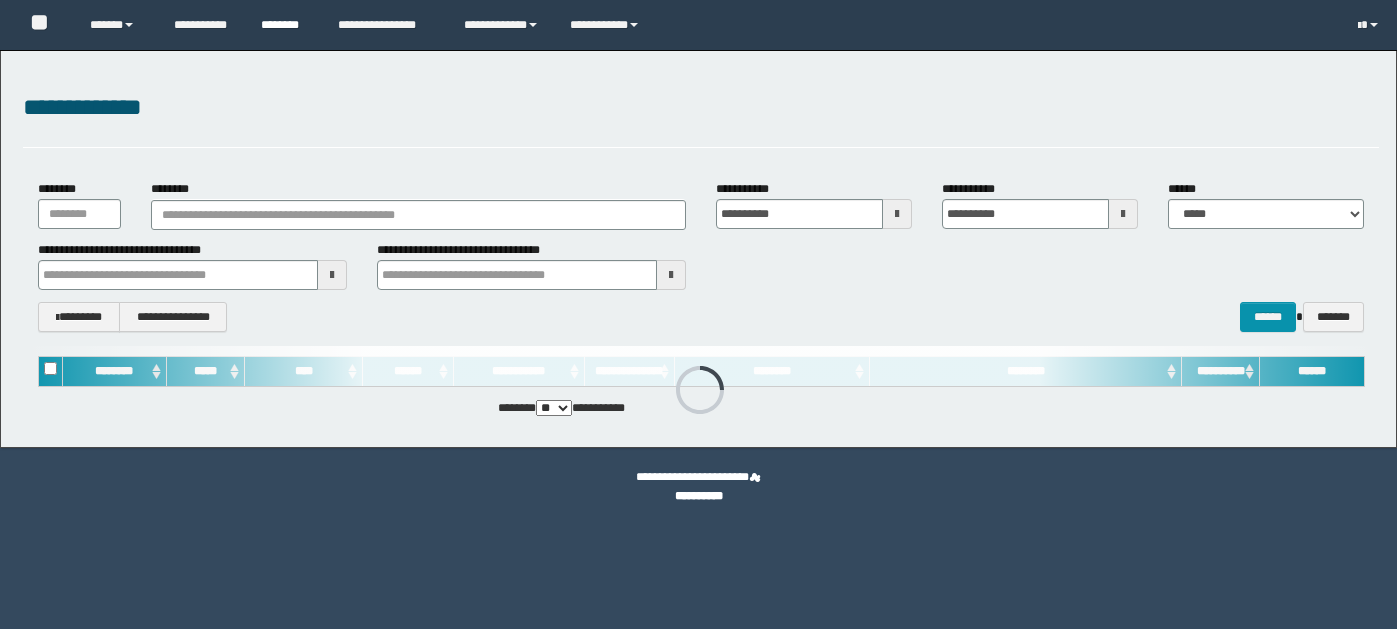 scroll, scrollTop: 0, scrollLeft: 0, axis: both 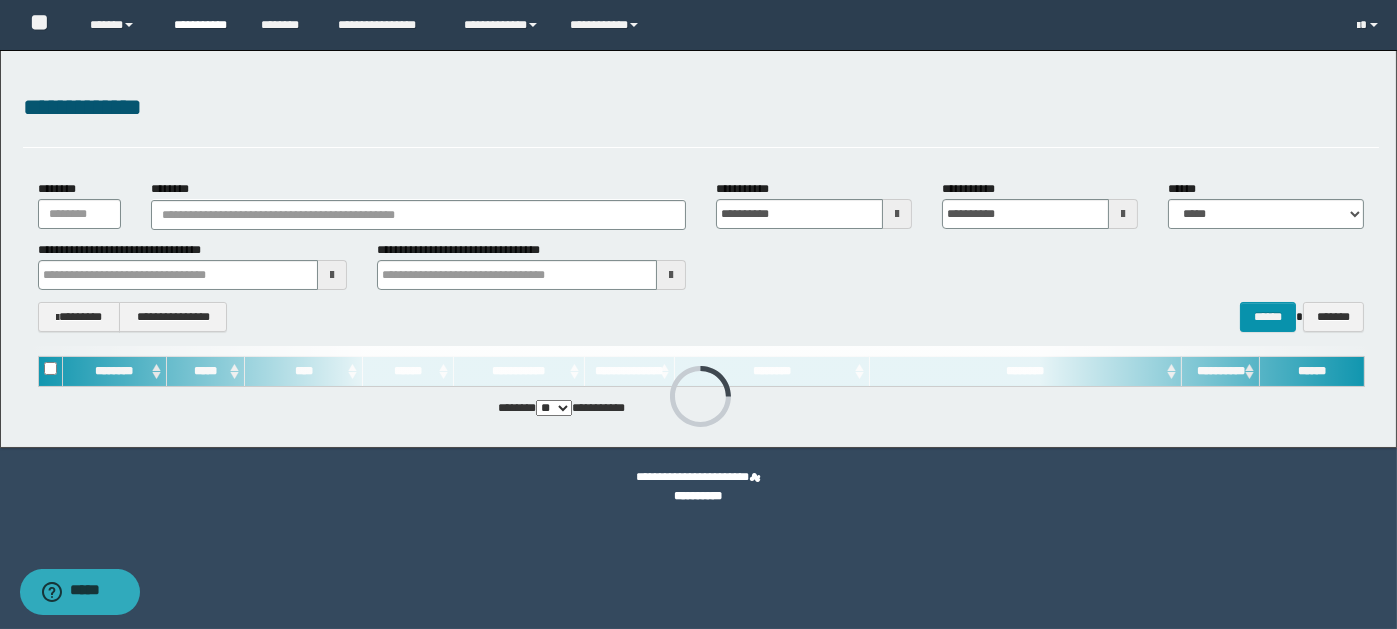 click on "**********" at bounding box center [202, 25] 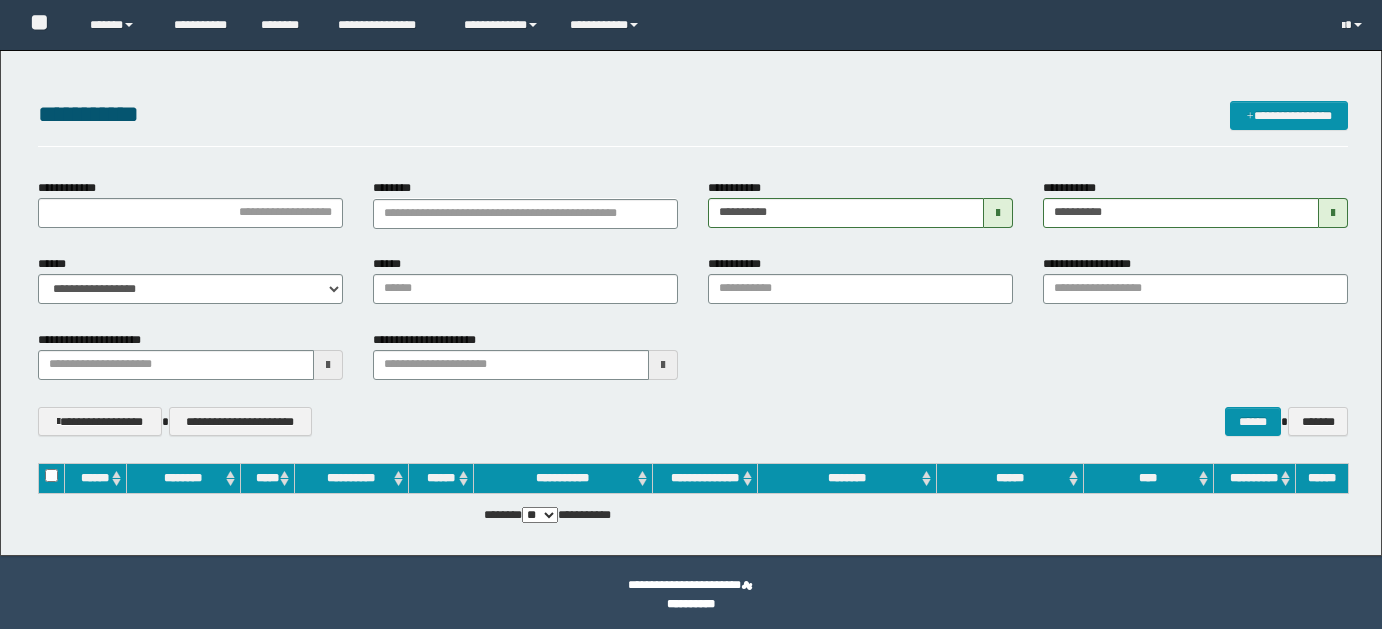 scroll, scrollTop: 0, scrollLeft: 0, axis: both 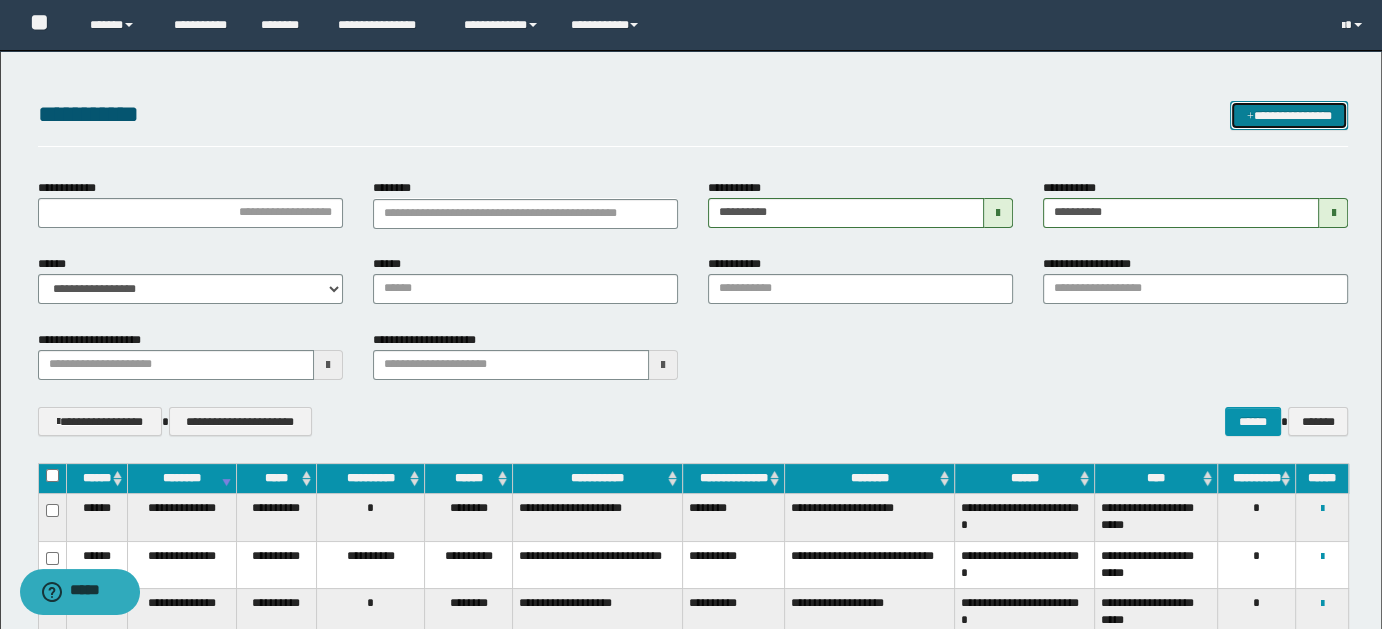 click on "**********" at bounding box center [1289, 115] 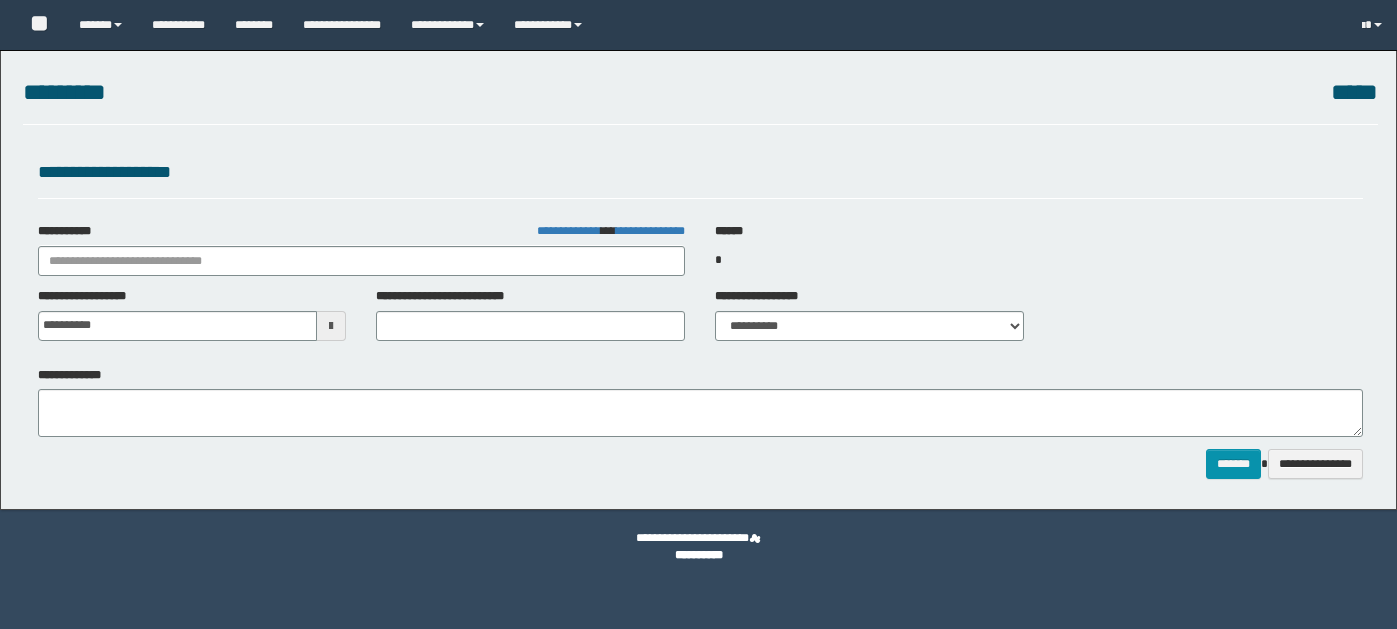 scroll, scrollTop: 0, scrollLeft: 0, axis: both 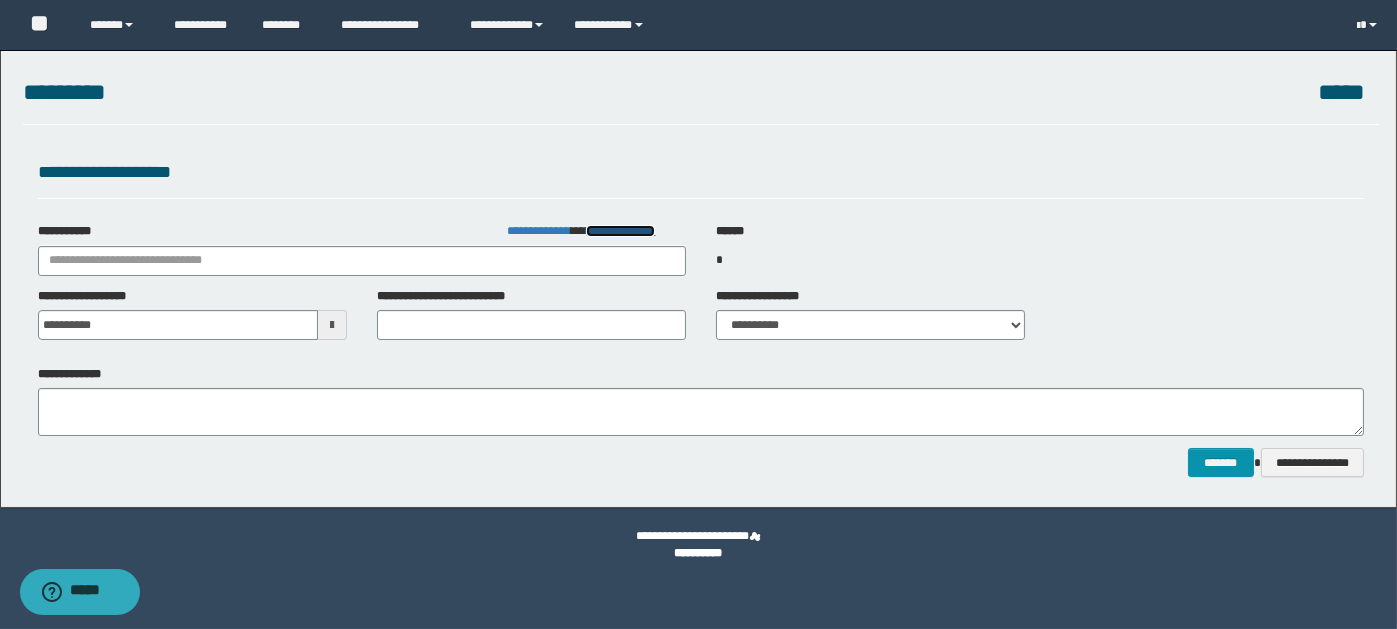 click on "**********" at bounding box center (620, 231) 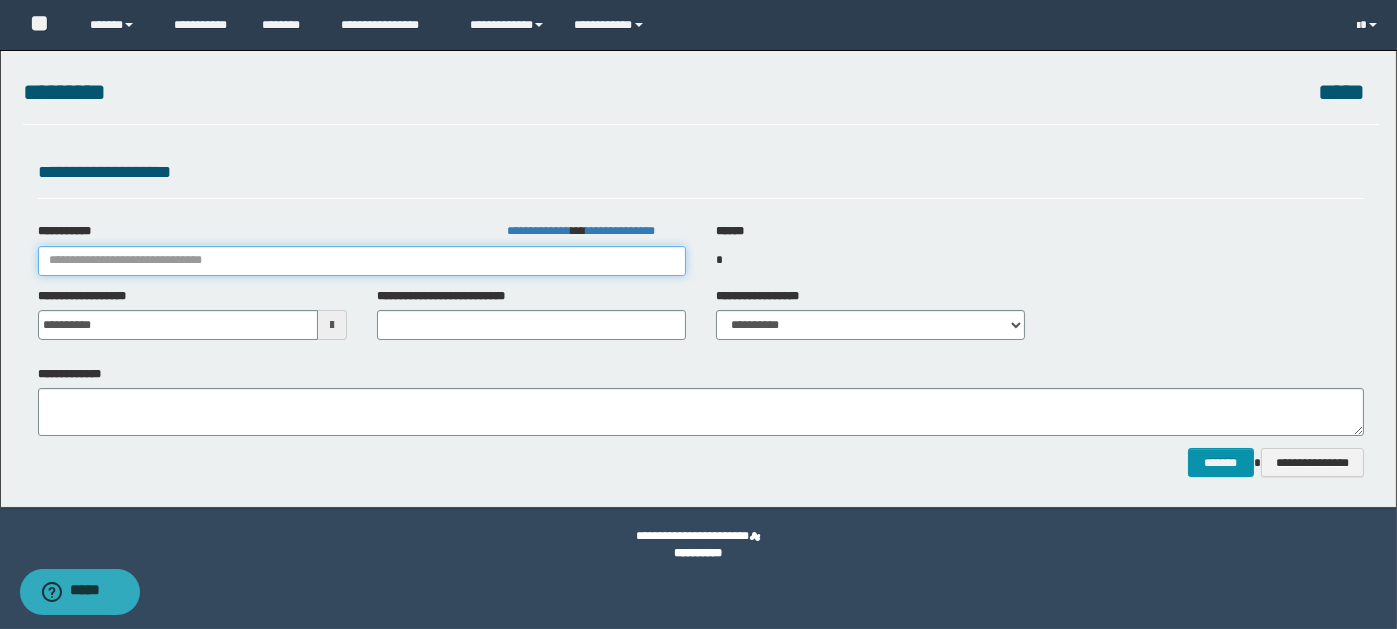 click on "**********" at bounding box center (362, 261) 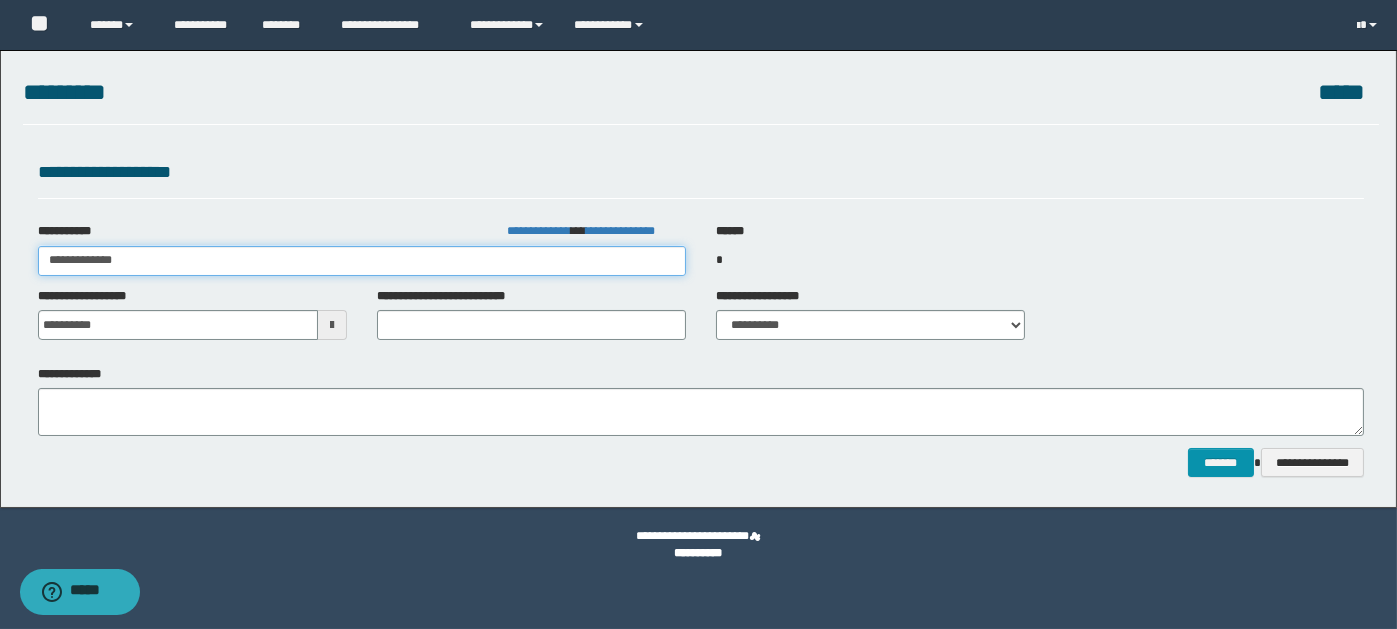 type on "**********" 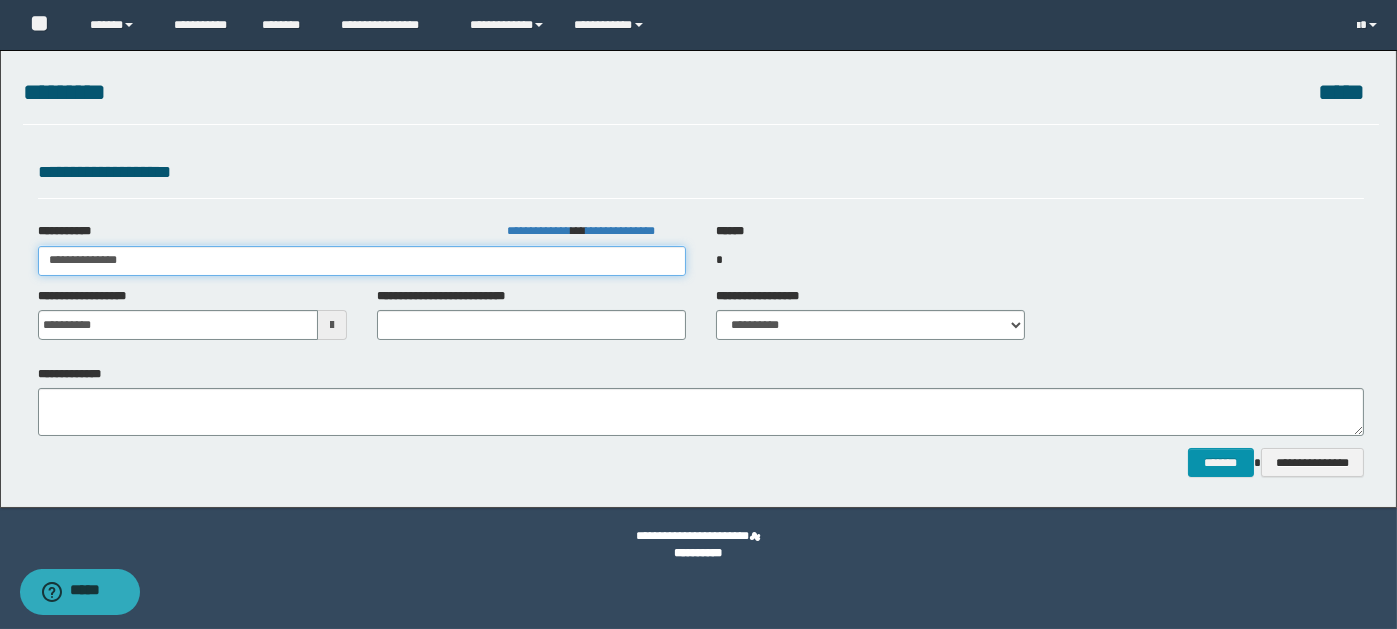 type on "**********" 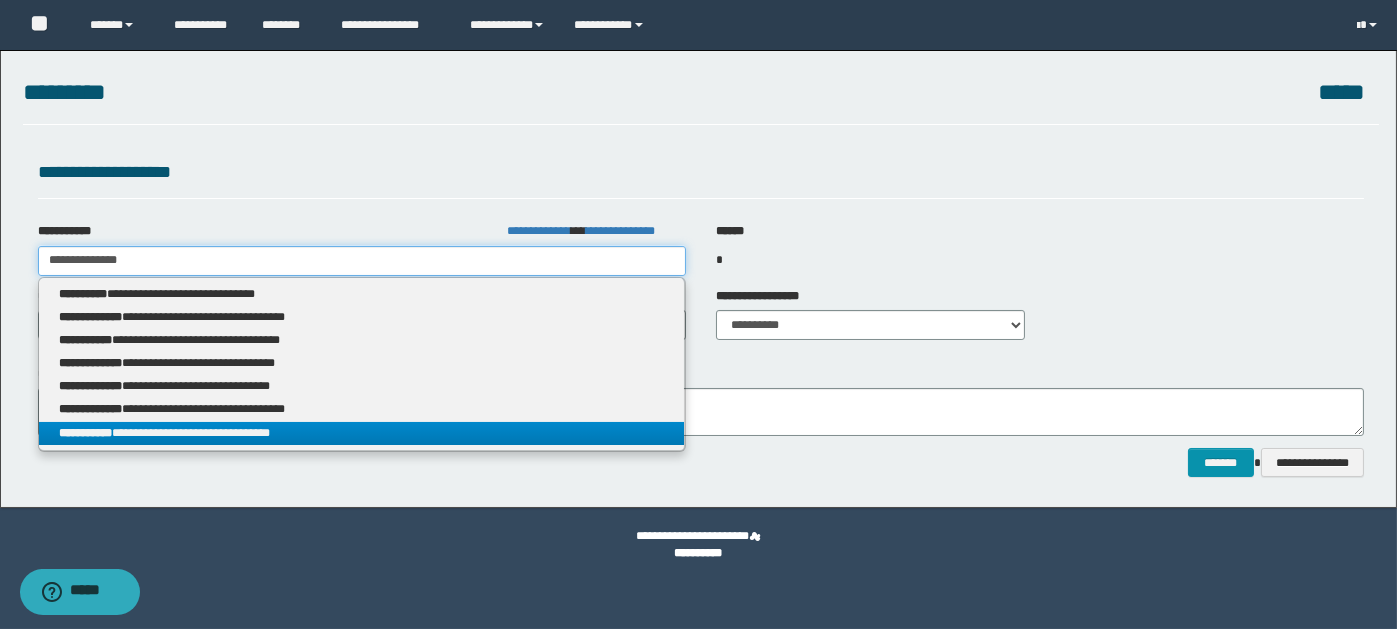 type on "**********" 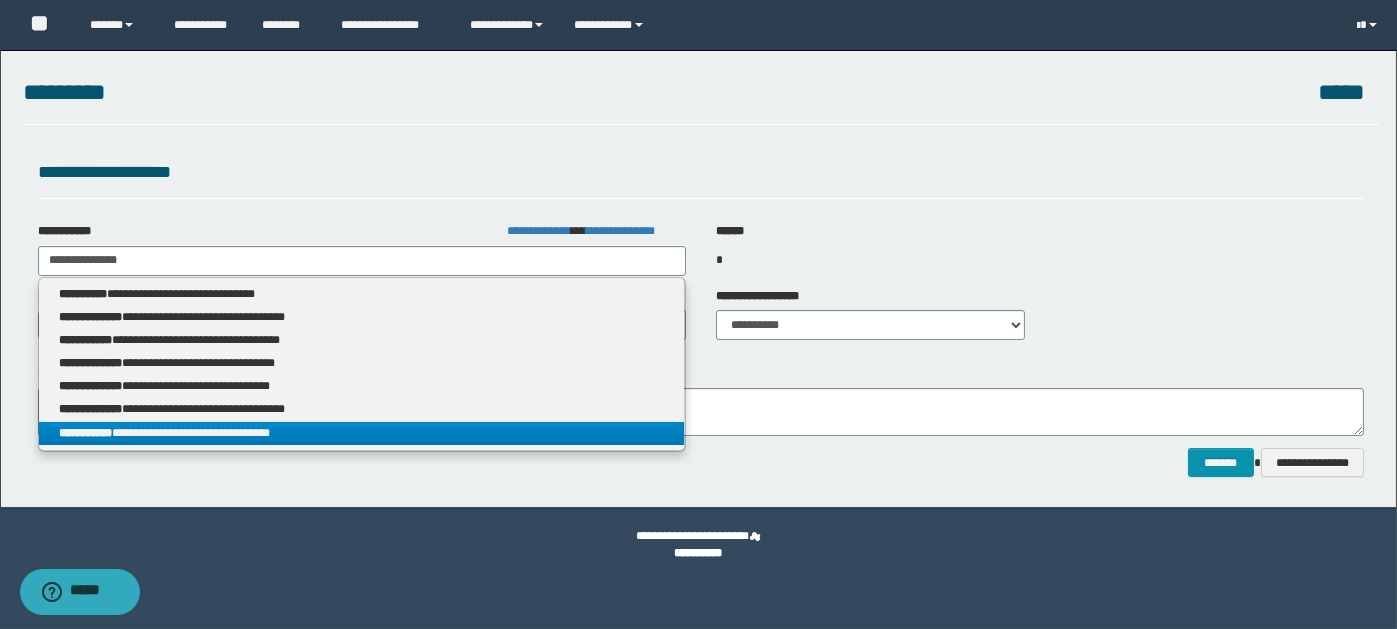 drag, startPoint x: 258, startPoint y: 426, endPoint x: 274, endPoint y: 425, distance: 16.03122 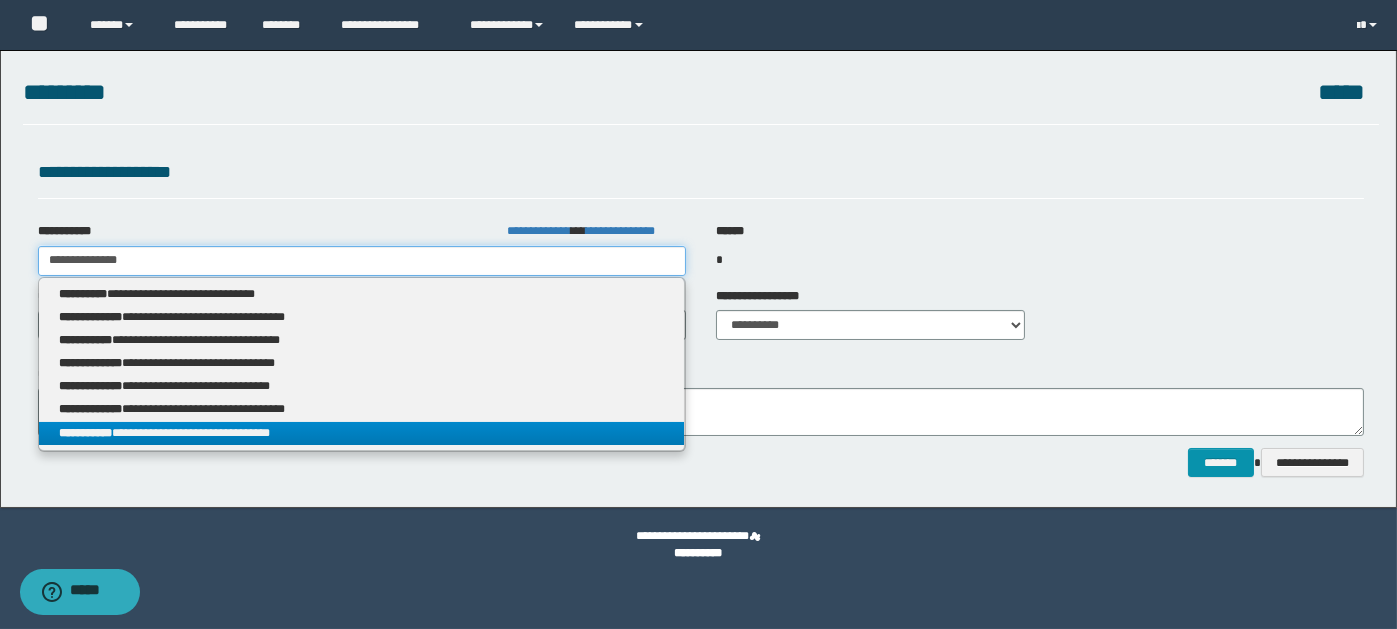 type 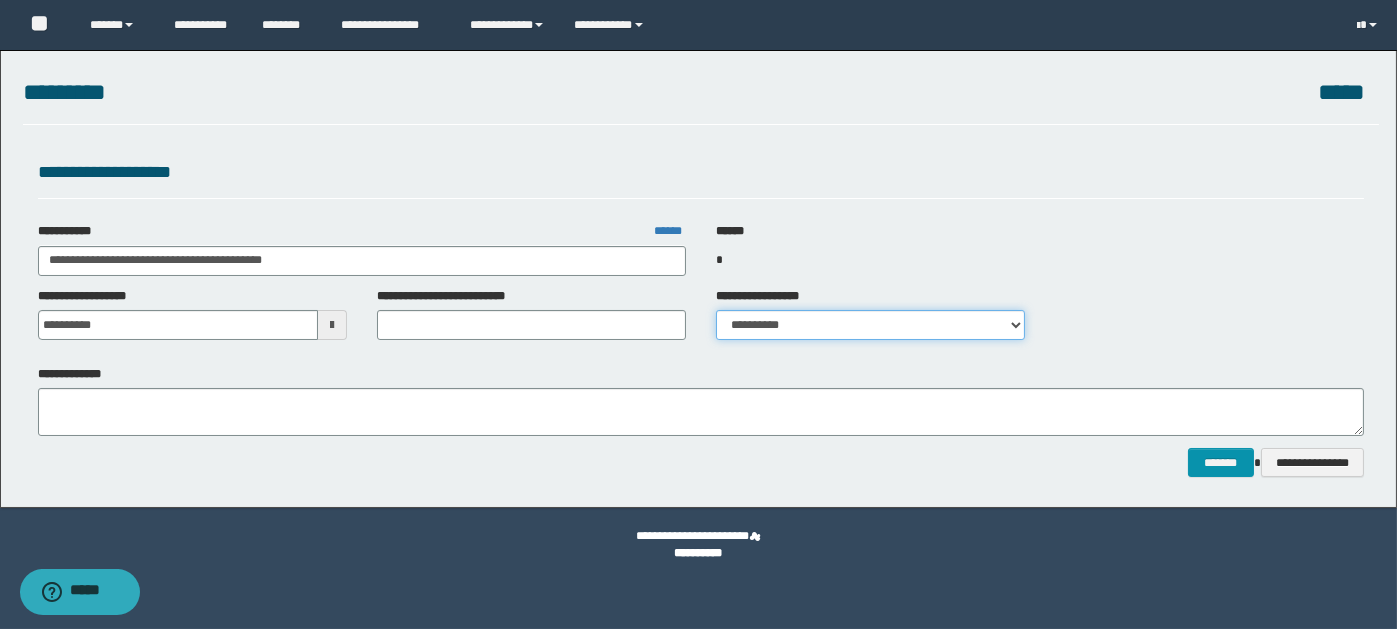 click on "**********" at bounding box center [870, 325] 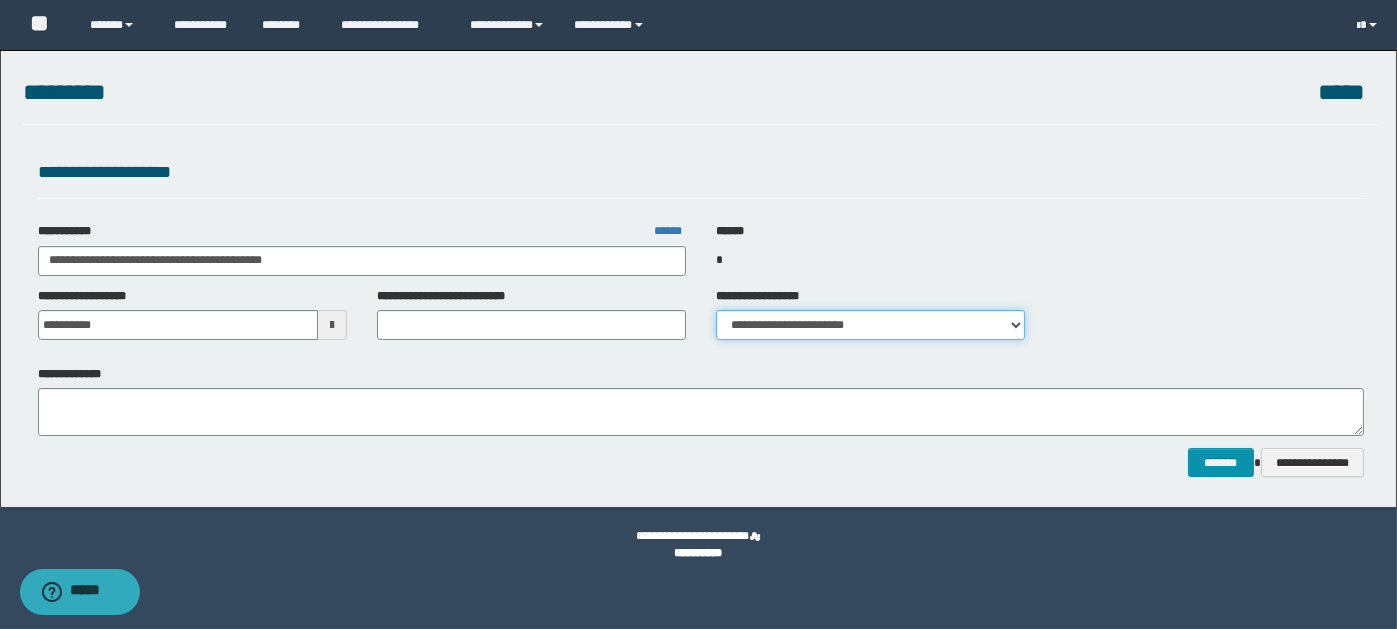 click on "**********" at bounding box center (870, 325) 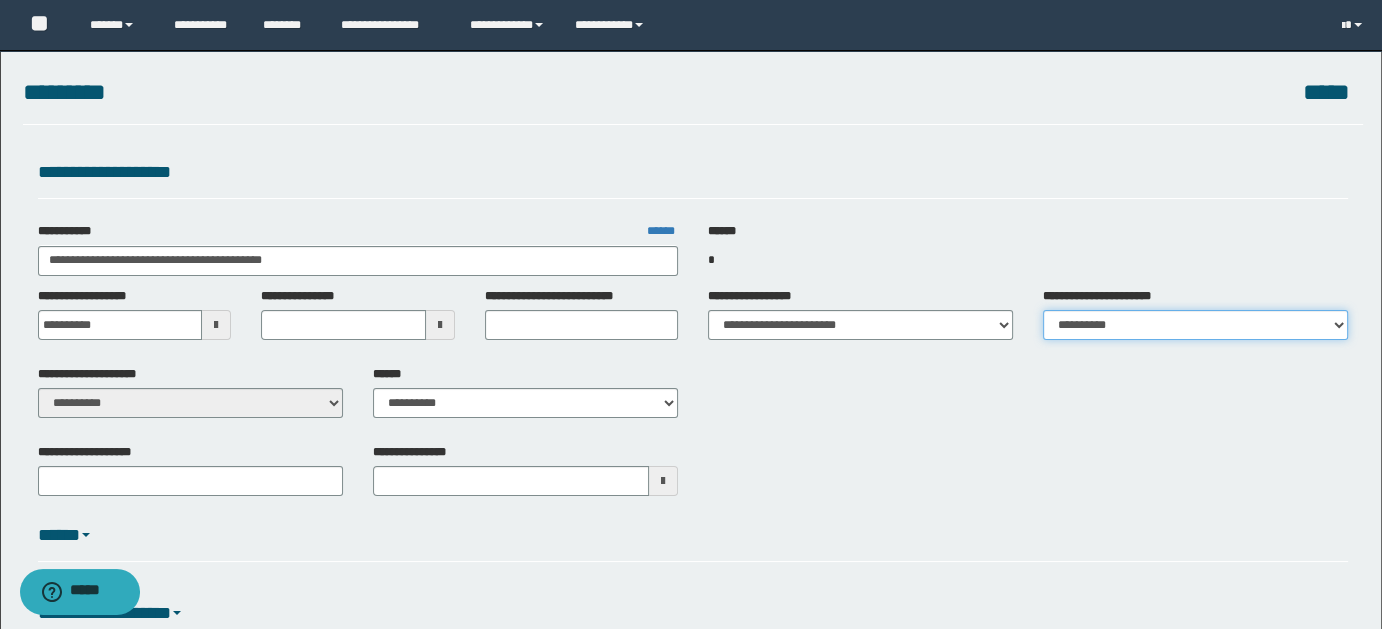 click on "**********" at bounding box center (1195, 325) 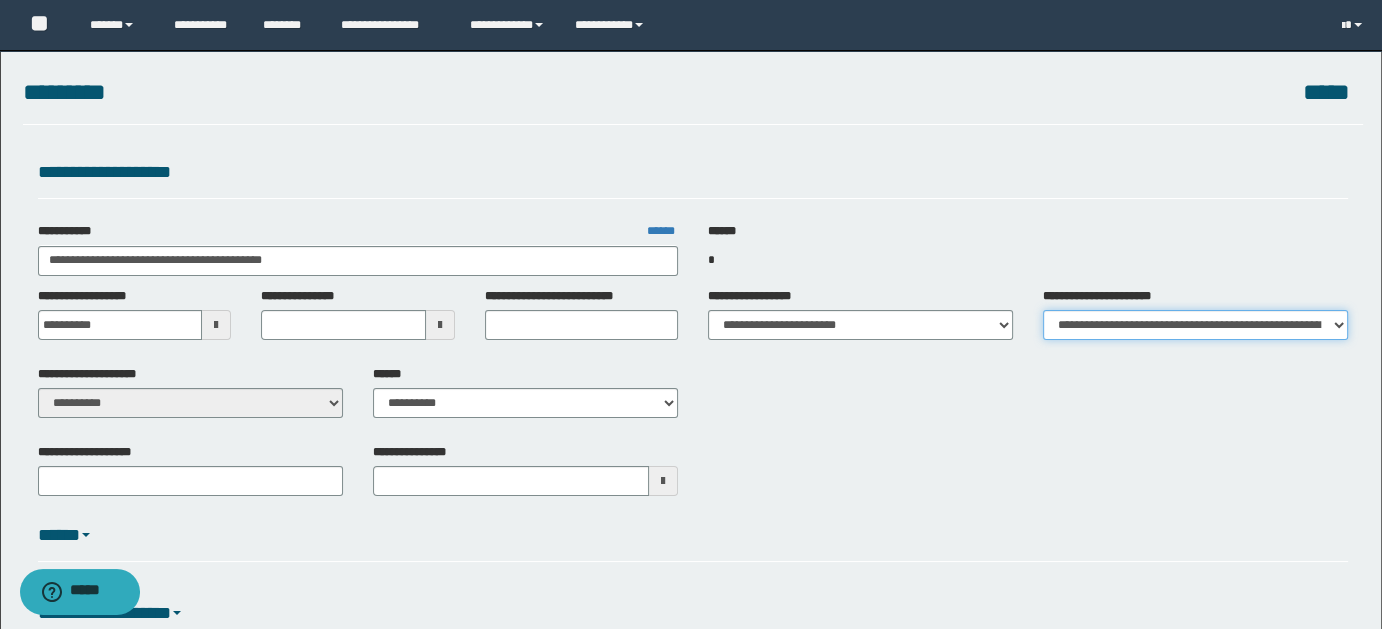 click on "**********" at bounding box center [1195, 325] 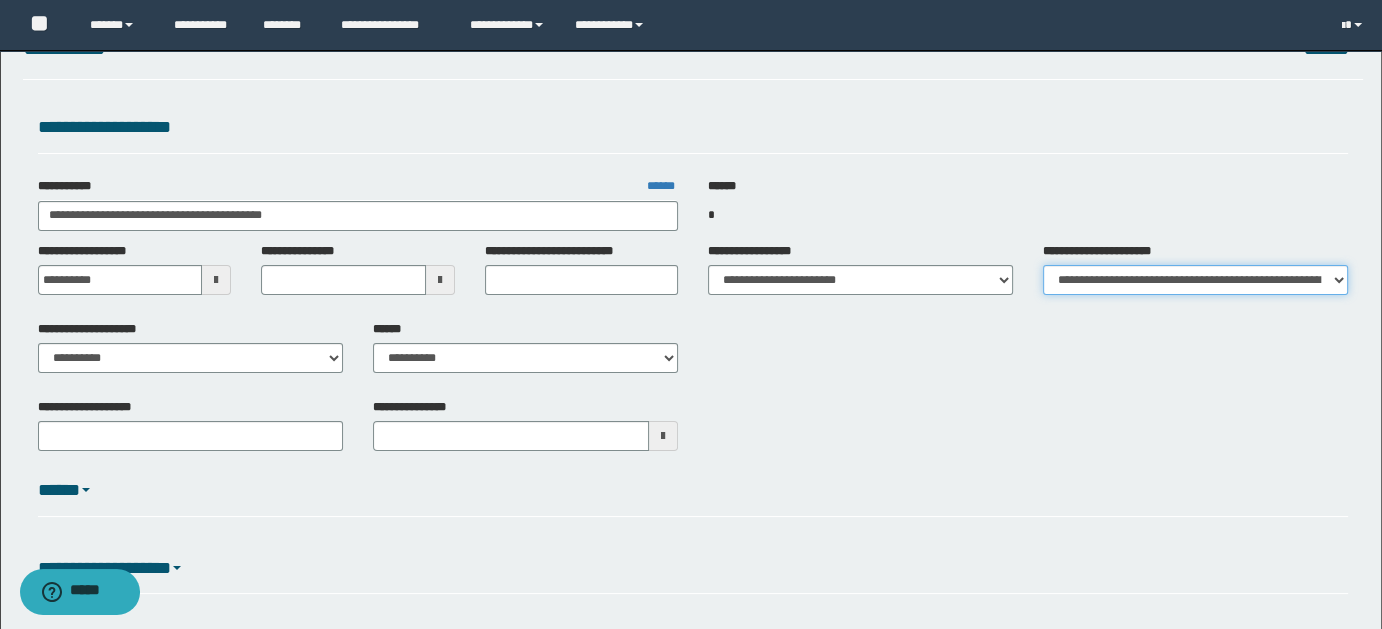 scroll, scrollTop: 164, scrollLeft: 0, axis: vertical 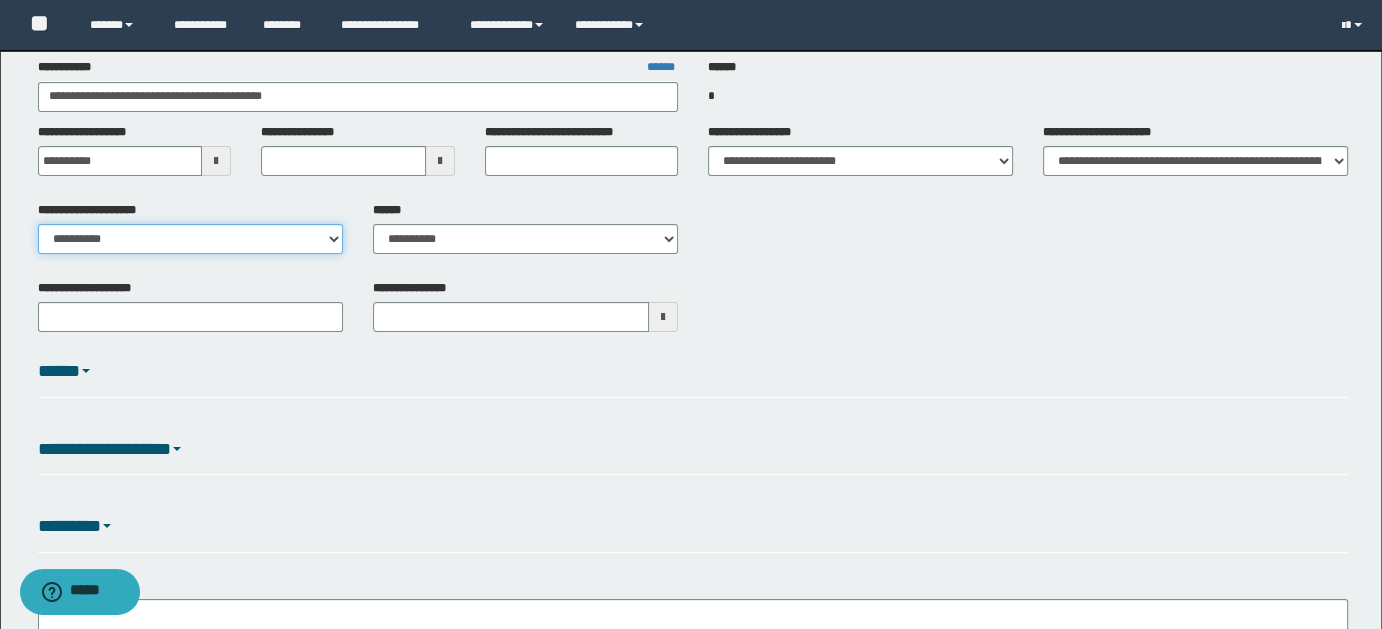 click on "**********" at bounding box center (190, 239) 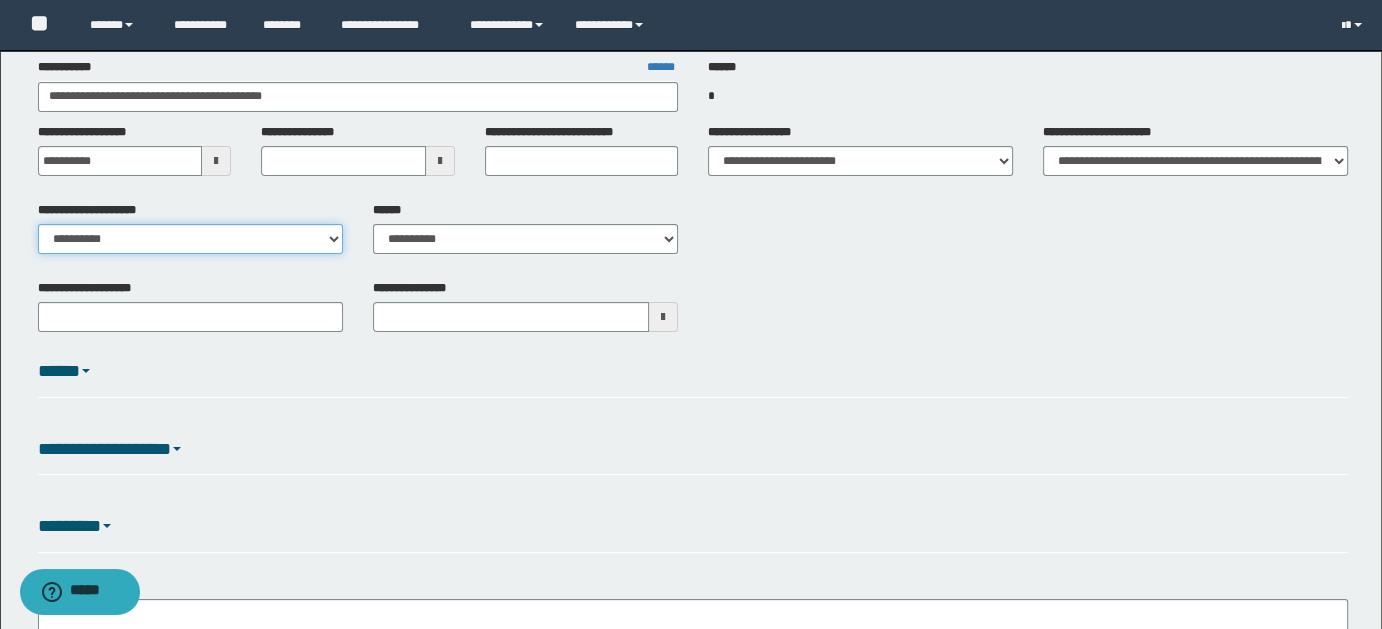 select on "**" 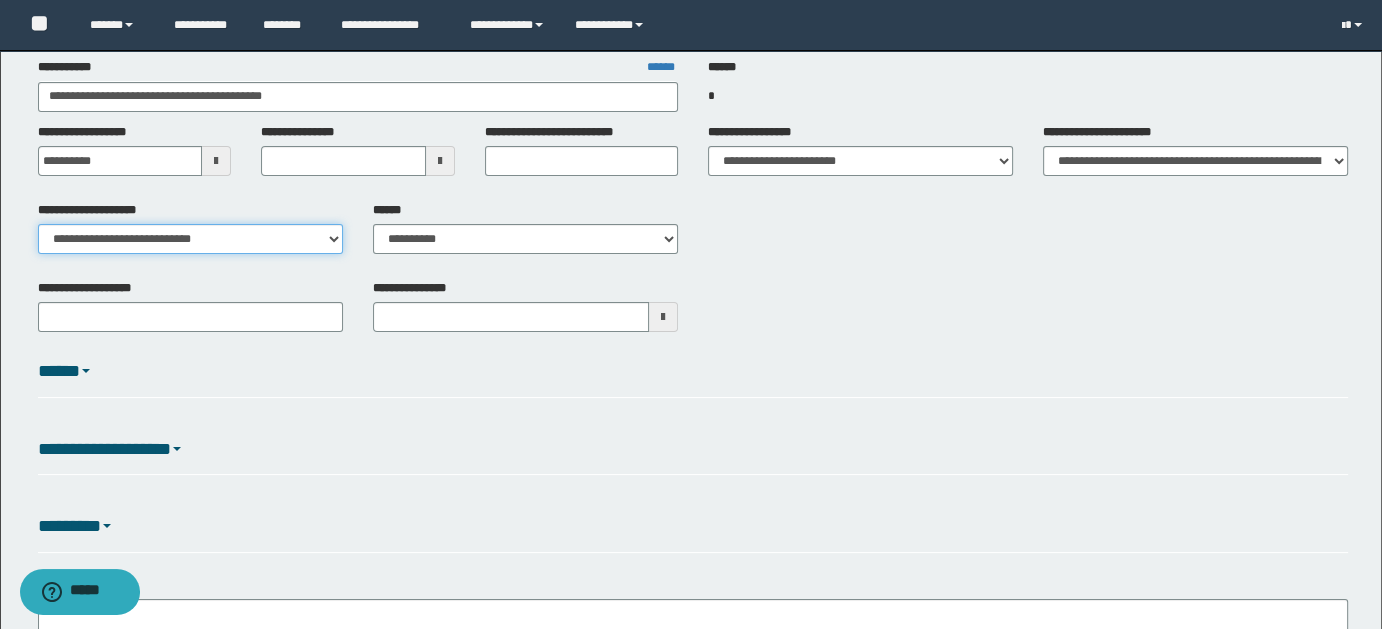 click on "**********" at bounding box center (190, 239) 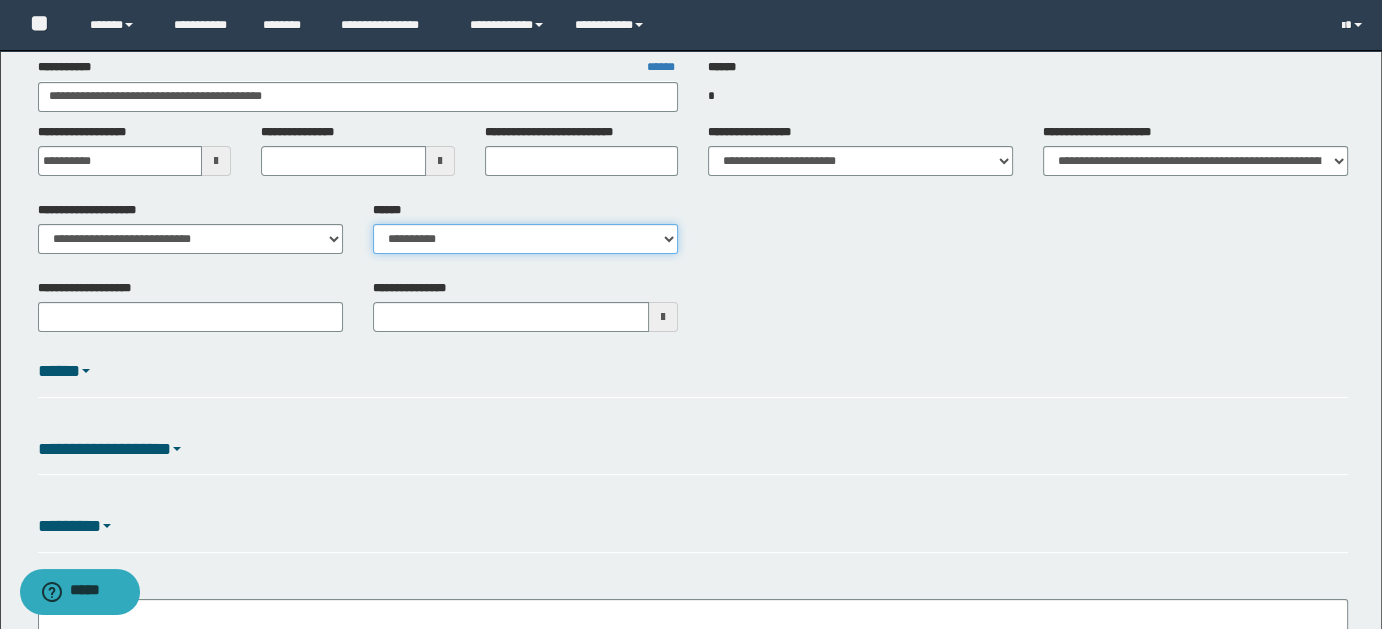 click on "**********" at bounding box center (525, 239) 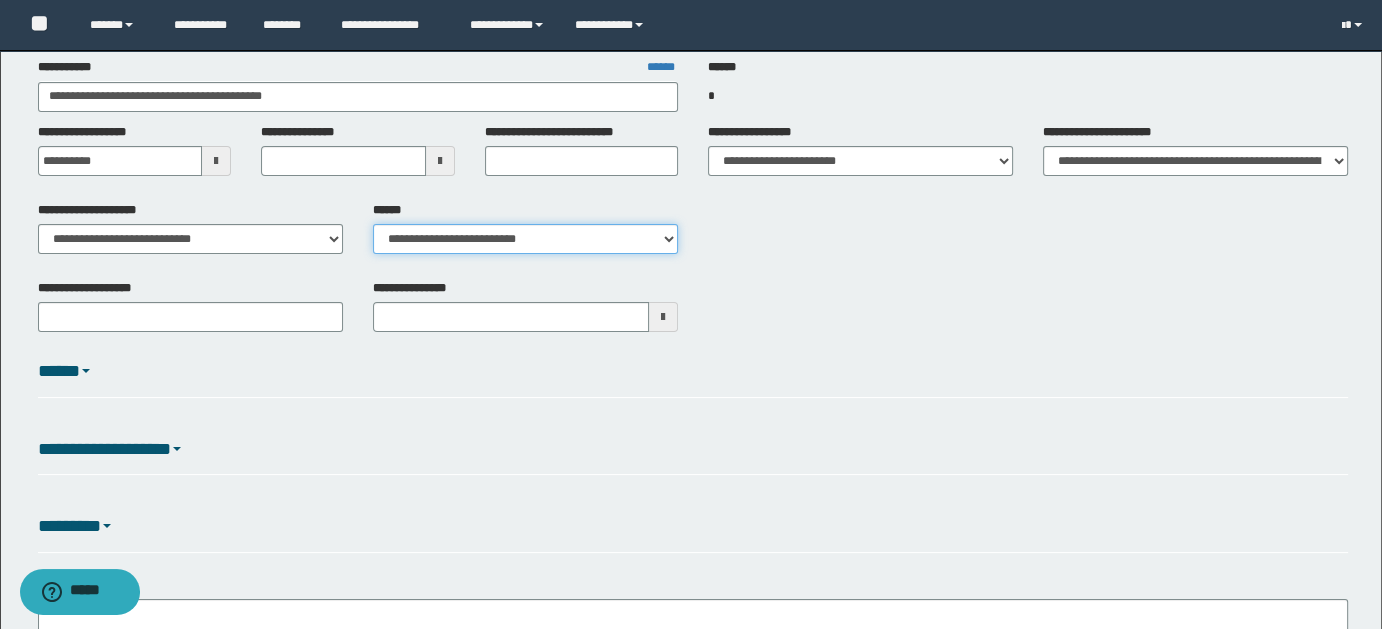click on "**********" at bounding box center [525, 239] 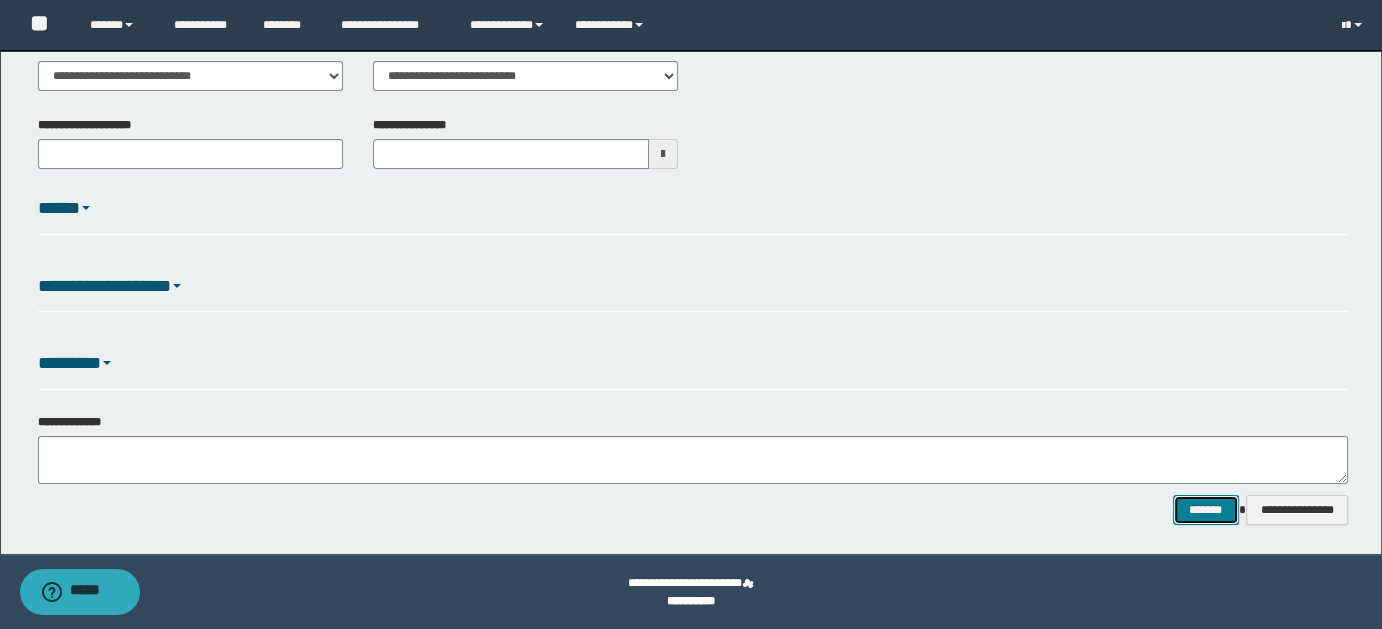 click on "*******" at bounding box center [1205, 509] 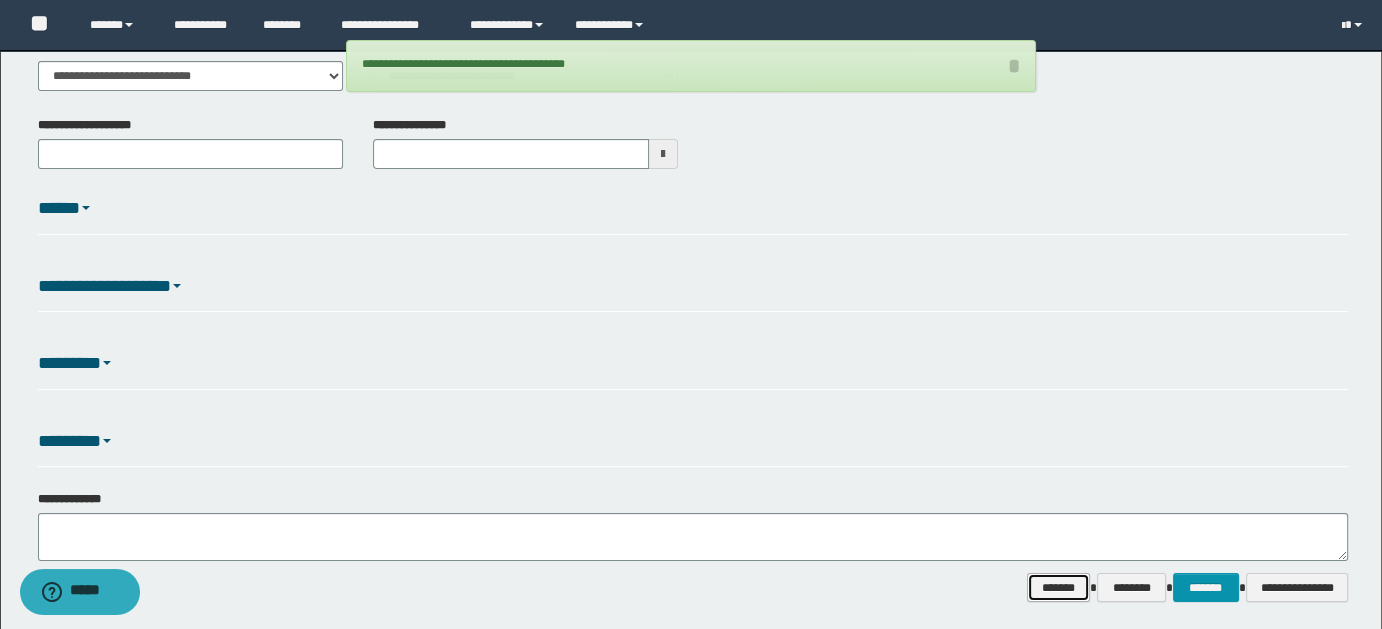 click on "*******" at bounding box center [1058, 587] 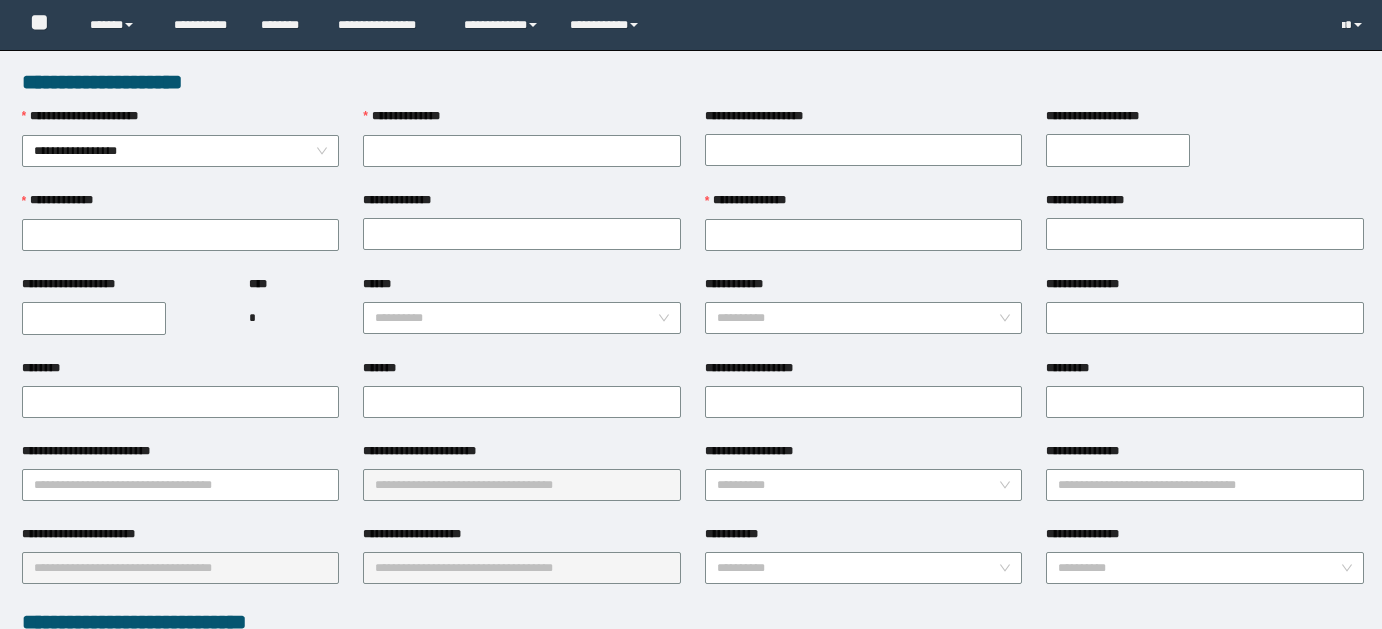 scroll, scrollTop: 0, scrollLeft: 0, axis: both 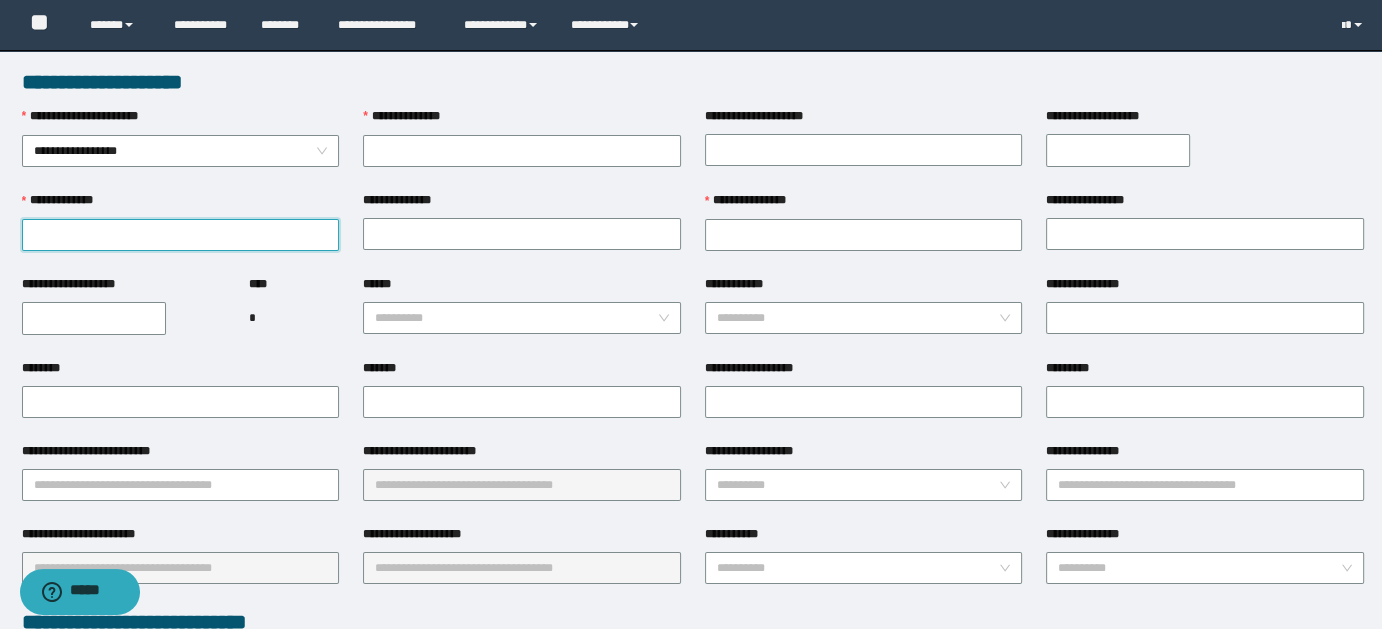 paste on "**********" 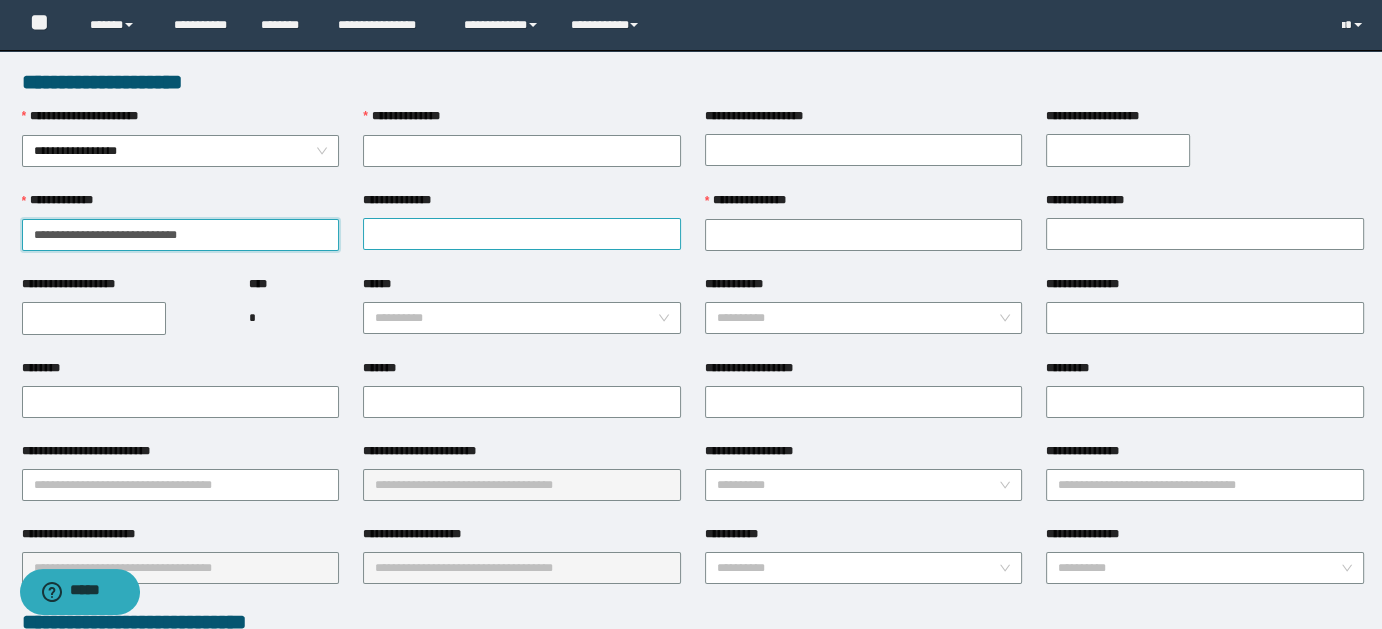 type on "**********" 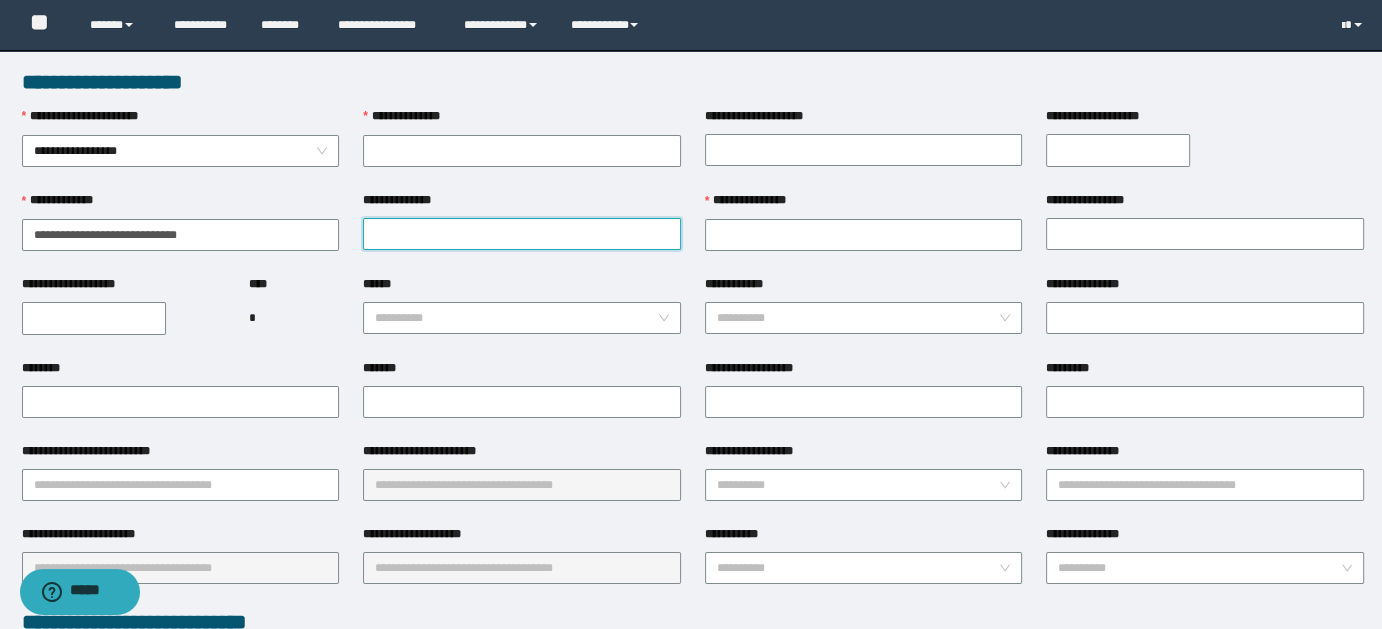 paste on "**********" 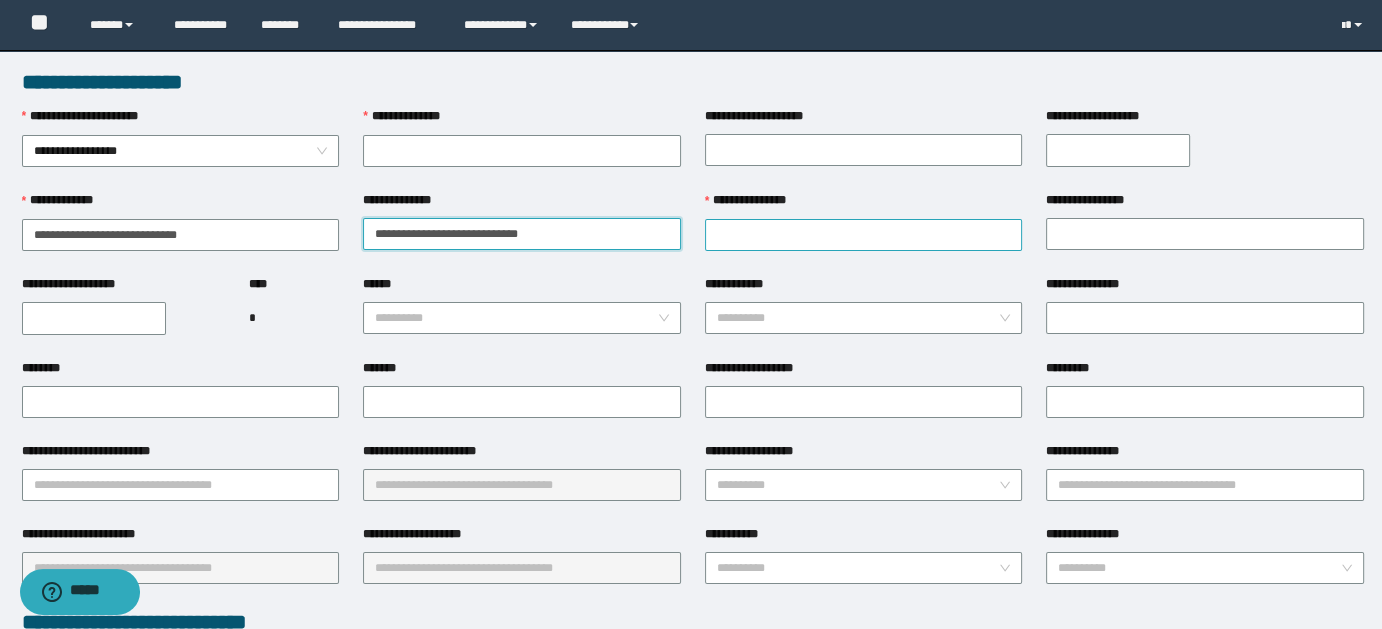 type on "**********" 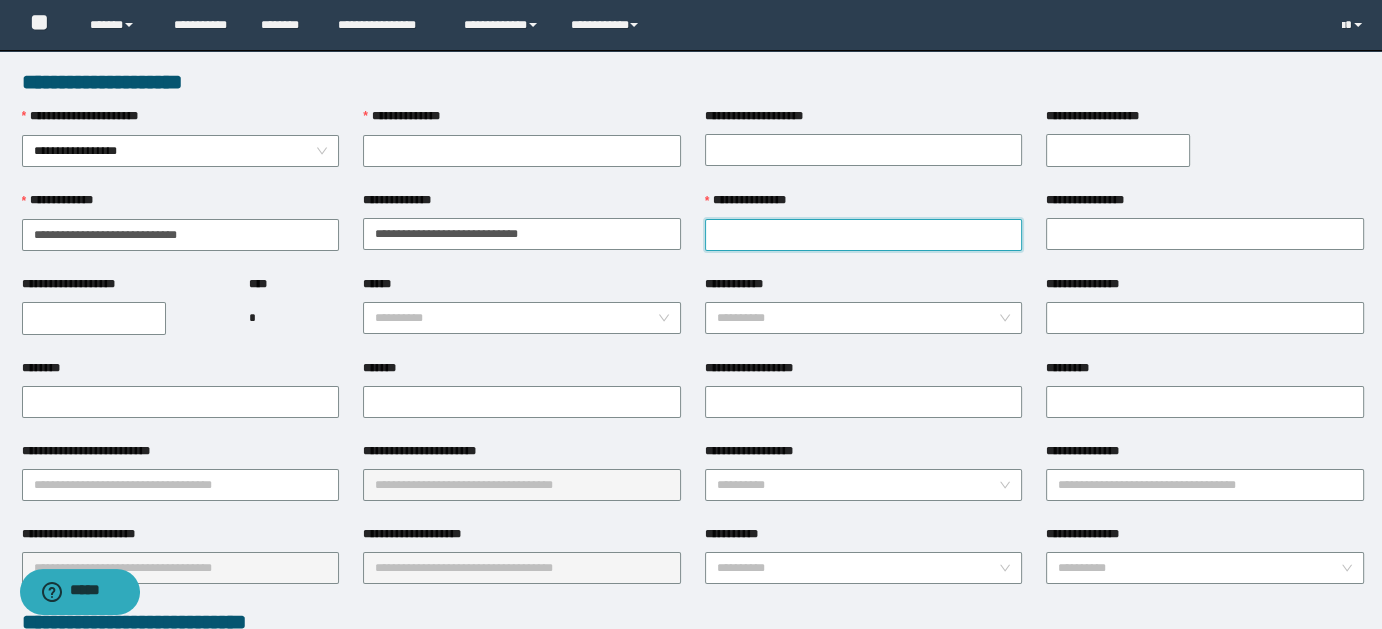 paste on "**********" 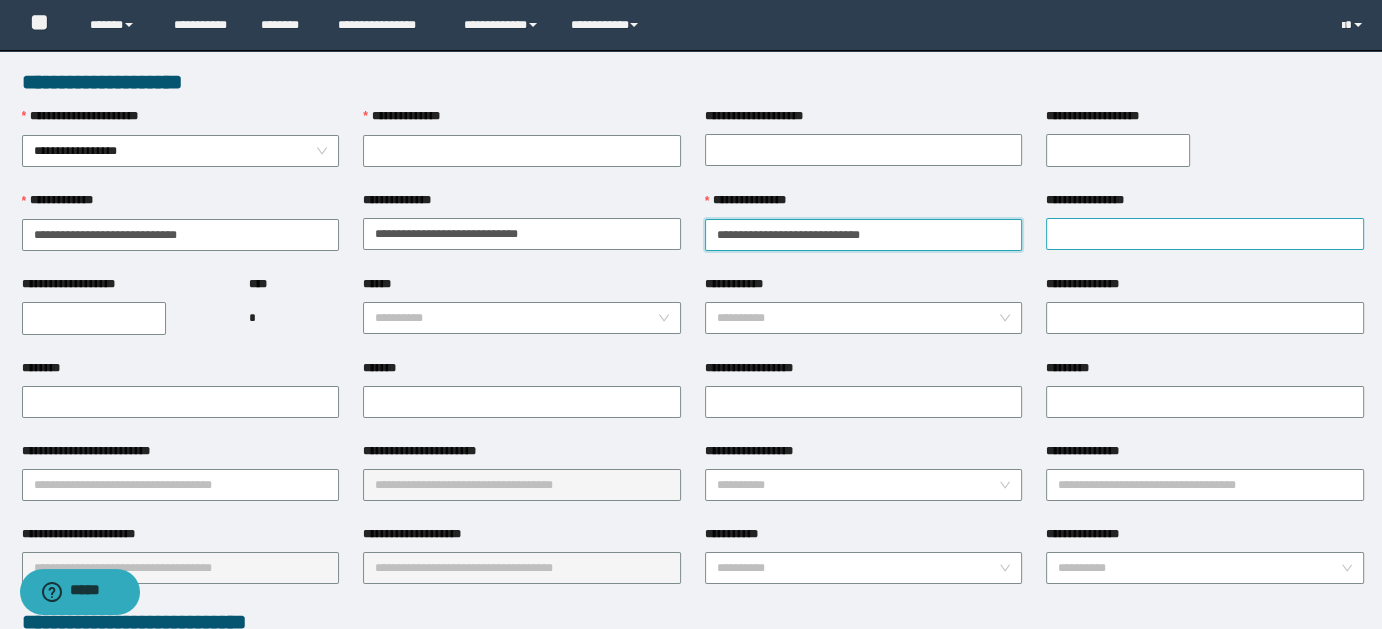 type on "**********" 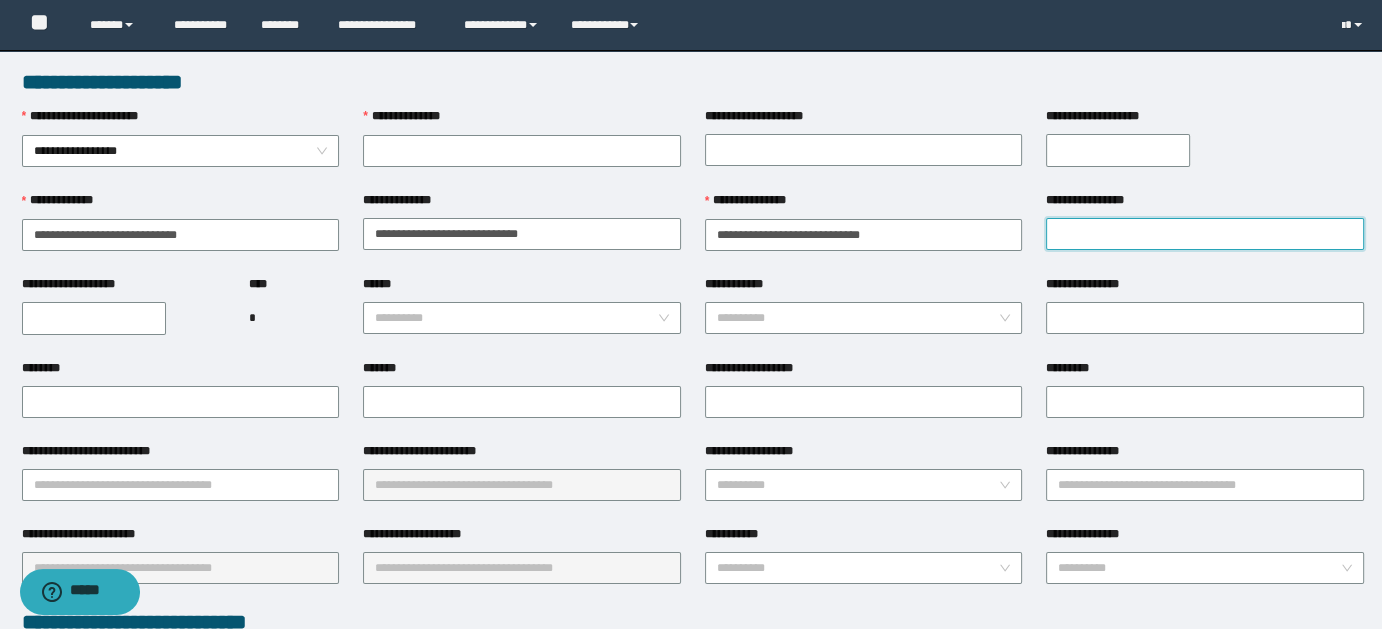 paste on "**********" 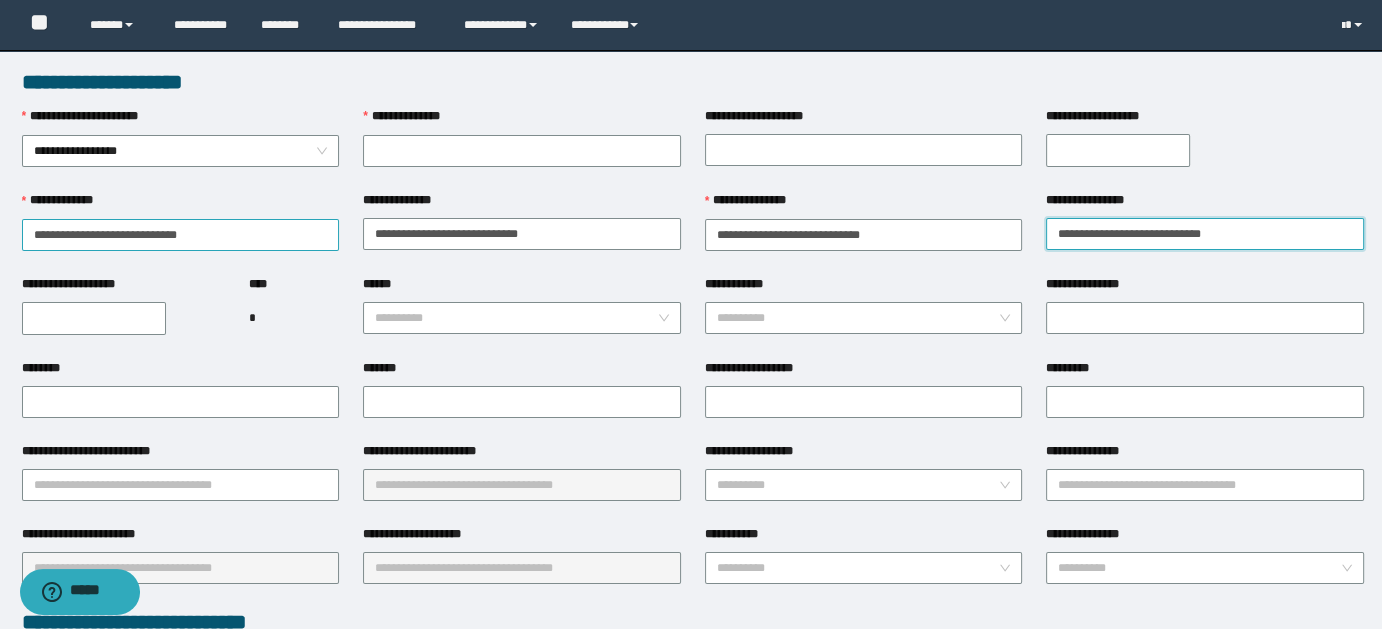 type on "**********" 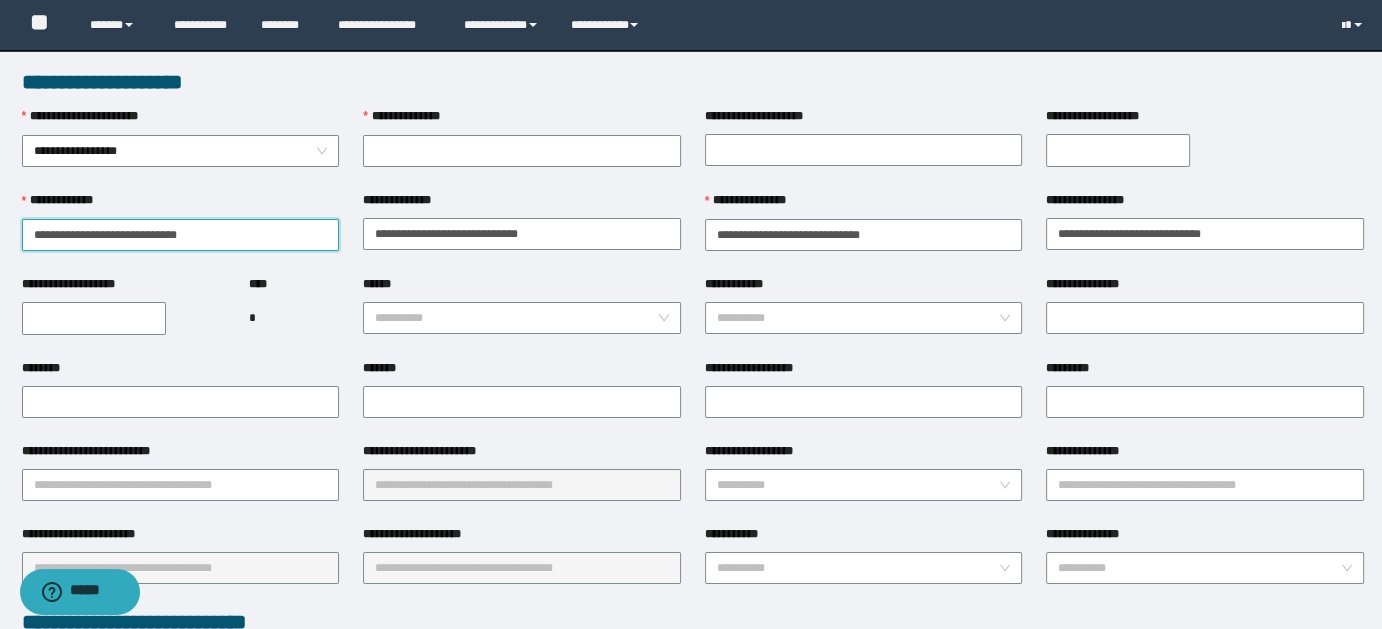drag, startPoint x: 71, startPoint y: 229, endPoint x: 226, endPoint y: 233, distance: 155.0516 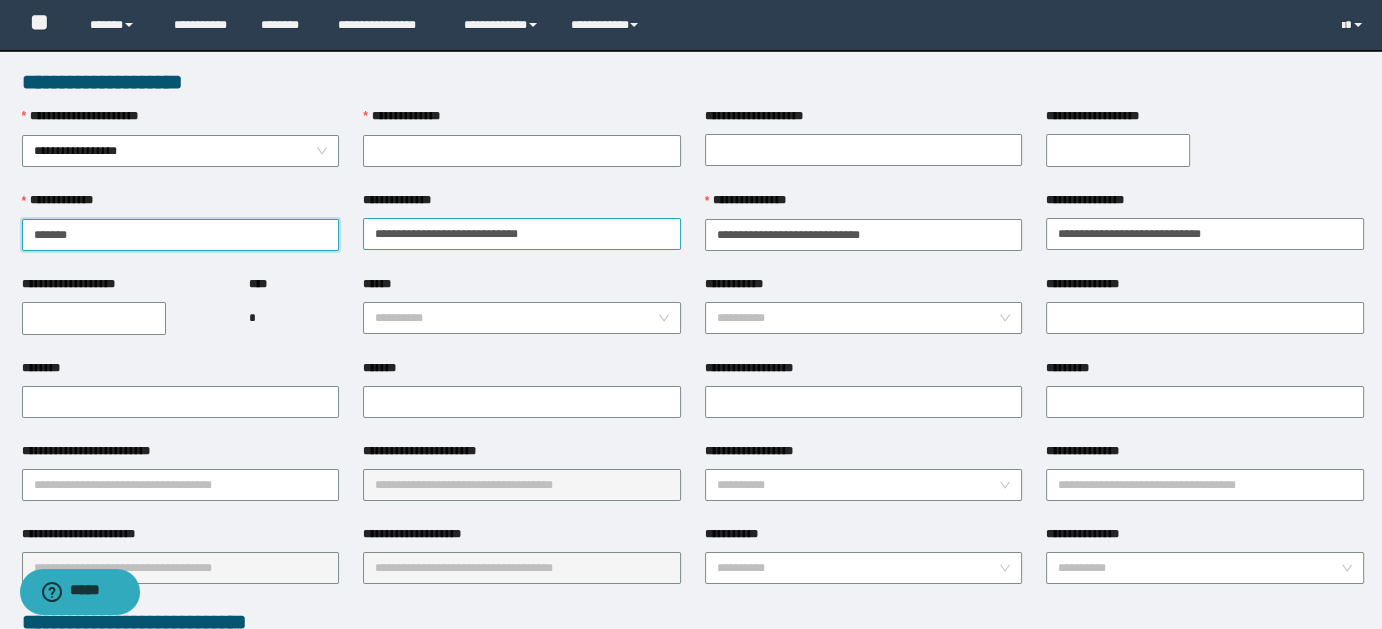 type on "******" 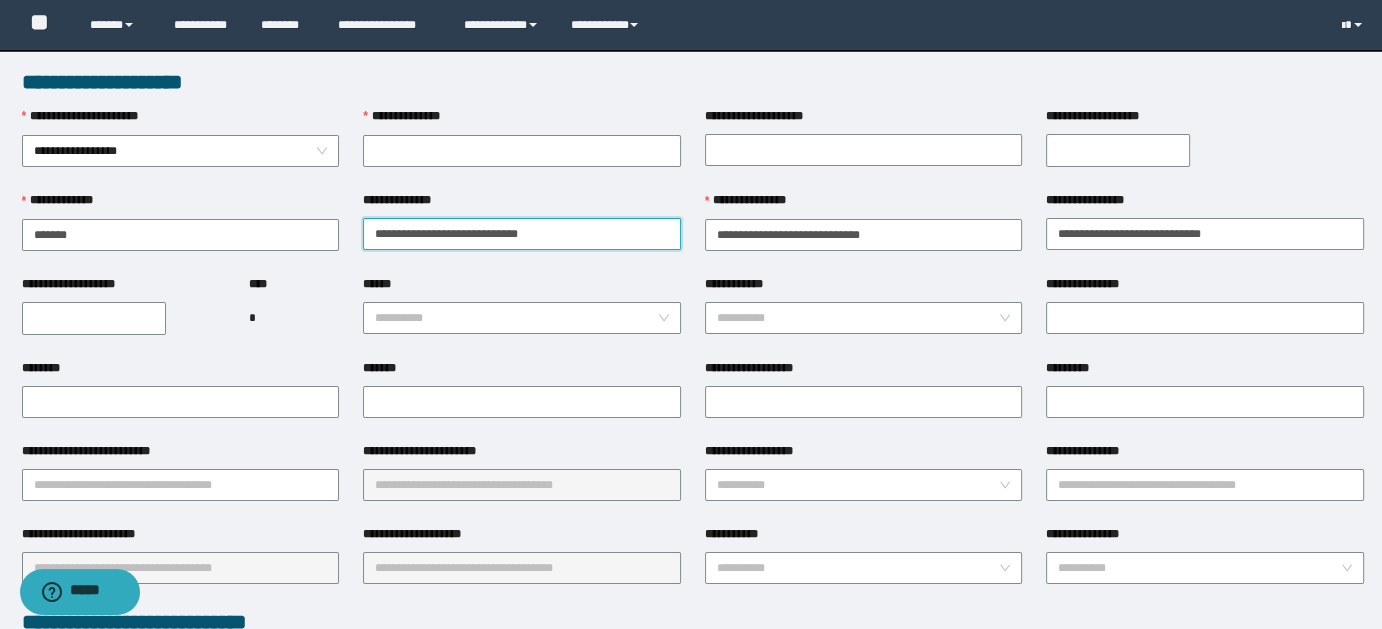 drag, startPoint x: 408, startPoint y: 229, endPoint x: 362, endPoint y: 229, distance: 46 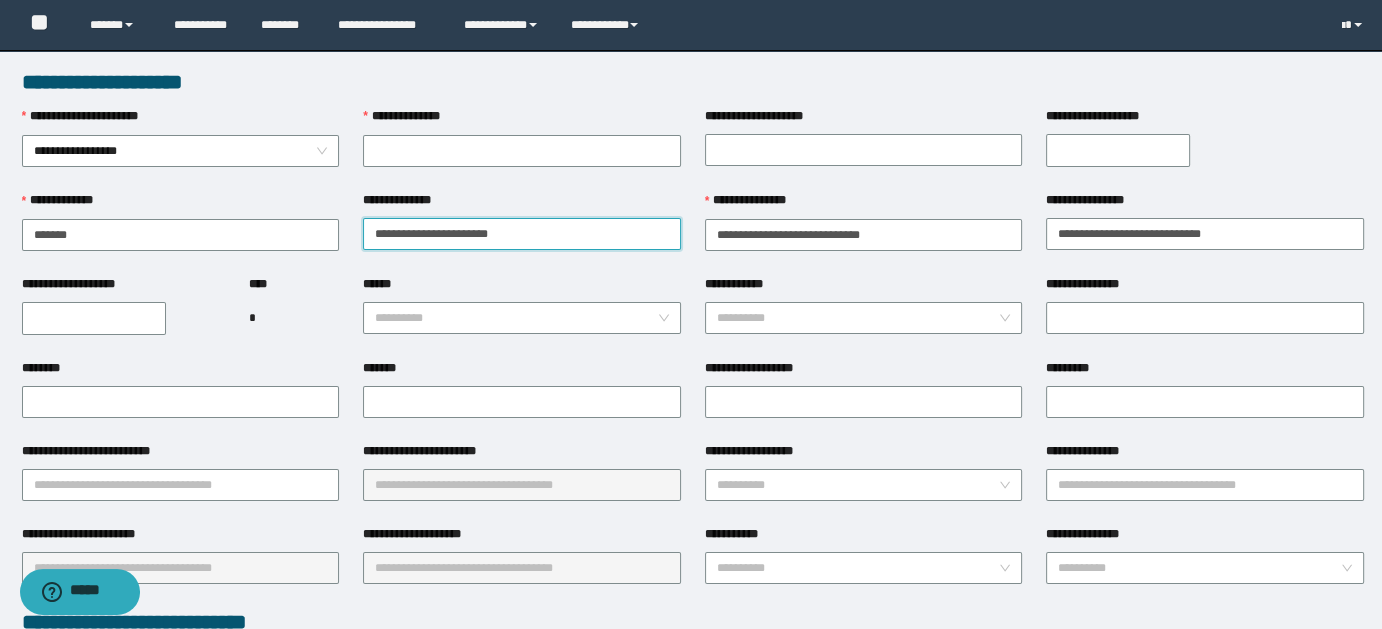 drag, startPoint x: 420, startPoint y: 231, endPoint x: 520, endPoint y: 237, distance: 100.17984 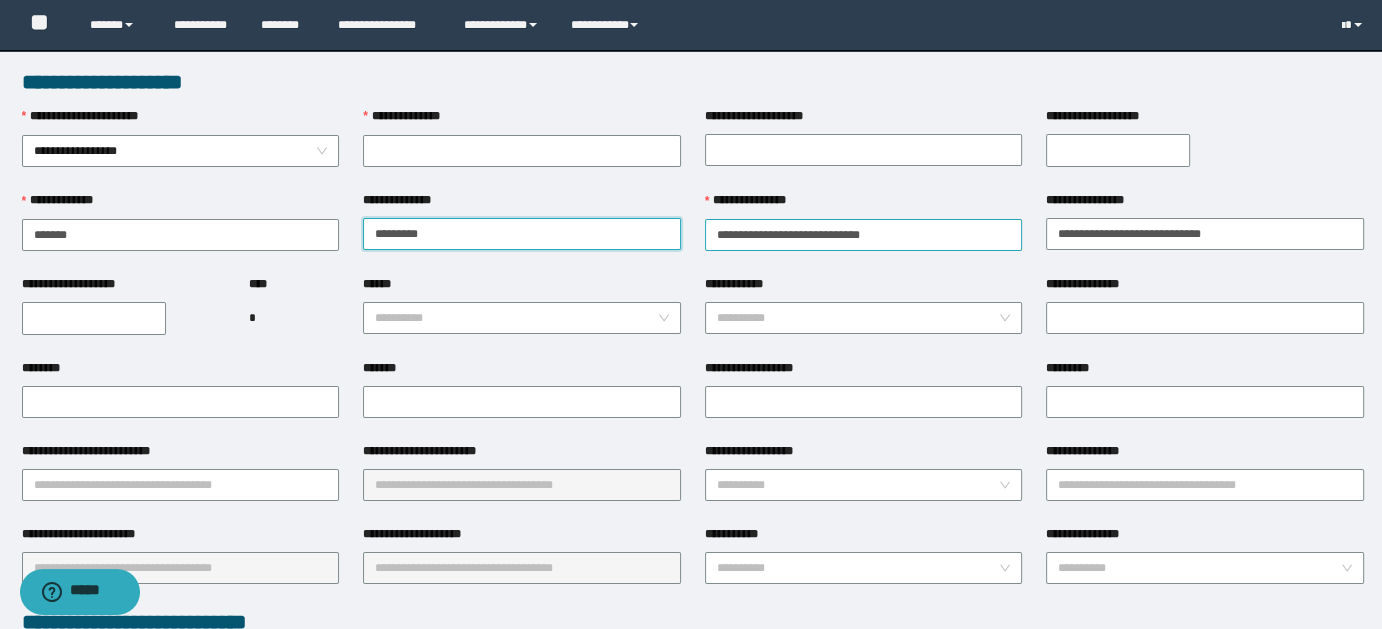 type on "*******" 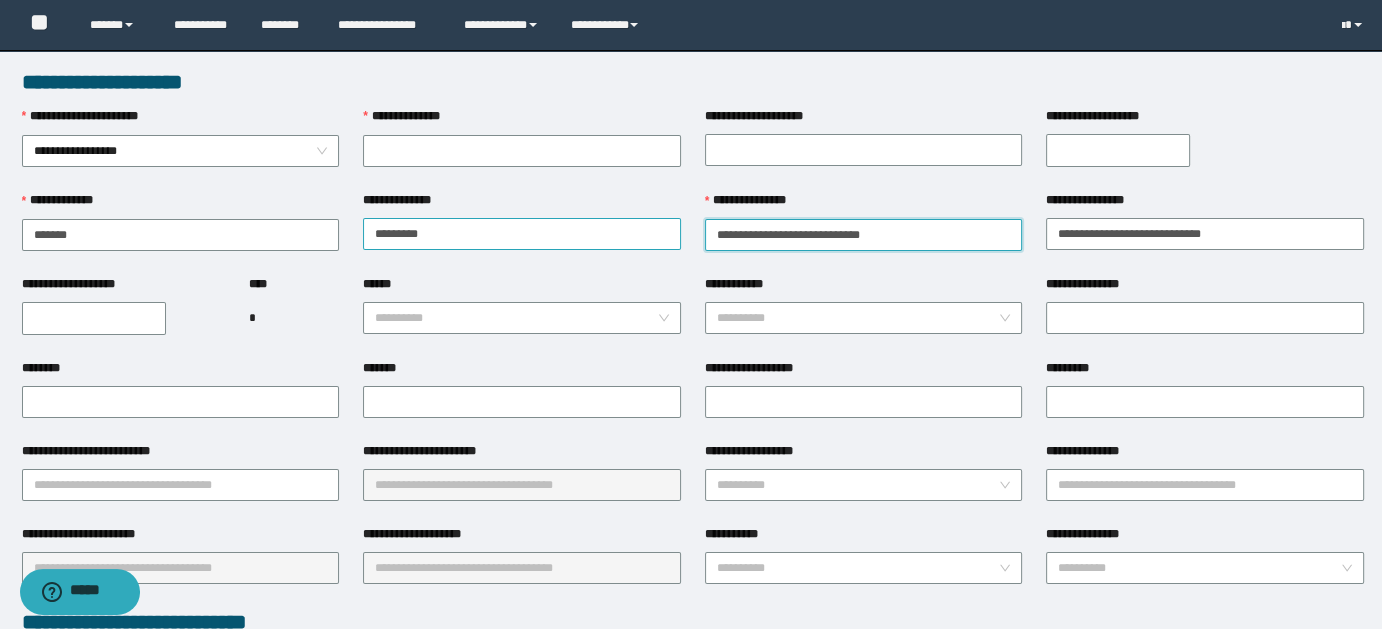 drag, startPoint x: 793, startPoint y: 231, endPoint x: 678, endPoint y: 231, distance: 115 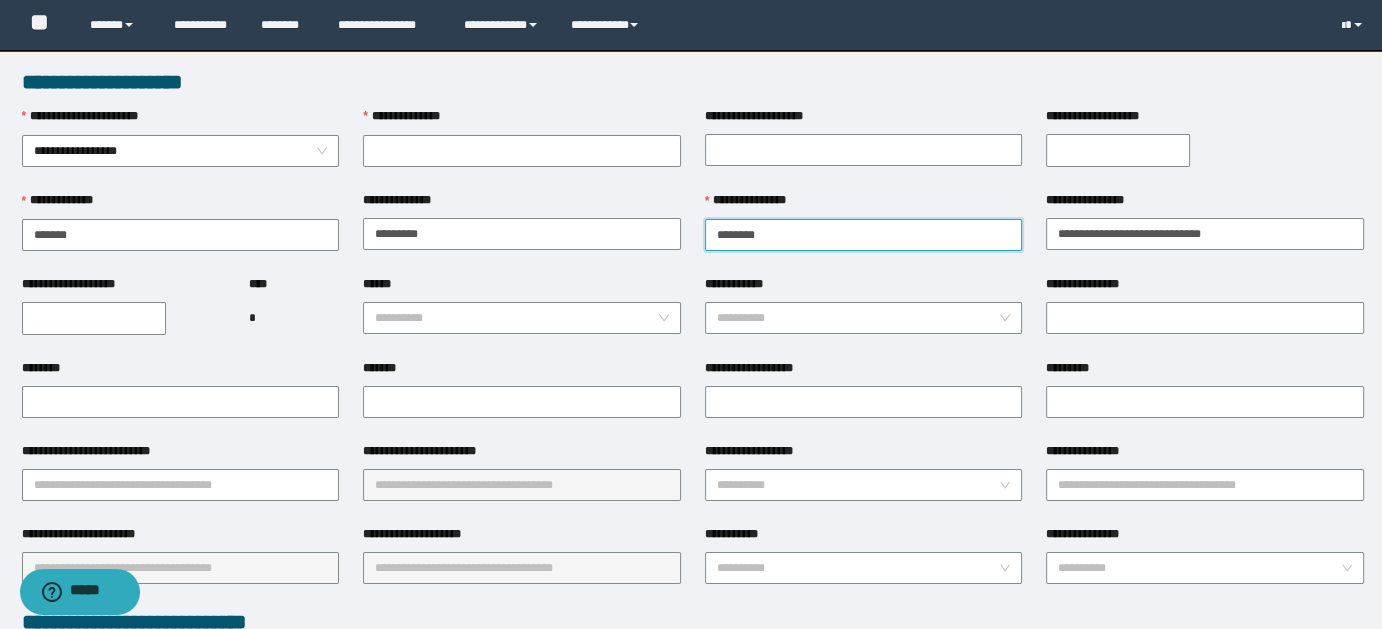 drag, startPoint x: 767, startPoint y: 231, endPoint x: 866, endPoint y: 239, distance: 99.32271 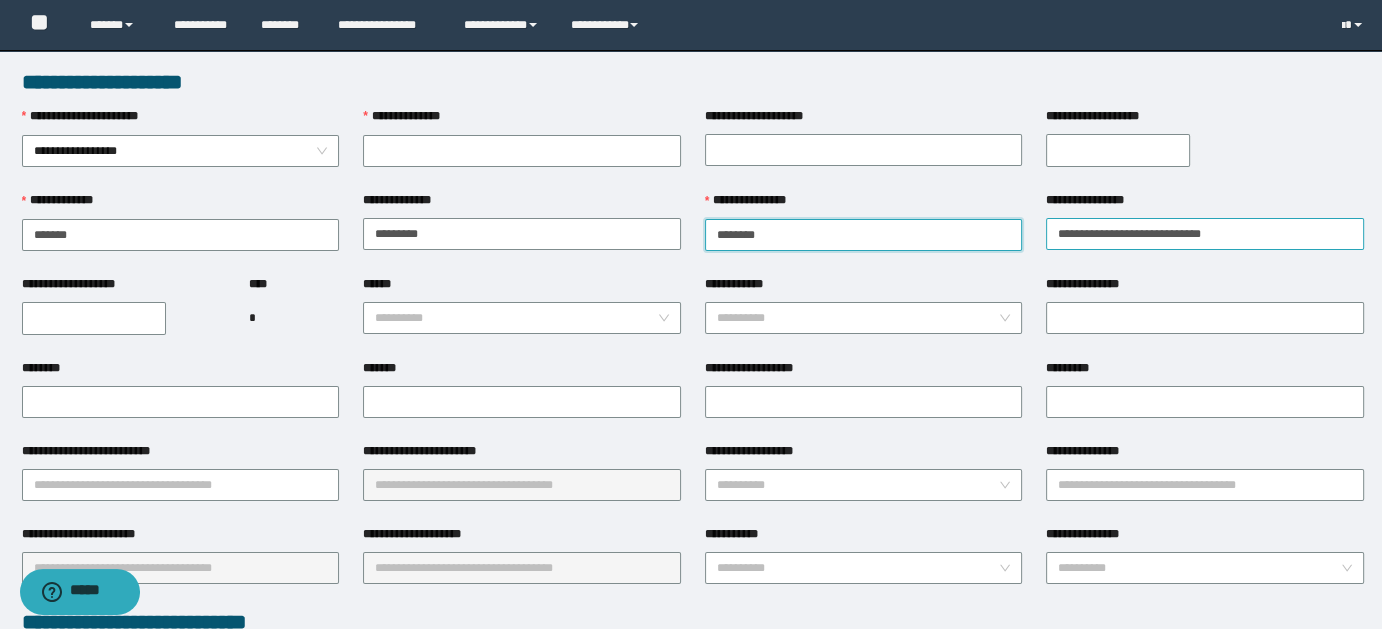 type on "*******" 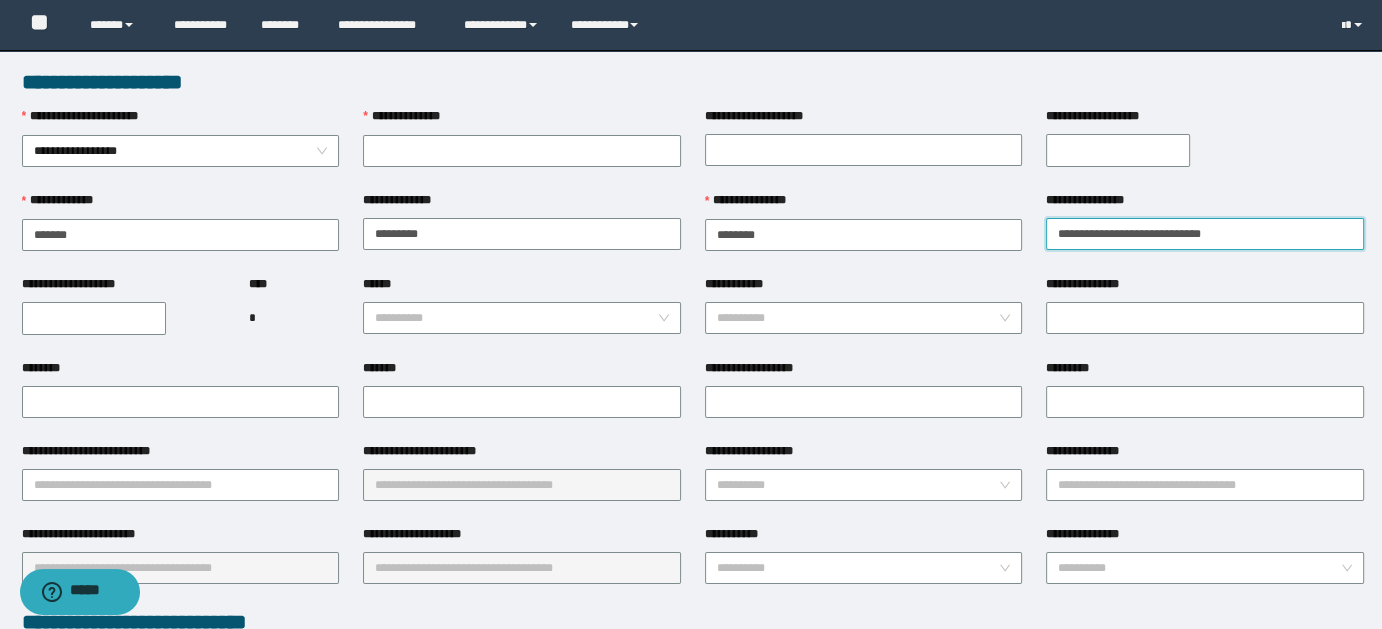 drag, startPoint x: 1182, startPoint y: 230, endPoint x: 1108, endPoint y: 292, distance: 96.540146 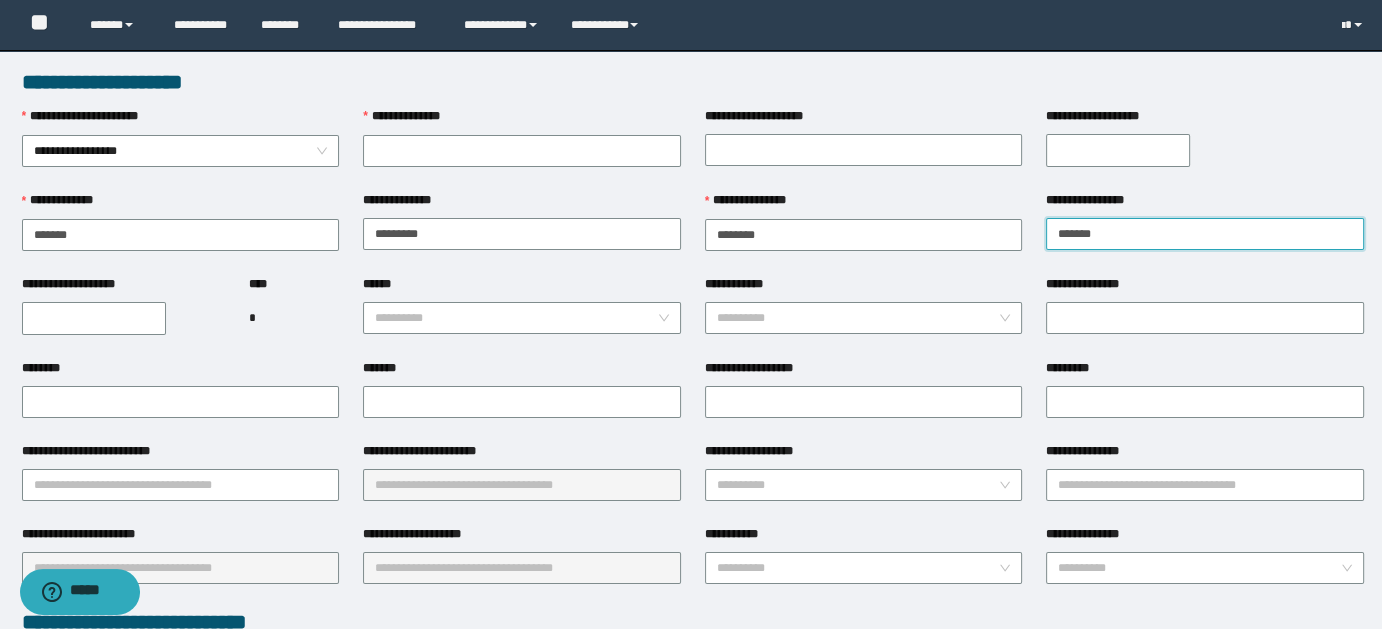 type on "******" 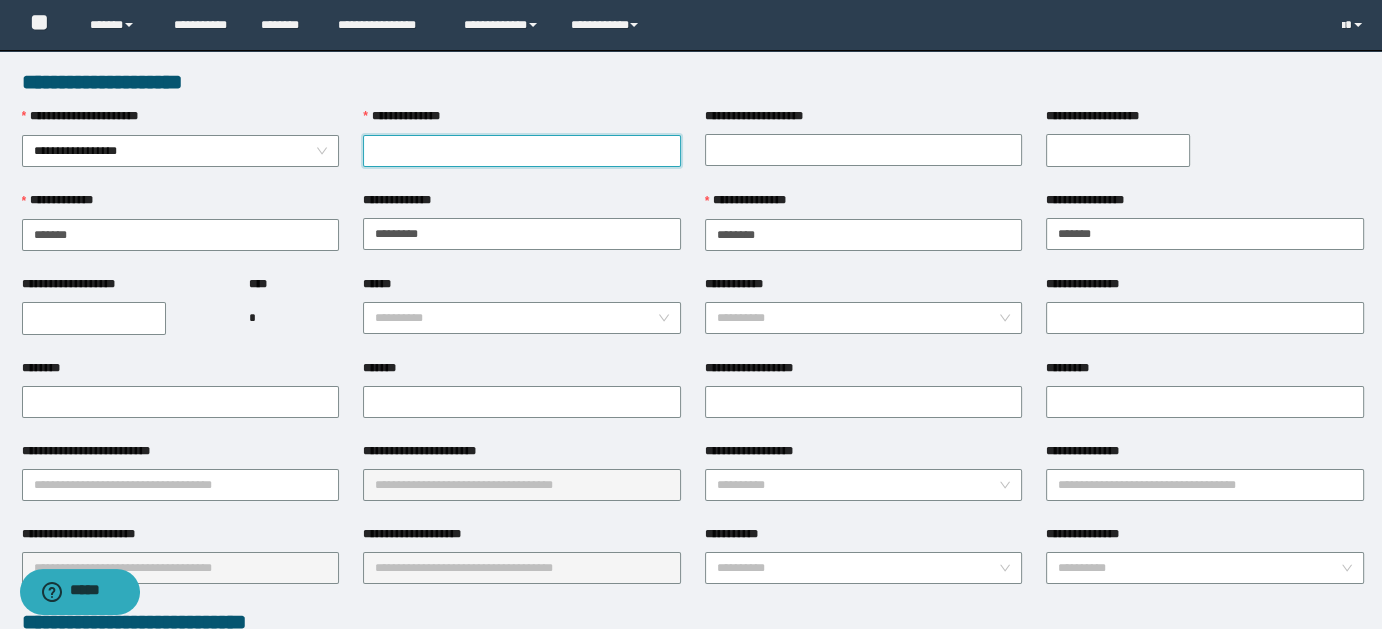 paste on "********" 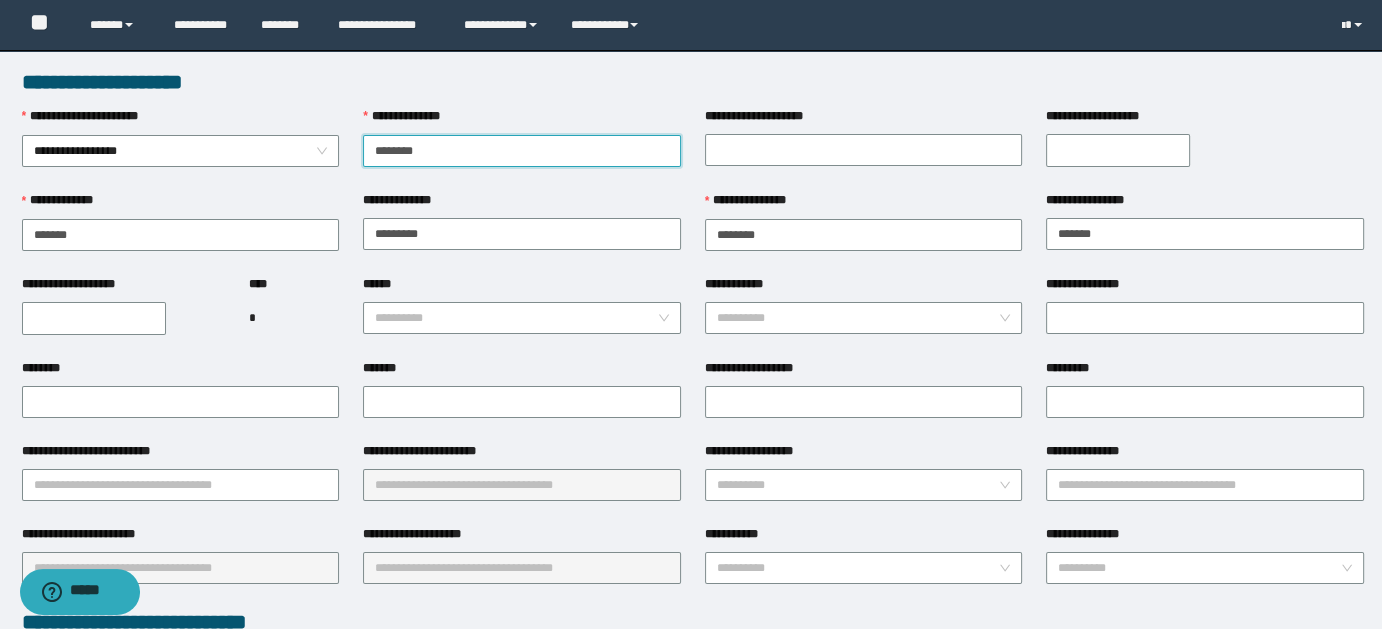 type on "********" 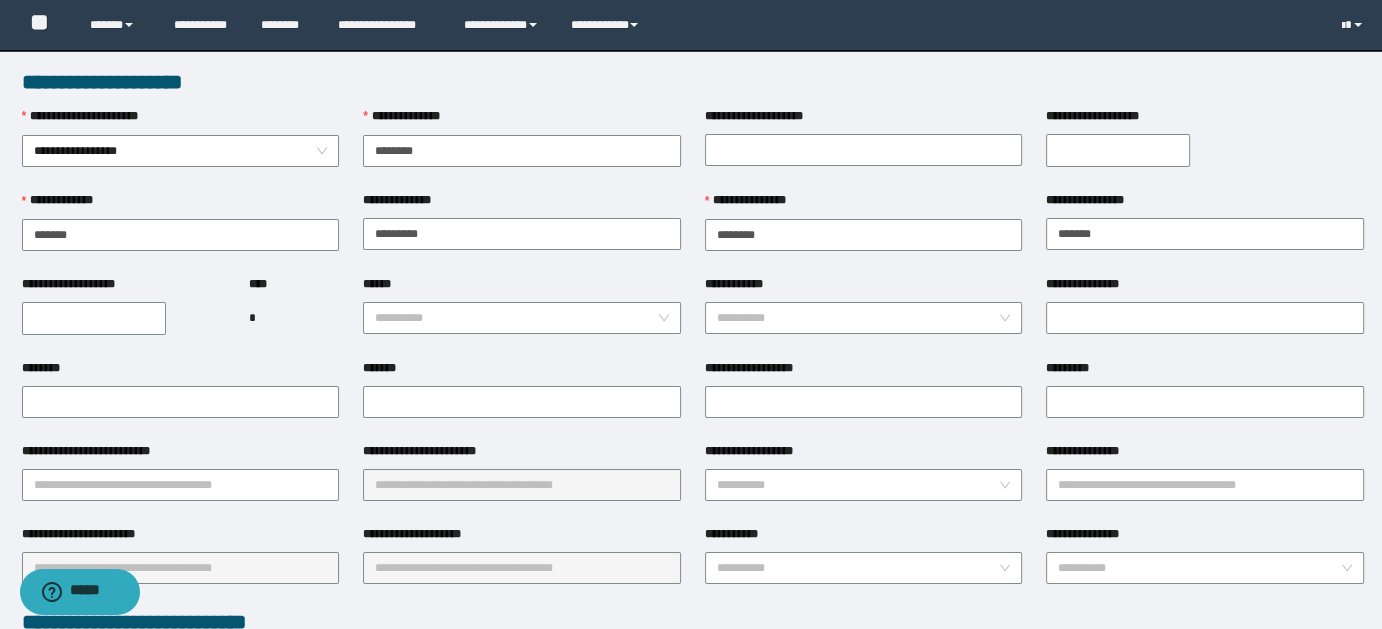 click on "**********" at bounding box center [94, 318] 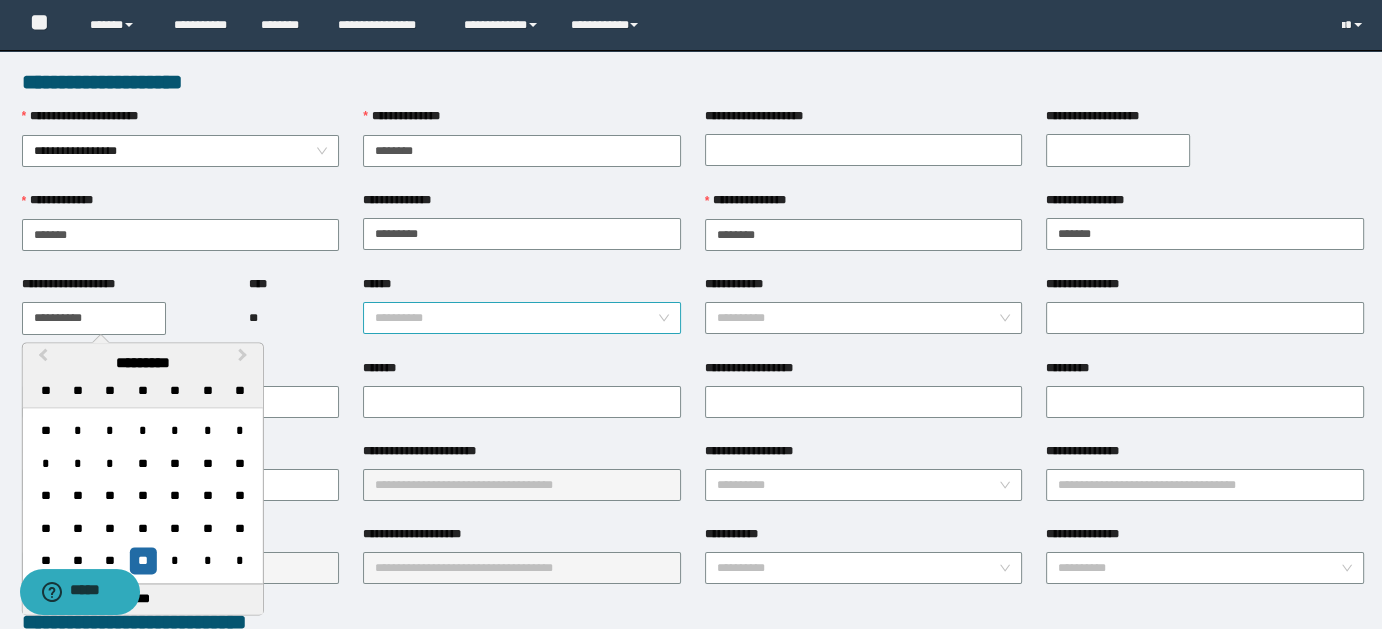 type on "**********" 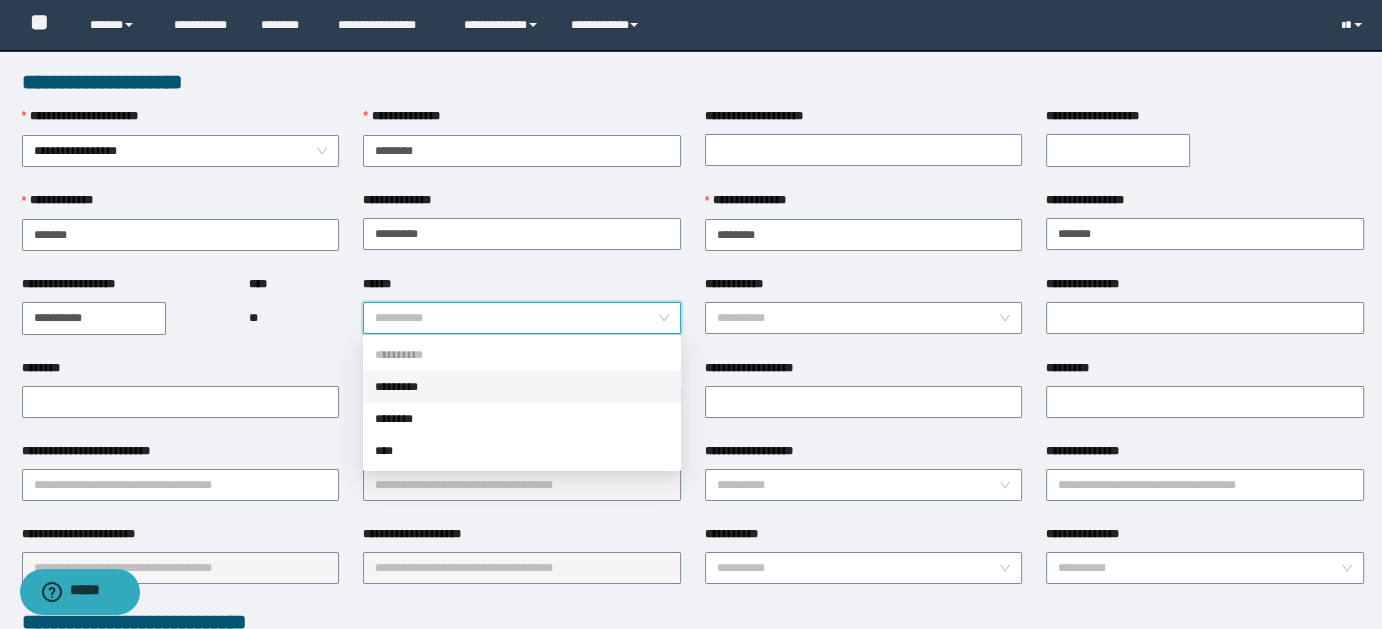 click on "*********" at bounding box center (522, 387) 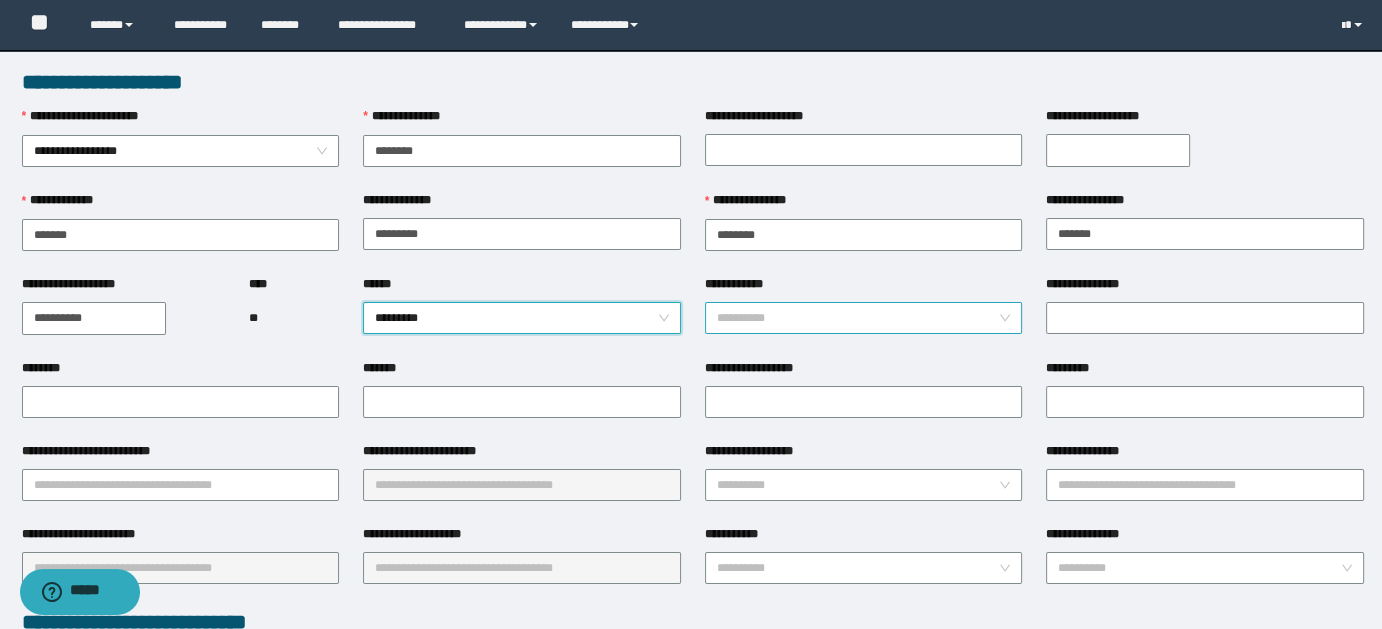 drag, startPoint x: 1002, startPoint y: 305, endPoint x: 993, endPoint y: 311, distance: 10.816654 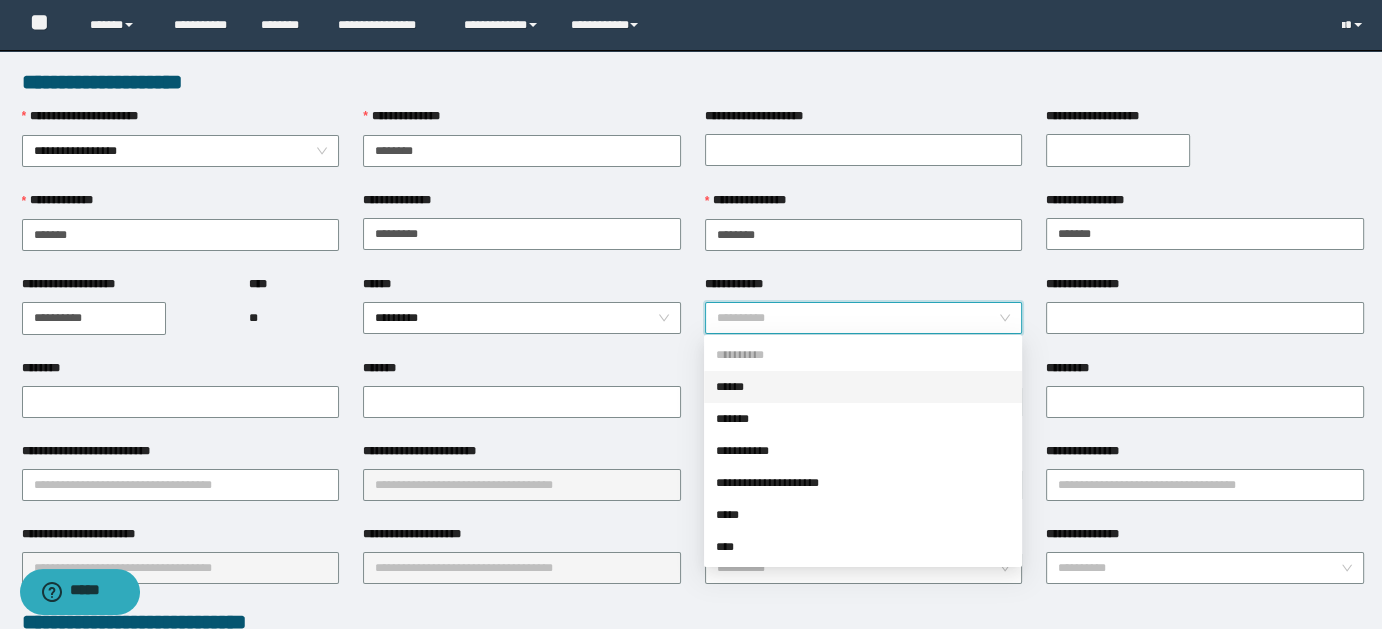 click on "******" at bounding box center (863, 387) 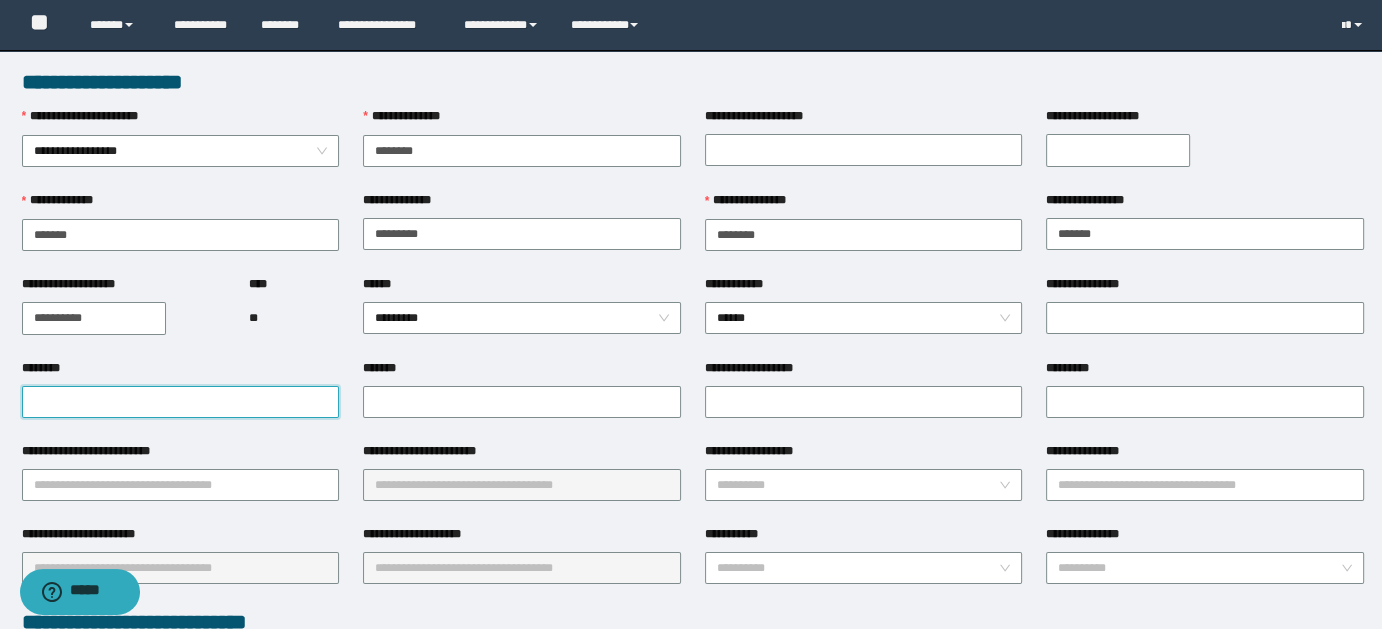 paste on "**********" 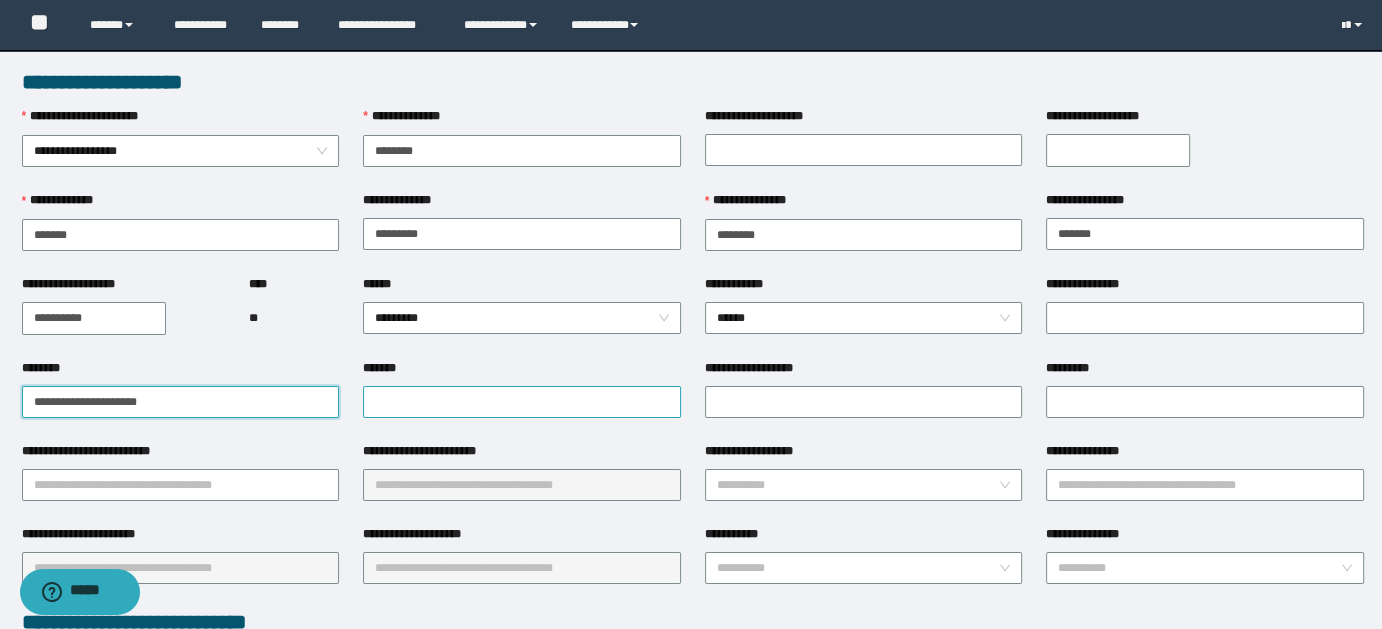 type on "**********" 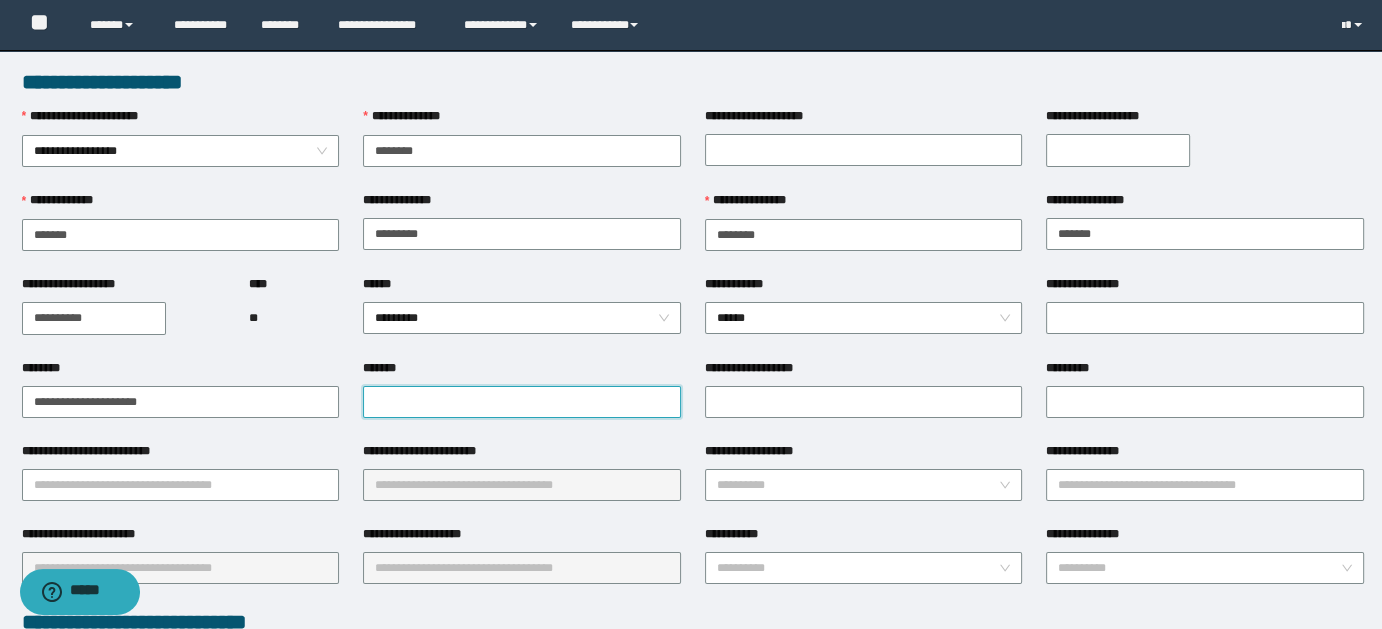 paste on "**********" 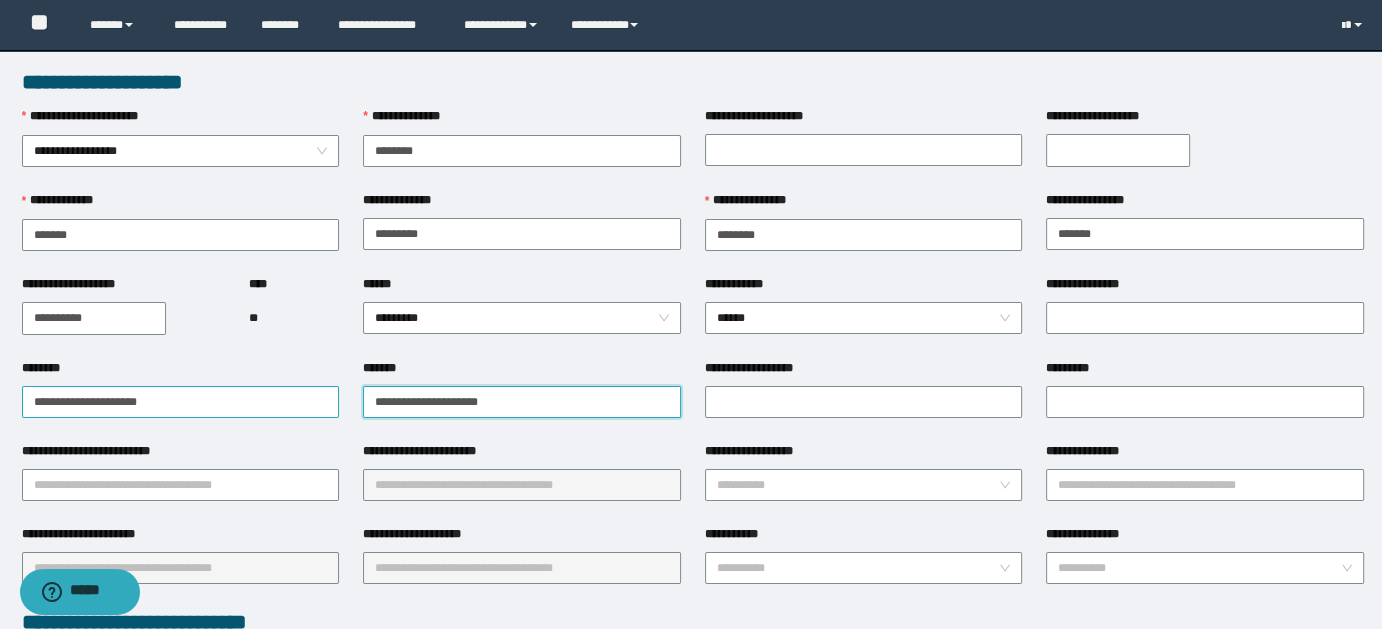 type on "**********" 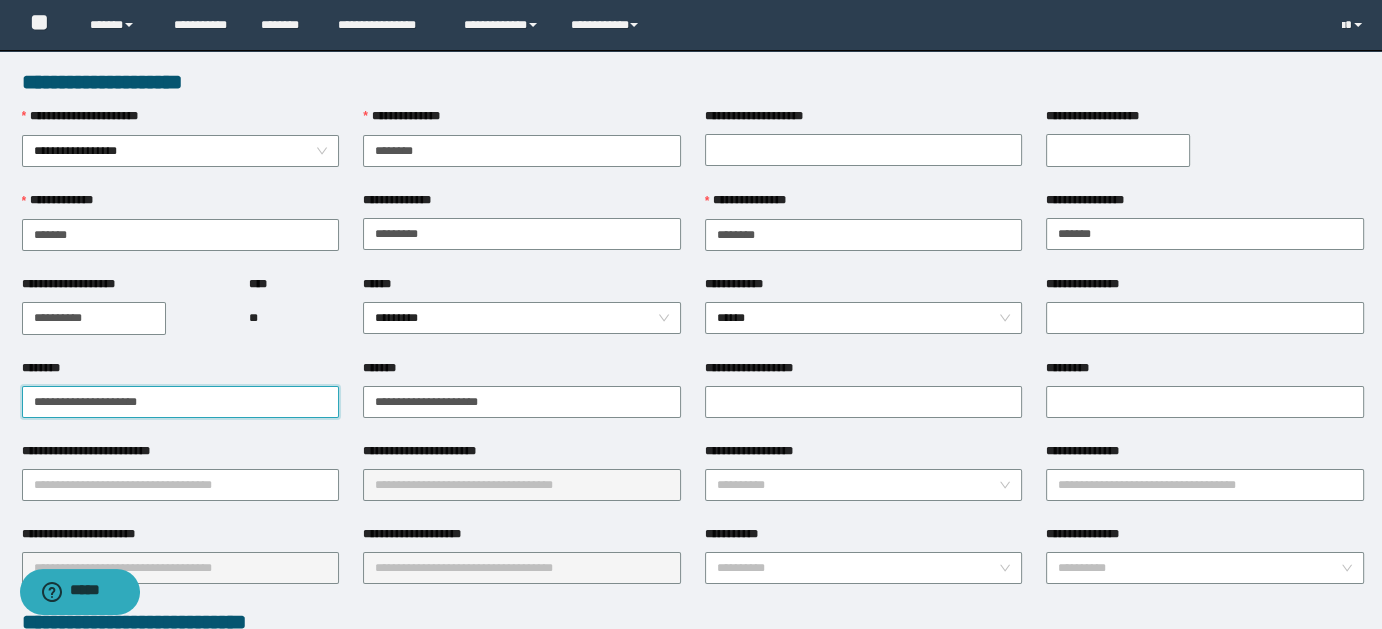 drag, startPoint x: 101, startPoint y: 397, endPoint x: 254, endPoint y: 410, distance: 153.5513 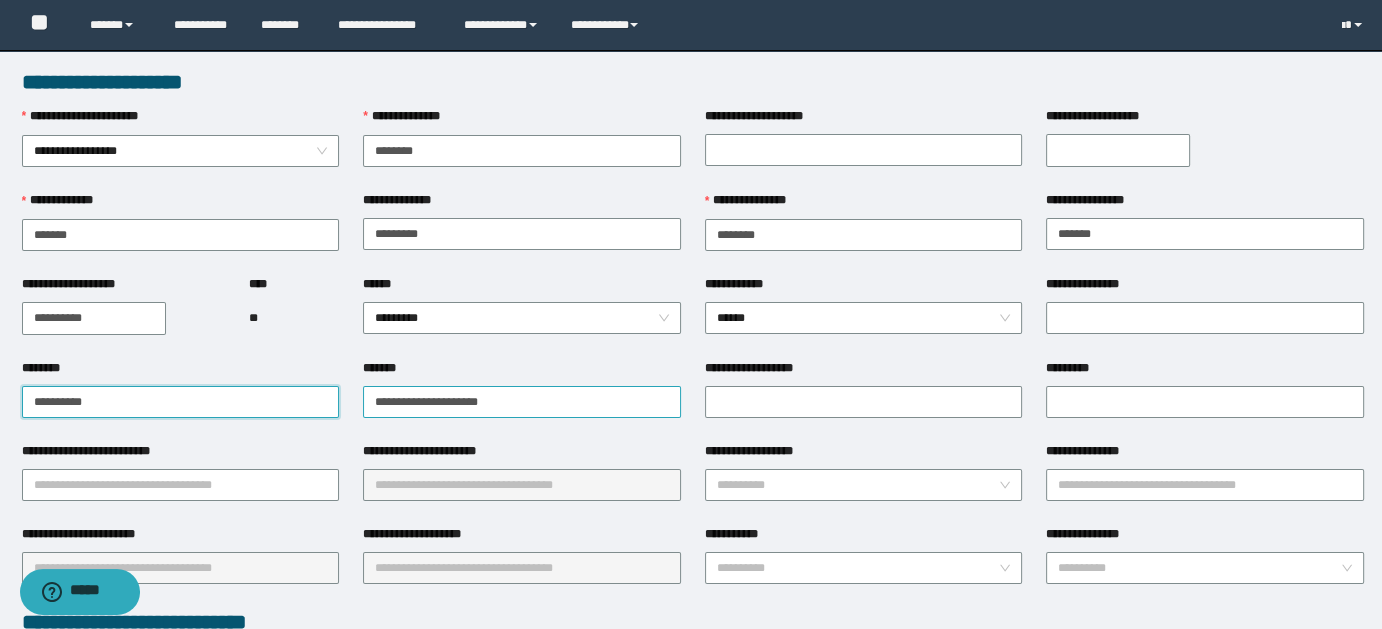 type on "**********" 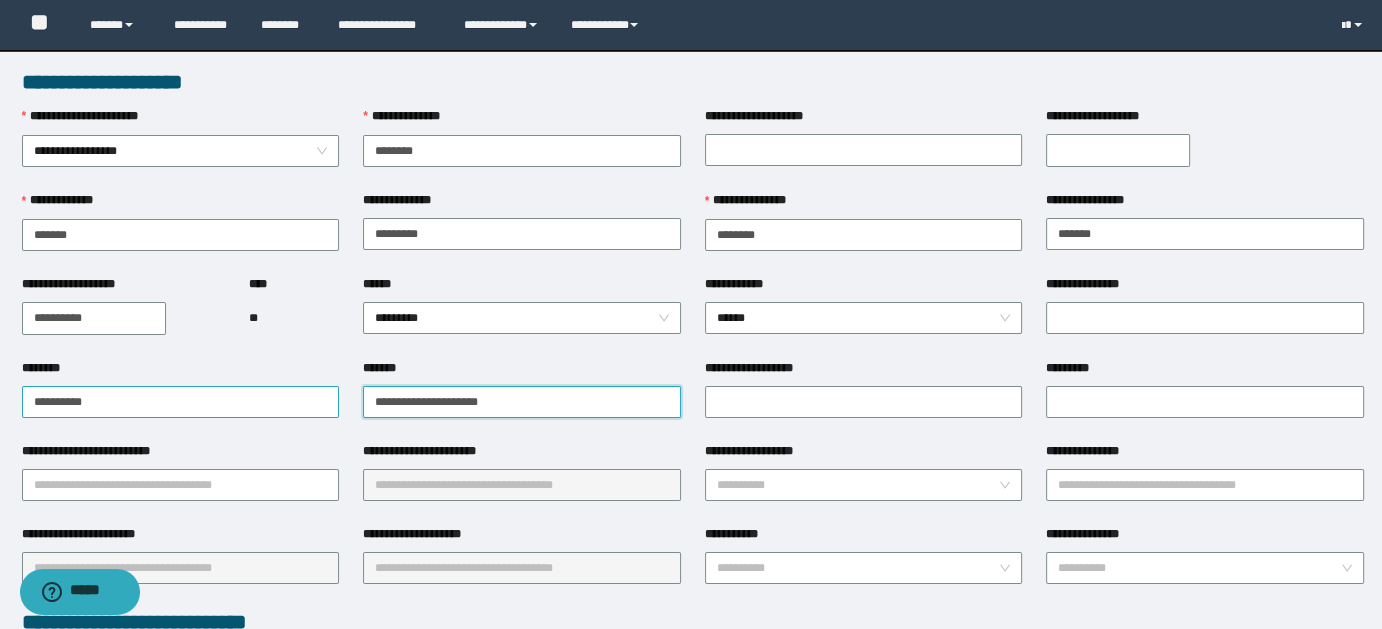 drag, startPoint x: 445, startPoint y: 400, endPoint x: 314, endPoint y: 386, distance: 131.74597 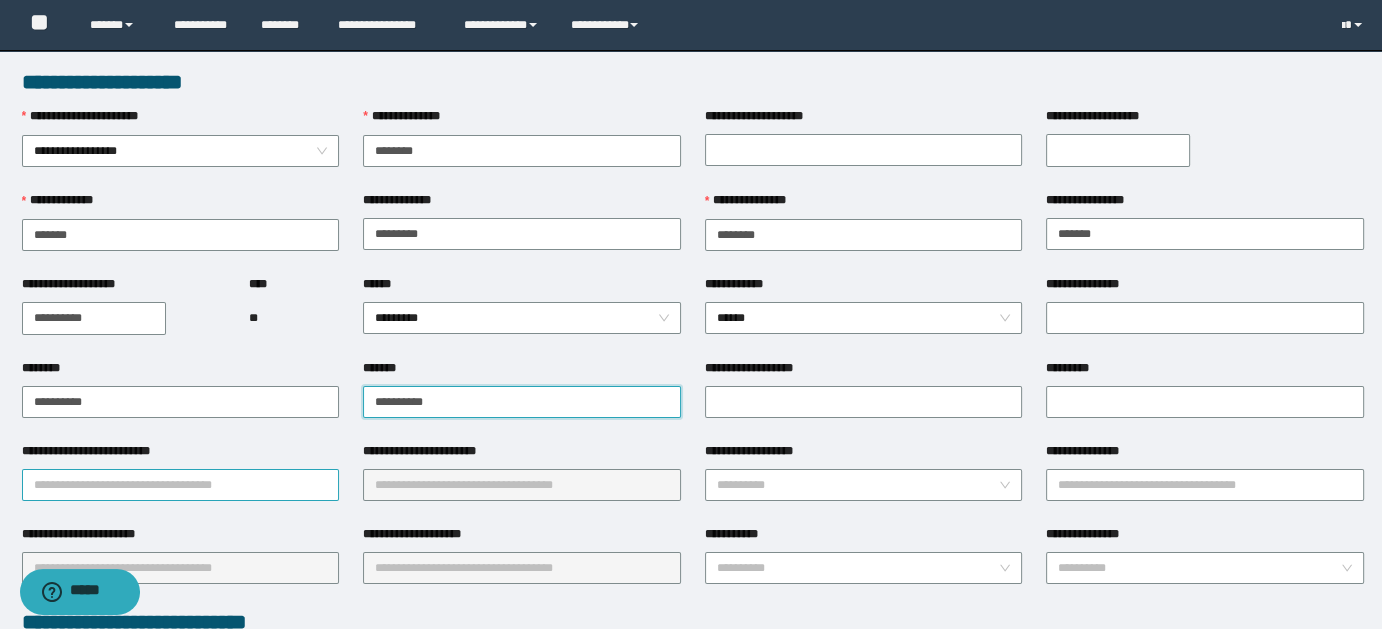 type on "**********" 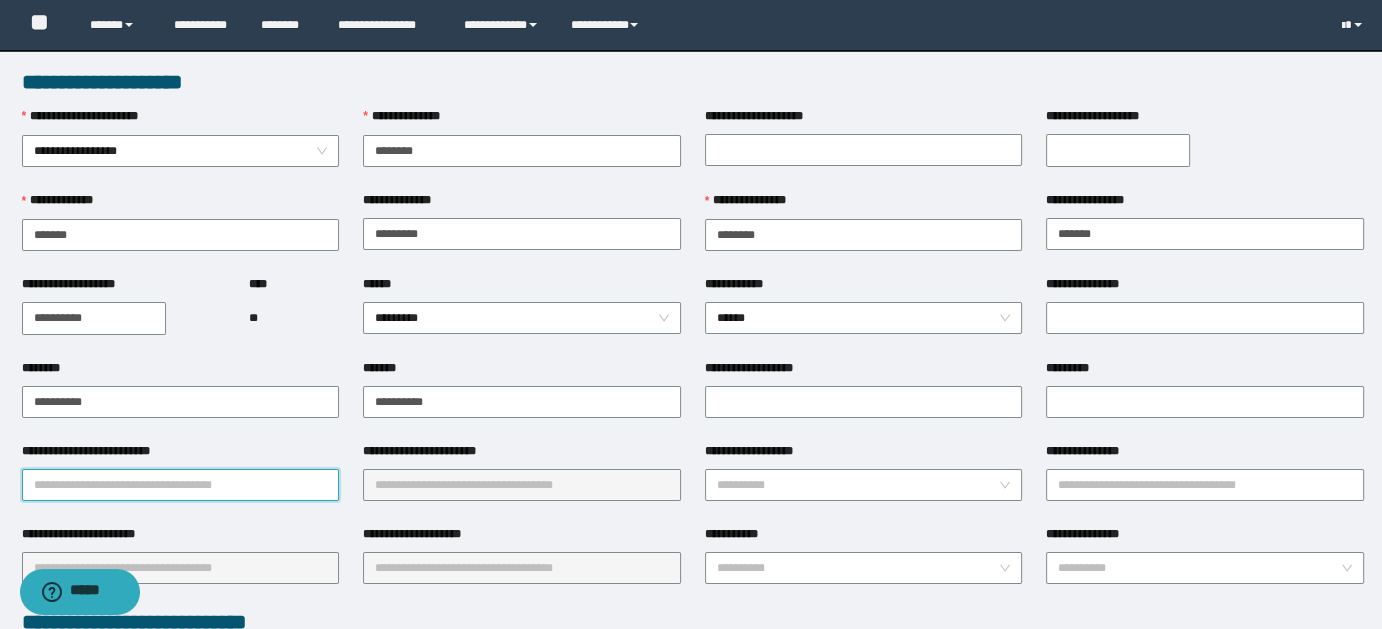 click on "**********" at bounding box center [181, 485] 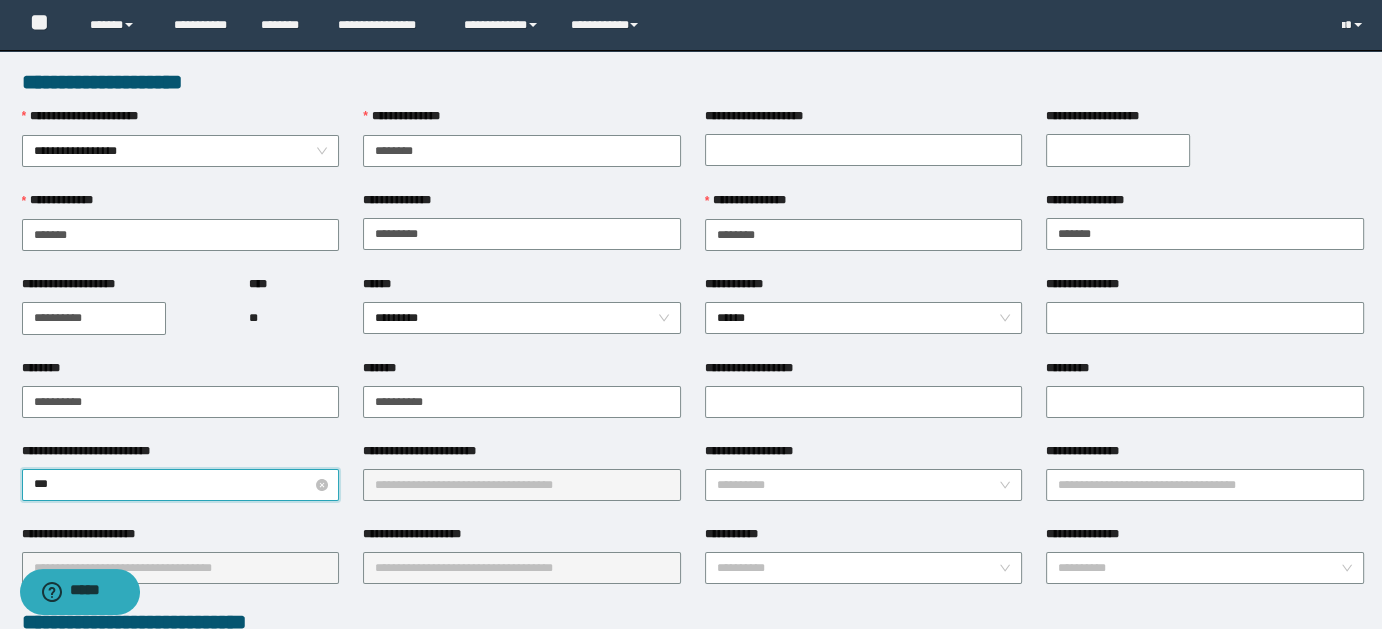 type on "****" 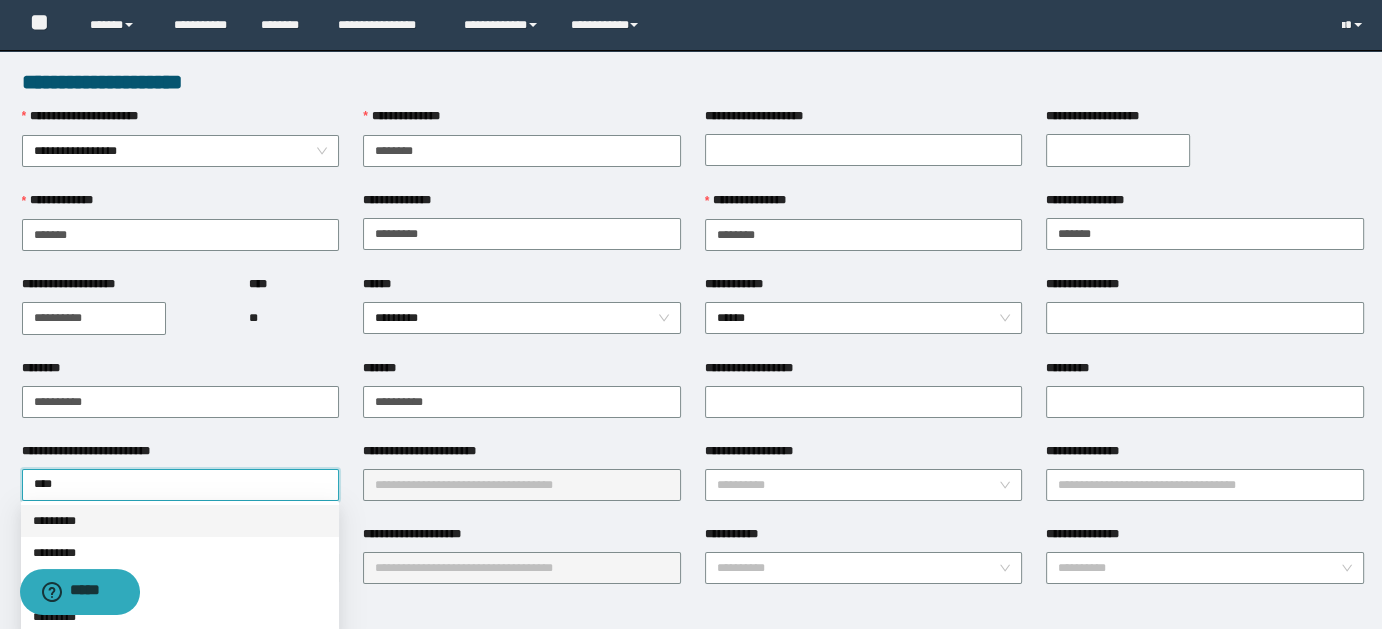 click on "*********" at bounding box center (180, 521) 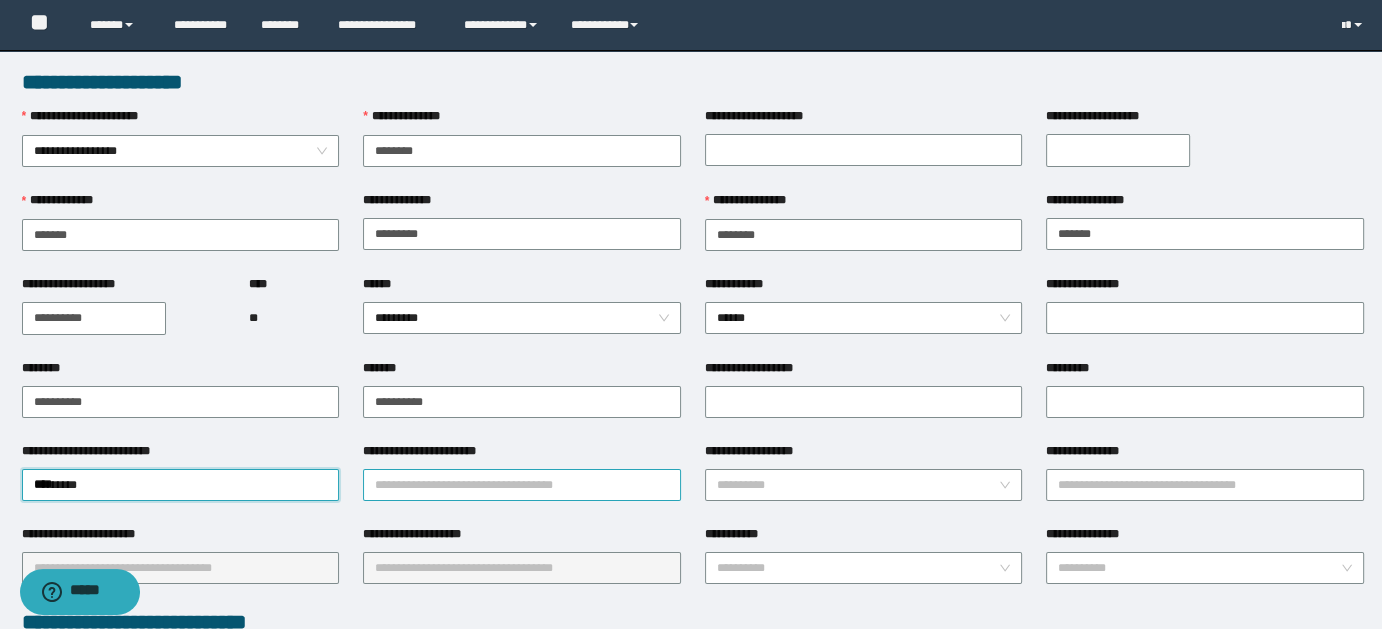 click on "**********" at bounding box center (522, 485) 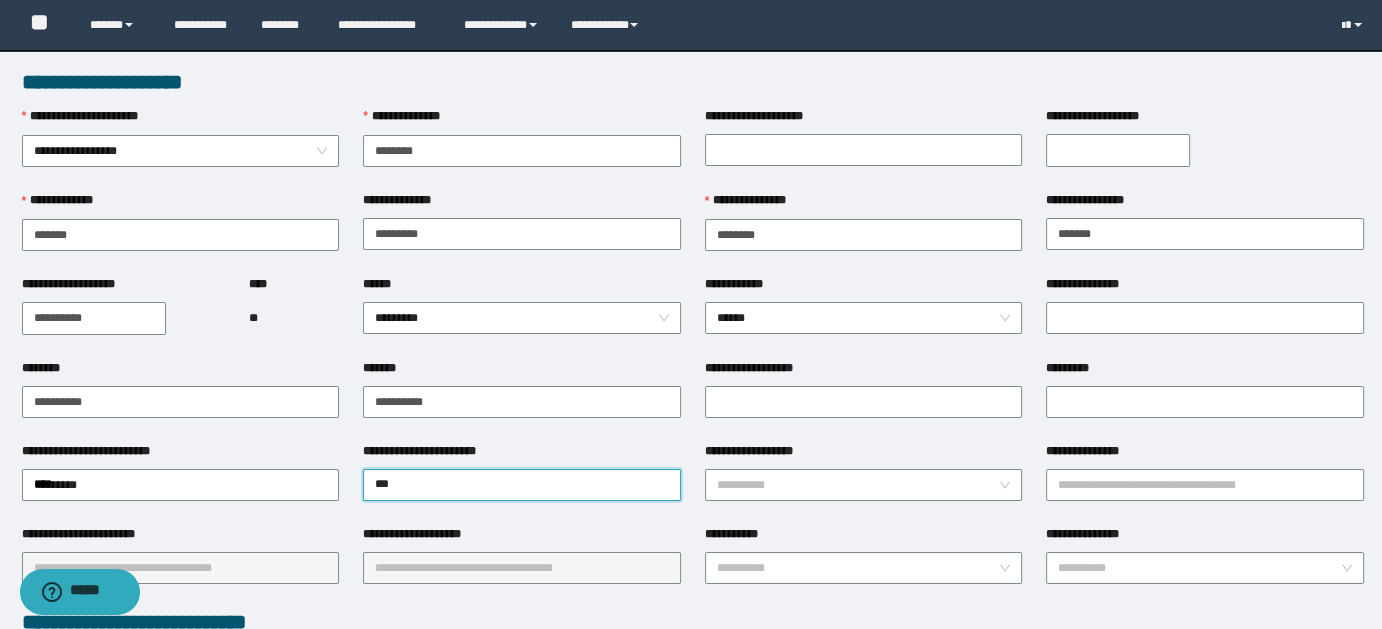 type on "****" 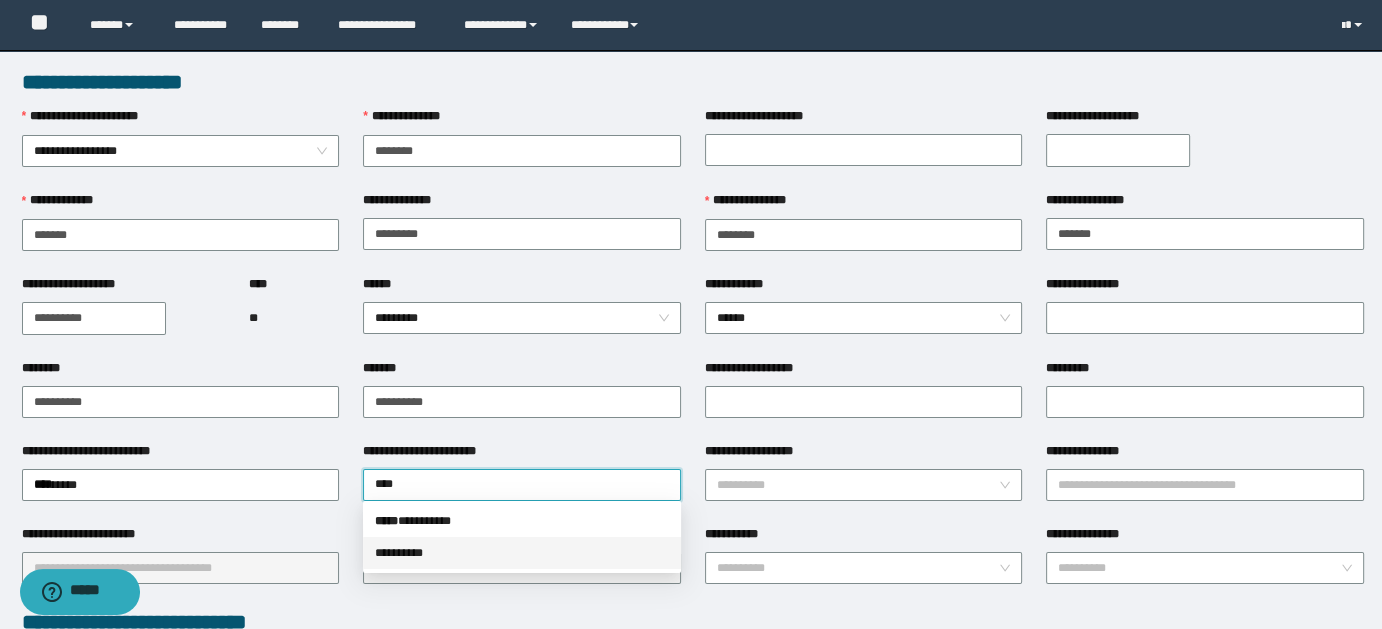 click on "* ********" at bounding box center [522, 553] 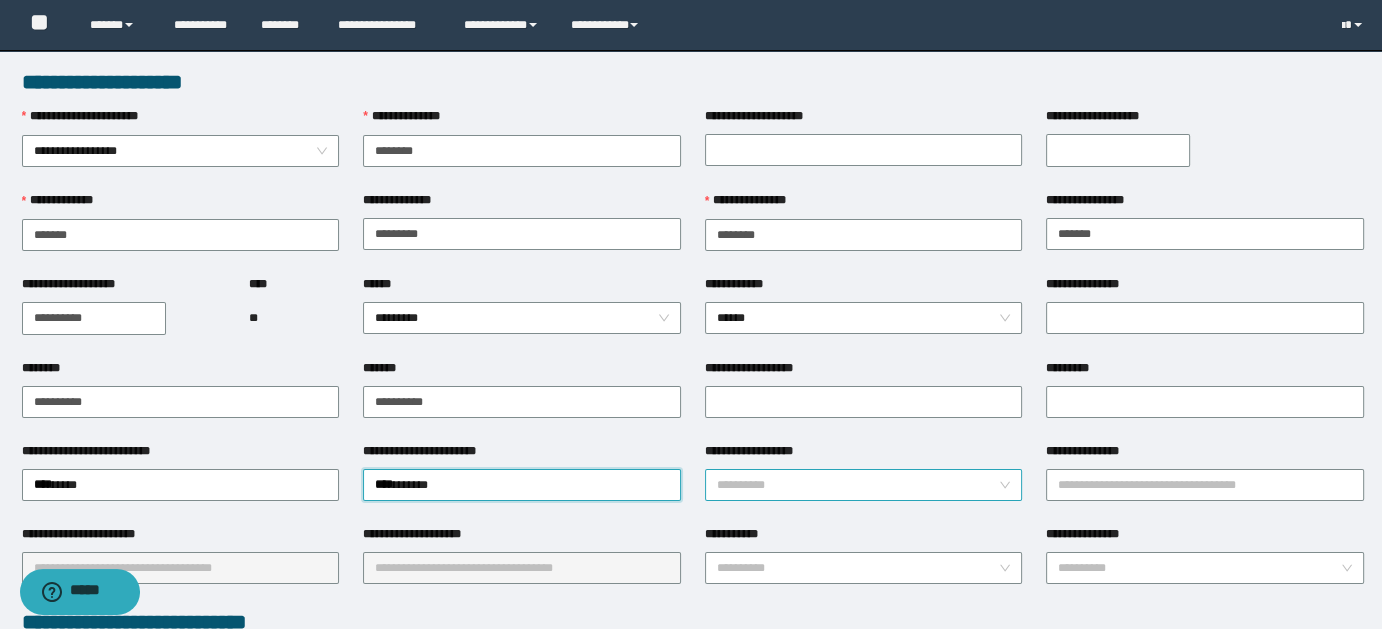 click on "**********" at bounding box center (858, 485) 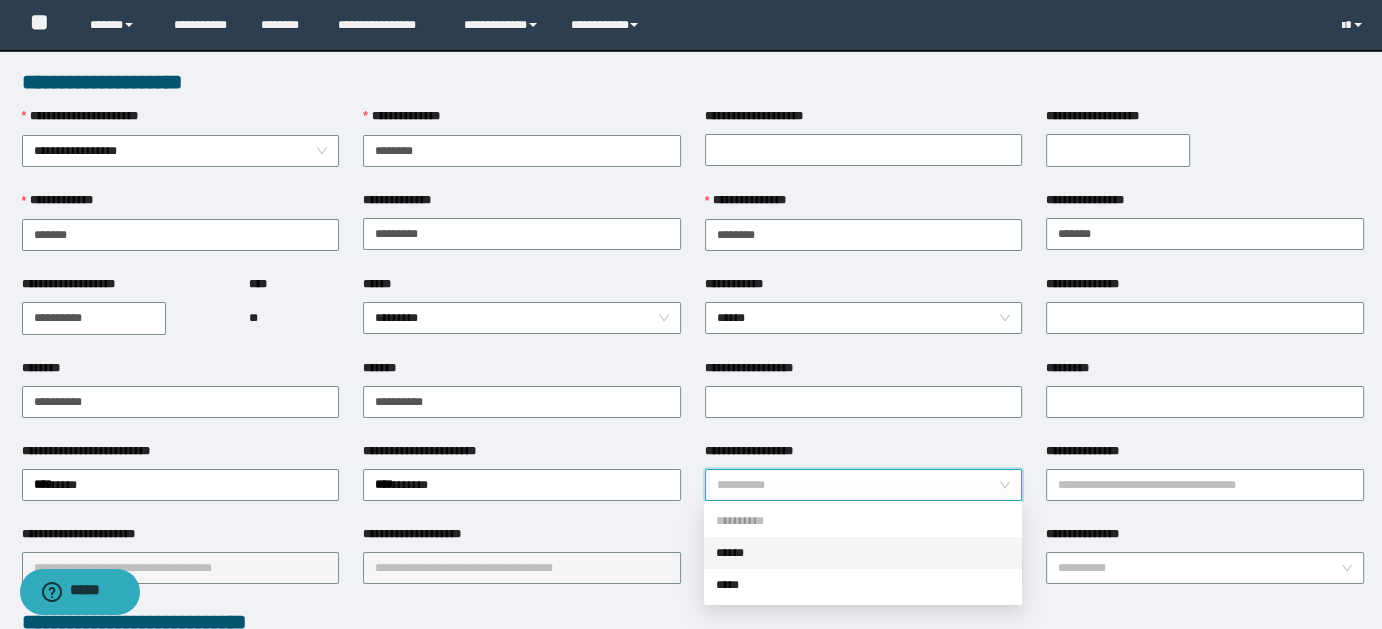 click on "******" at bounding box center [863, 553] 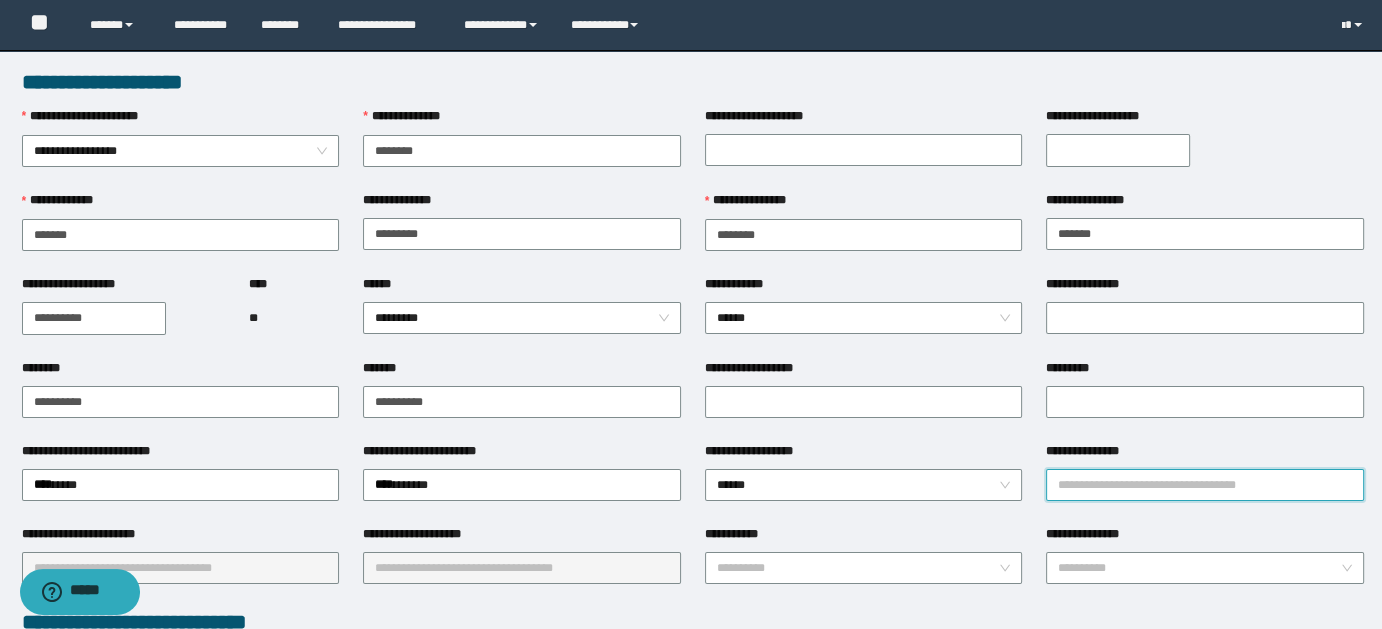 click on "**********" at bounding box center [1205, 485] 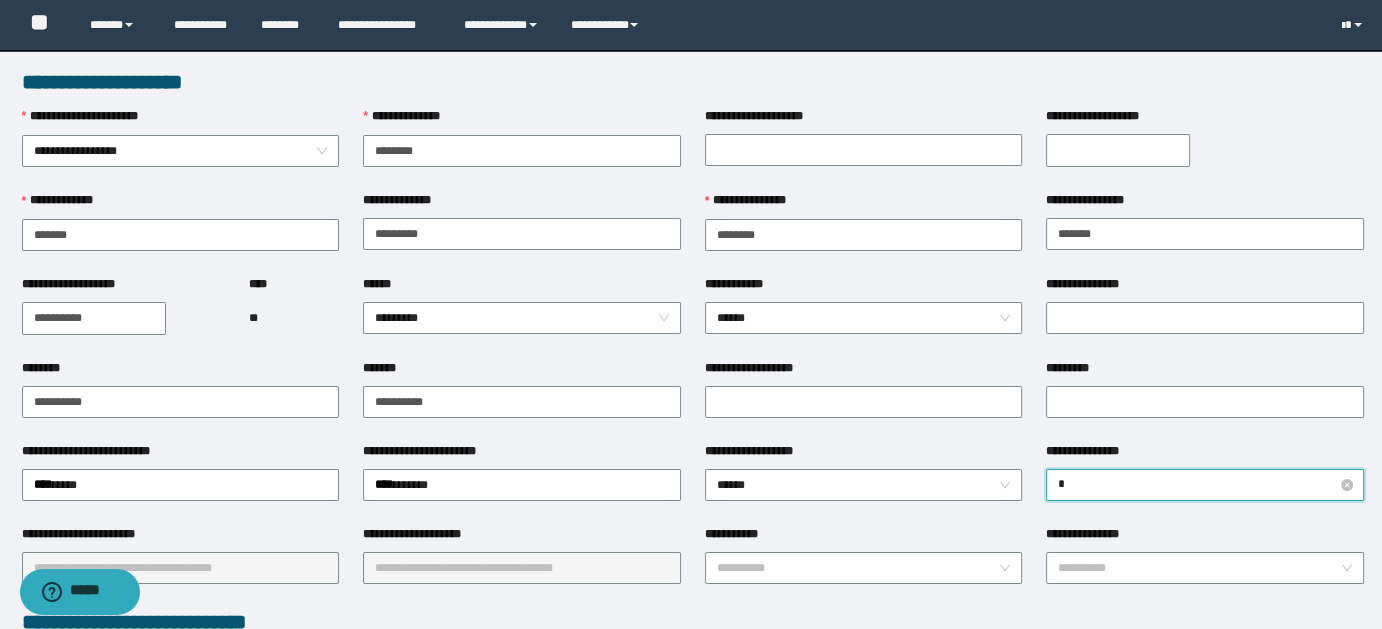 type on "**" 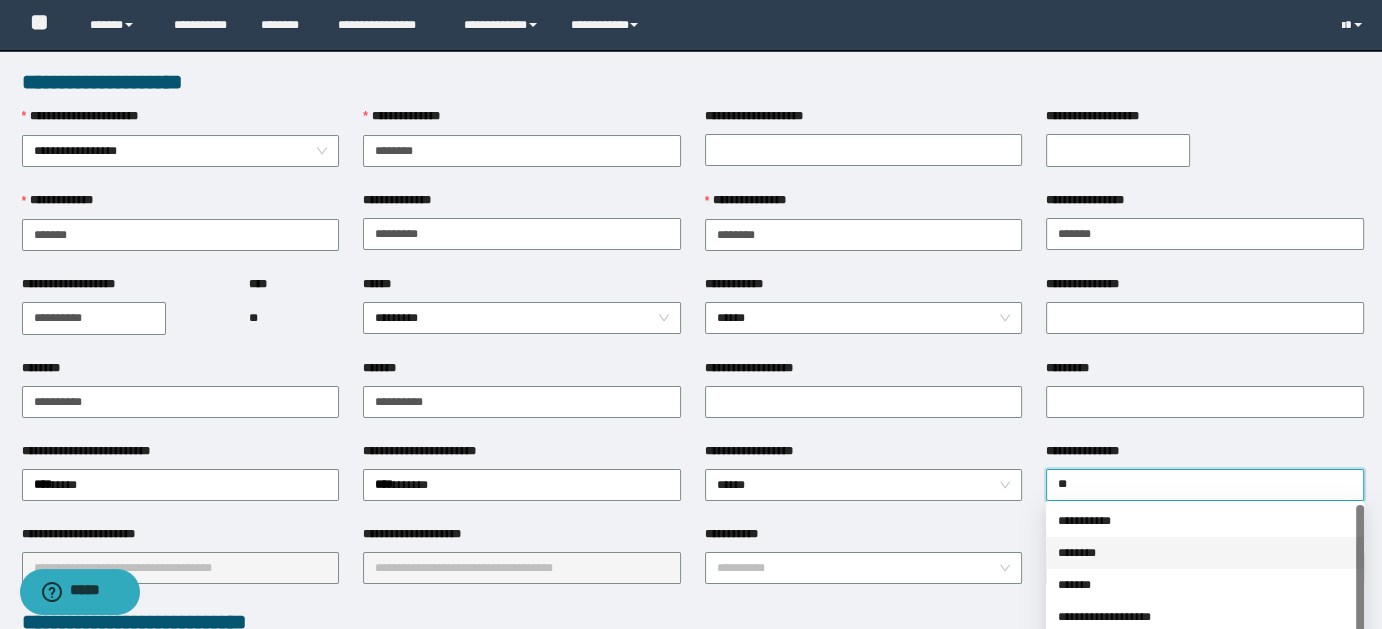 click on "********" at bounding box center [1205, 553] 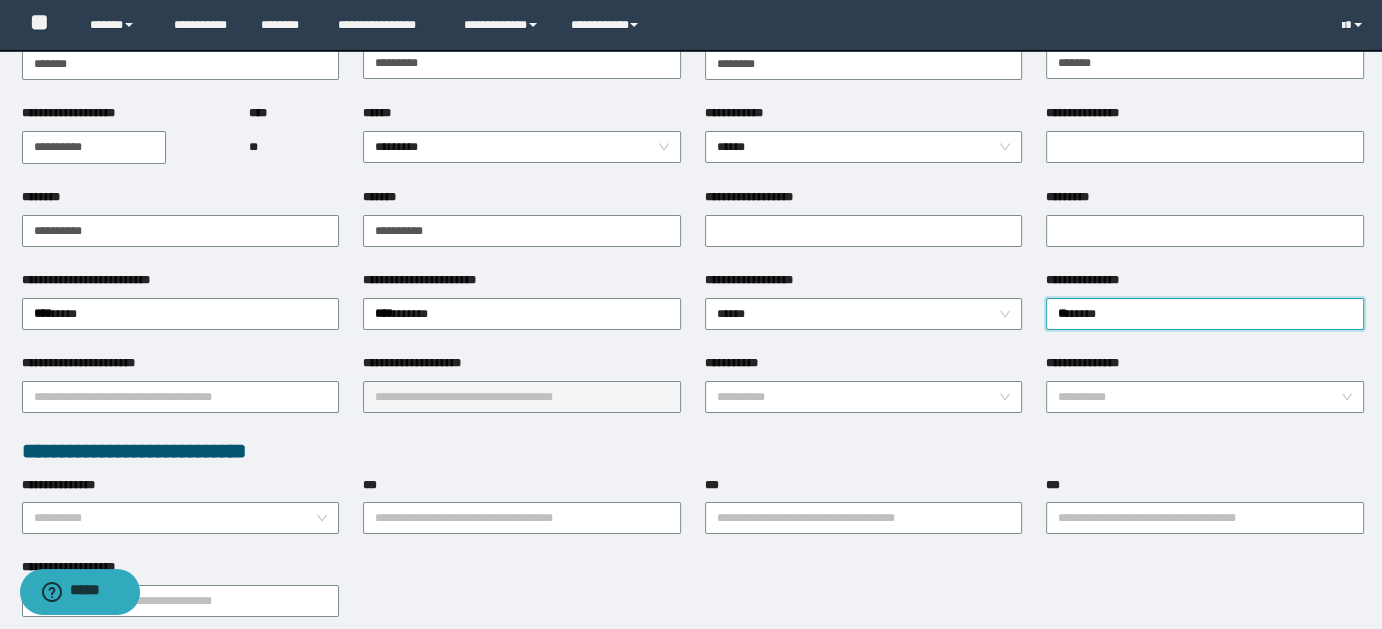 scroll, scrollTop: 294, scrollLeft: 0, axis: vertical 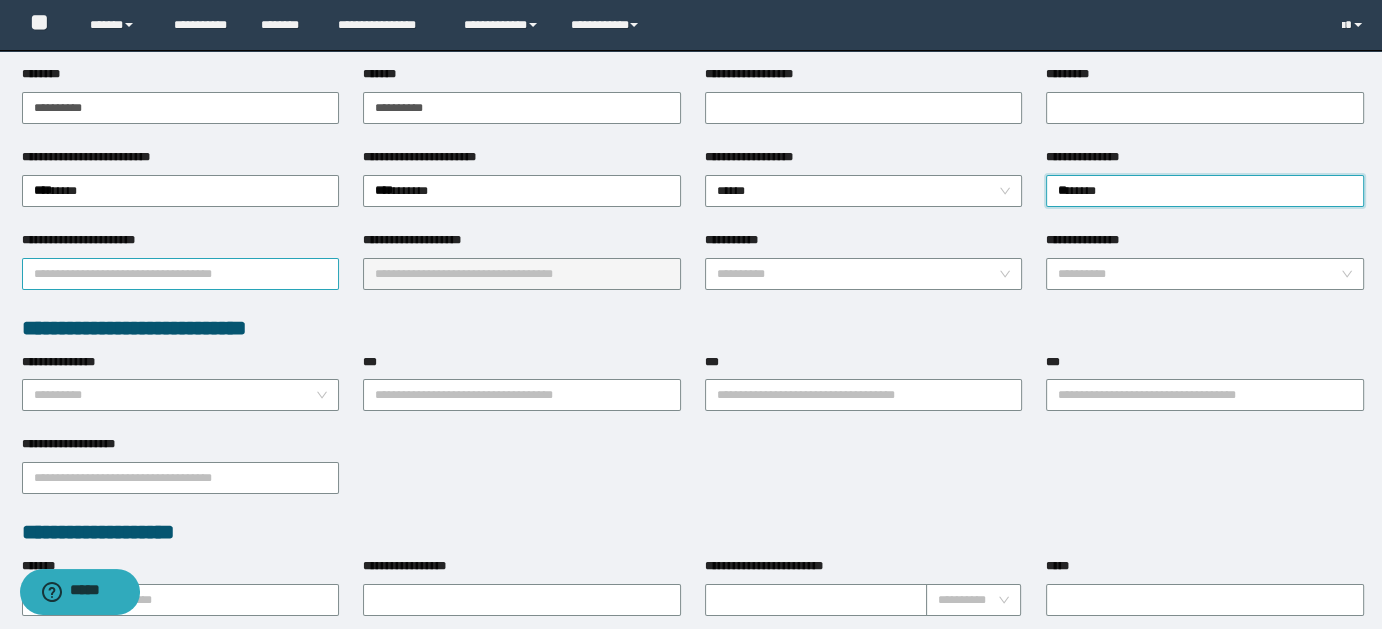 click on "**********" at bounding box center (181, 274) 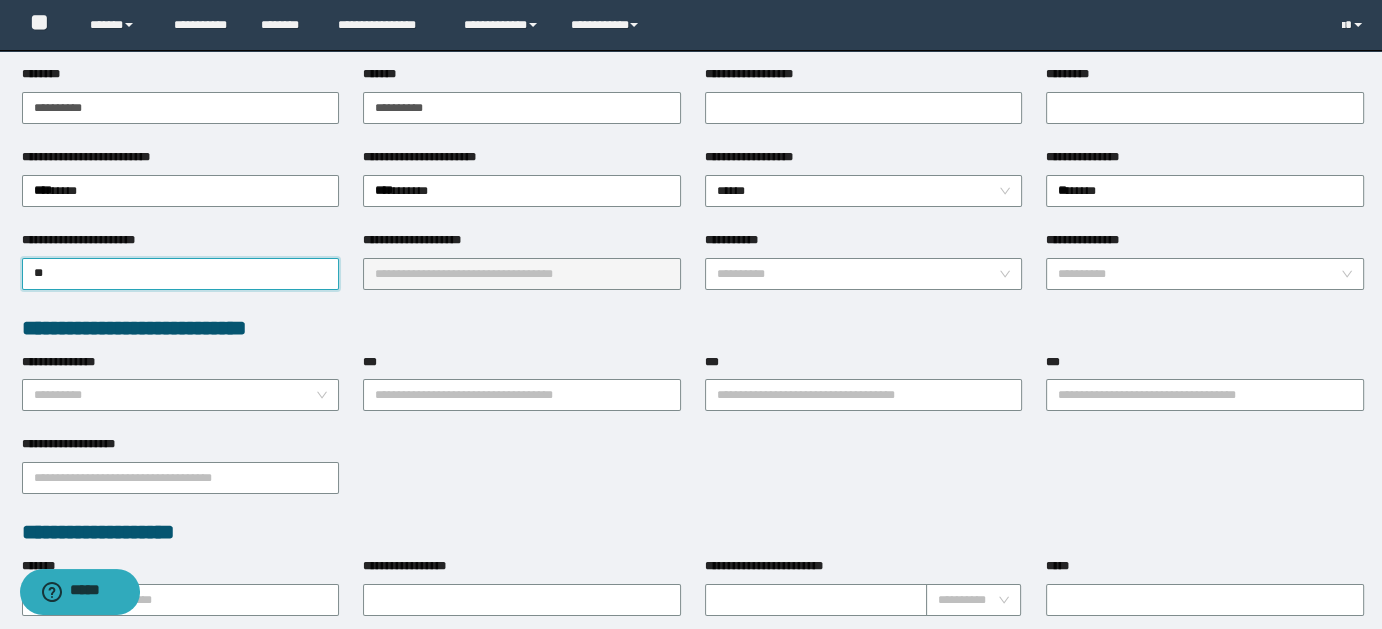type on "***" 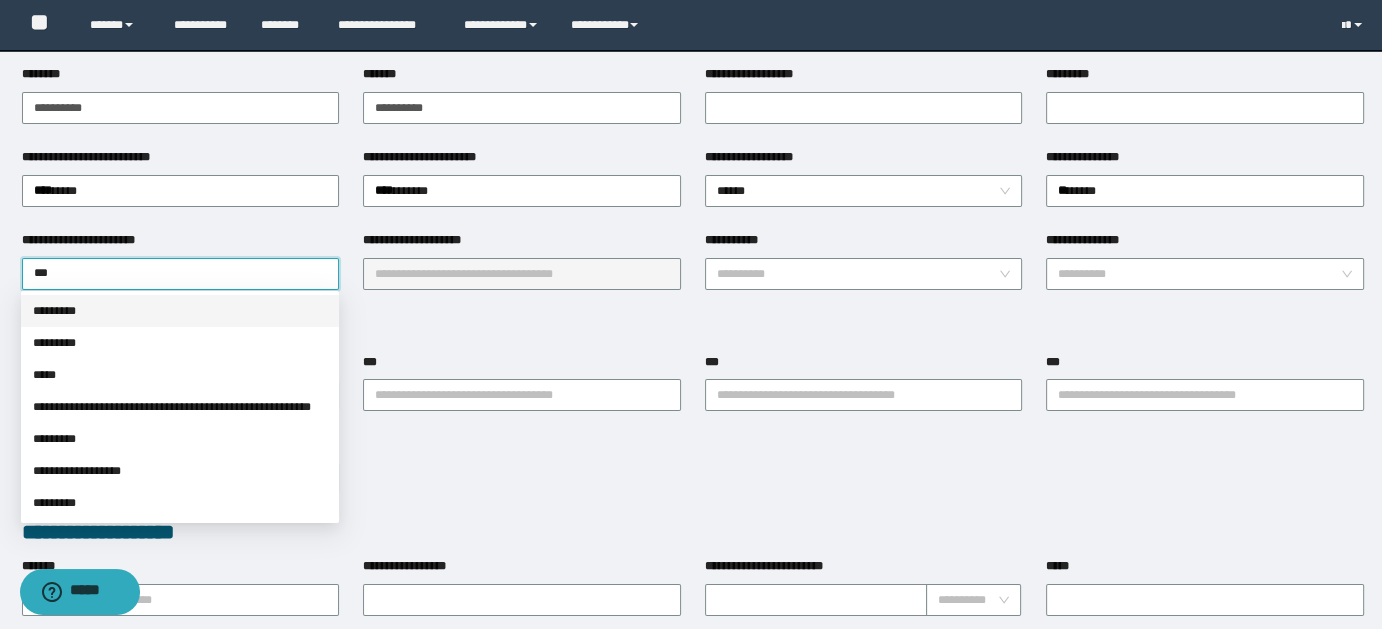 click on "*********" at bounding box center (180, 311) 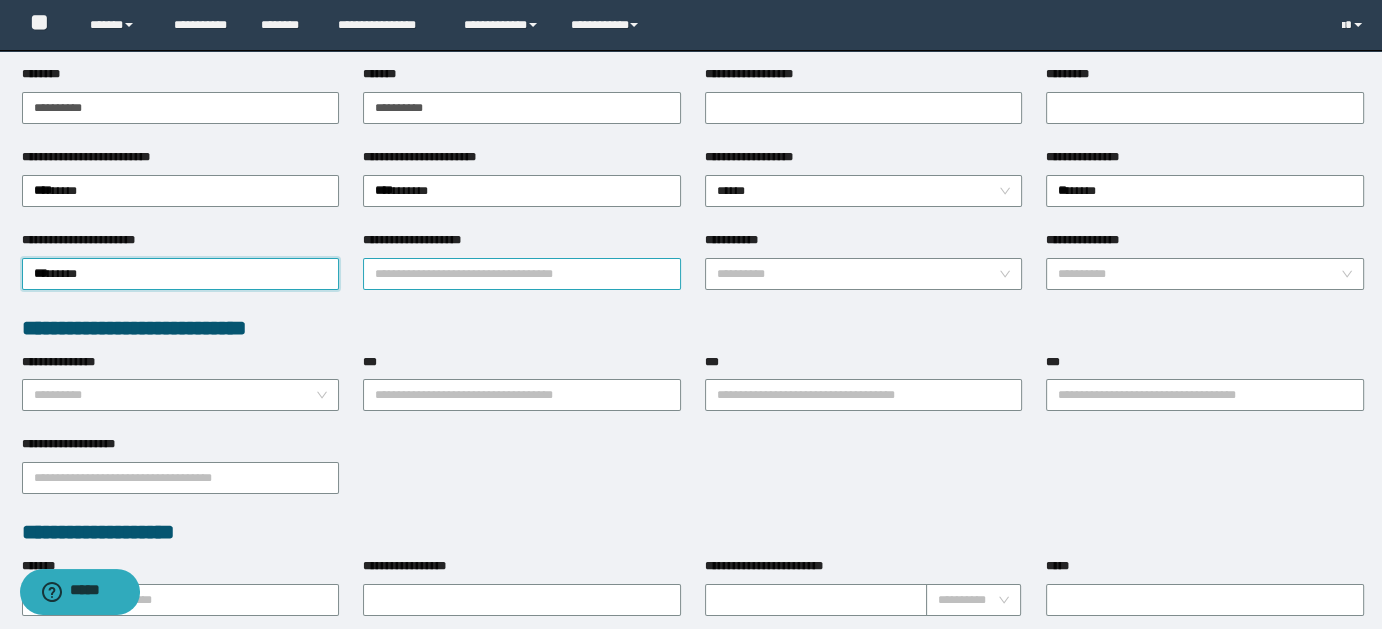 click on "**********" at bounding box center (522, 274) 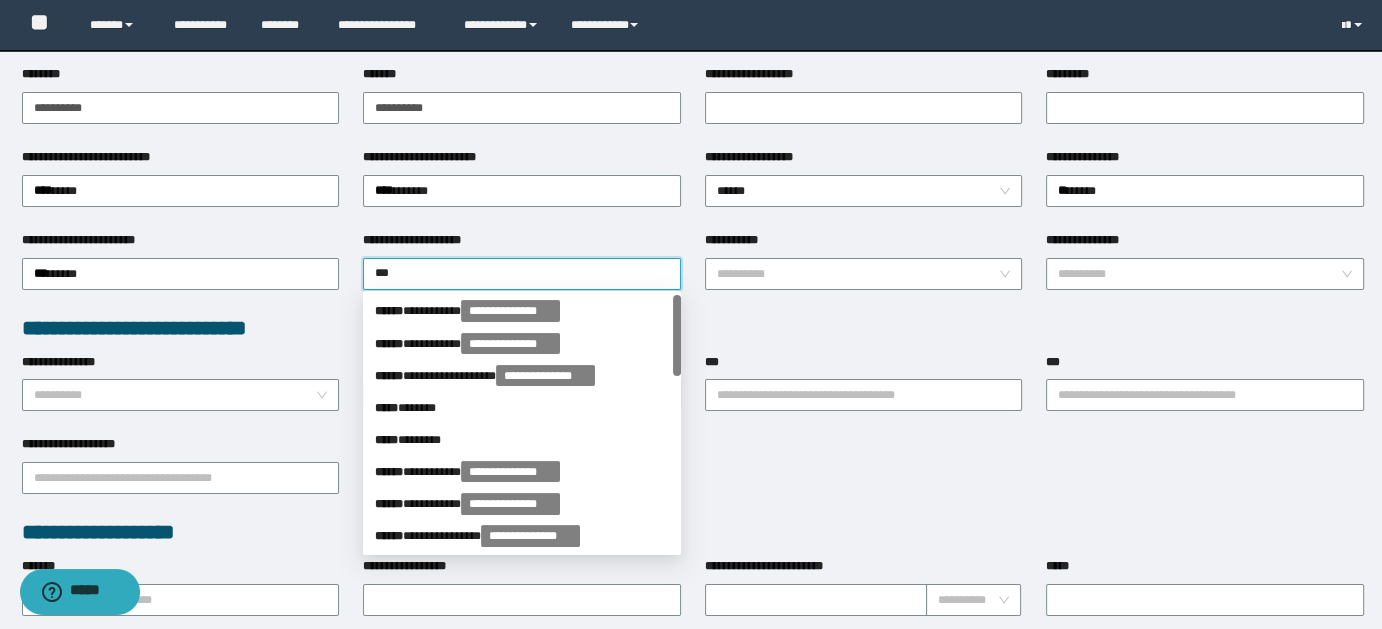 type on "****" 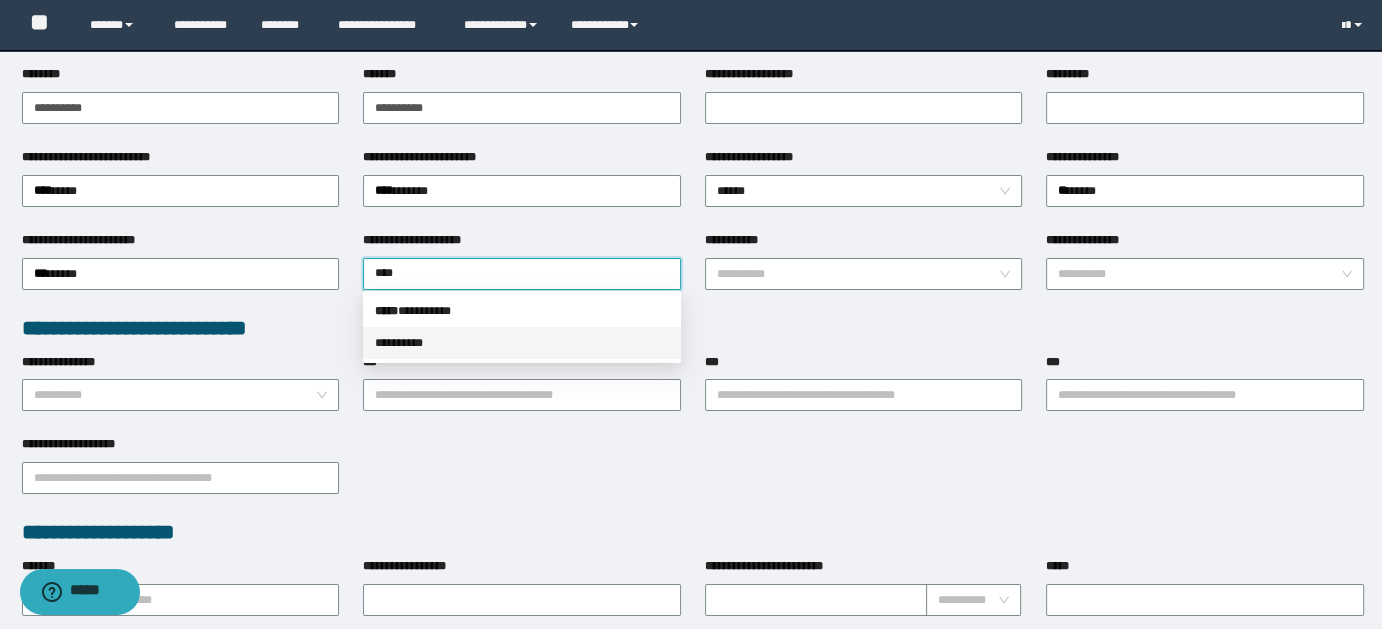 click on "* ********" at bounding box center [522, 343] 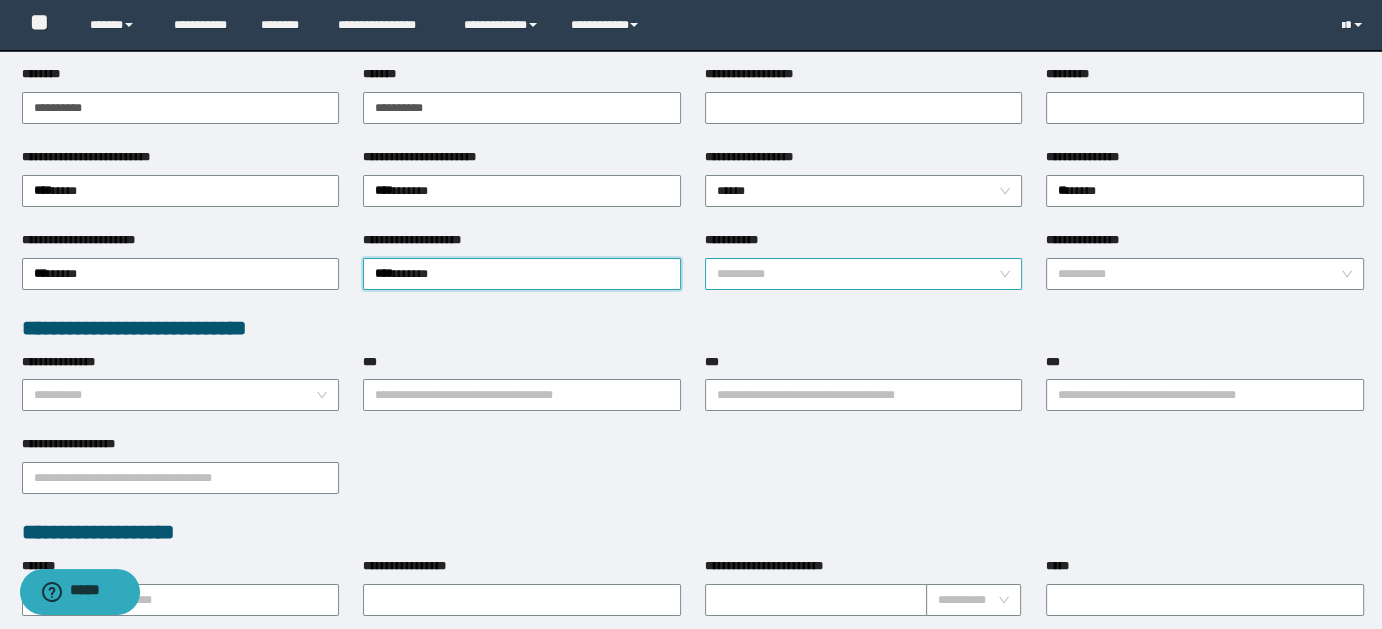 click on "**********" at bounding box center [864, 274] 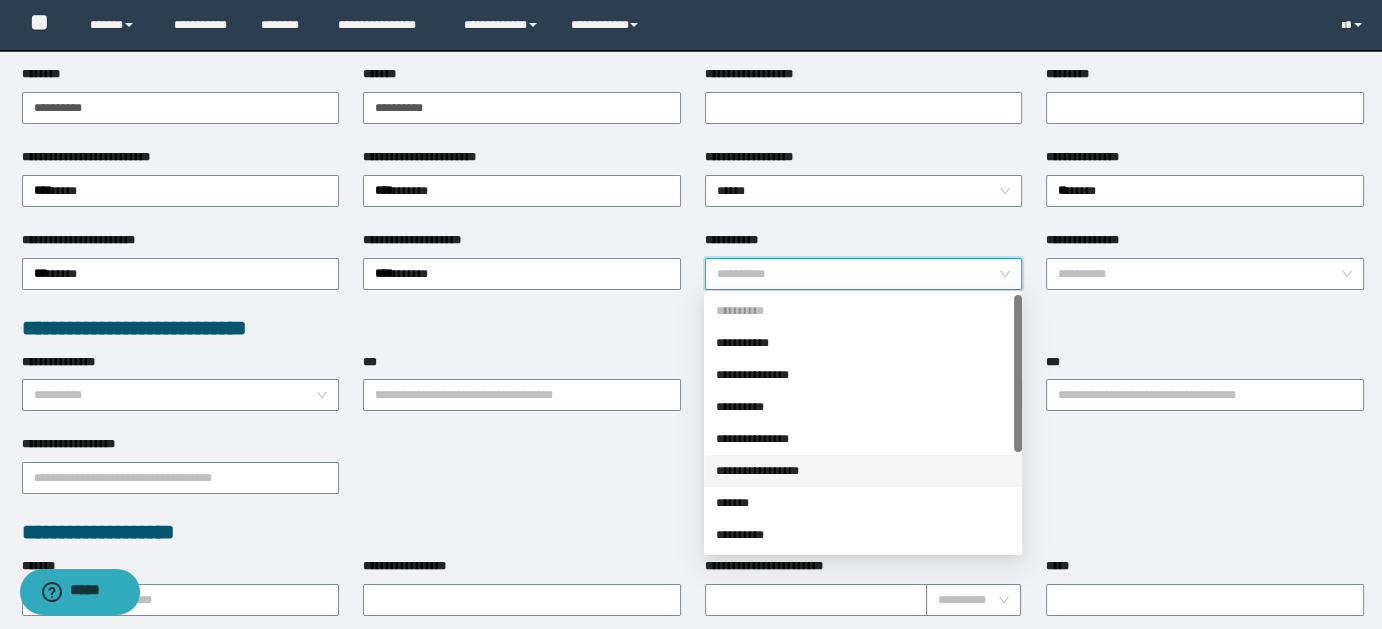 click on "**********" at bounding box center [863, 471] 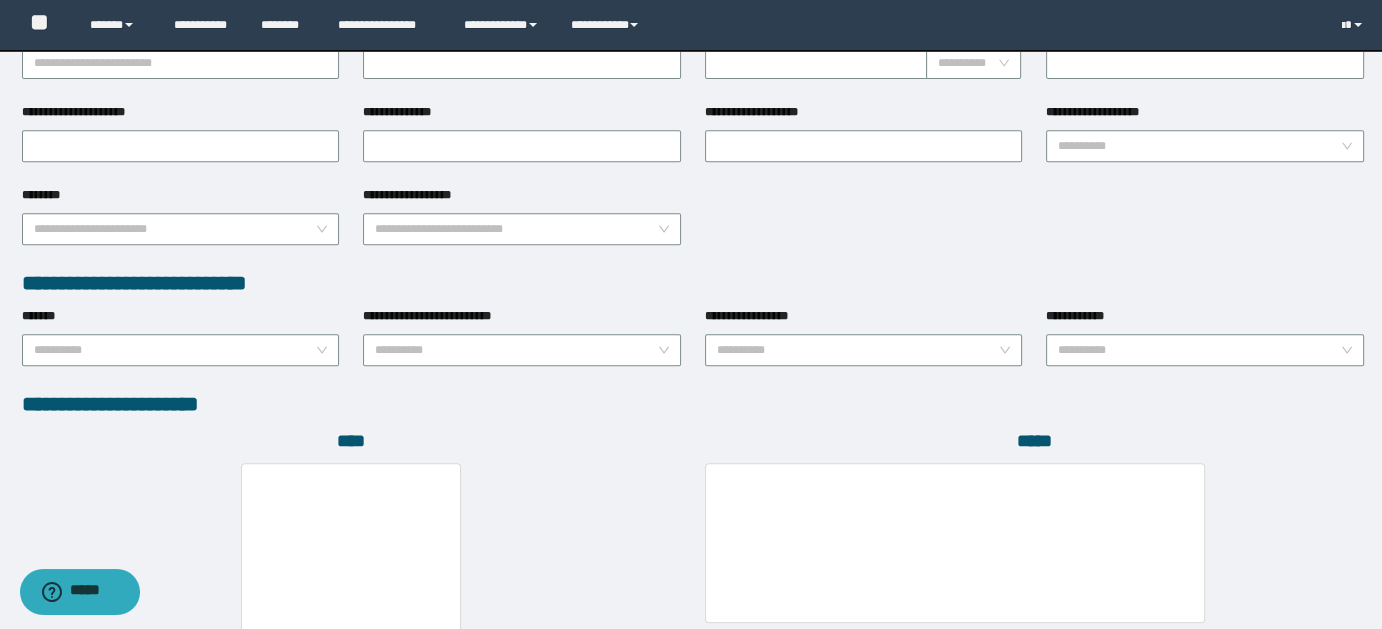 scroll, scrollTop: 1072, scrollLeft: 0, axis: vertical 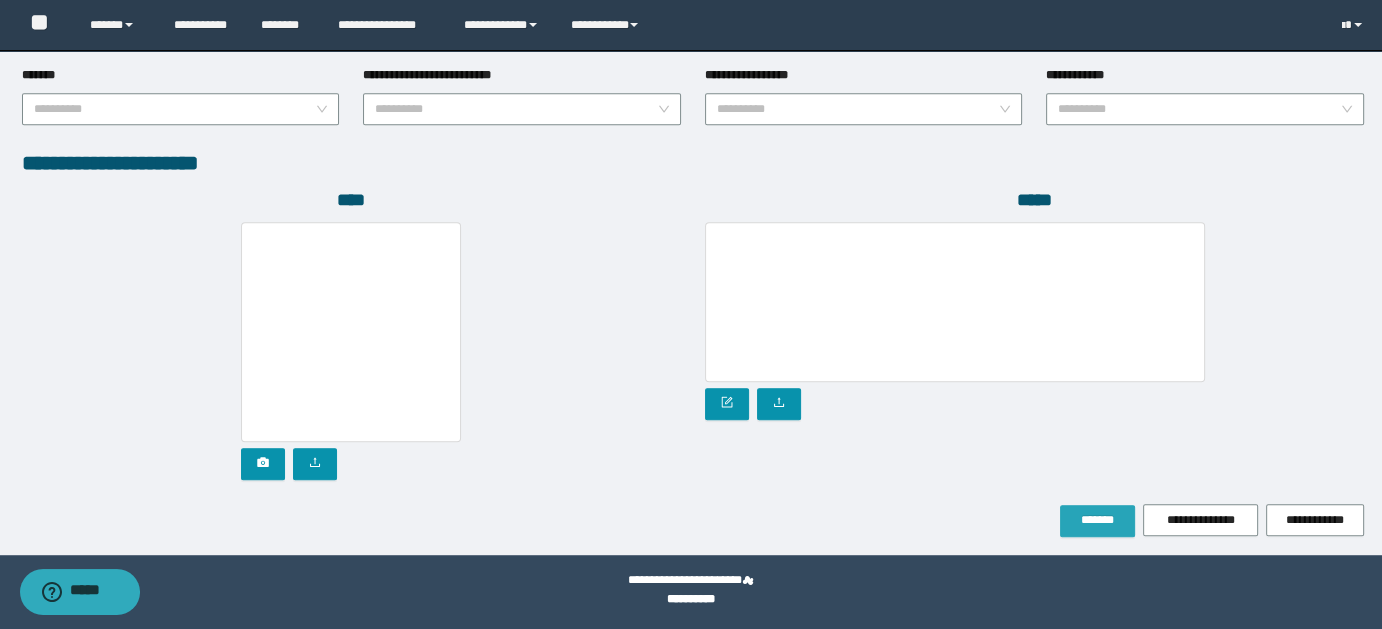 click on "*******" at bounding box center [1097, 520] 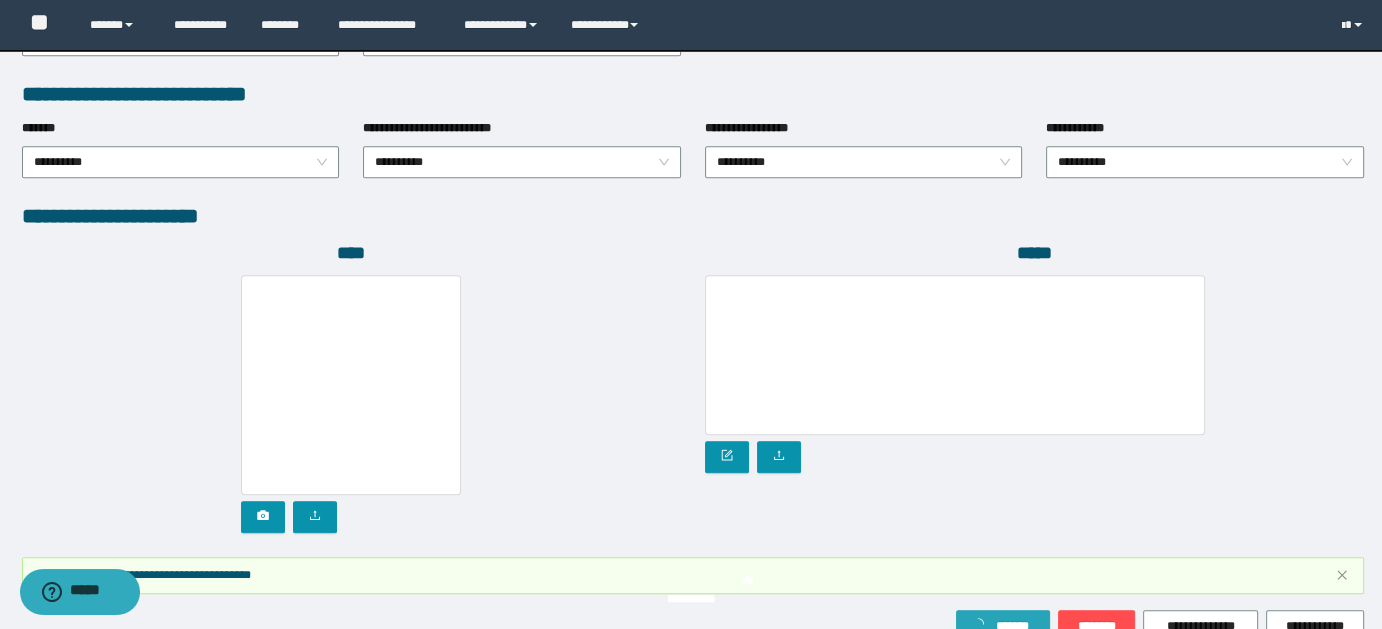scroll, scrollTop: 1124, scrollLeft: 0, axis: vertical 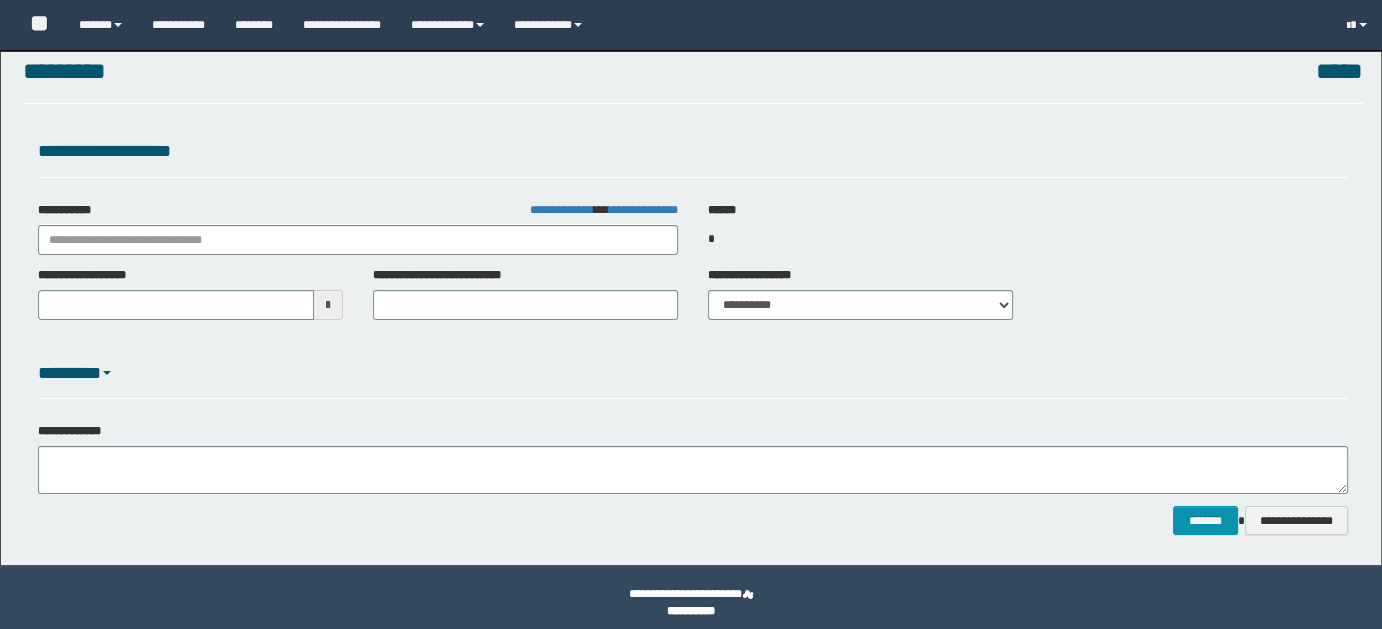 select on "*" 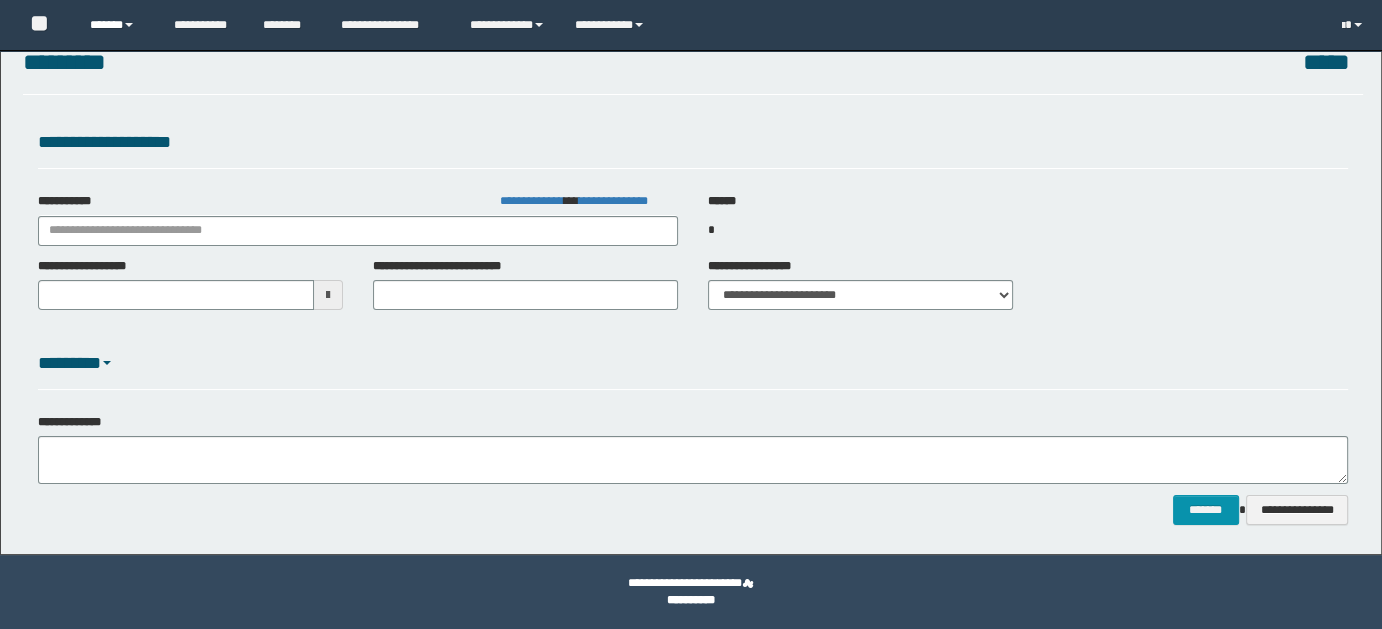 type on "**********" 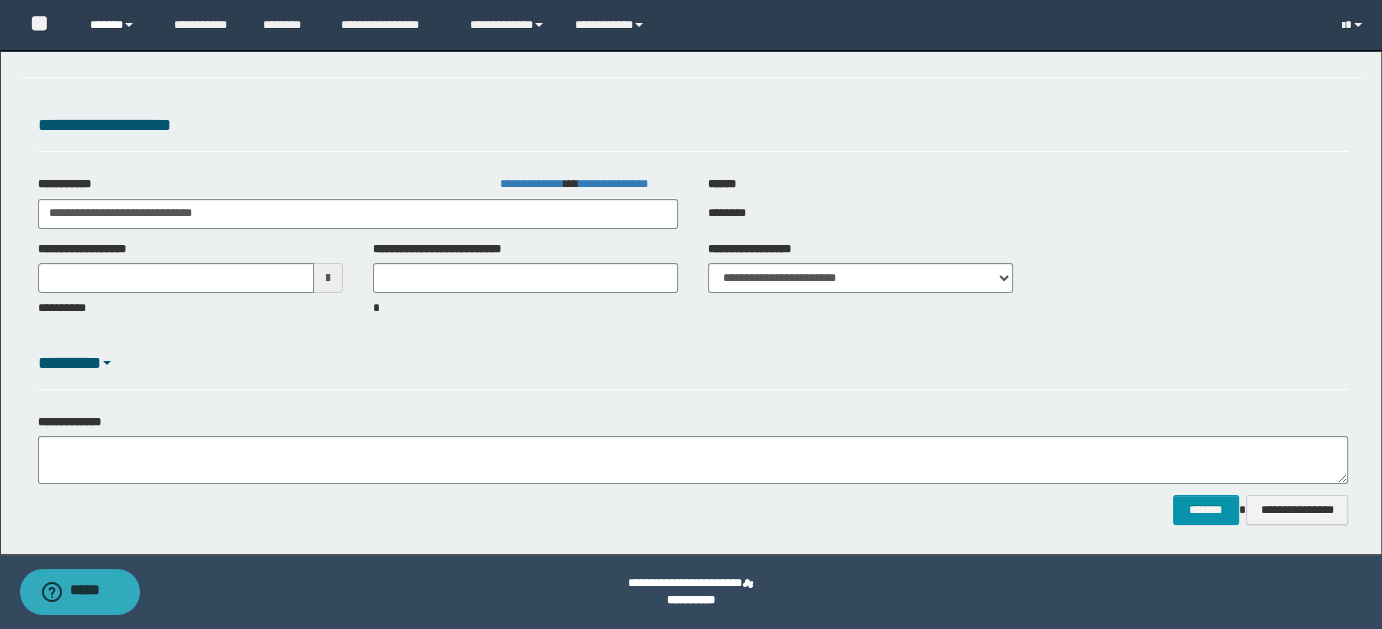 scroll, scrollTop: 0, scrollLeft: 0, axis: both 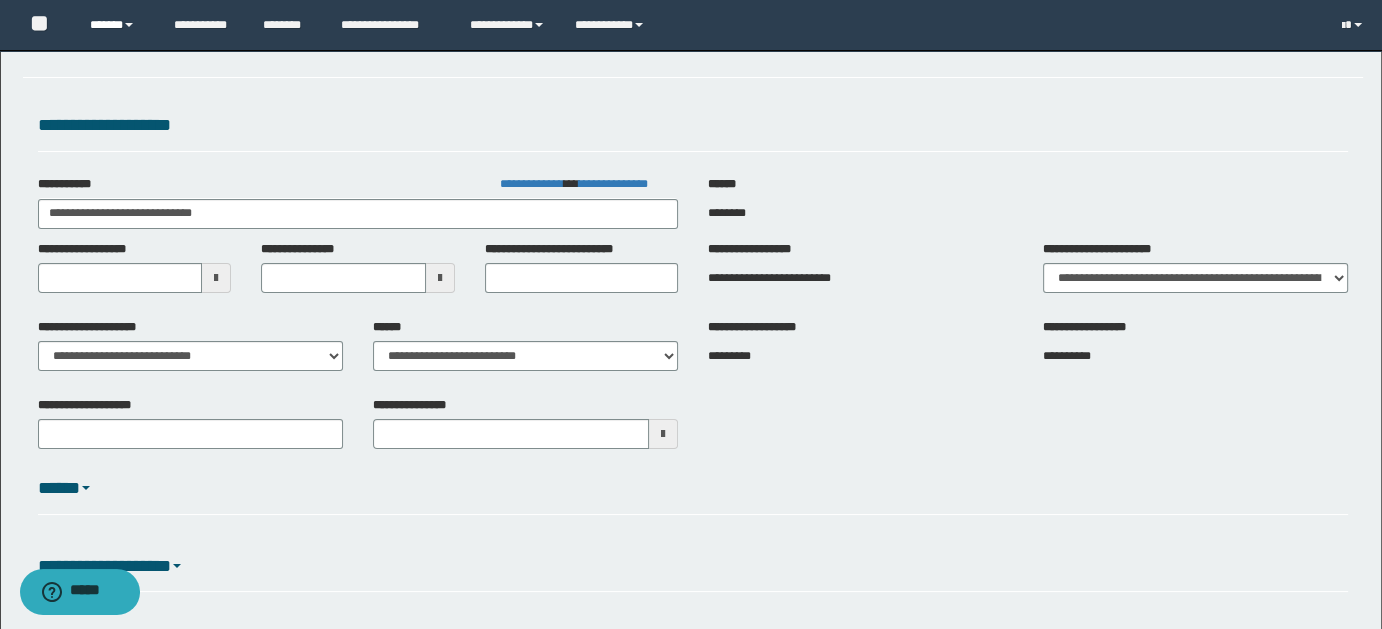 click on "******" at bounding box center (117, 25) 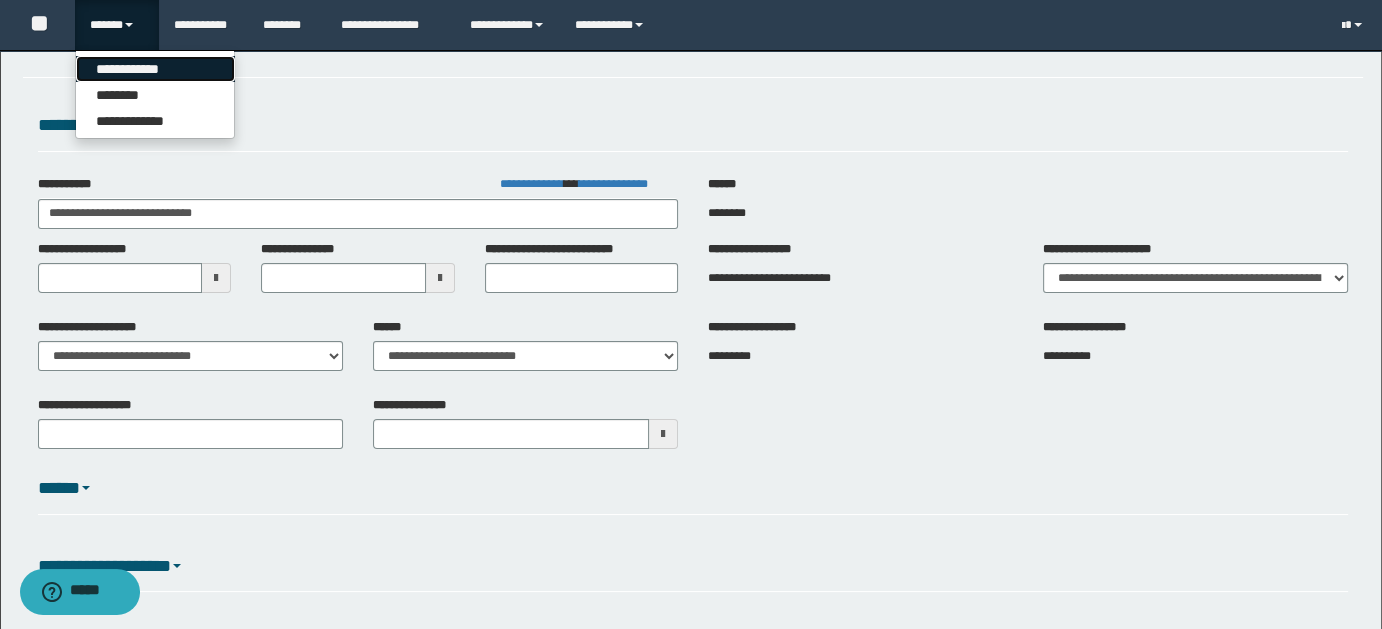 click on "**********" at bounding box center (155, 69) 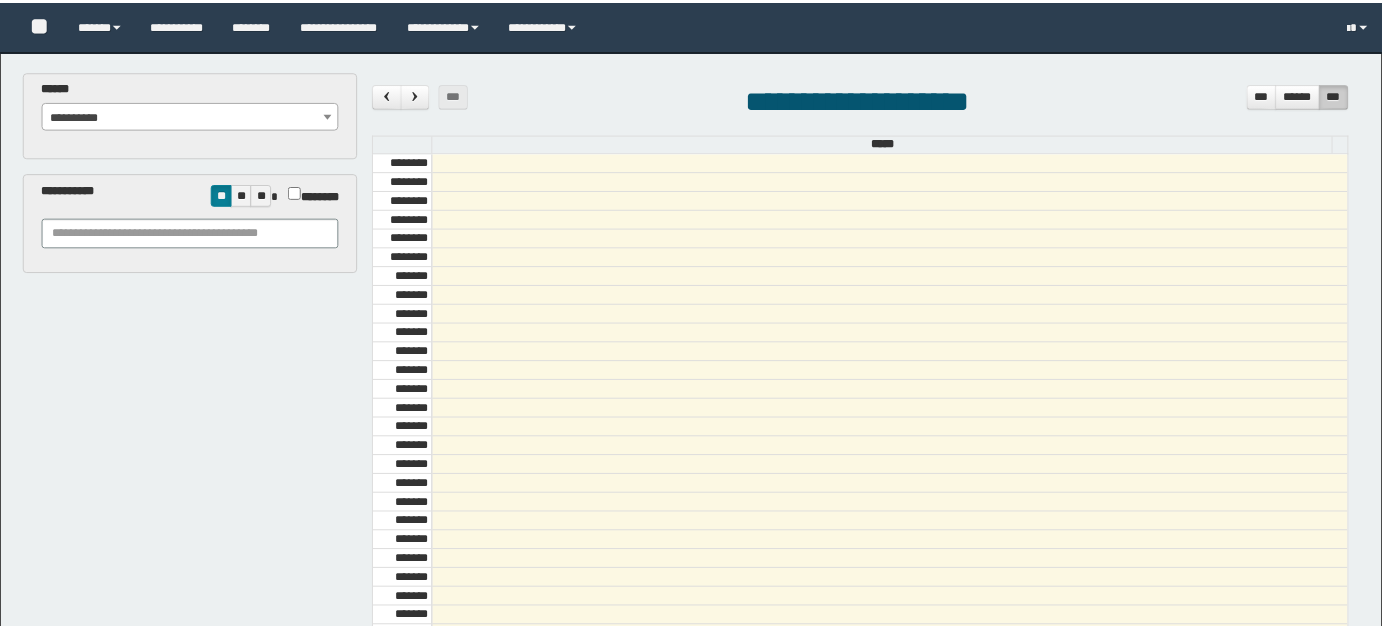 scroll, scrollTop: 0, scrollLeft: 0, axis: both 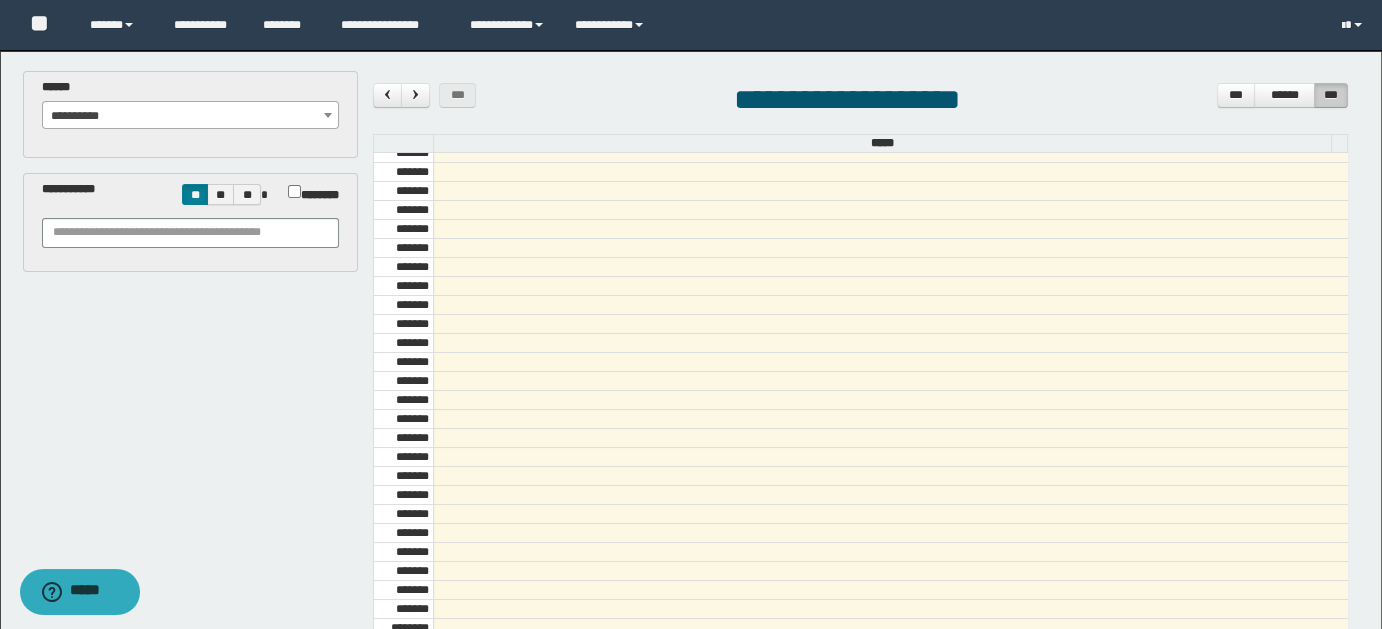select on "******" 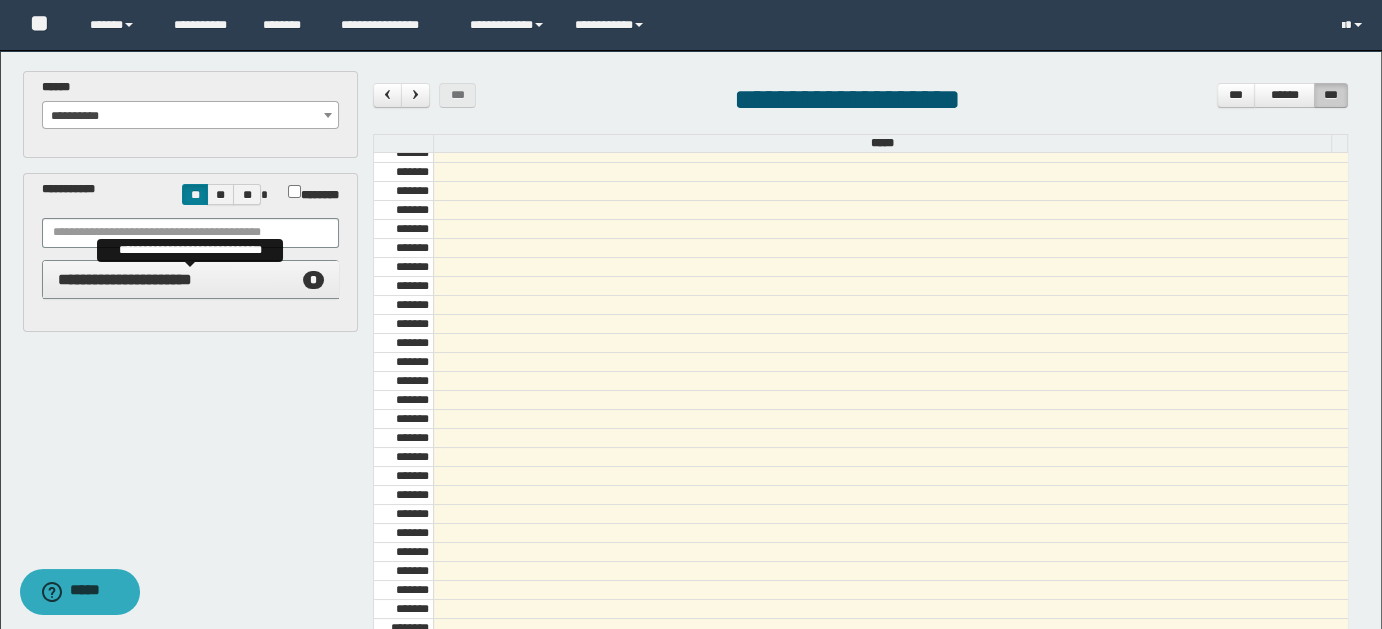 click on "**********" at bounding box center (125, 279) 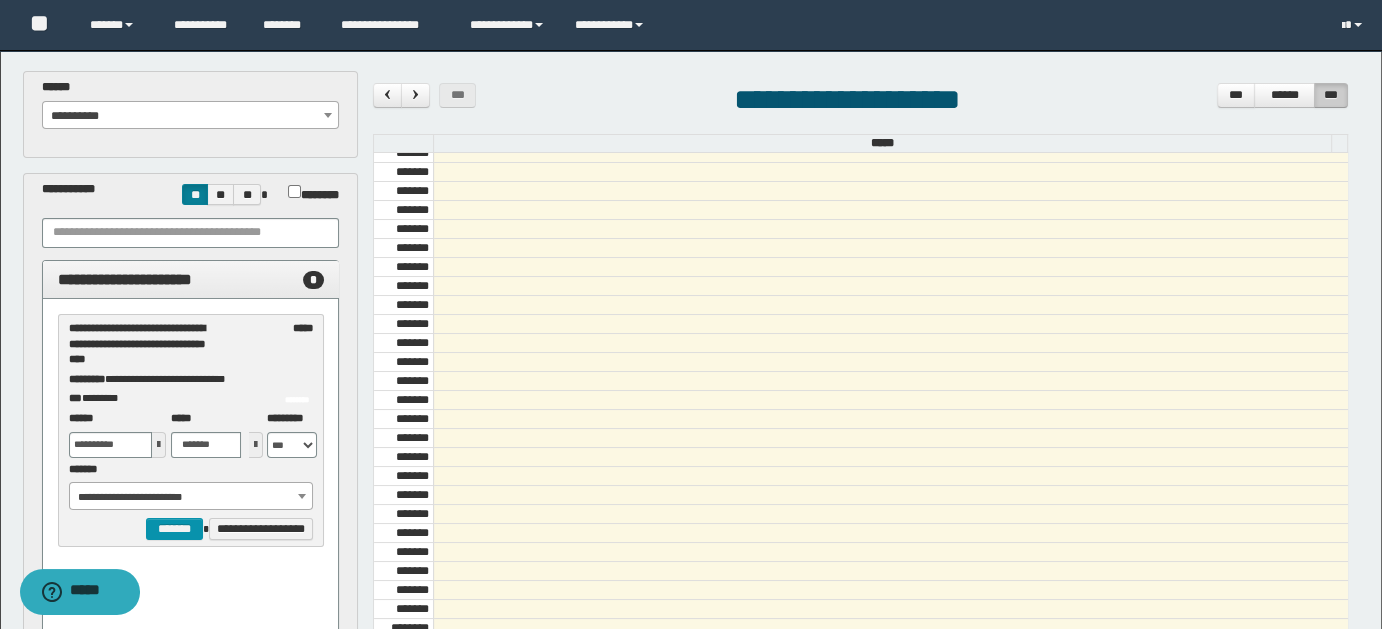 click at bounding box center [159, 445] 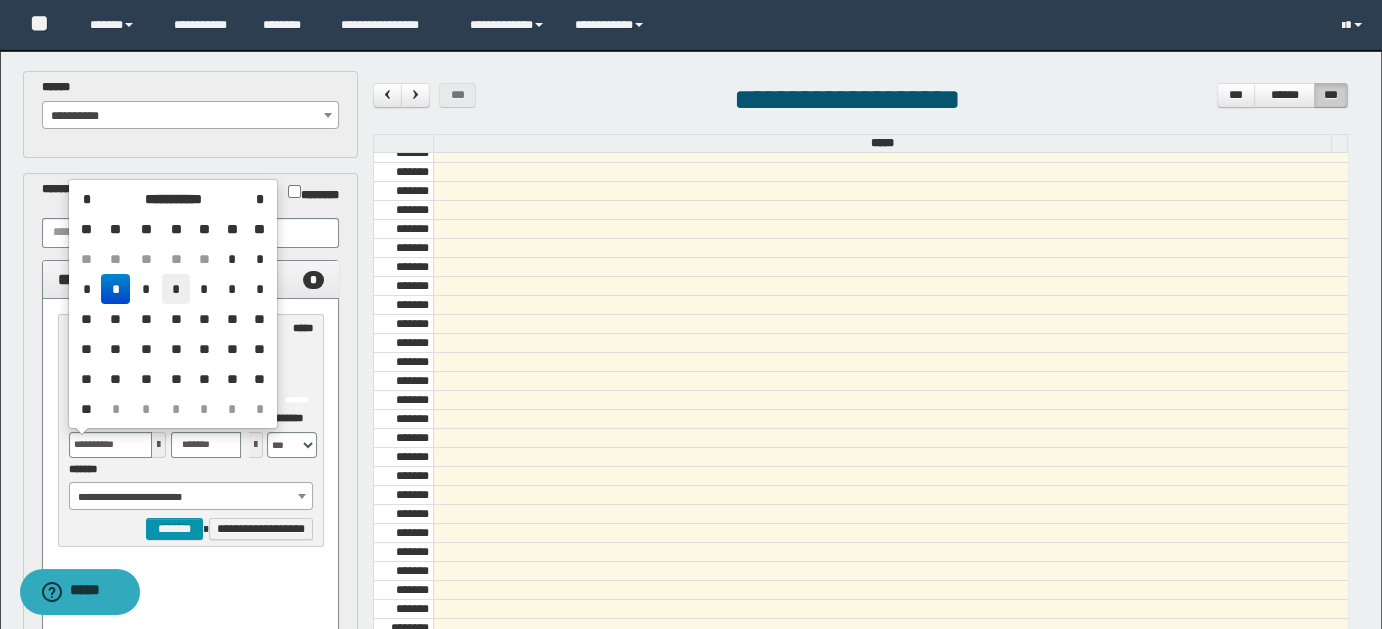 click on "*" at bounding box center (176, 289) 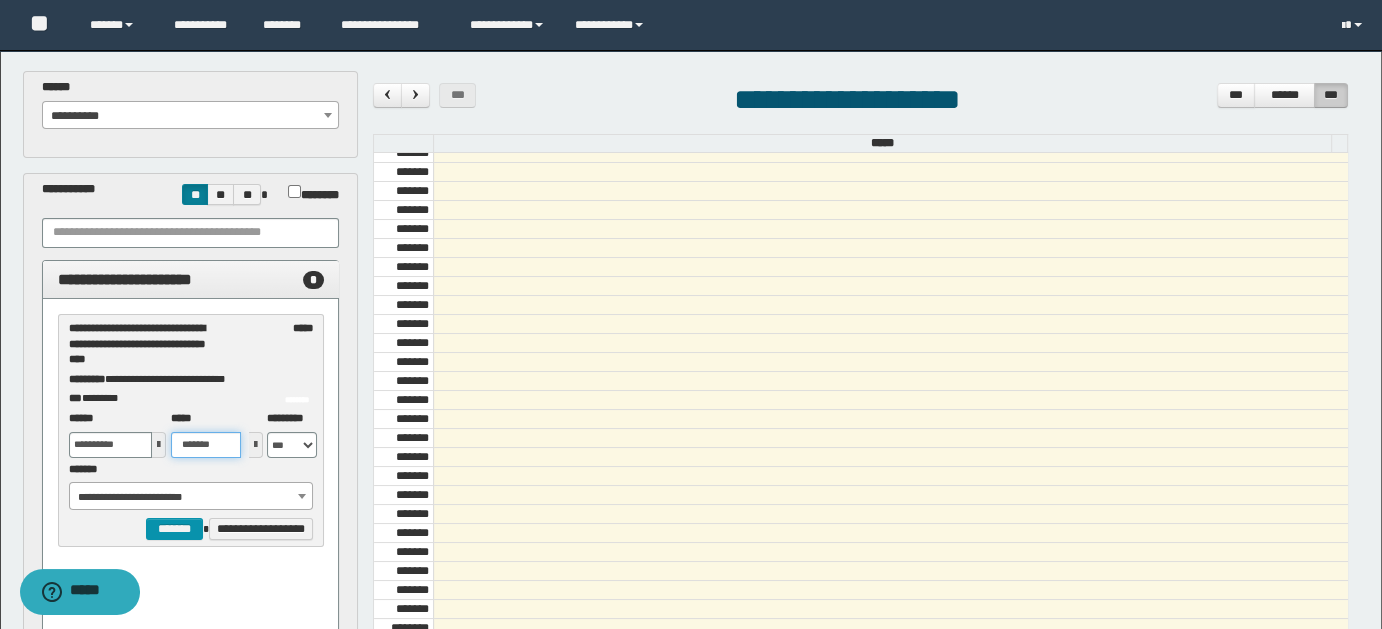 click on "*******" at bounding box center [206, 445] 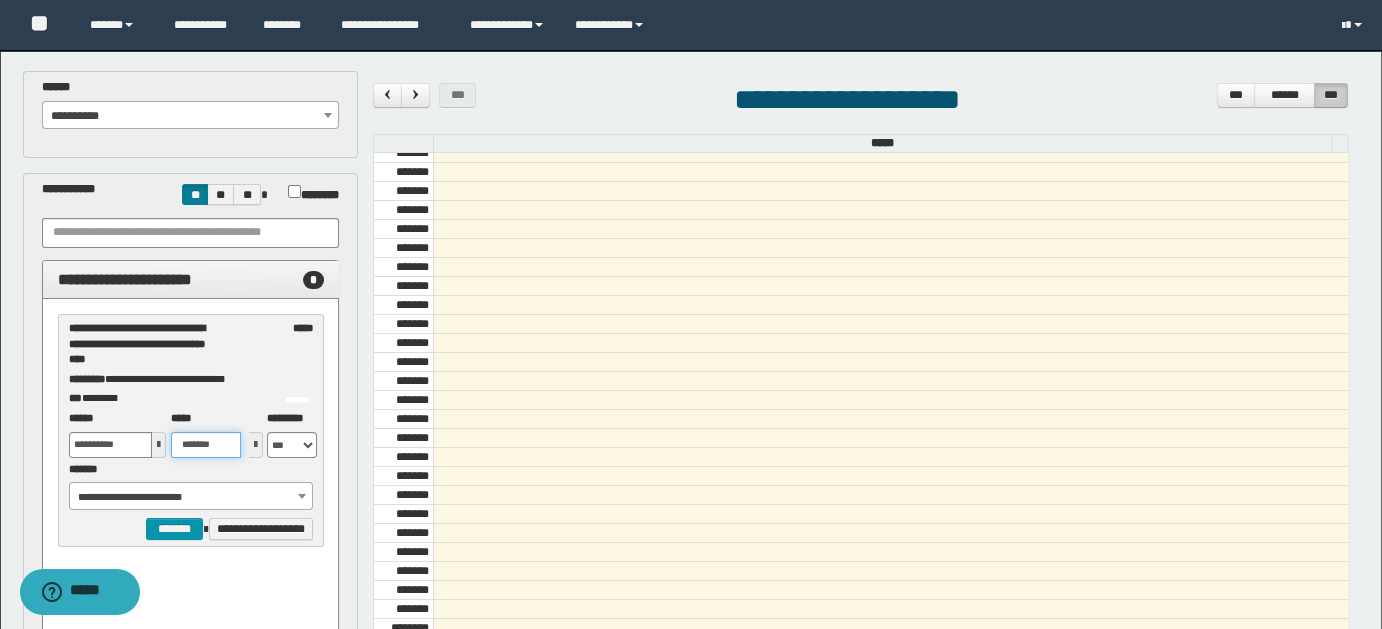 click on "*******" at bounding box center [206, 445] 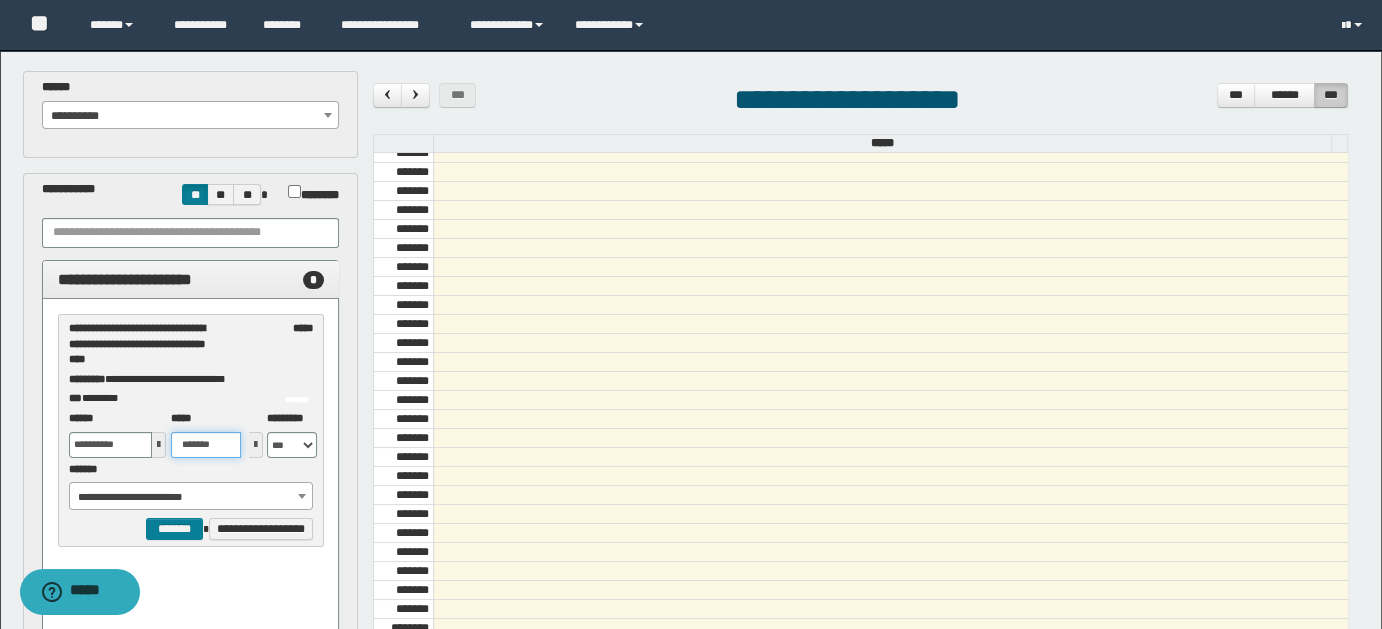 type on "*******" 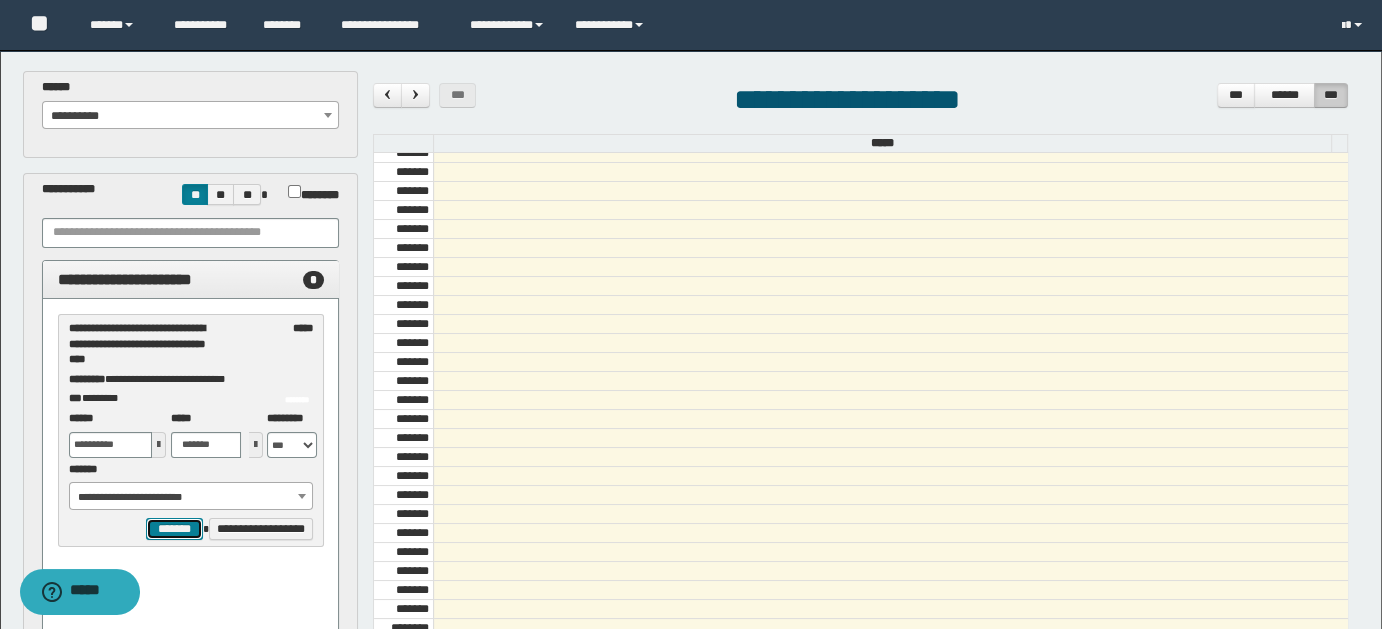 click on "*******" at bounding box center (174, 528) 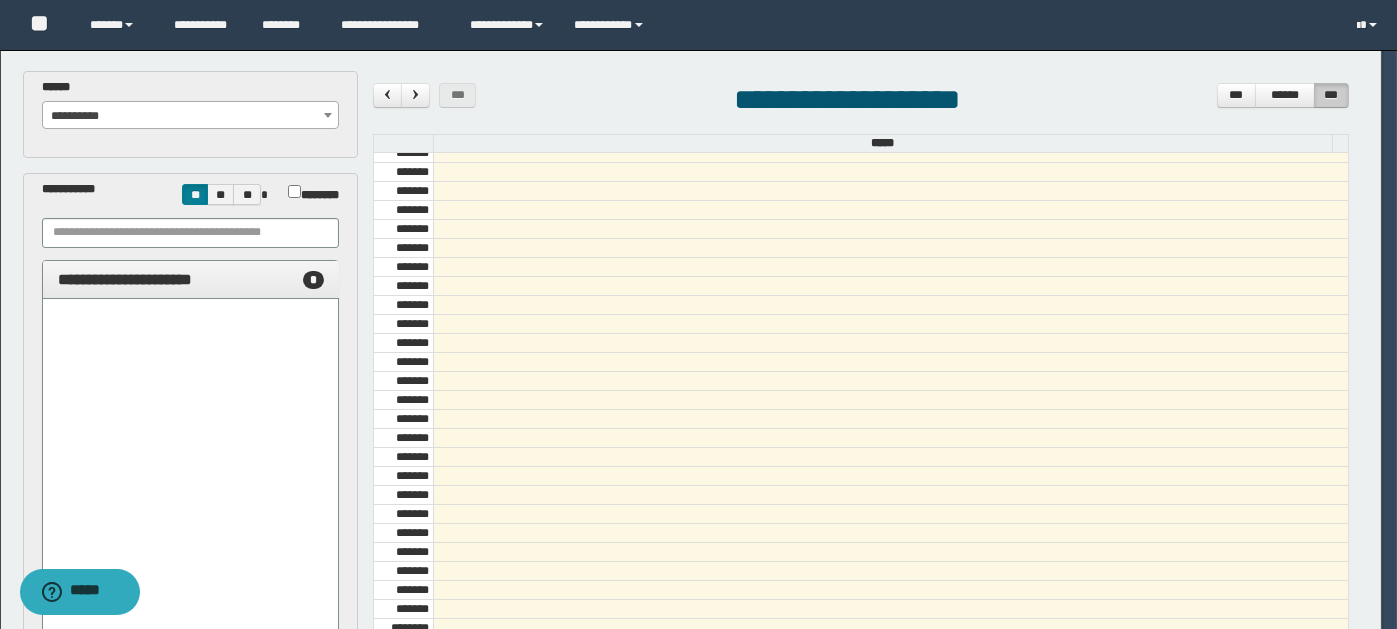 select on "******" 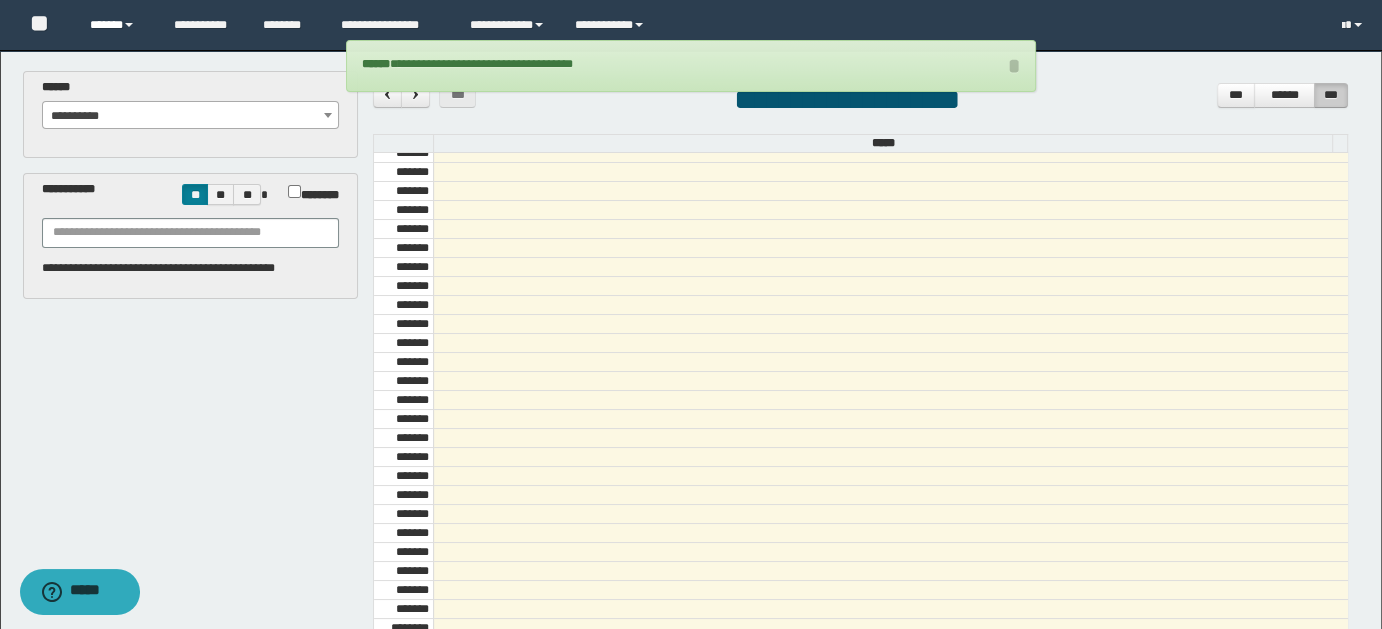 click on "******" at bounding box center [117, 25] 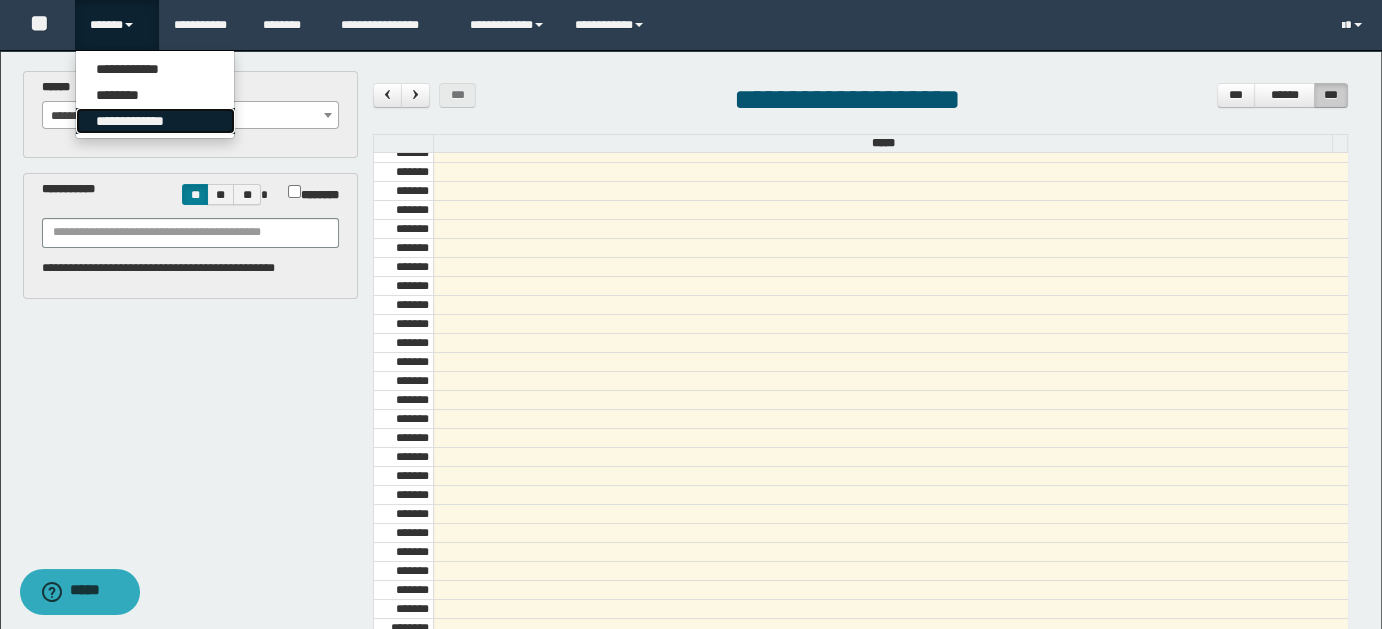 click on "**********" at bounding box center [155, 121] 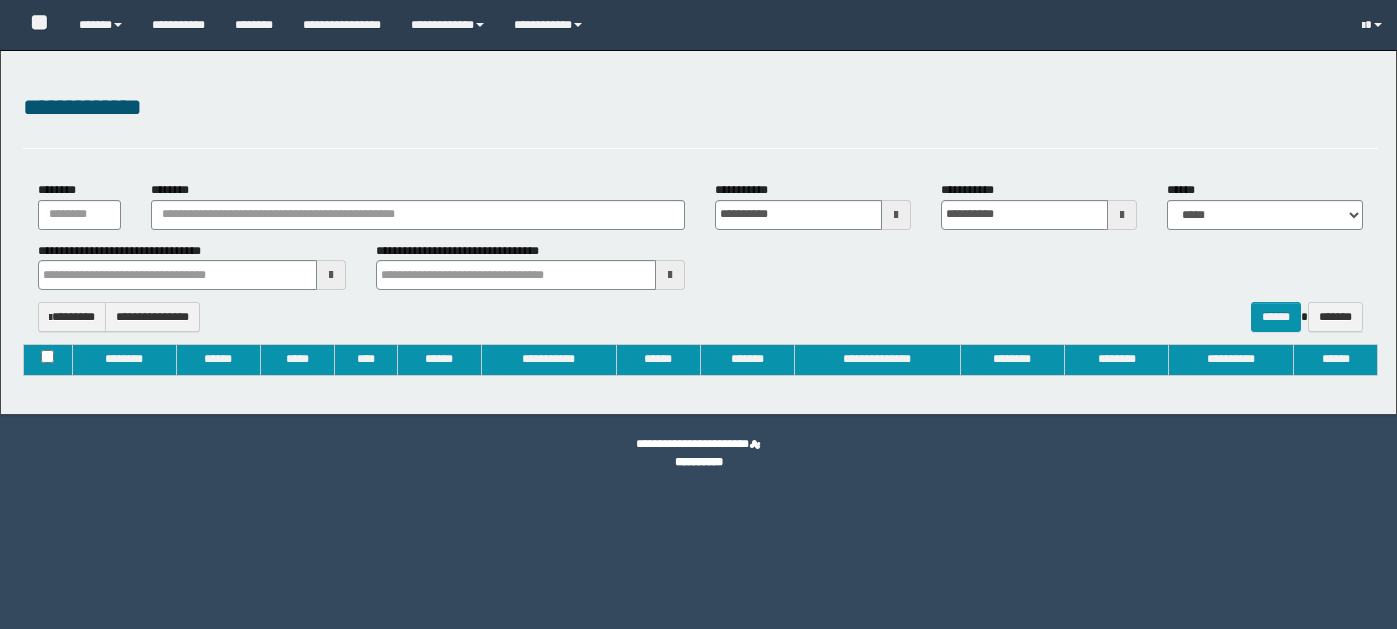 type on "**********" 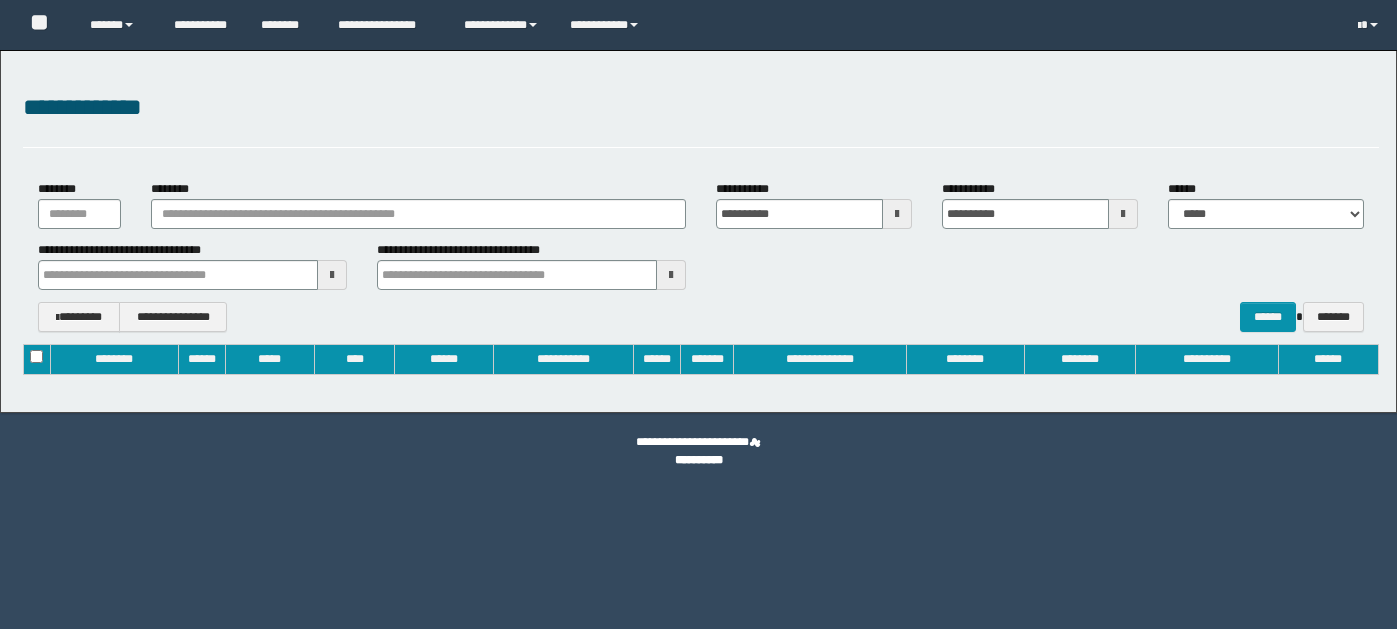 scroll, scrollTop: 0, scrollLeft: 0, axis: both 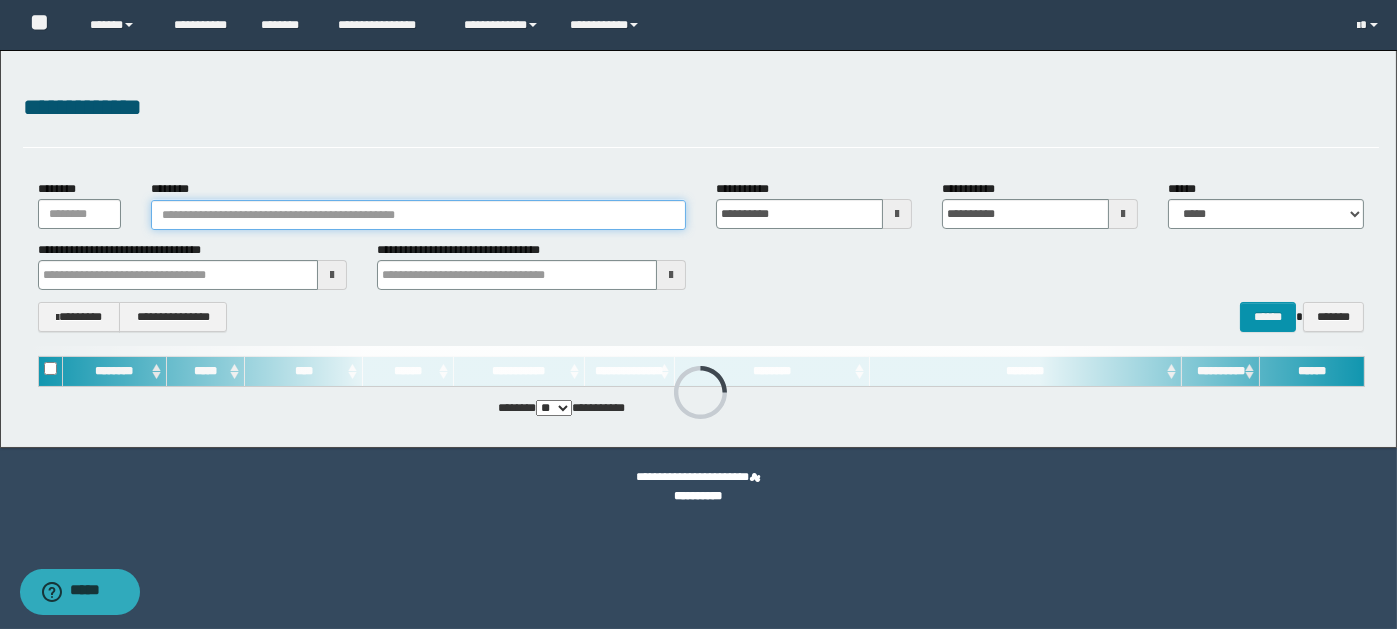 click on "********" at bounding box center [418, 215] 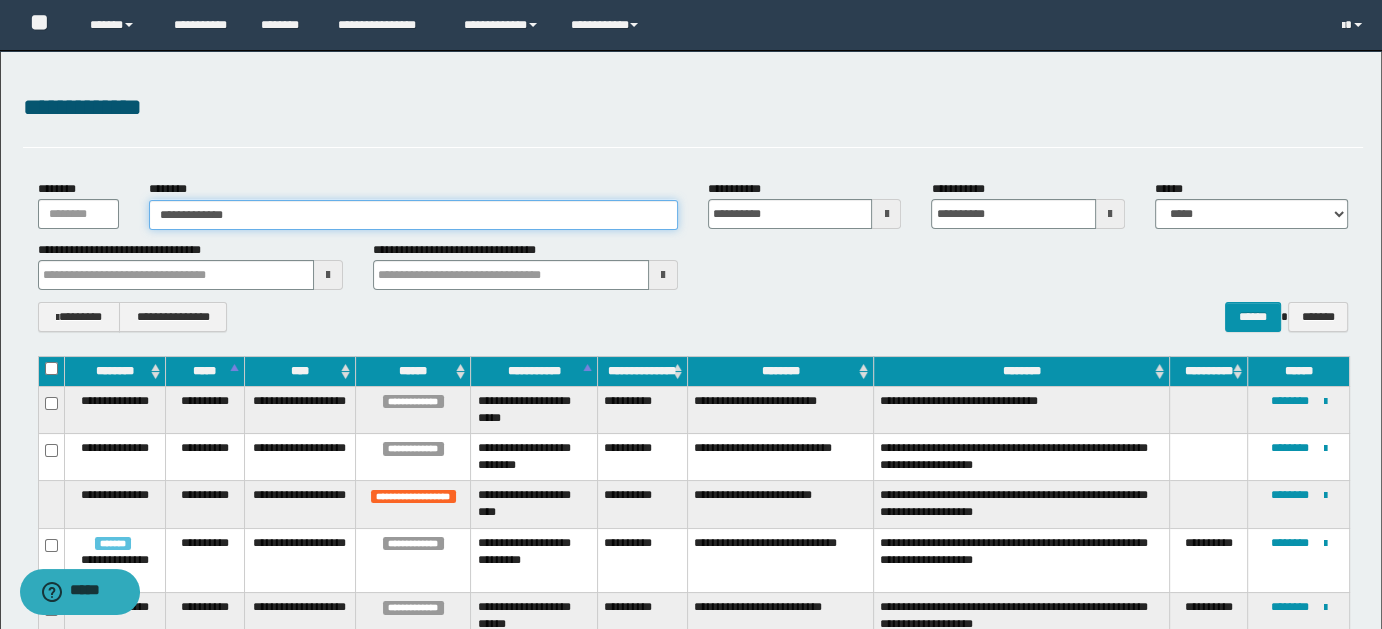 type on "**********" 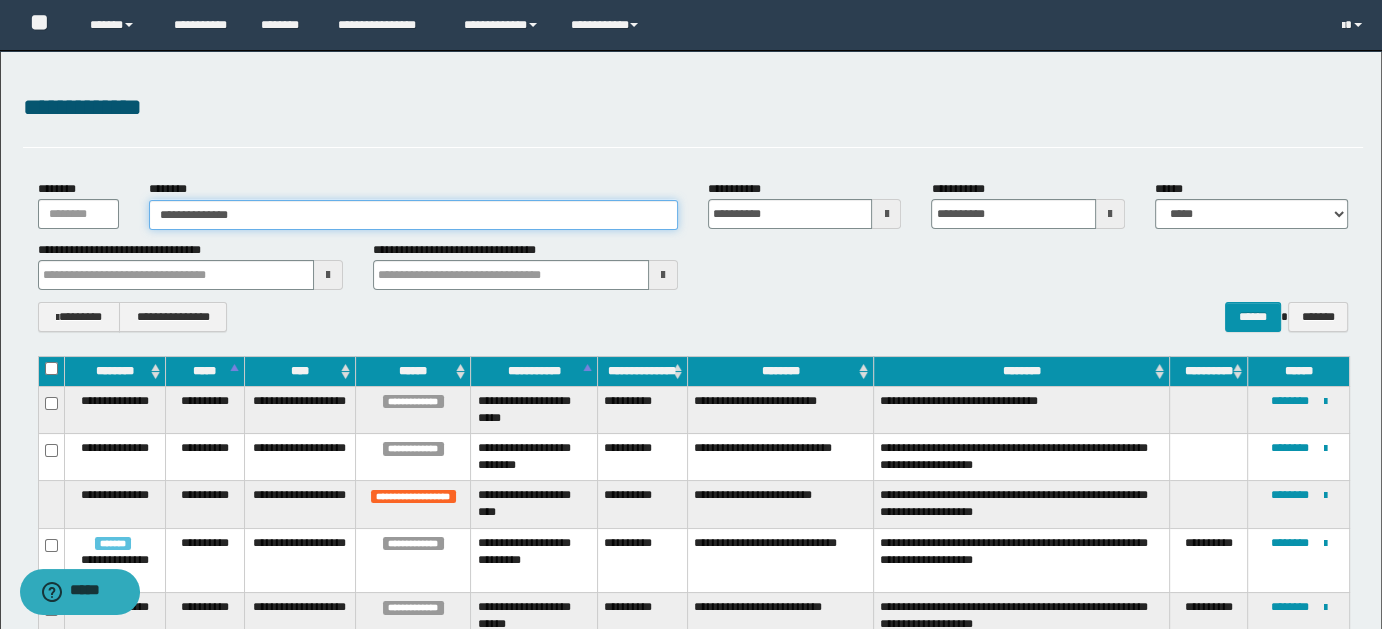 type on "**********" 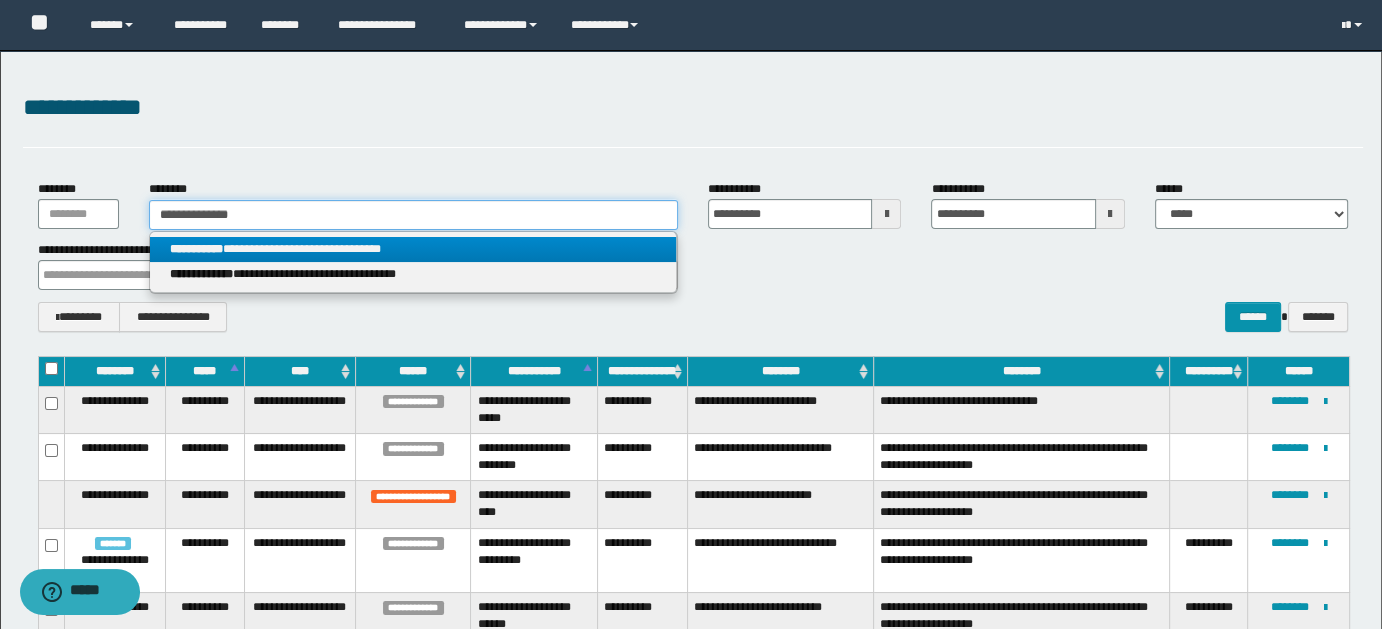 type on "**********" 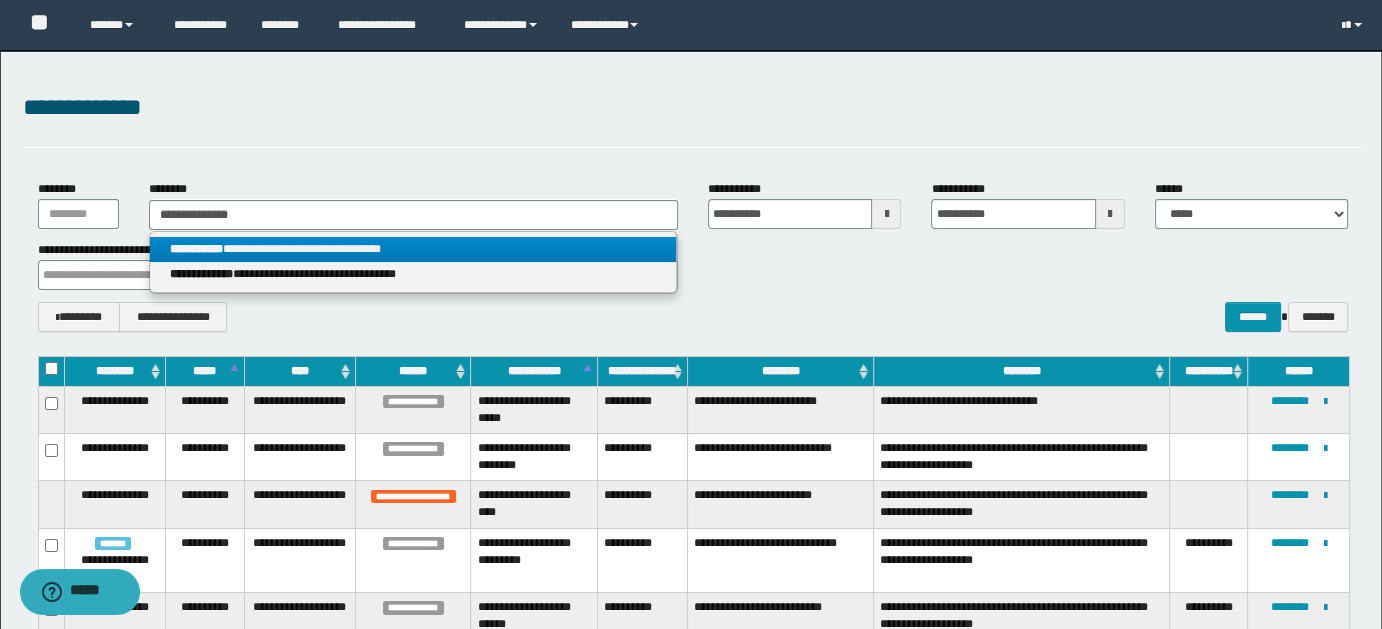 click on "**********" at bounding box center [413, 249] 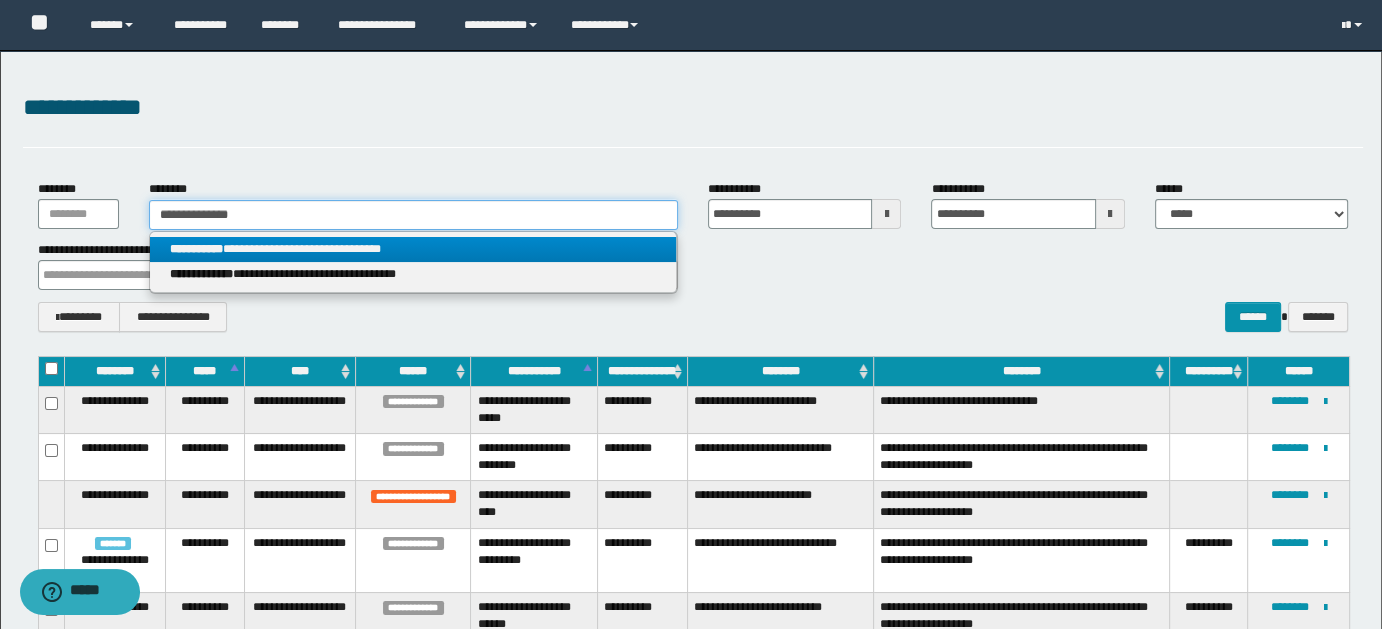 type 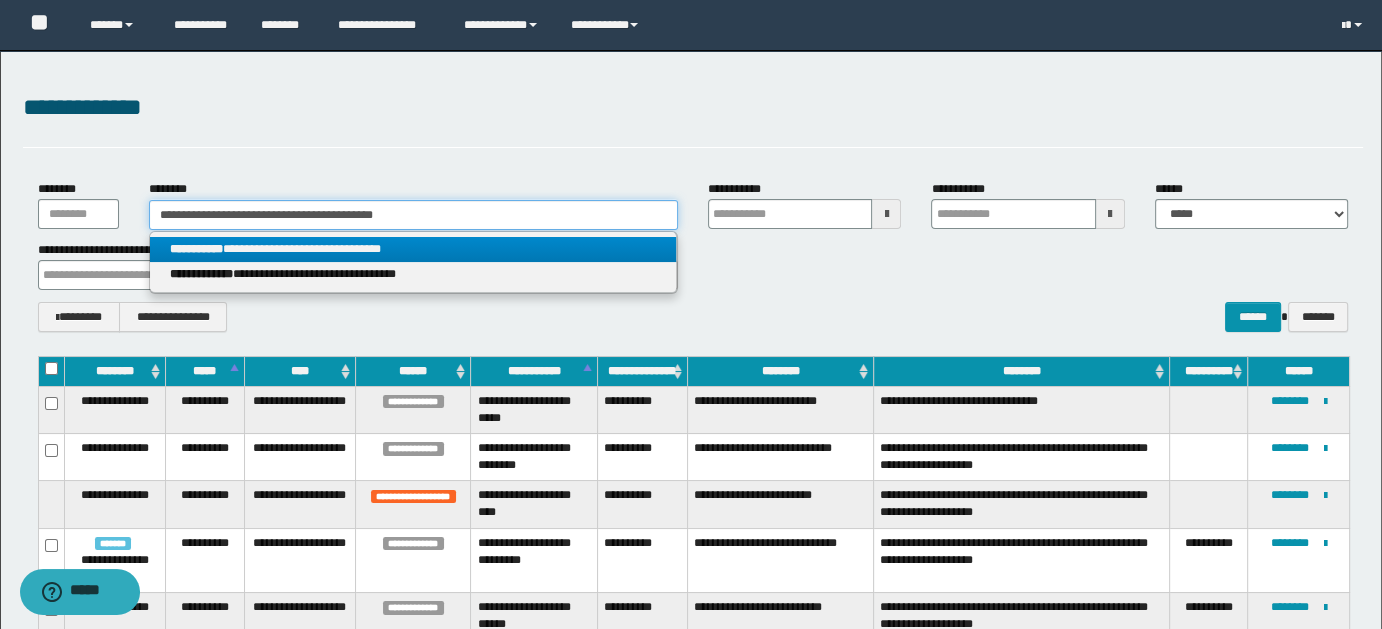 type 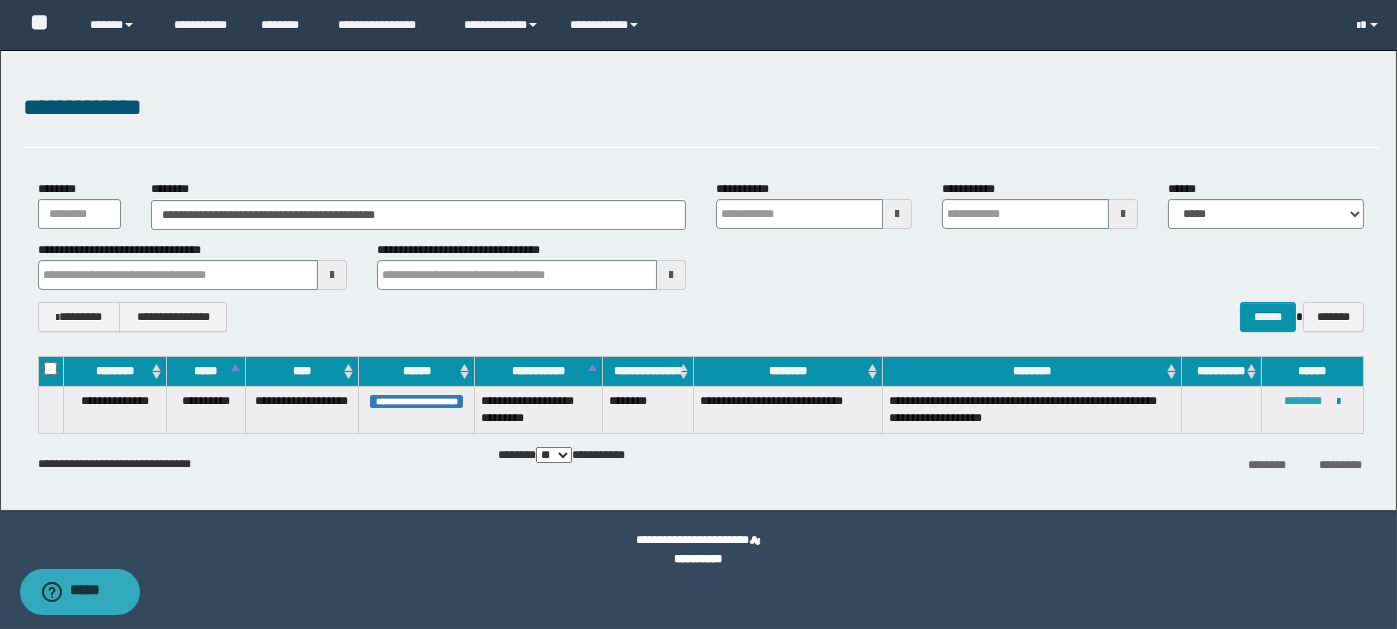 click on "********" at bounding box center (1304, 401) 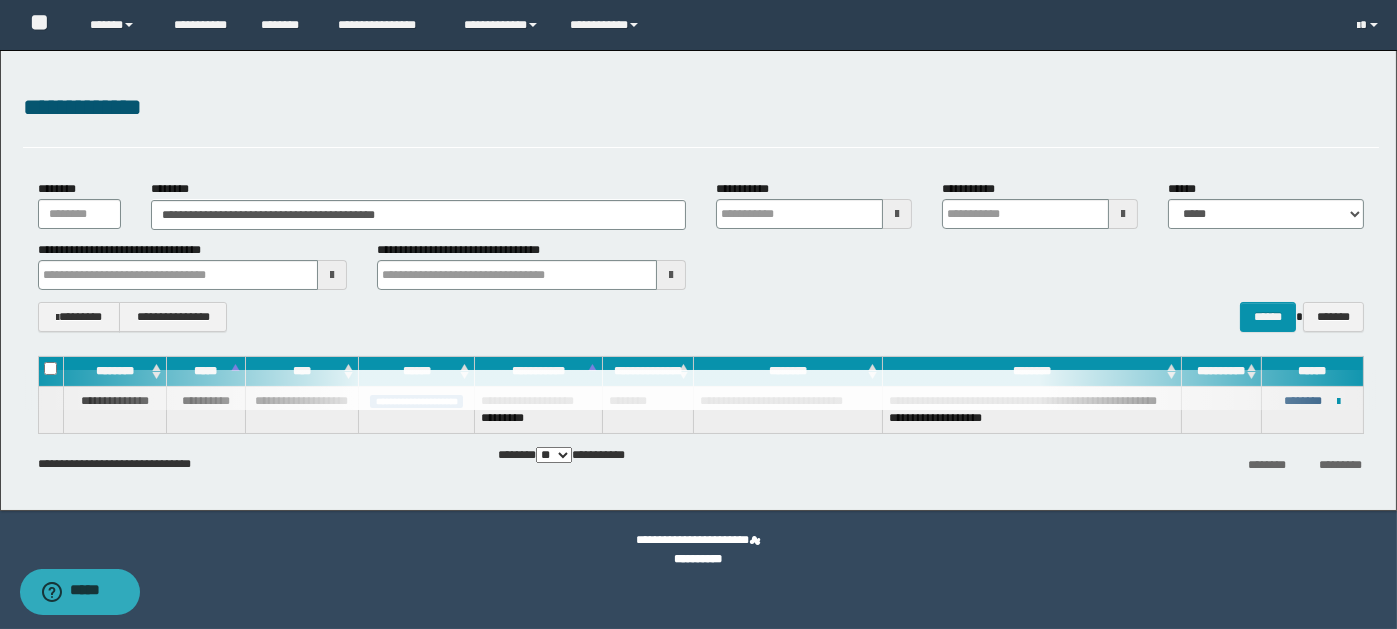 type 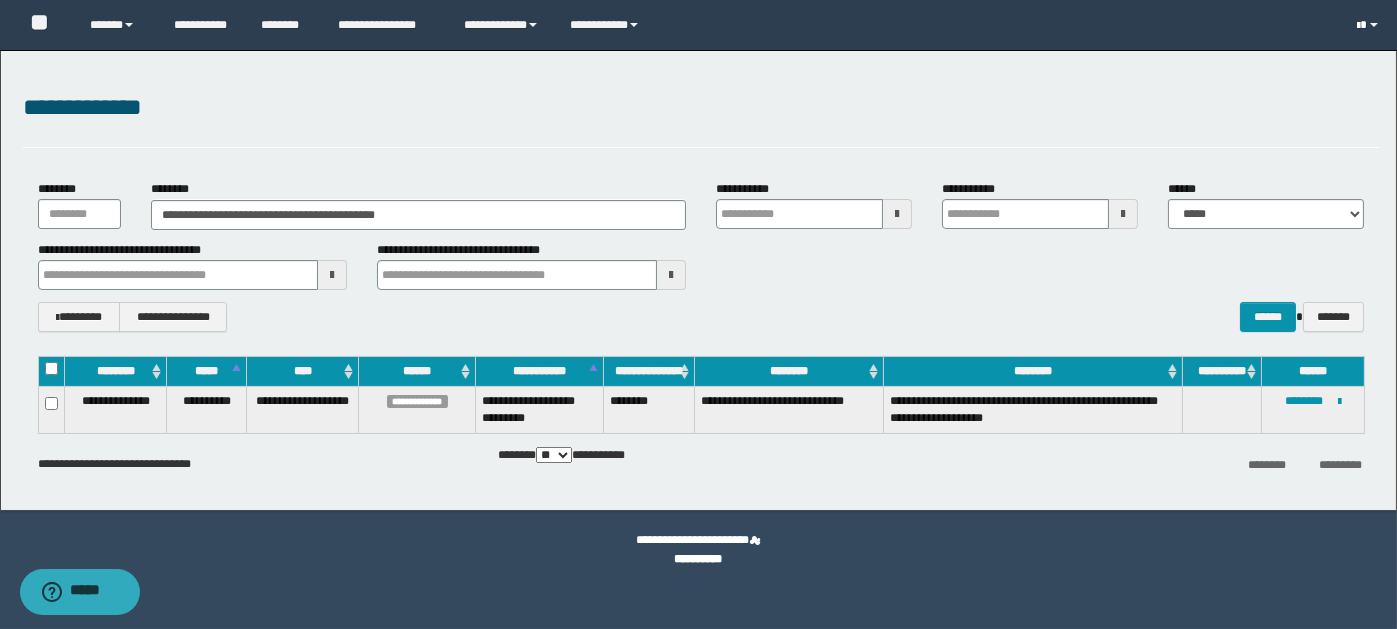 type 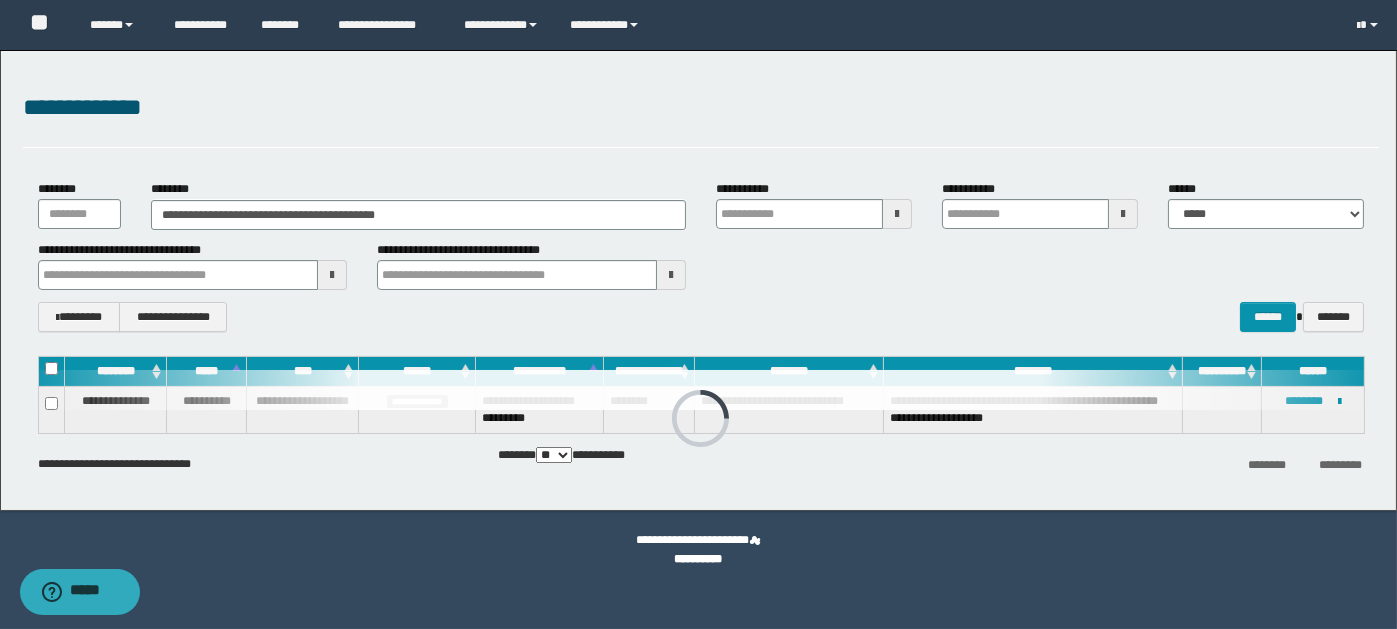 type 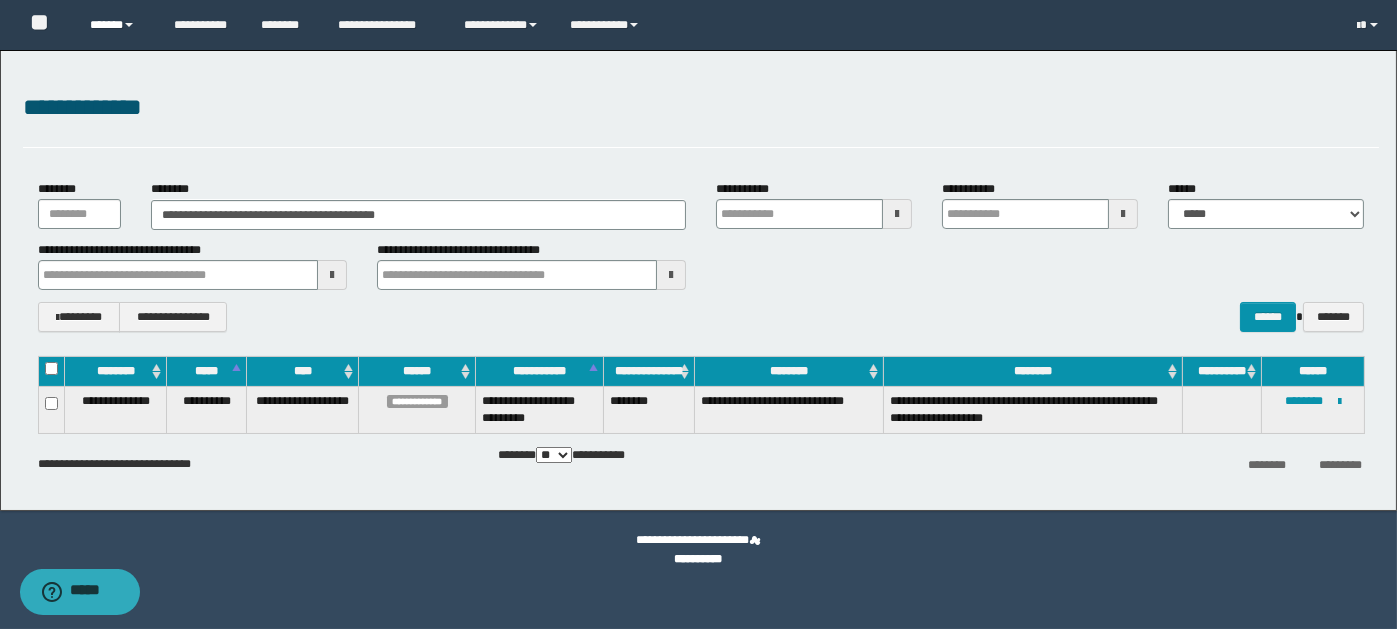 click on "******" at bounding box center [117, 25] 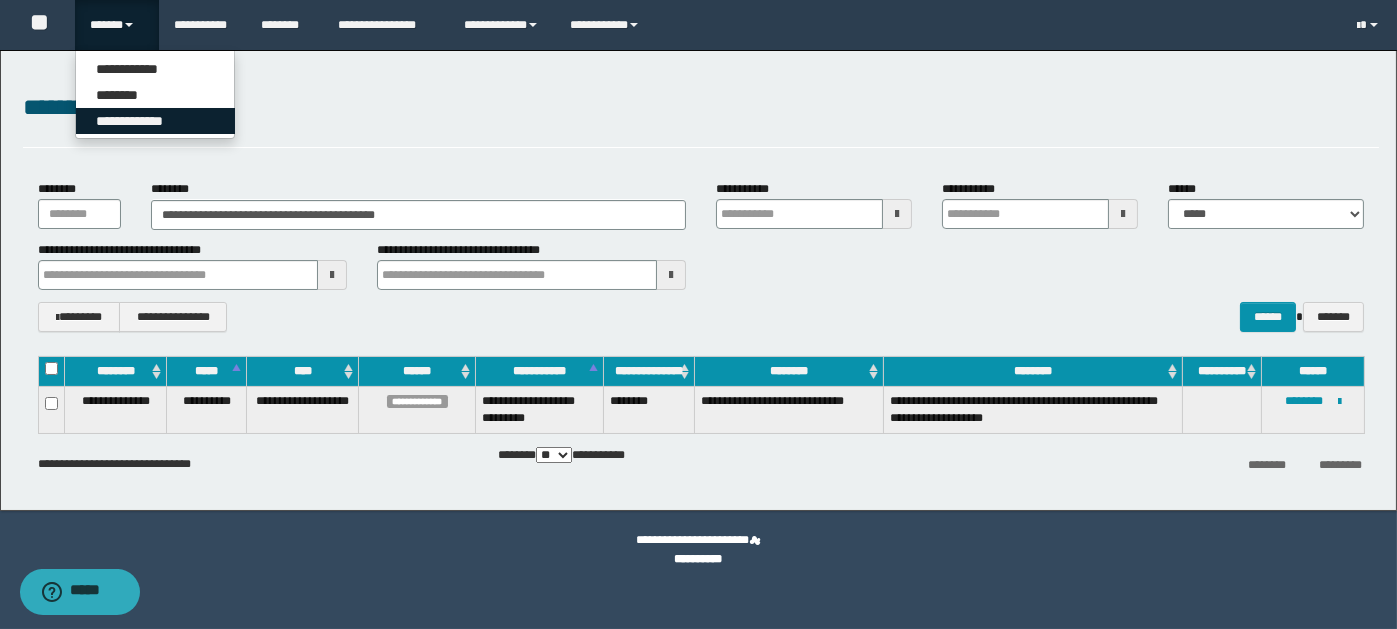 click on "**********" at bounding box center [155, 121] 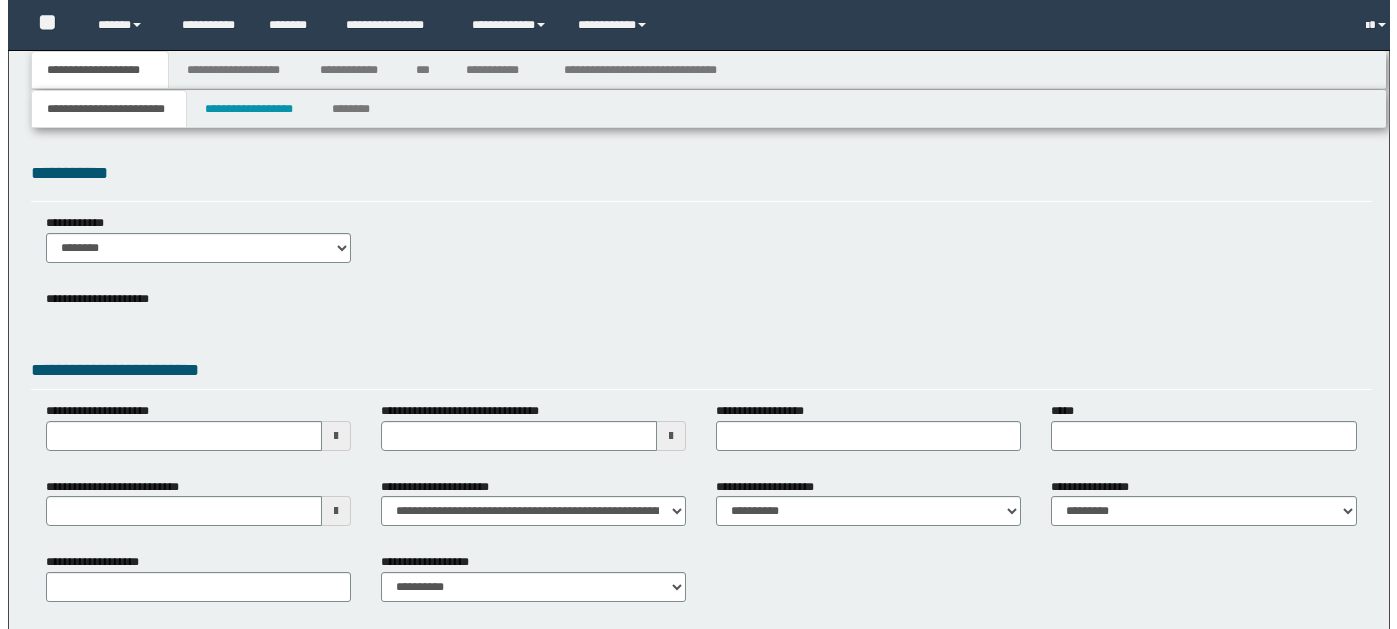 scroll, scrollTop: 0, scrollLeft: 0, axis: both 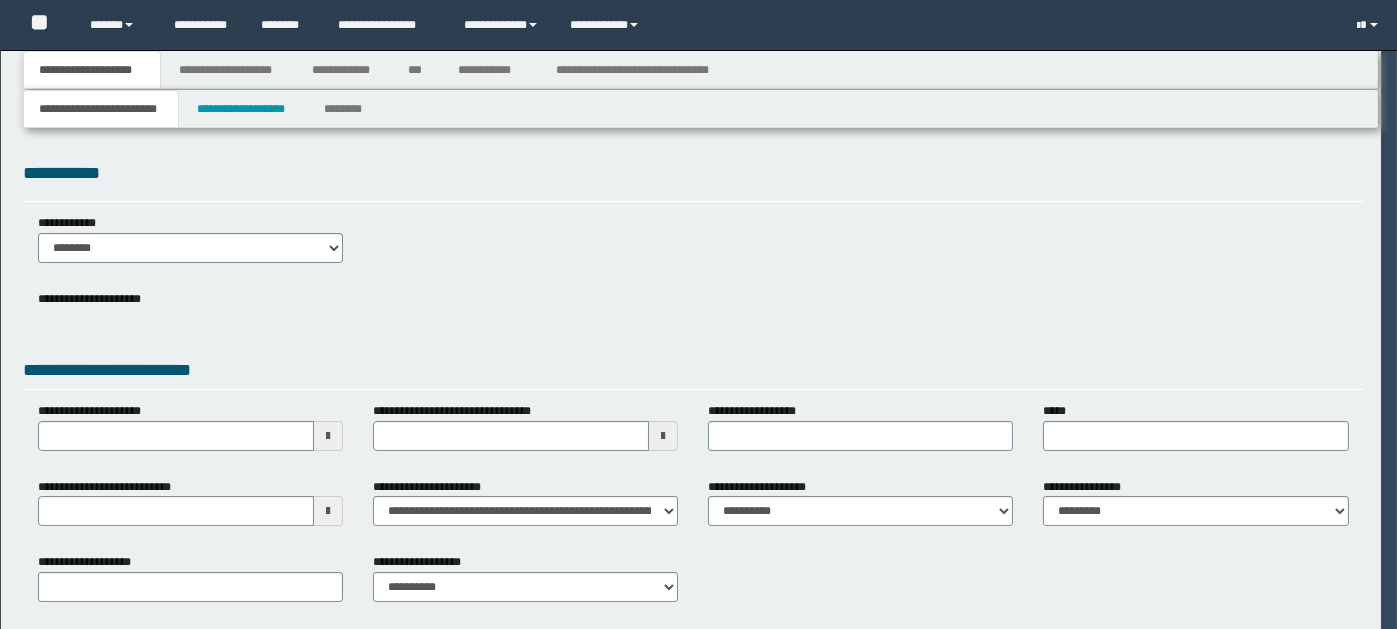 select on "*" 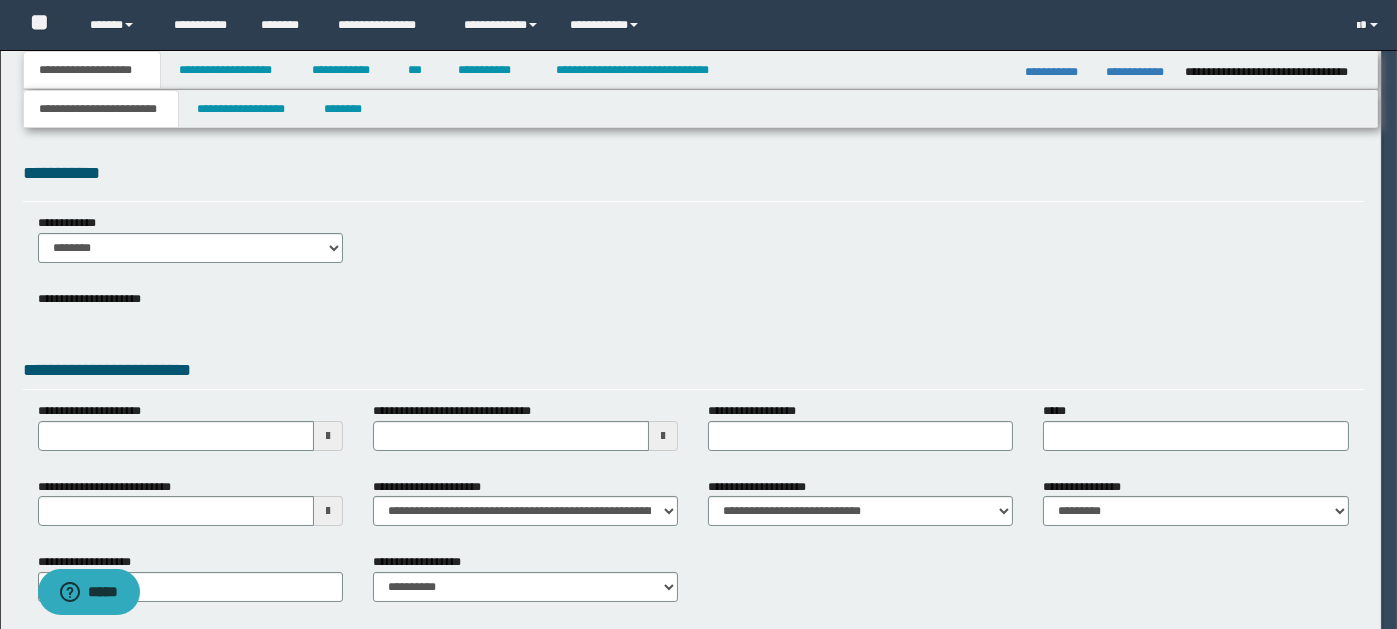 scroll, scrollTop: 0, scrollLeft: 0, axis: both 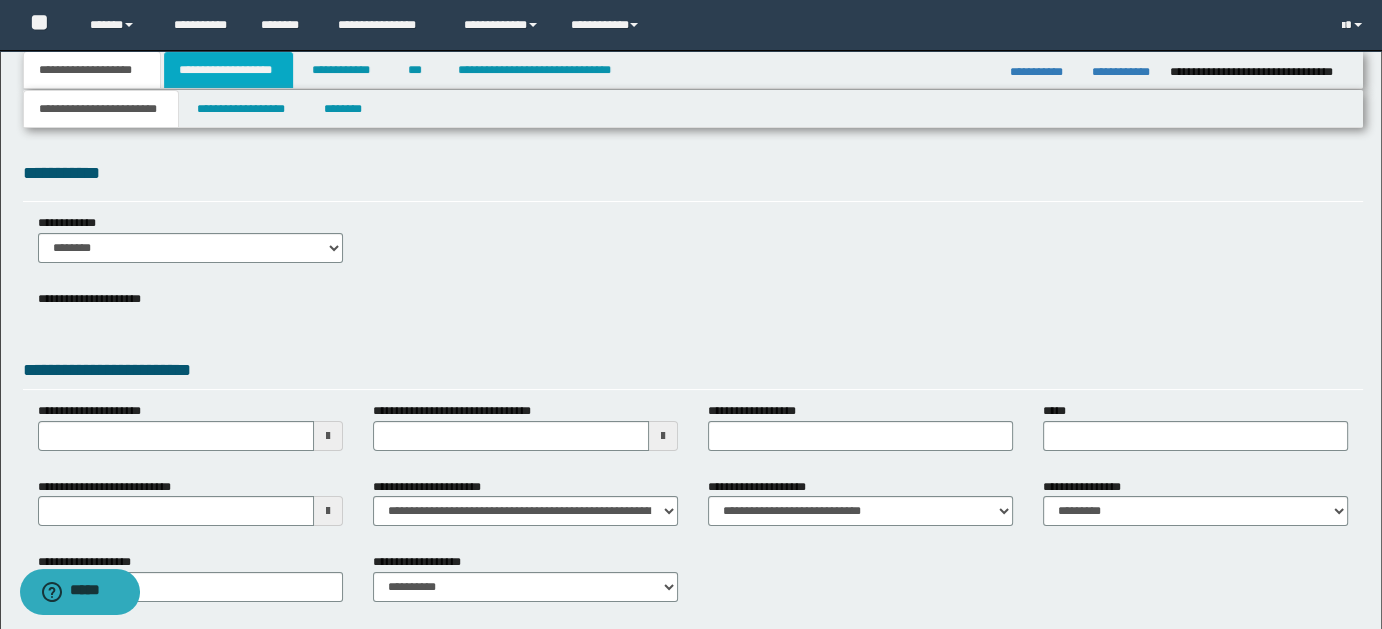click on "**********" at bounding box center [228, 70] 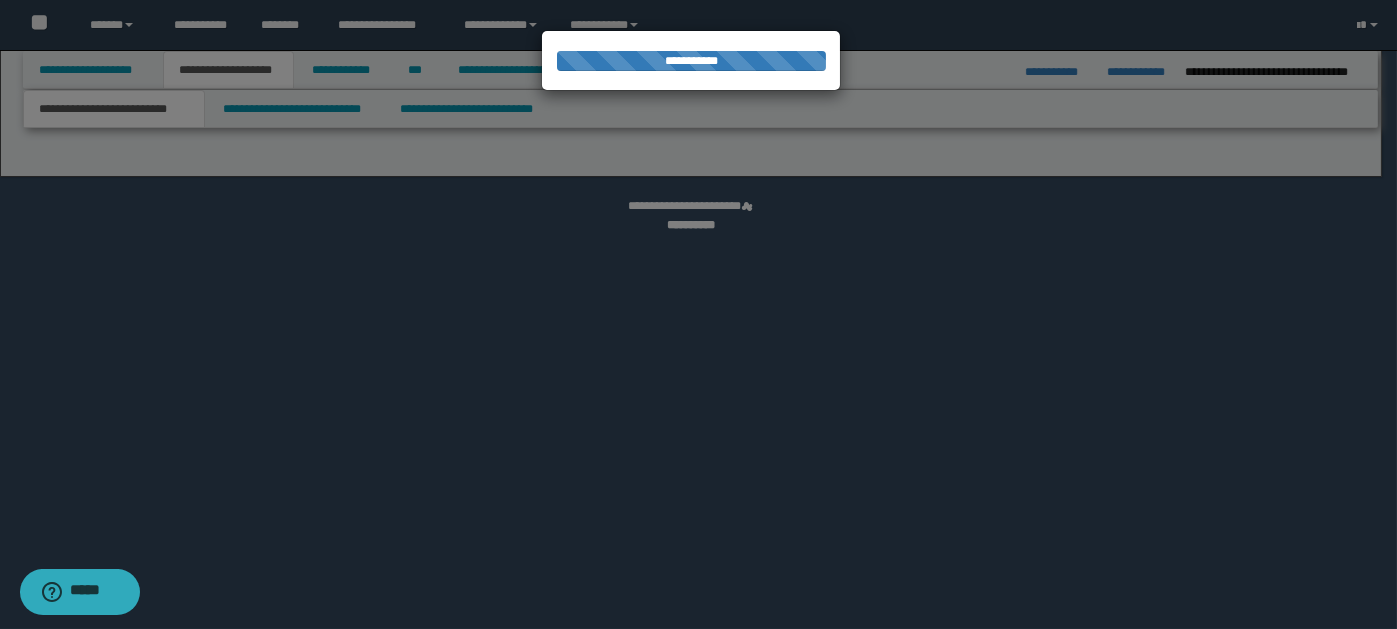 click at bounding box center [698, 314] 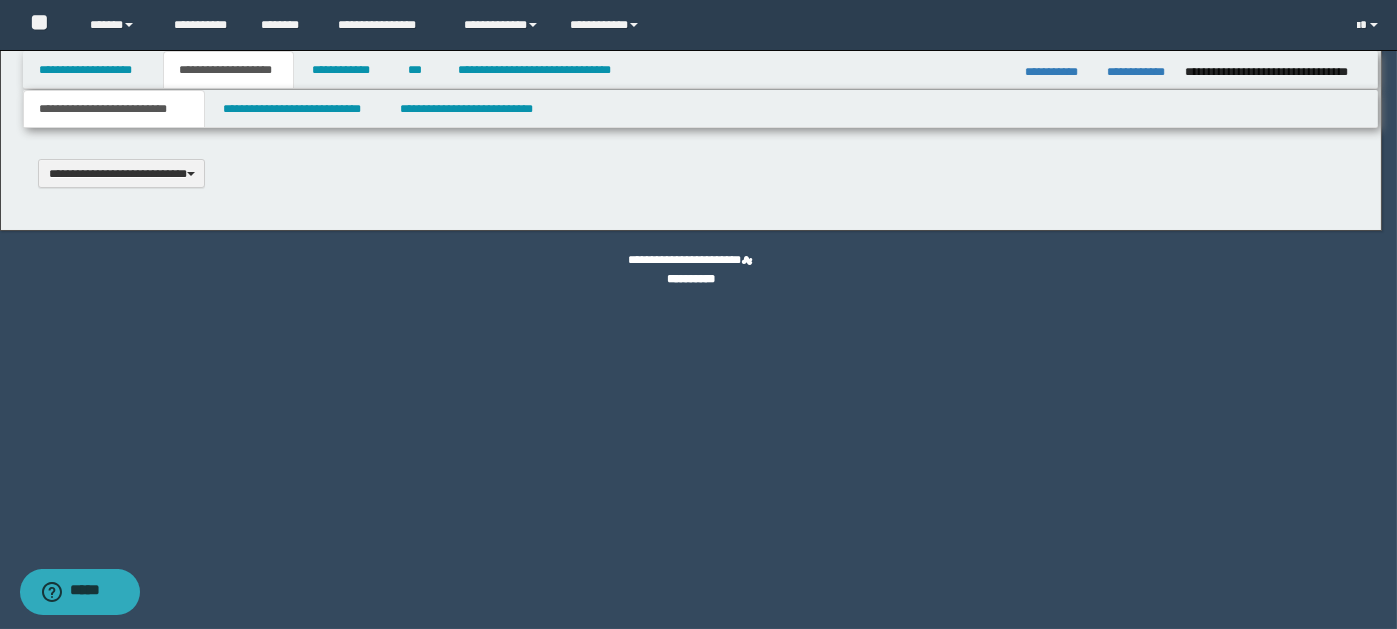 scroll, scrollTop: 0, scrollLeft: 0, axis: both 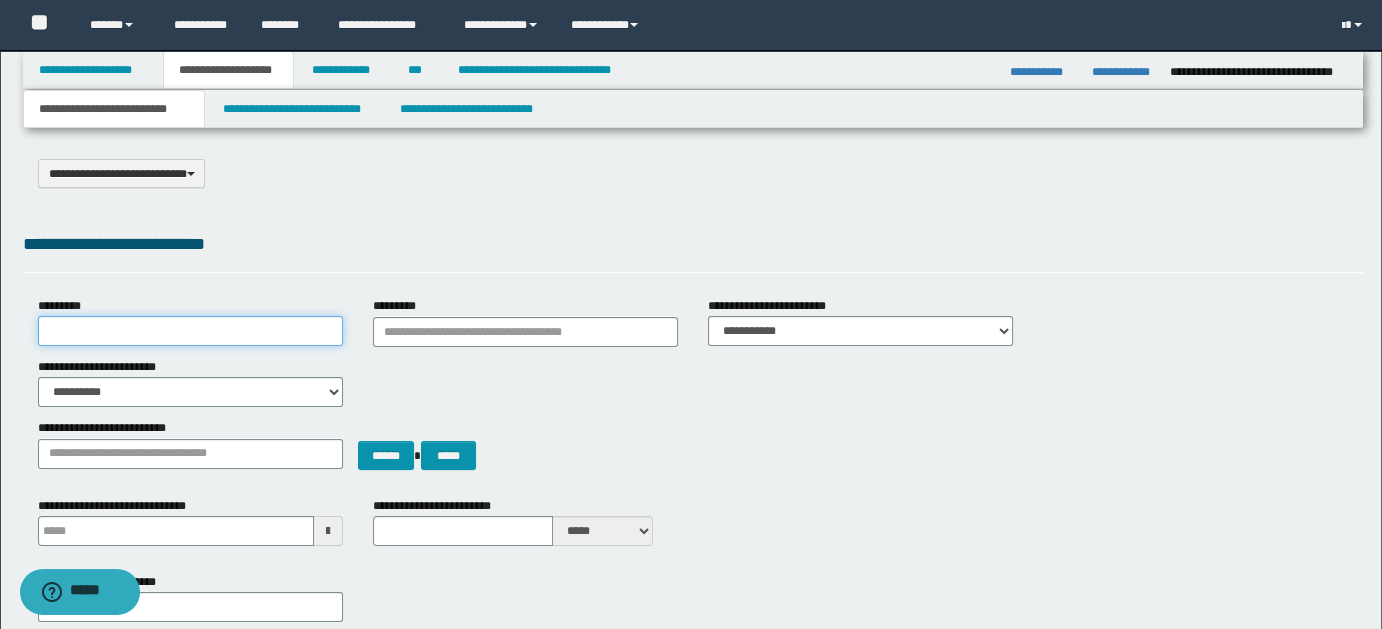 click on "*********" at bounding box center [190, 331] 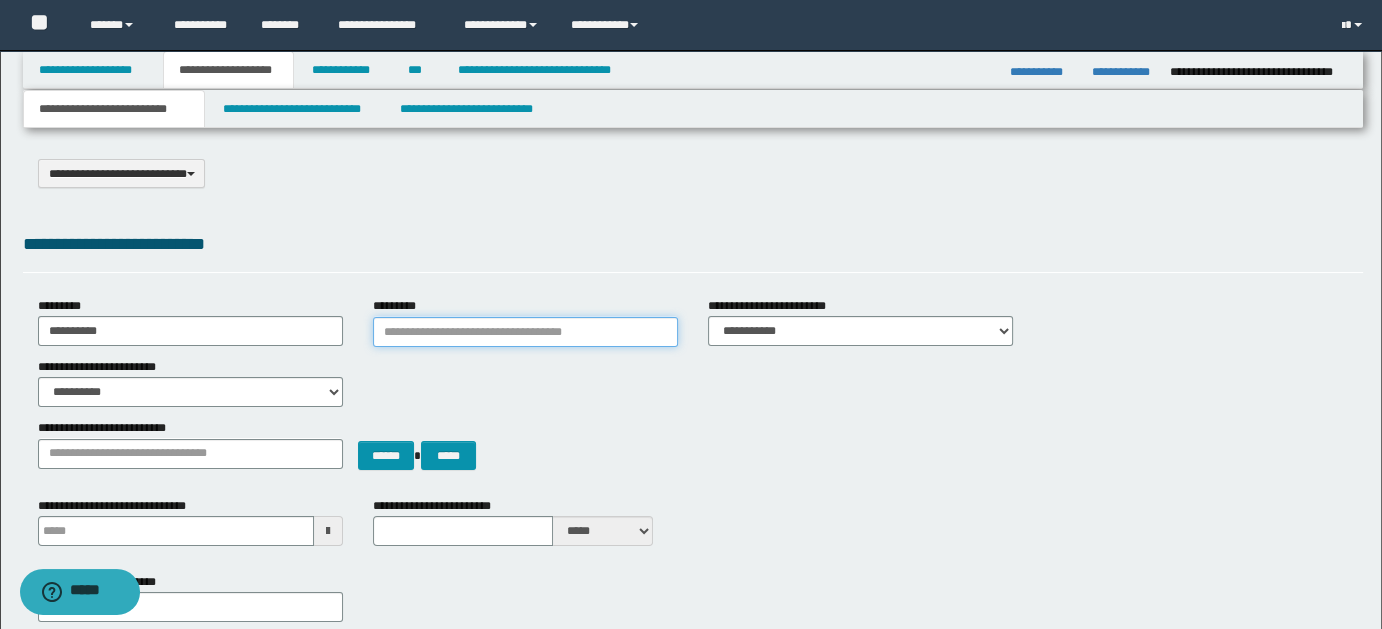 click on "*********" at bounding box center [525, 332] 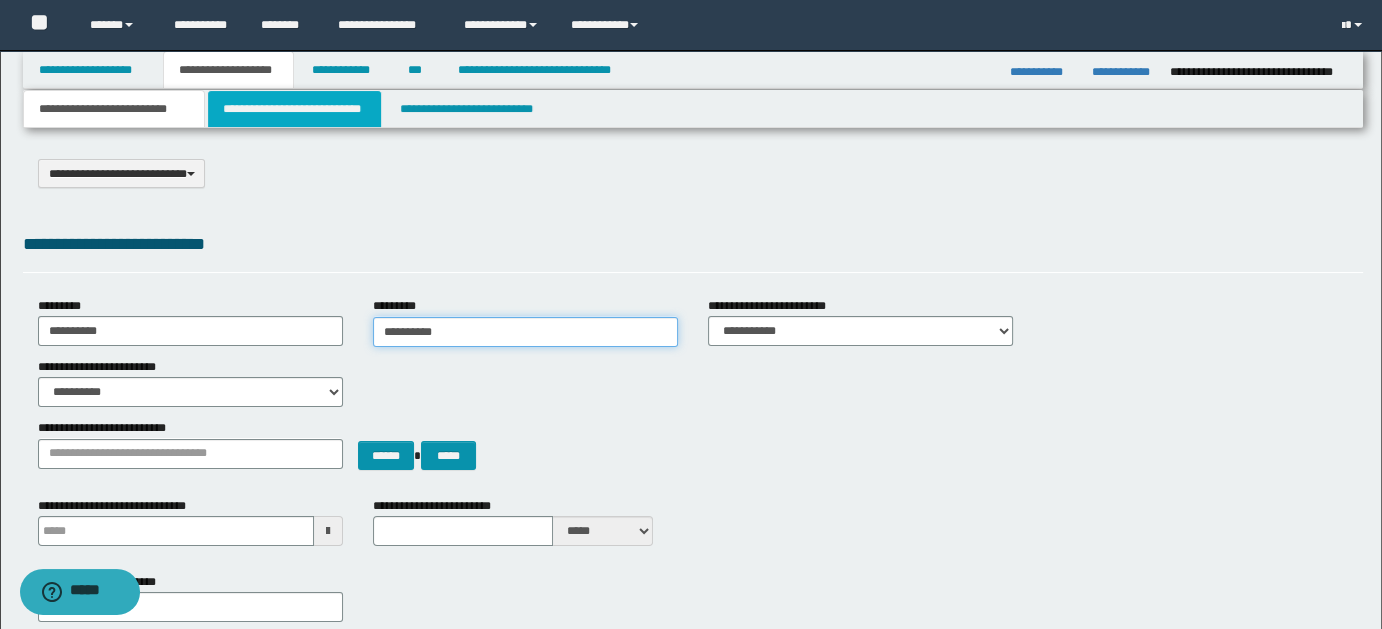 type on "*********" 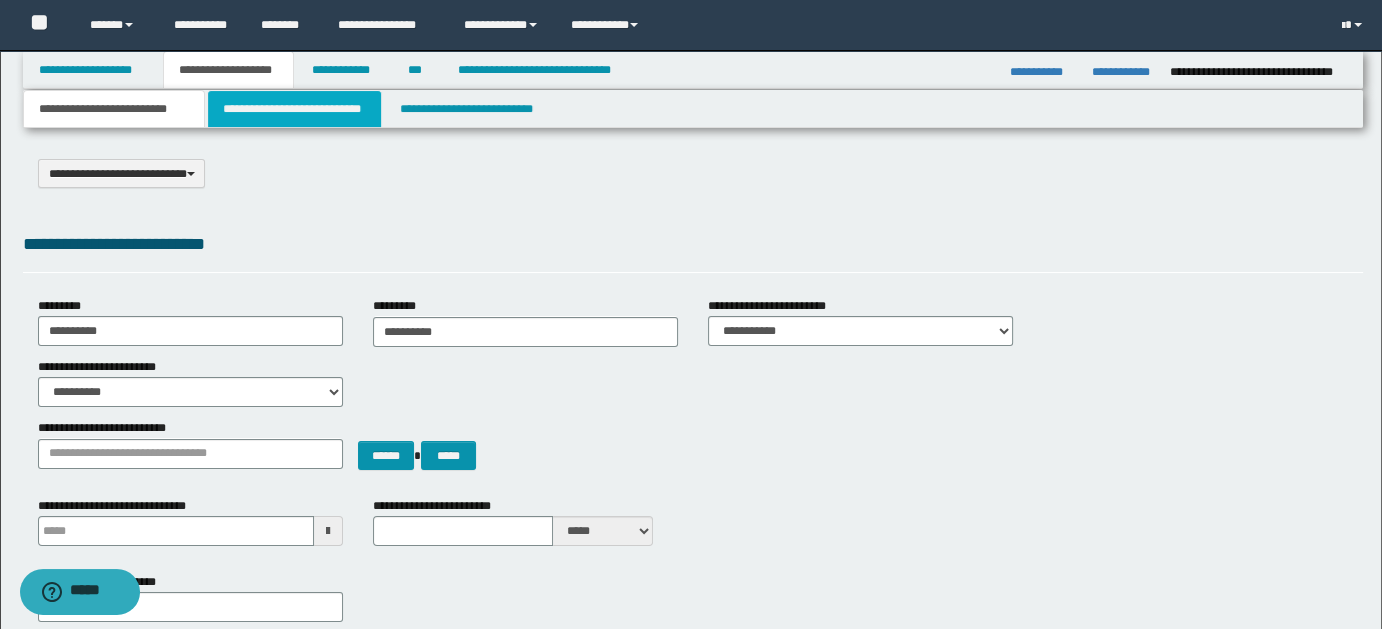 click on "**********" at bounding box center [294, 109] 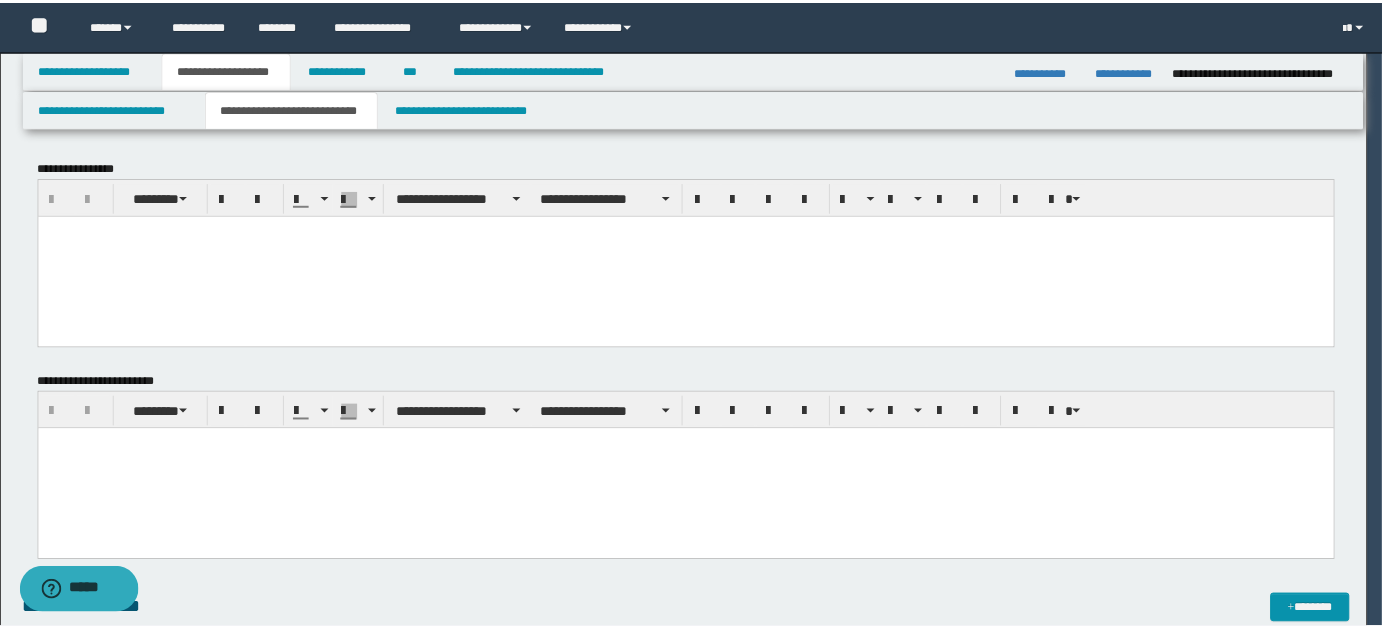 scroll, scrollTop: 0, scrollLeft: 0, axis: both 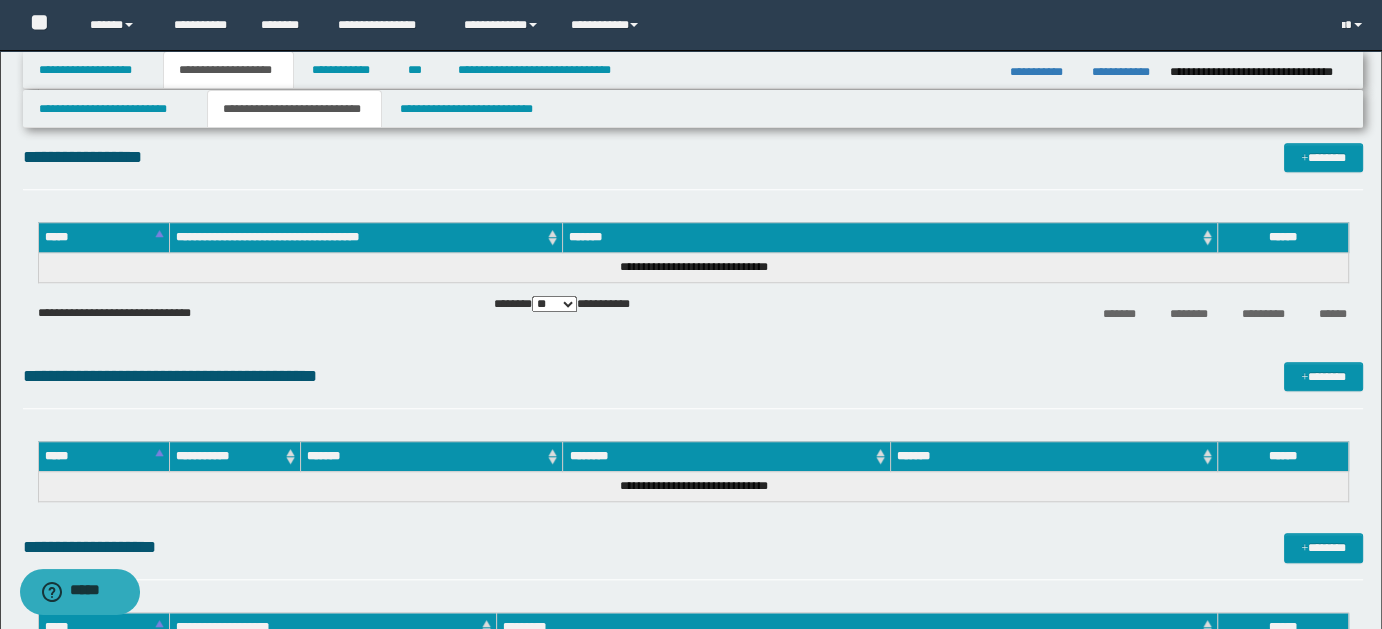 drag, startPoint x: 49, startPoint y: -1148, endPoint x: 872, endPoint y: 440, distance: 1788.5952 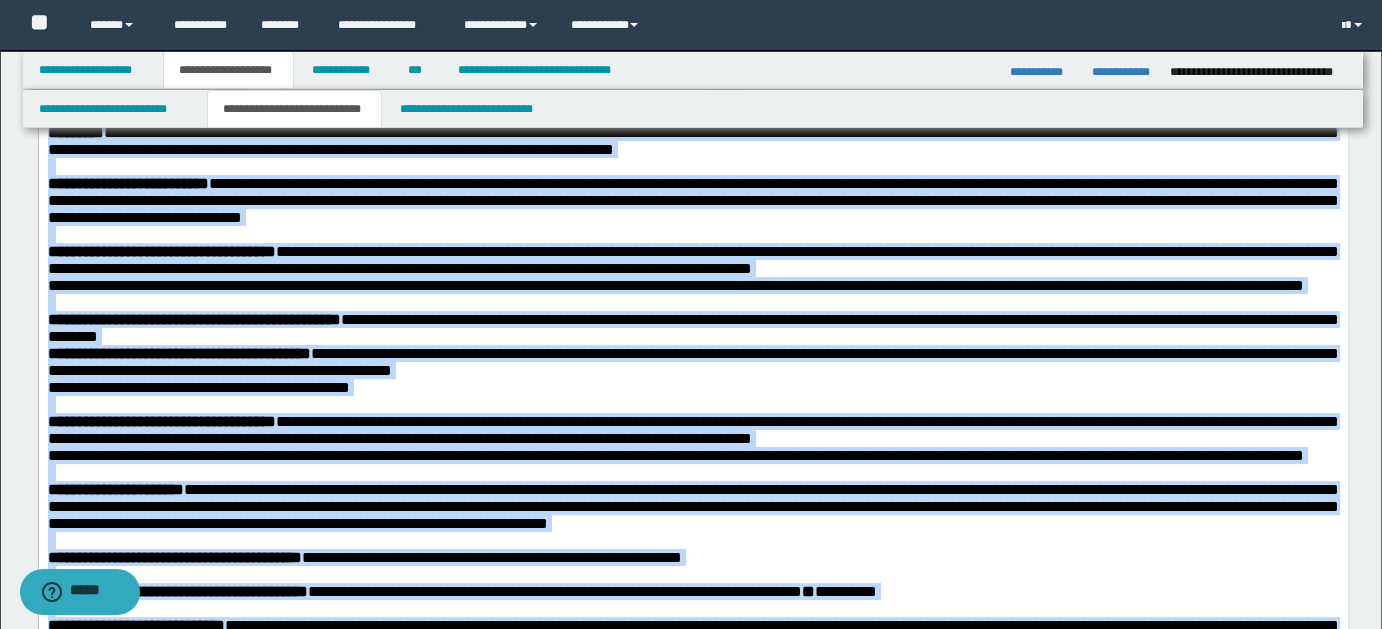 scroll, scrollTop: 0, scrollLeft: 0, axis: both 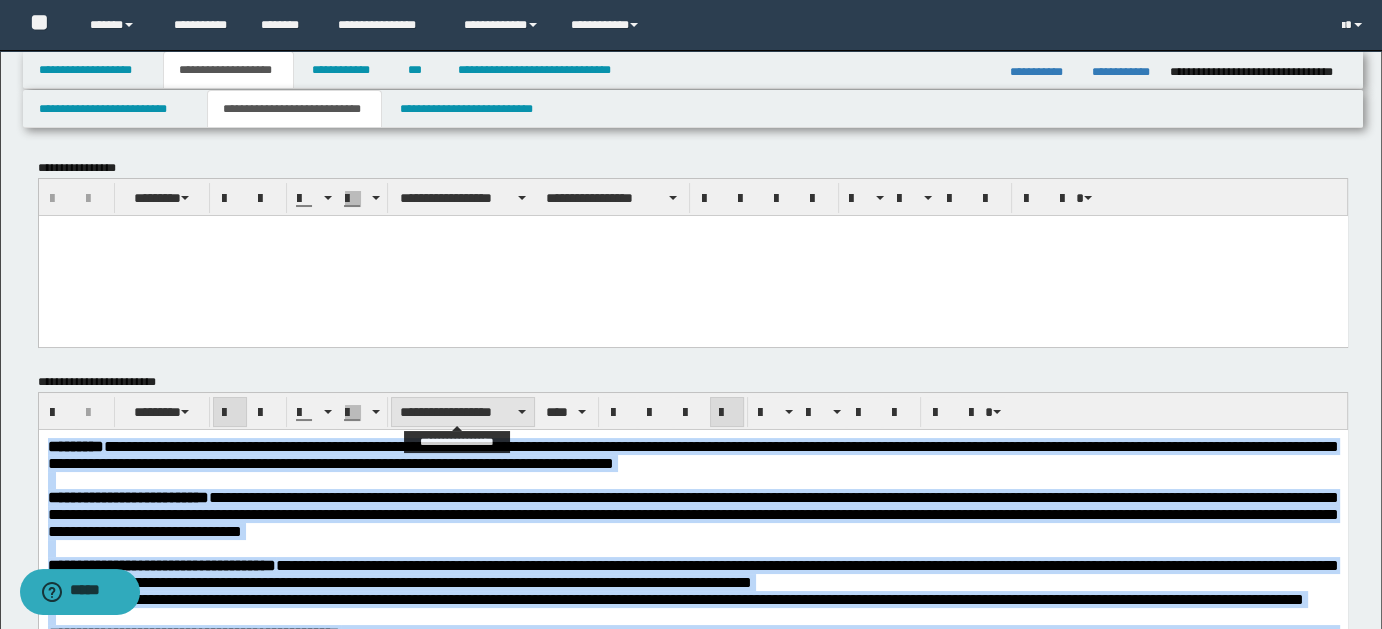click on "**********" at bounding box center (463, 412) 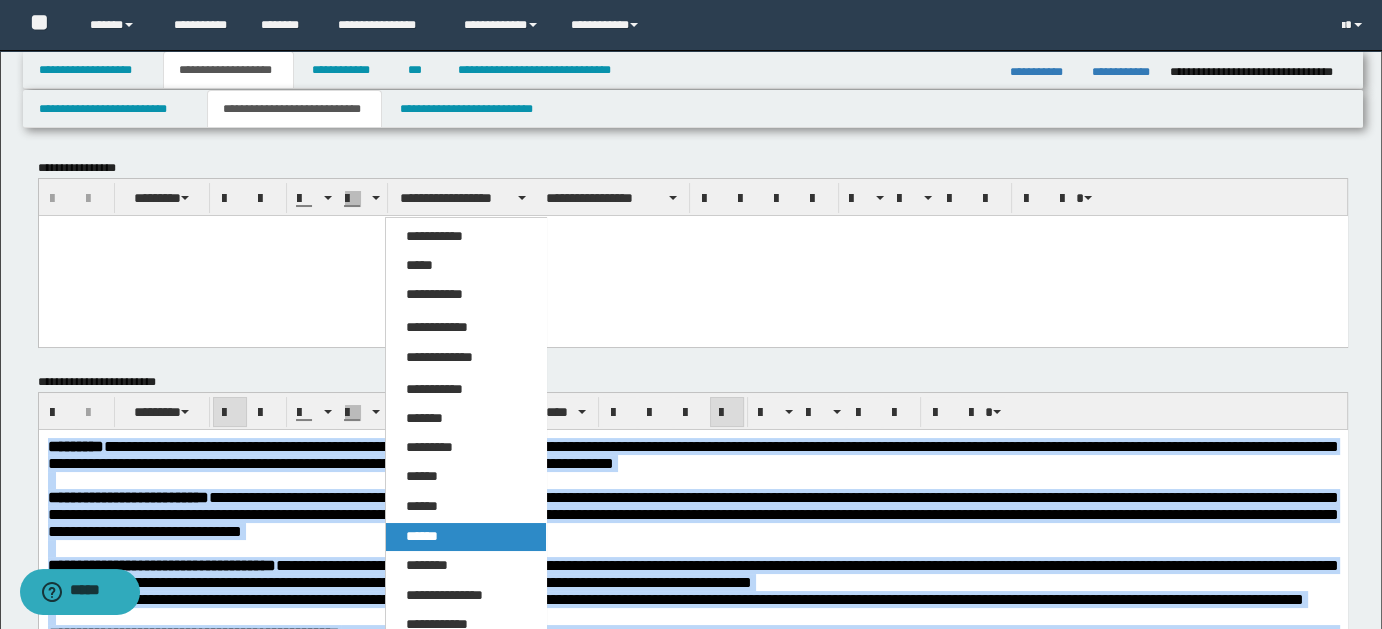 drag, startPoint x: 456, startPoint y: 544, endPoint x: 473, endPoint y: 36, distance: 508.28436 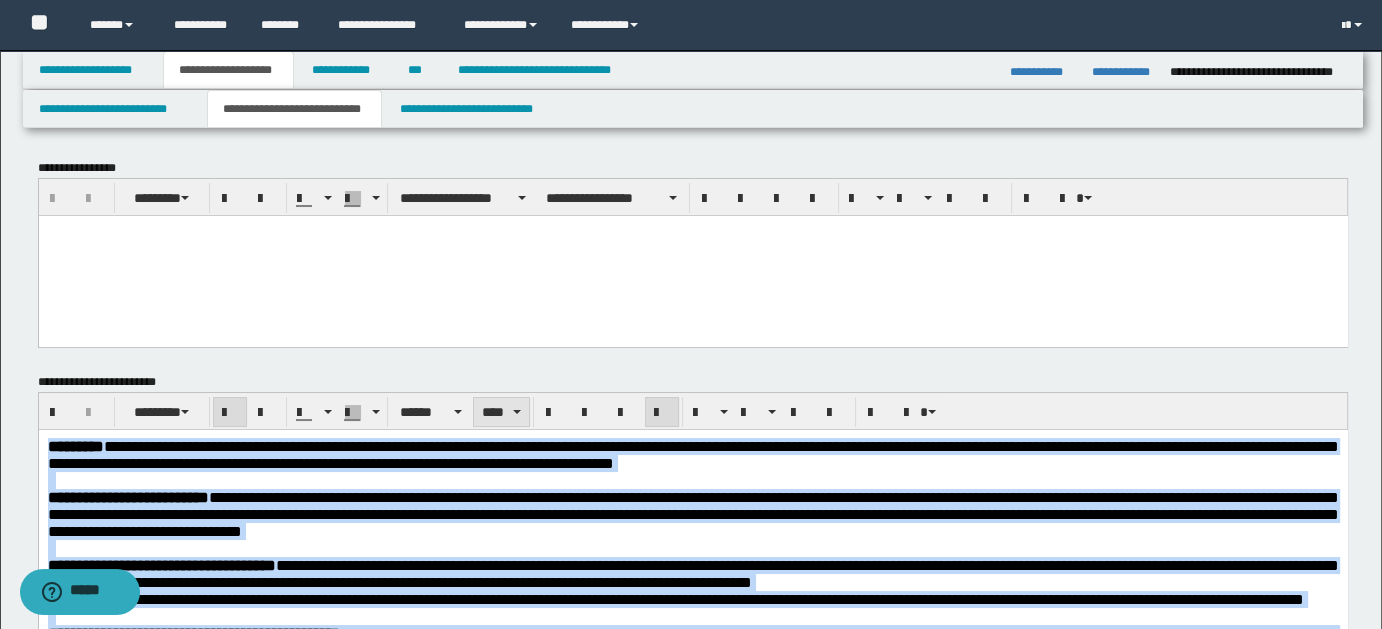 click on "****" at bounding box center (501, 412) 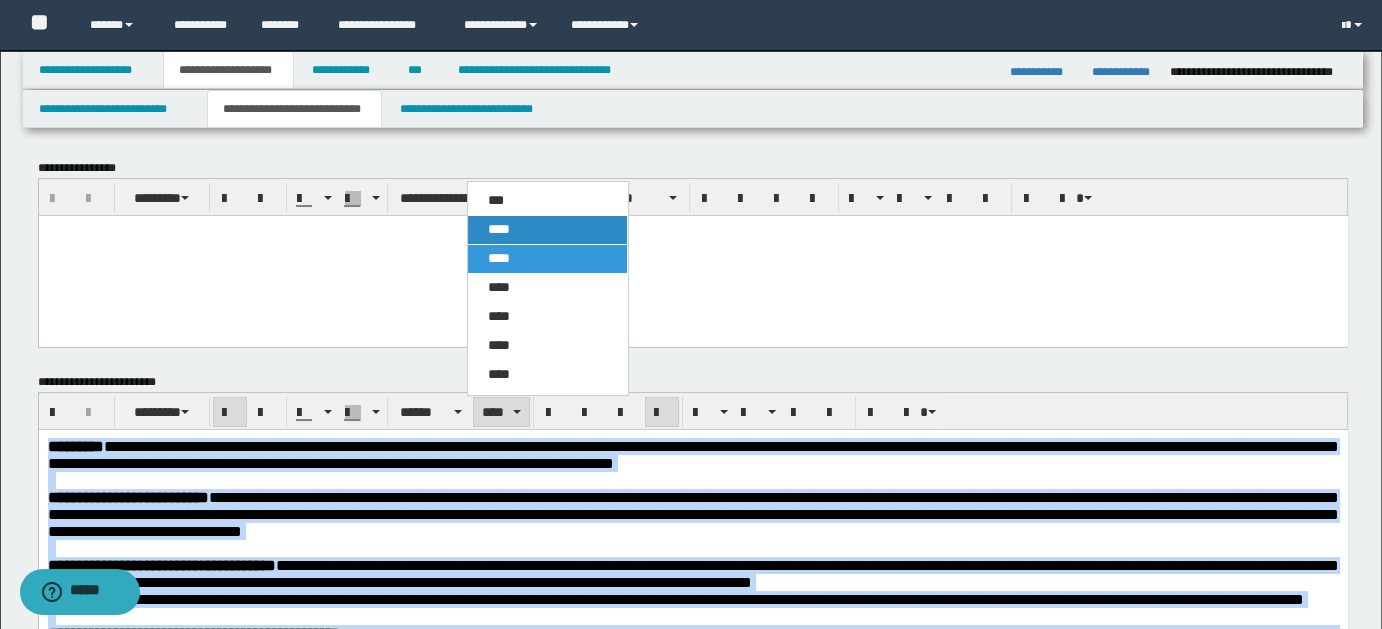 click on "****" at bounding box center [547, 230] 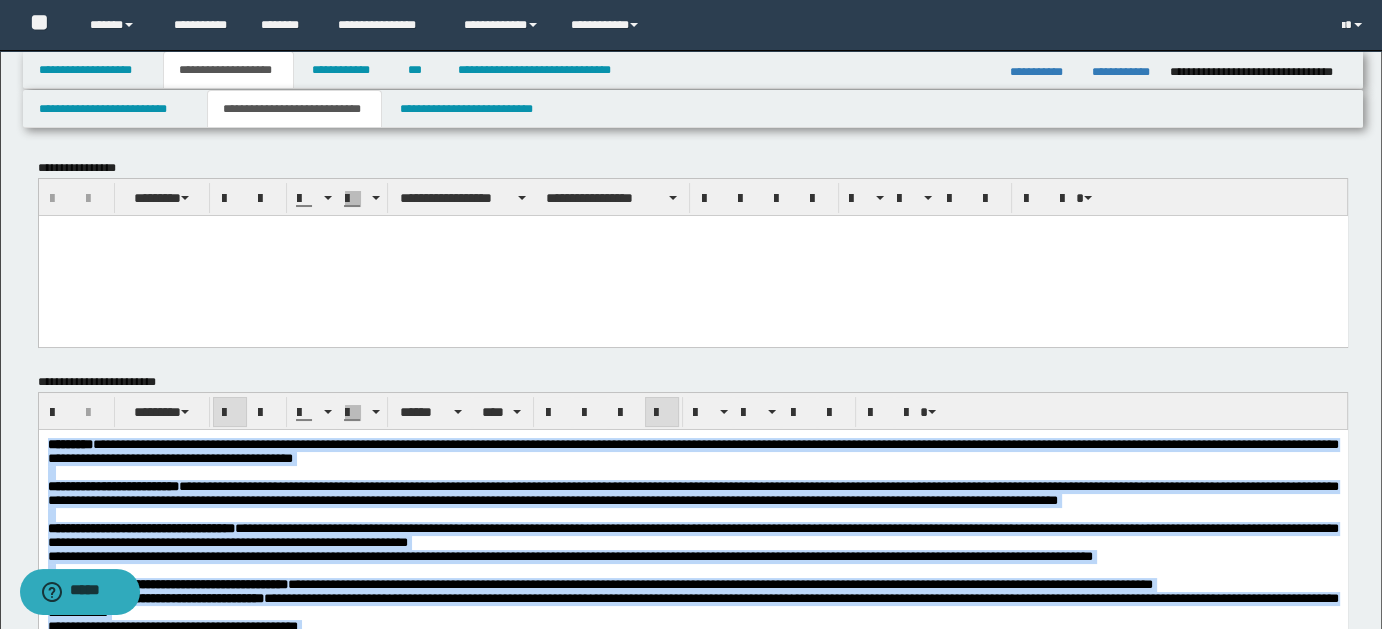 click on "**********" at bounding box center (692, 452) 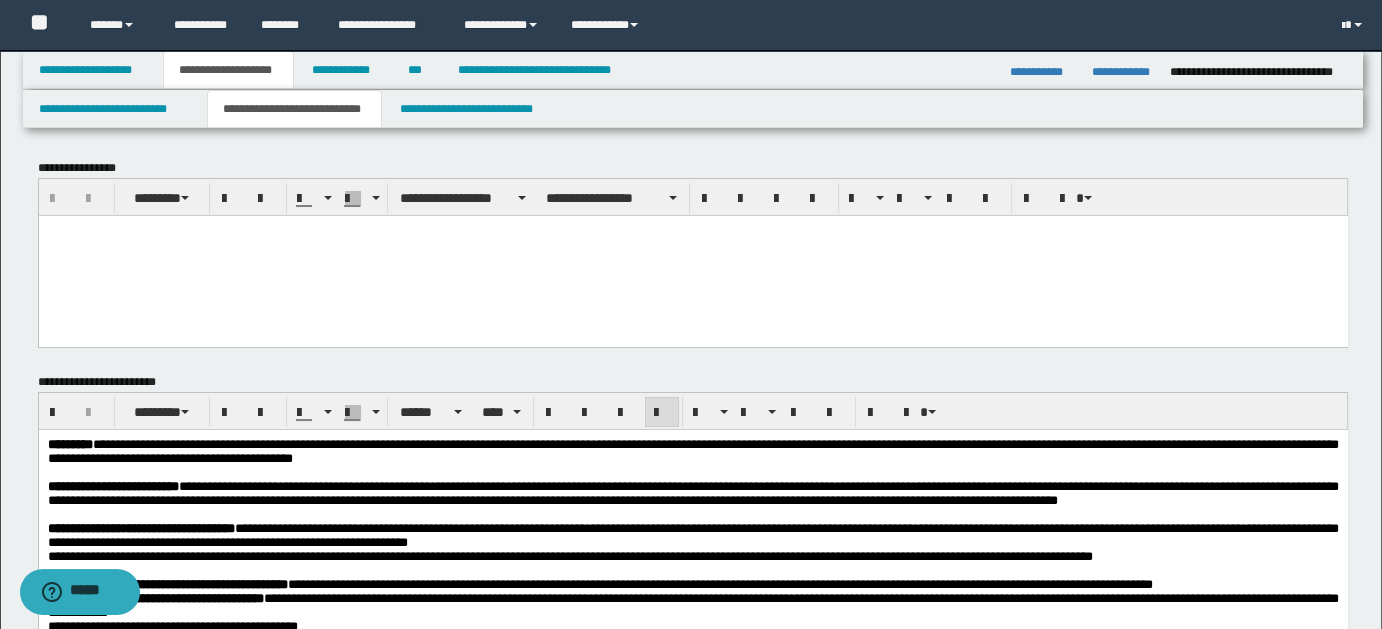 click at bounding box center (692, 473) 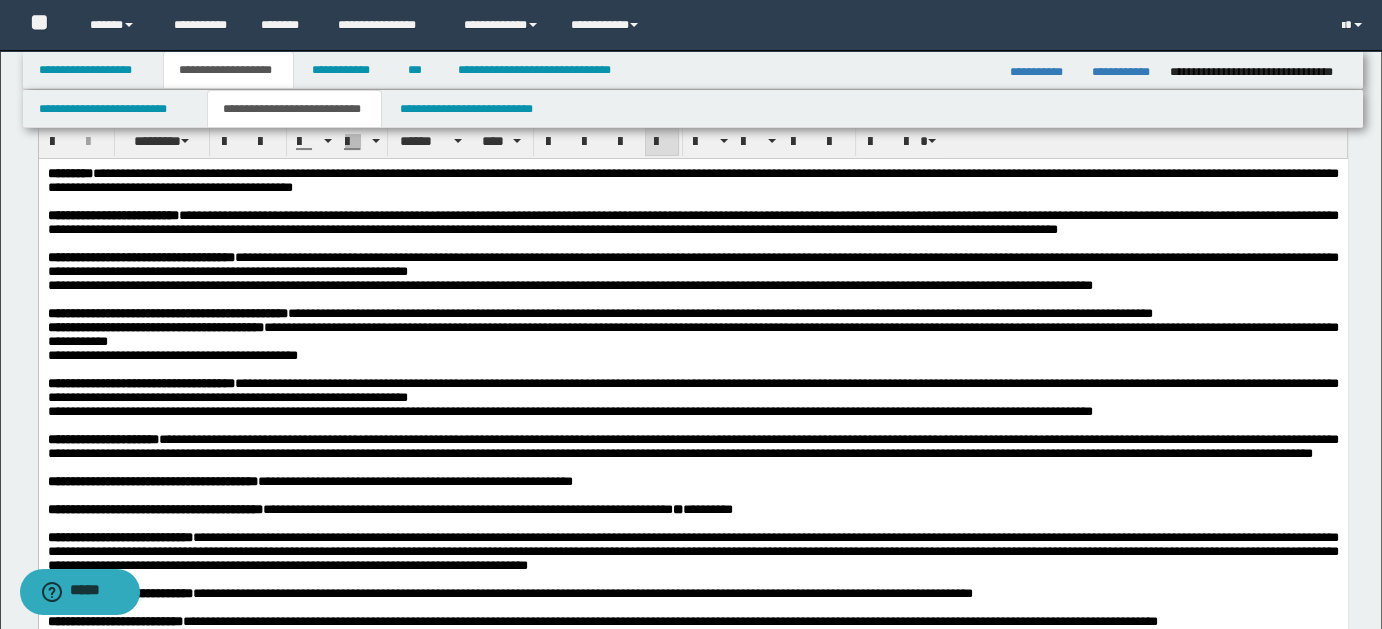 scroll, scrollTop: 293, scrollLeft: 0, axis: vertical 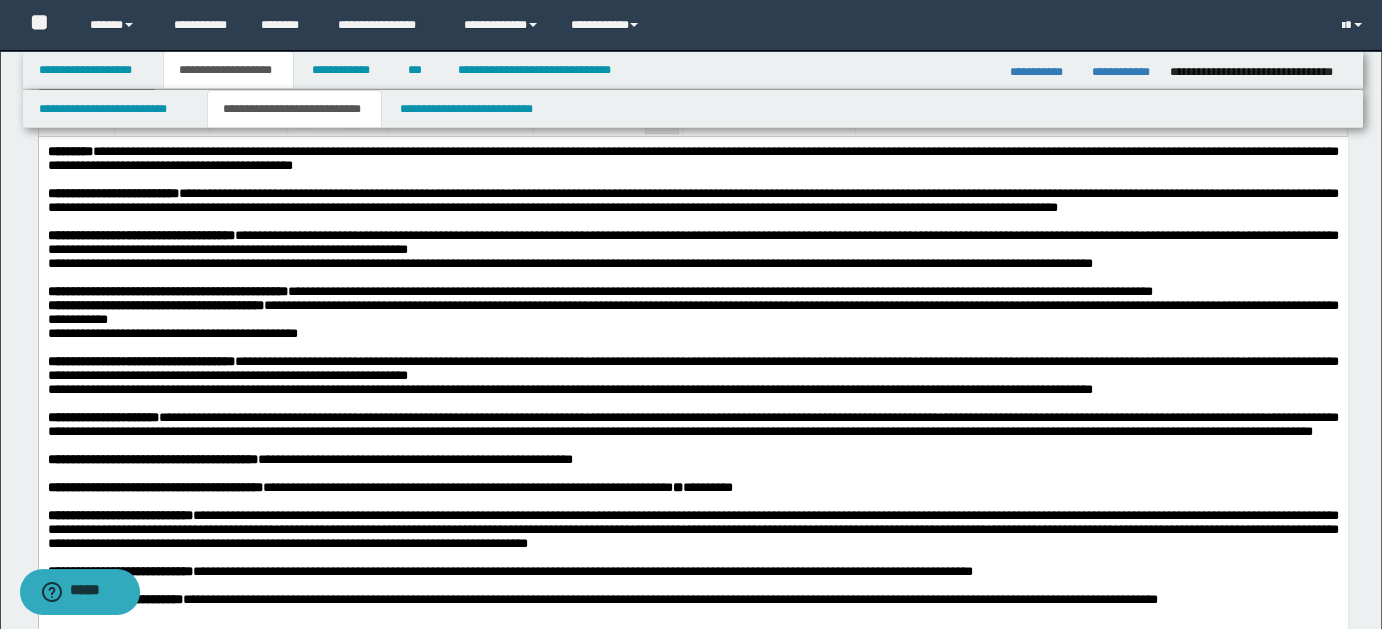 click on "**********" at bounding box center (599, 291) 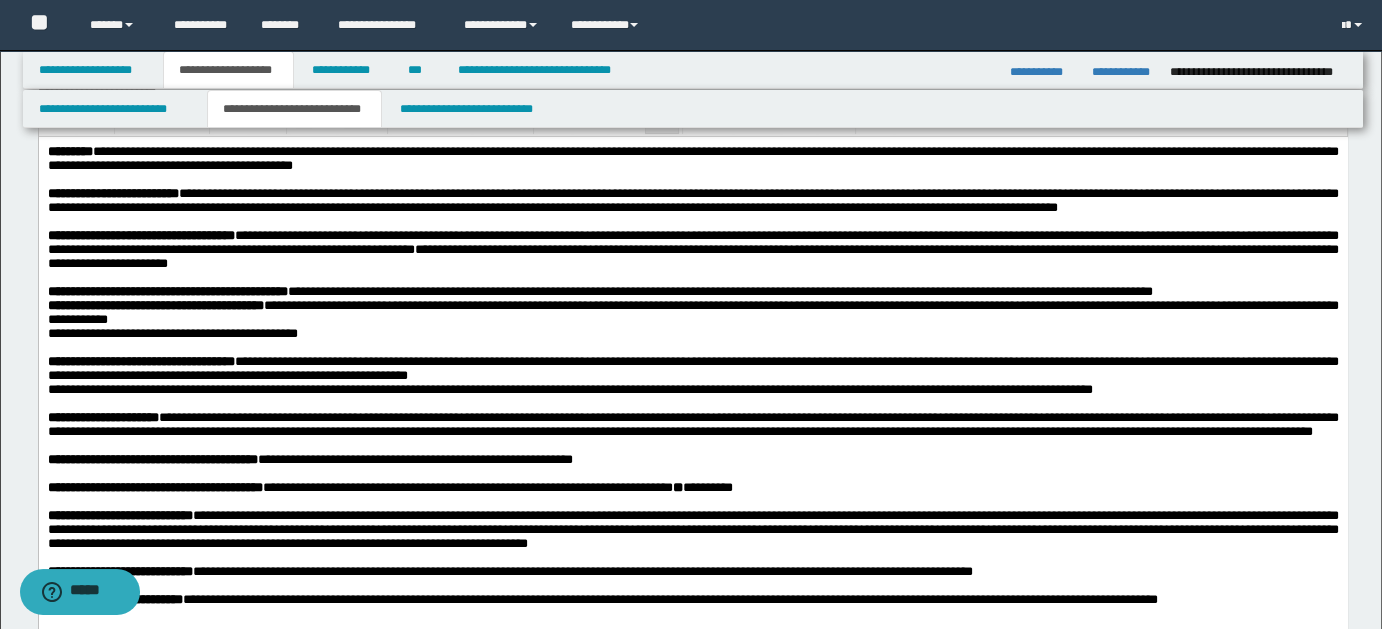 click on "**********" at bounding box center (692, 292) 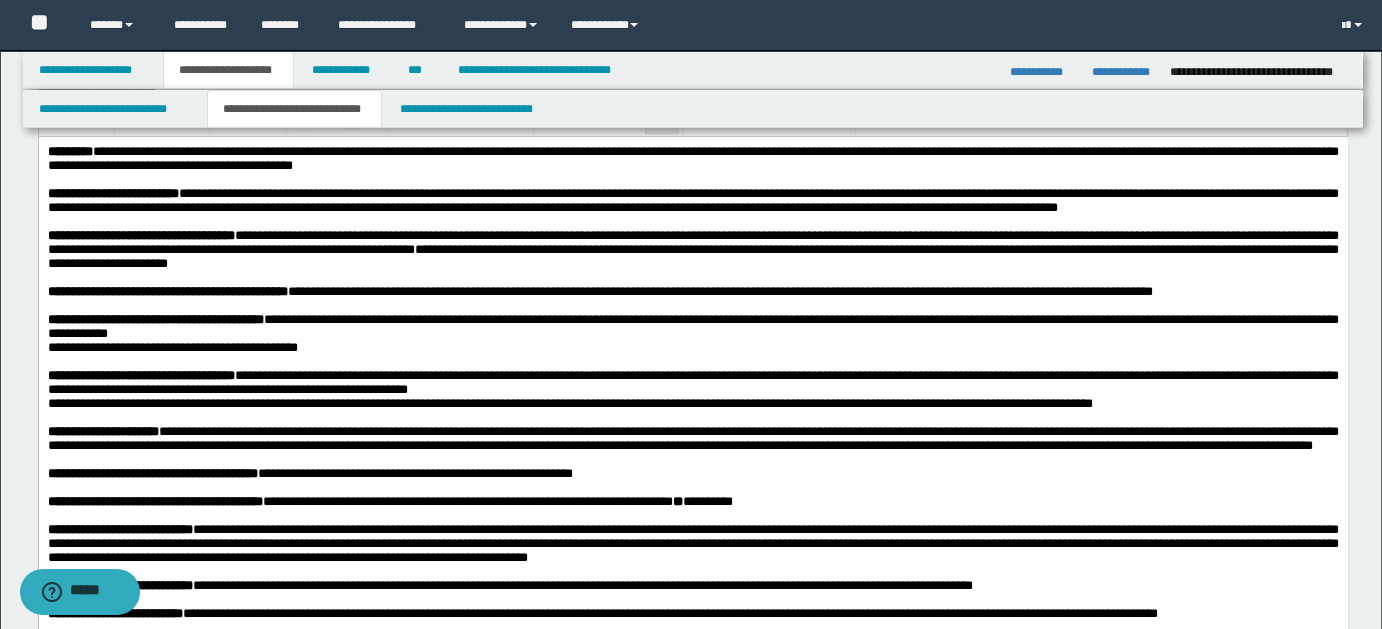 drag, startPoint x: 1379, startPoint y: 173, endPoint x: 1376, endPoint y: 187, distance: 14.3178215 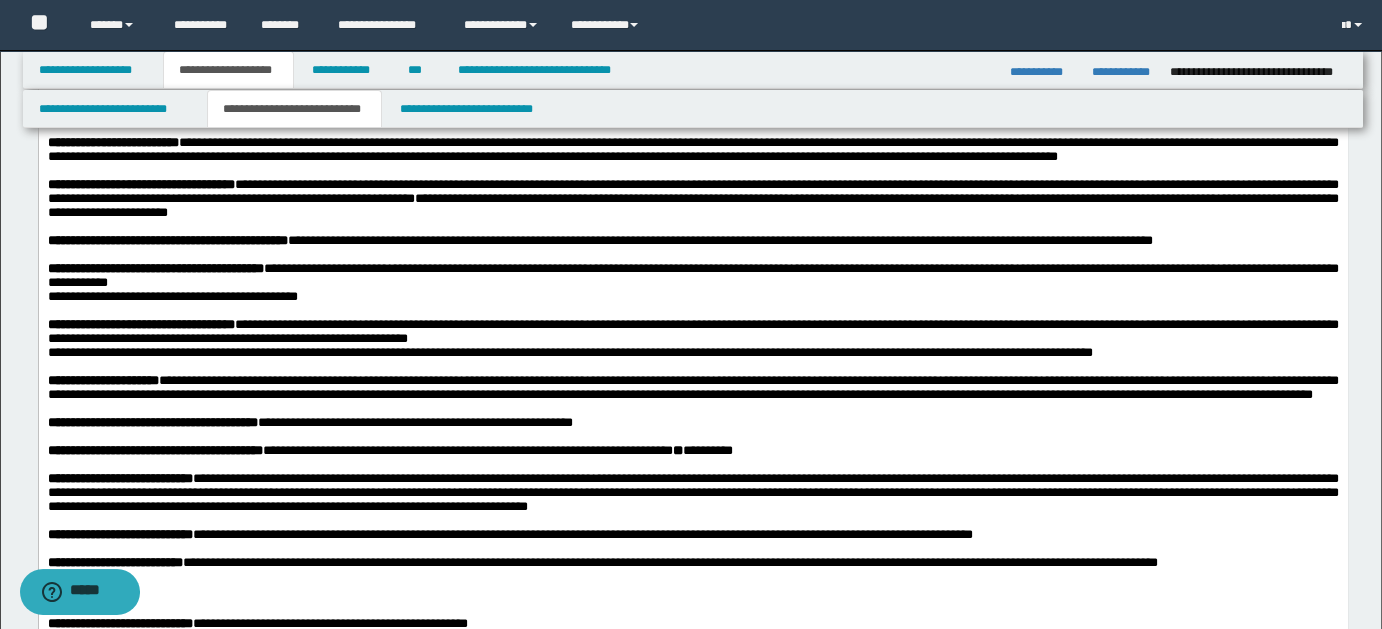 scroll, scrollTop: 356, scrollLeft: 0, axis: vertical 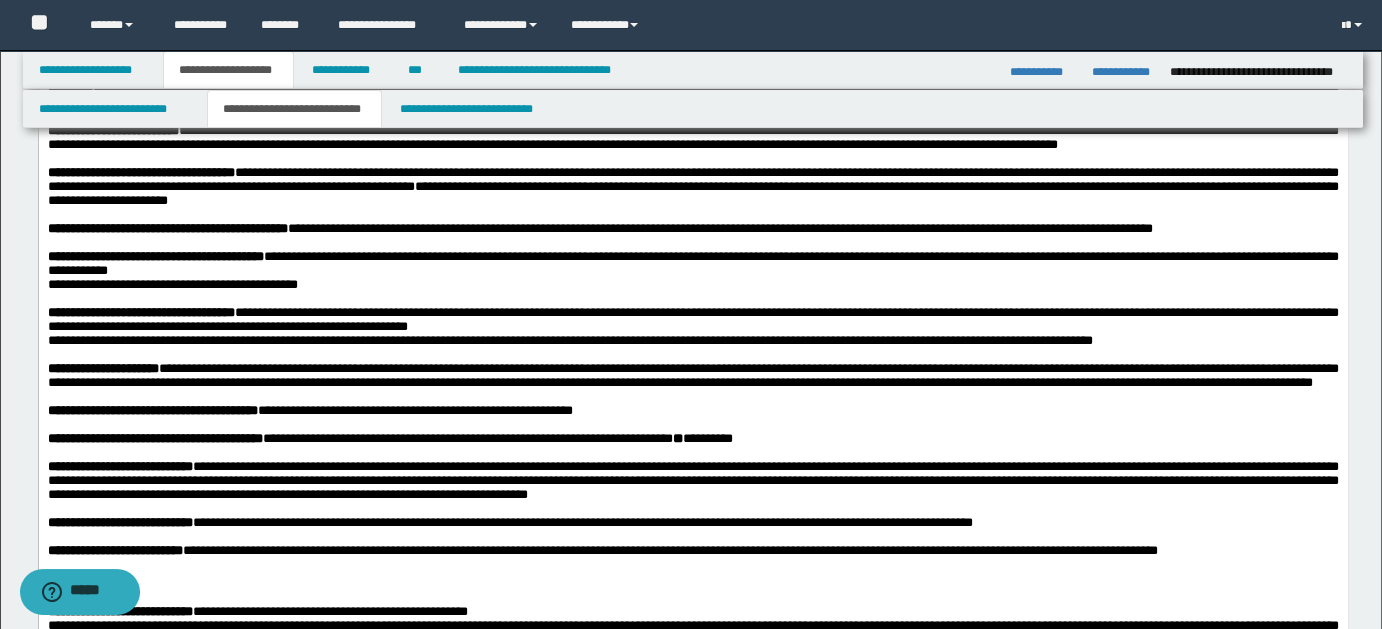 click on "**********" at bounding box center (692, 264) 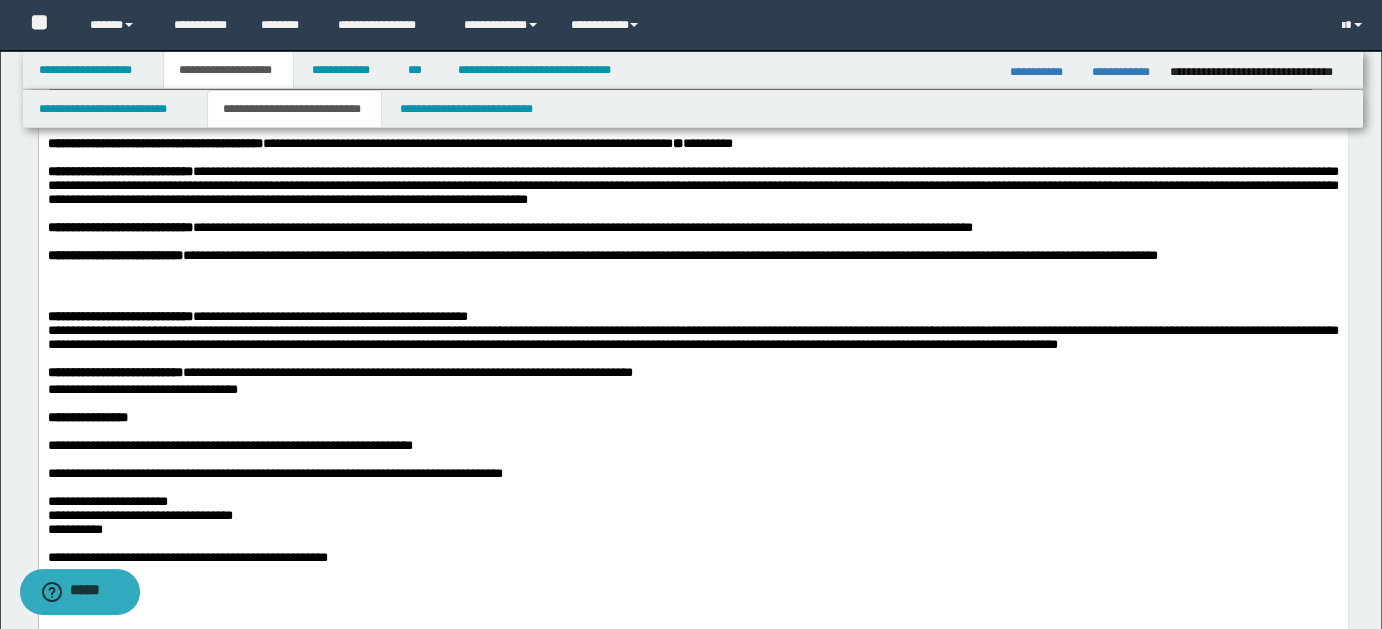 scroll, scrollTop: 656, scrollLeft: 0, axis: vertical 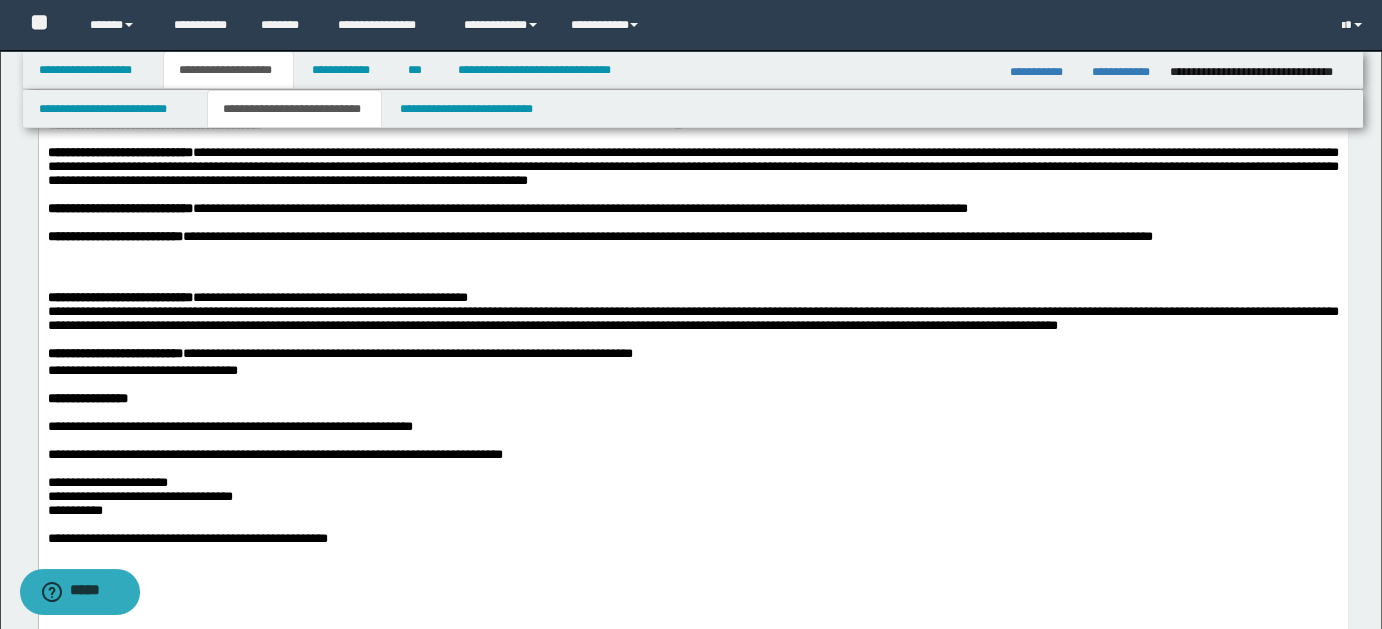 click on "**********" at bounding box center [599, 237] 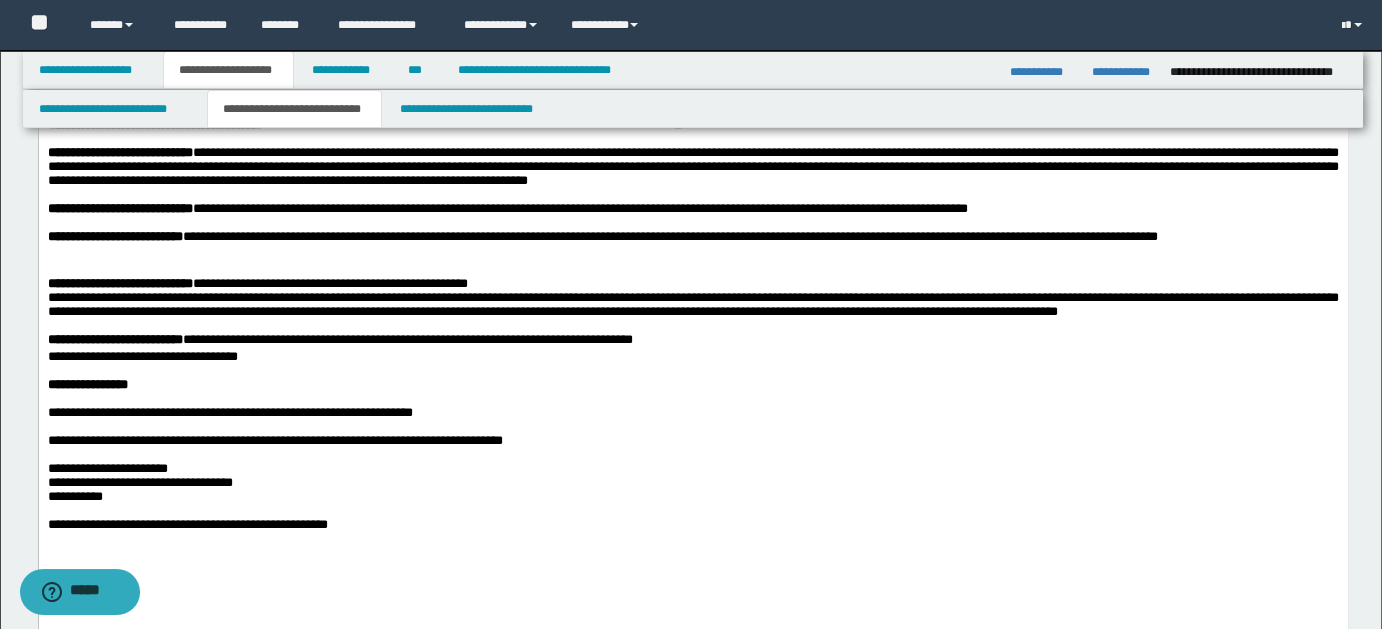 click on "**********" at bounding box center [692, 285] 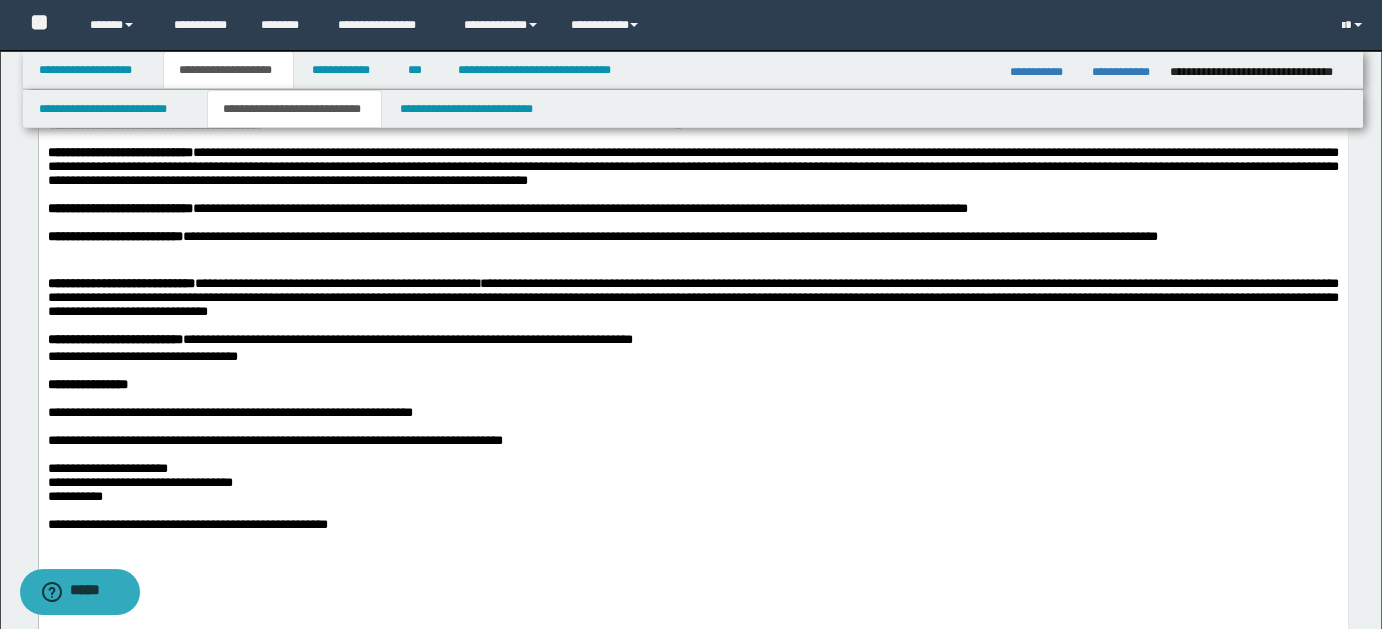 click on "**********" at bounding box center (692, 358) 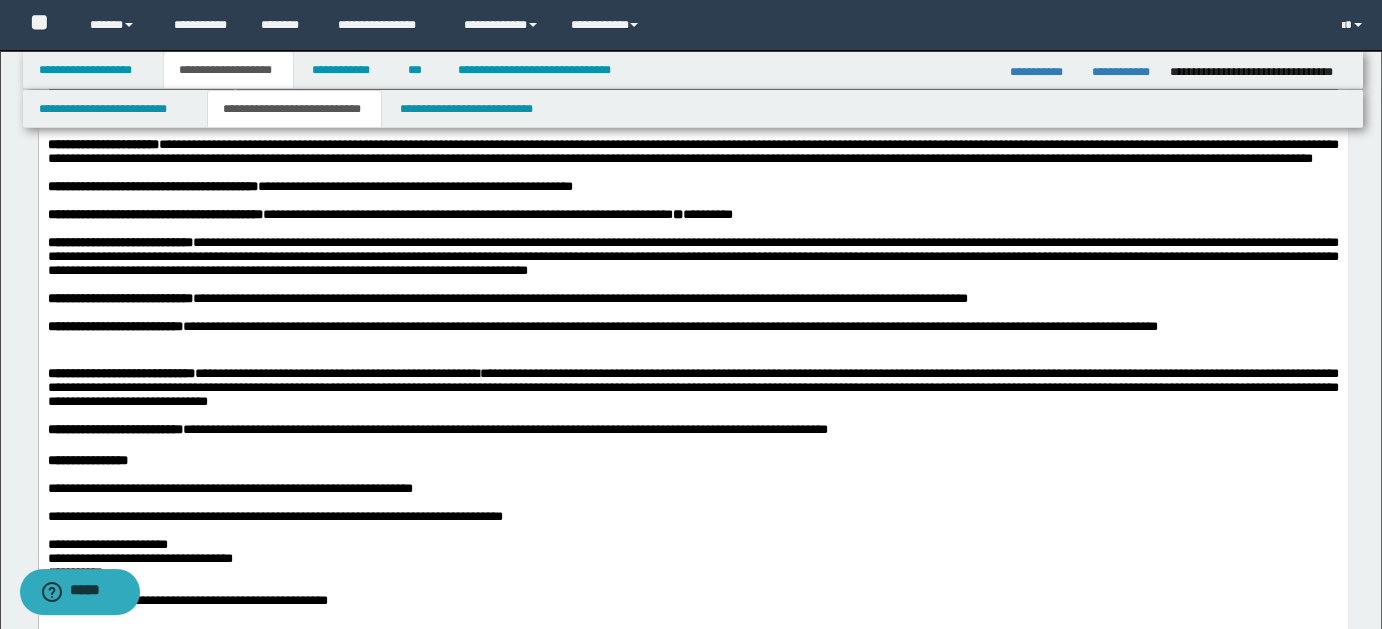 scroll, scrollTop: 405, scrollLeft: 0, axis: vertical 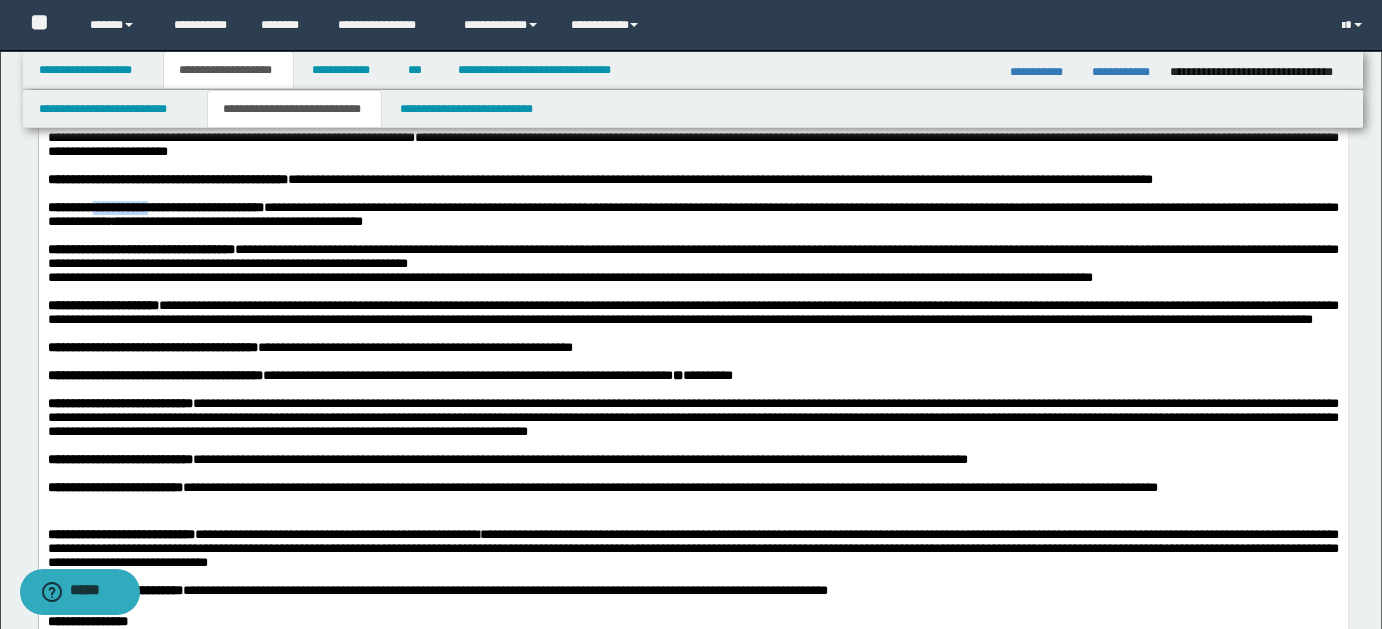 drag, startPoint x: 122, startPoint y: 271, endPoint x: 214, endPoint y: 276, distance: 92.13577 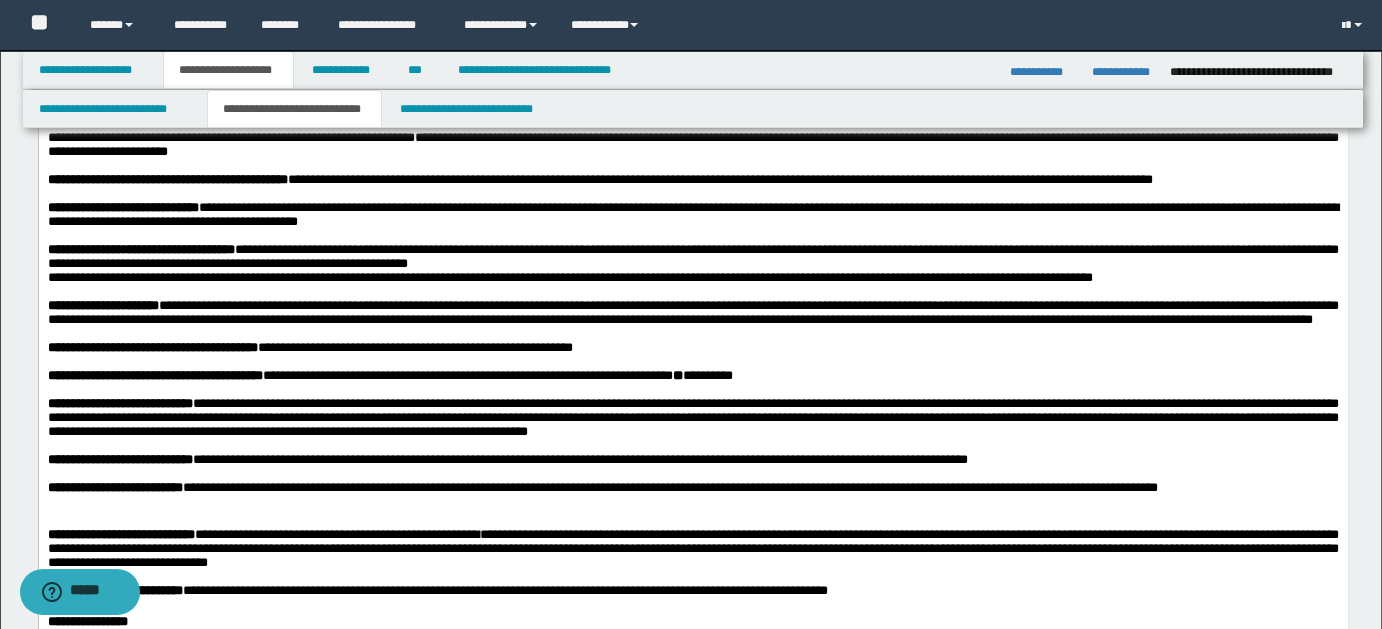 click on "**********" at bounding box center [692, 207] 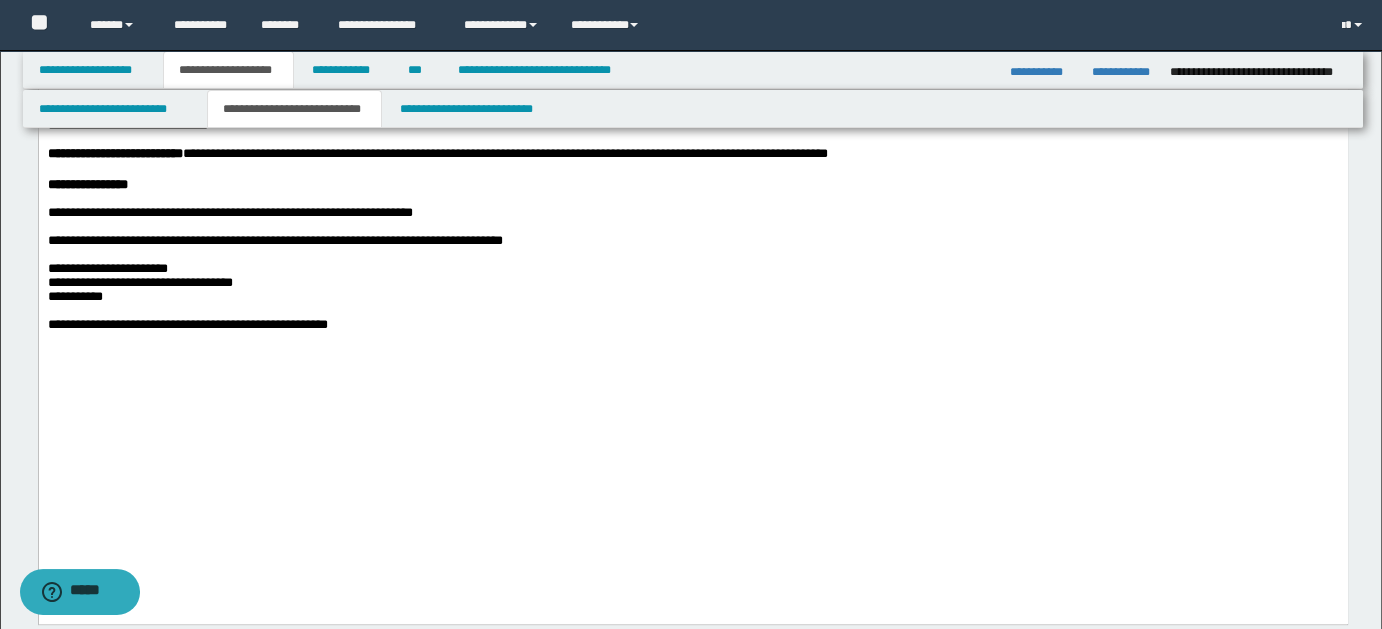 scroll, scrollTop: 930, scrollLeft: 0, axis: vertical 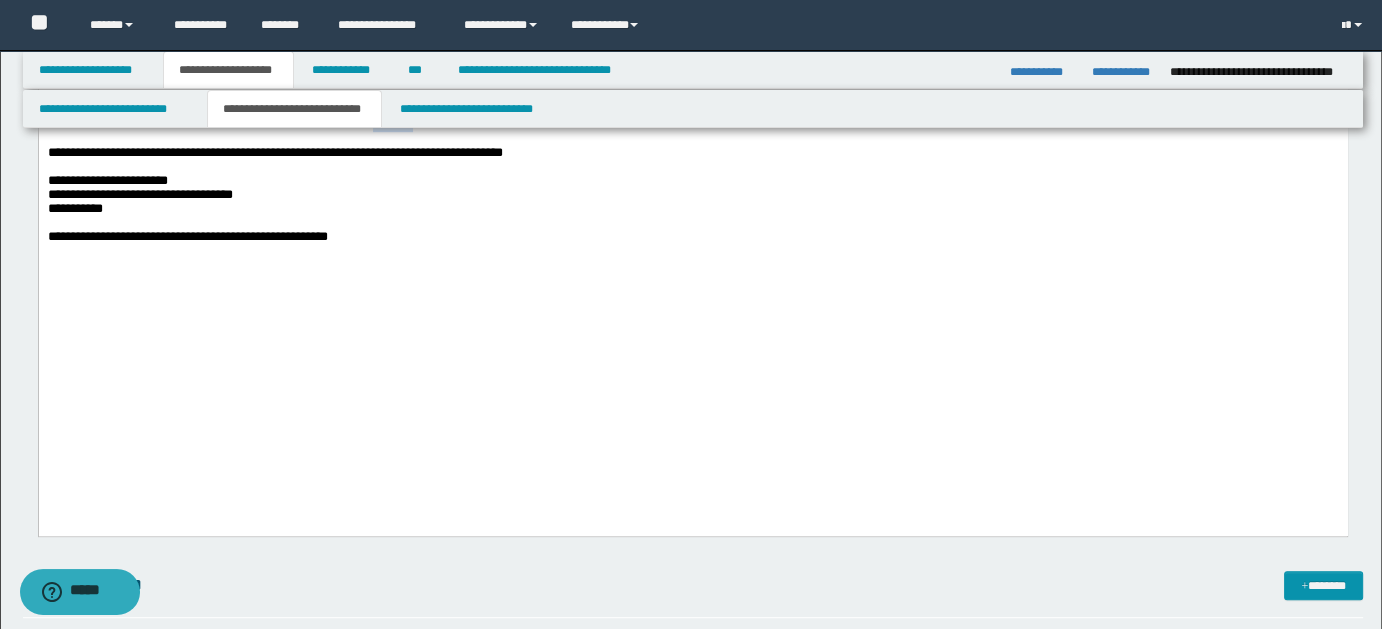 drag, startPoint x: 529, startPoint y: 284, endPoint x: 599, endPoint y: 292, distance: 70.45566 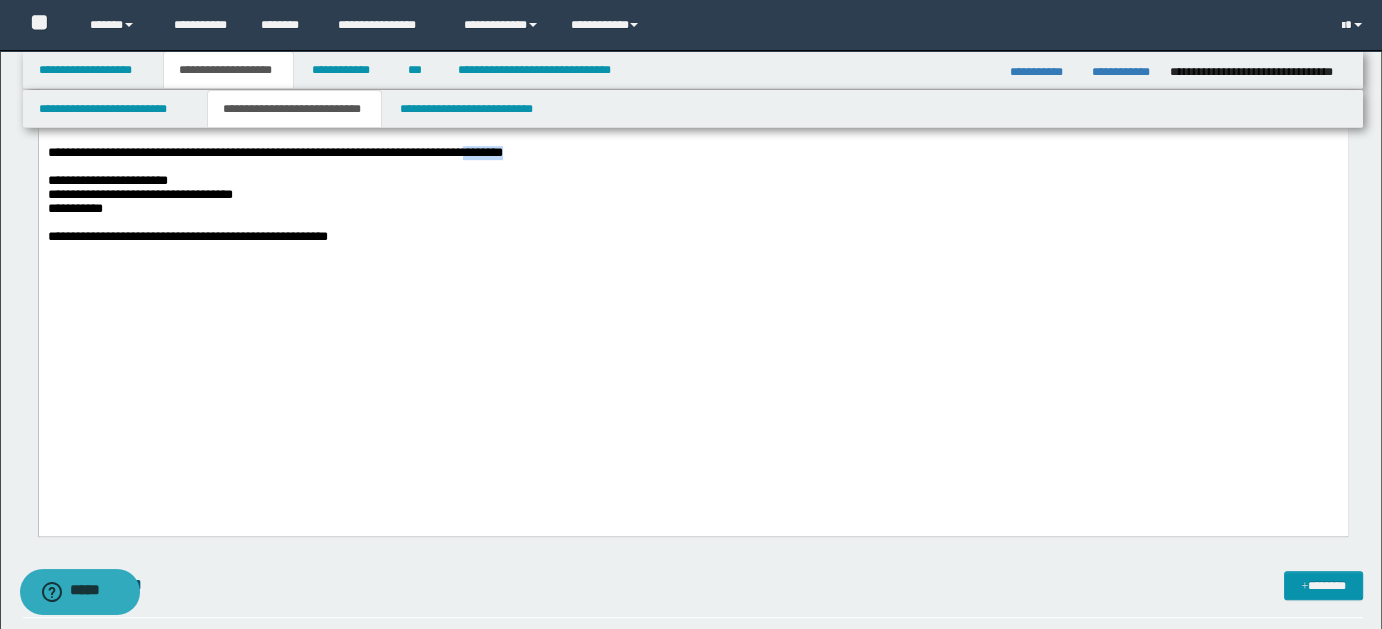drag, startPoint x: 657, startPoint y: 317, endPoint x: 693, endPoint y: 334, distance: 39.812057 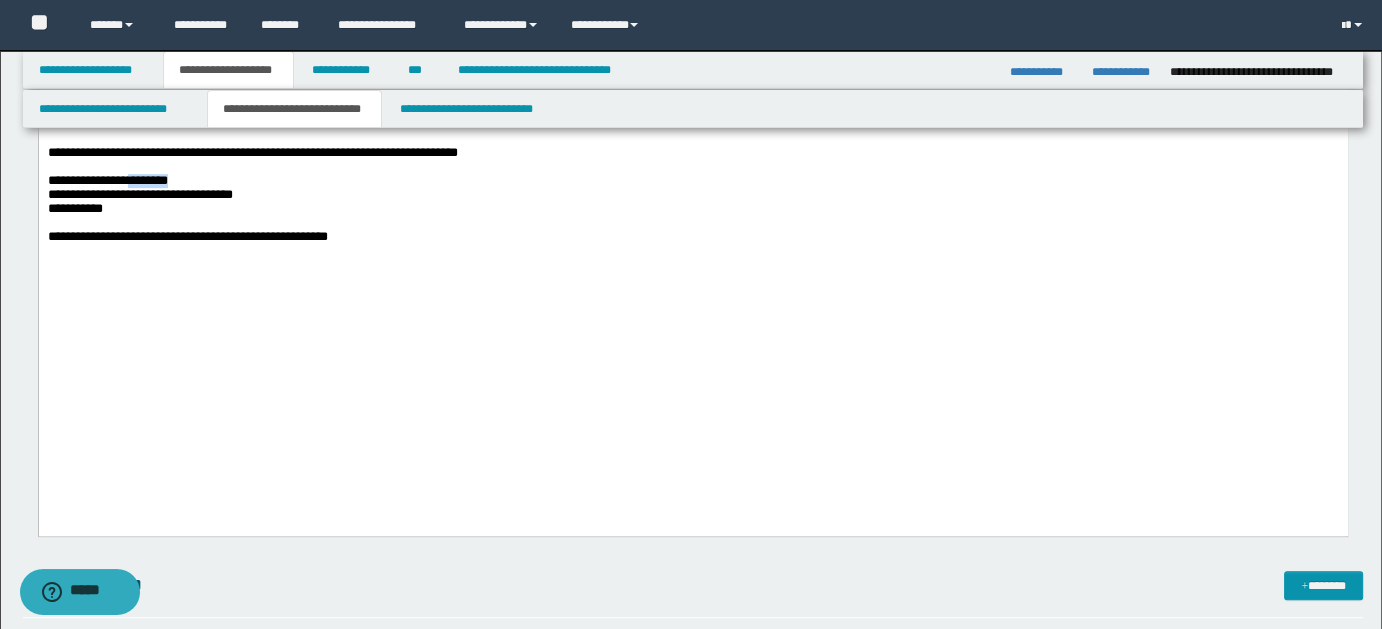 drag, startPoint x: 172, startPoint y: 349, endPoint x: 231, endPoint y: 361, distance: 60.207973 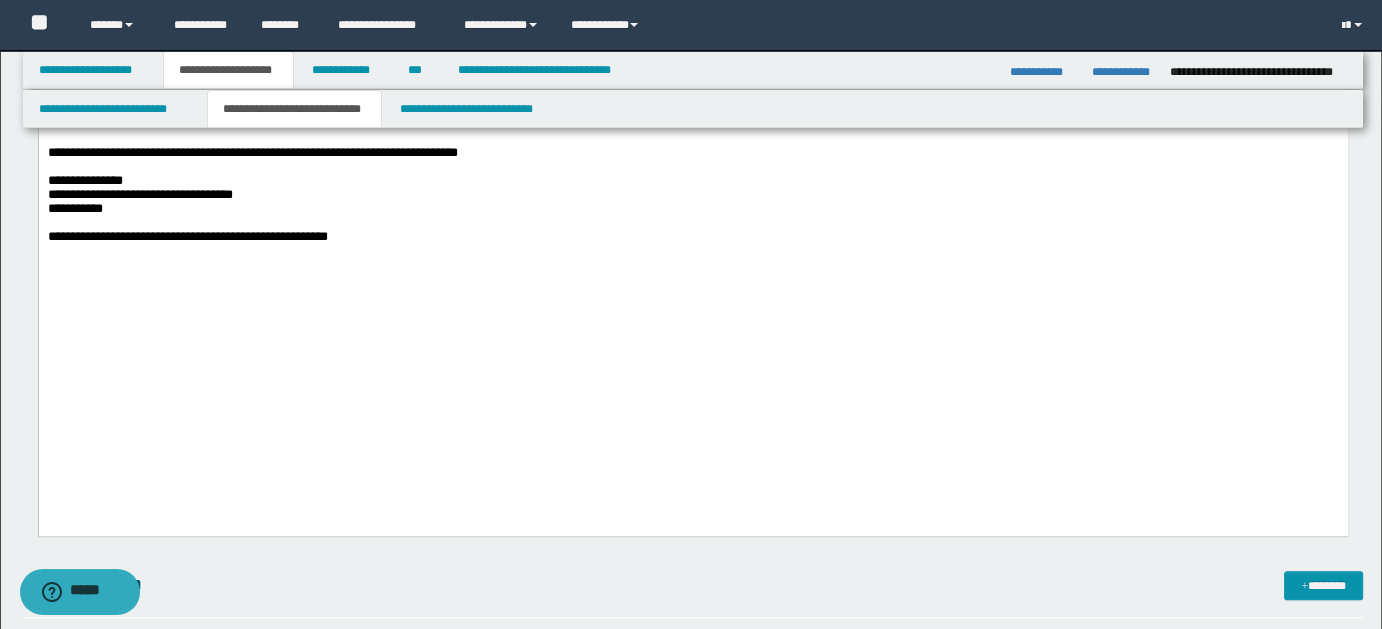 drag, startPoint x: 271, startPoint y: 372, endPoint x: 341, endPoint y: 372, distance: 70 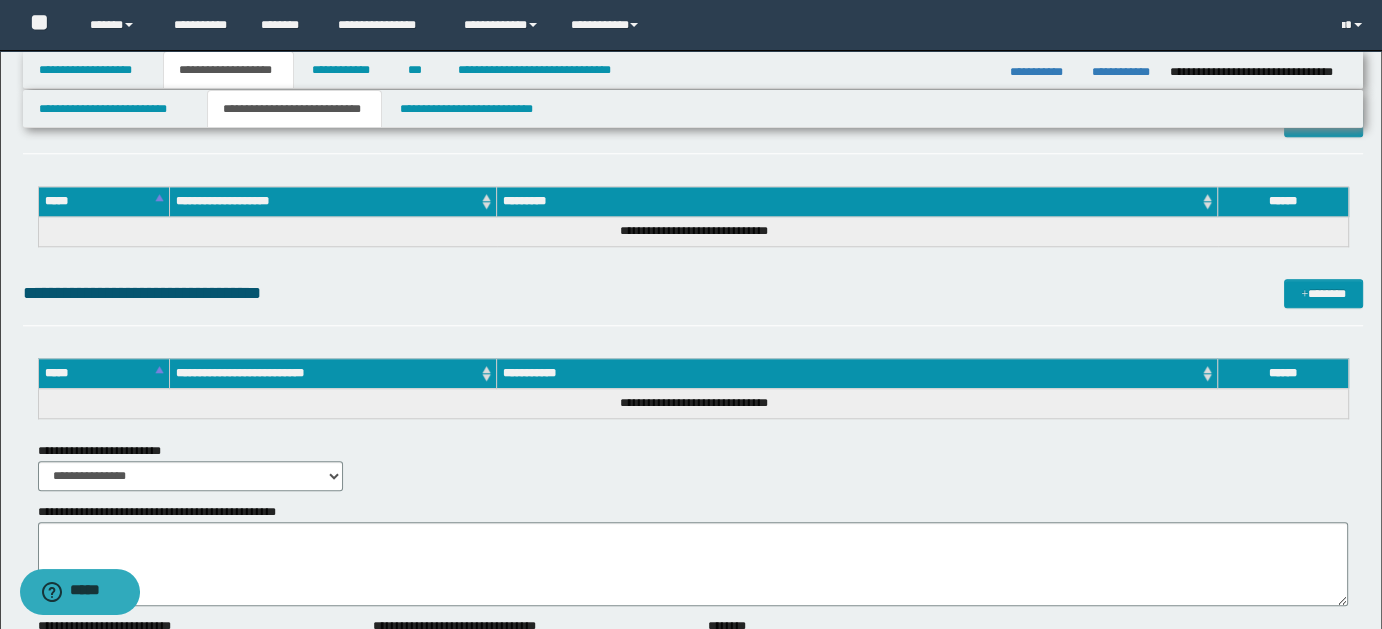 scroll, scrollTop: 1635, scrollLeft: 0, axis: vertical 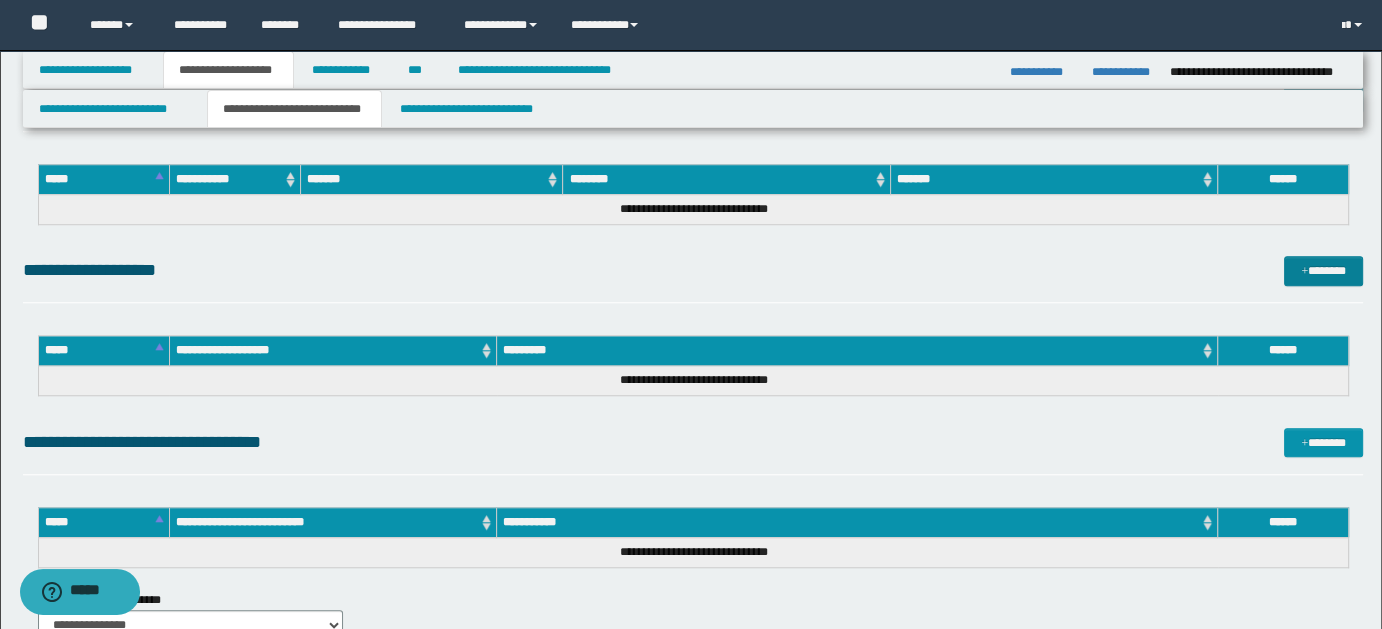 click on "*******" at bounding box center [1323, 270] 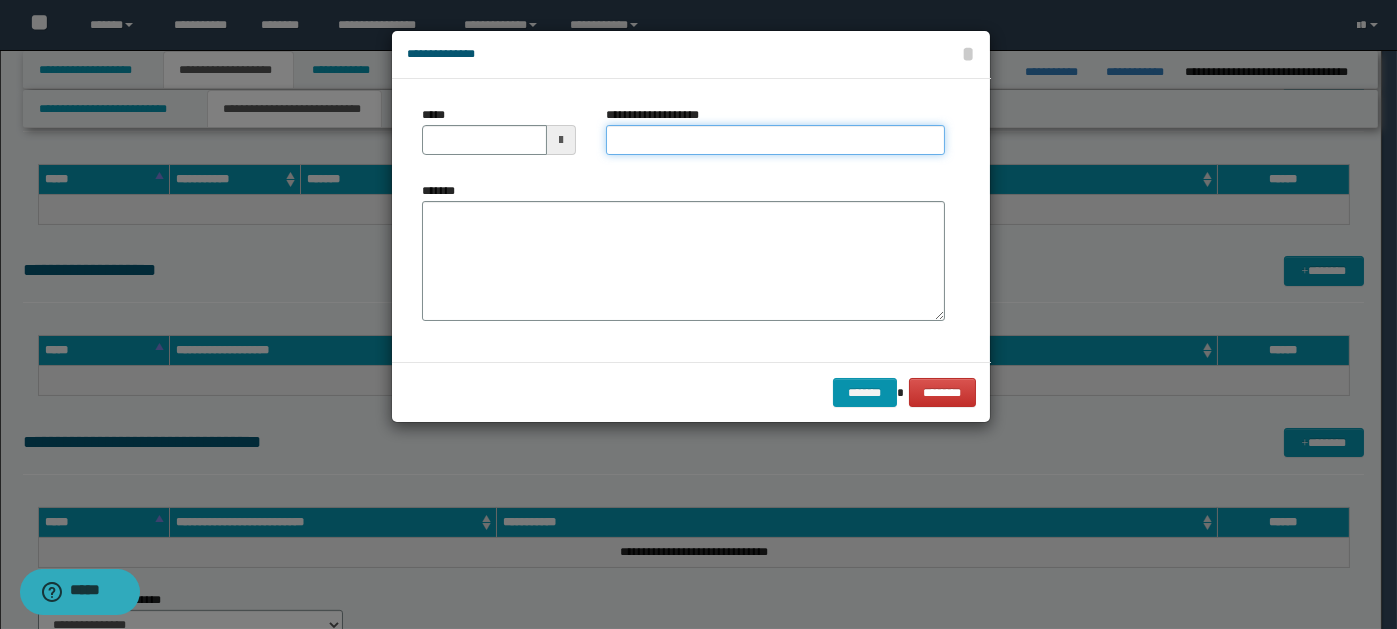 paste on "**********" 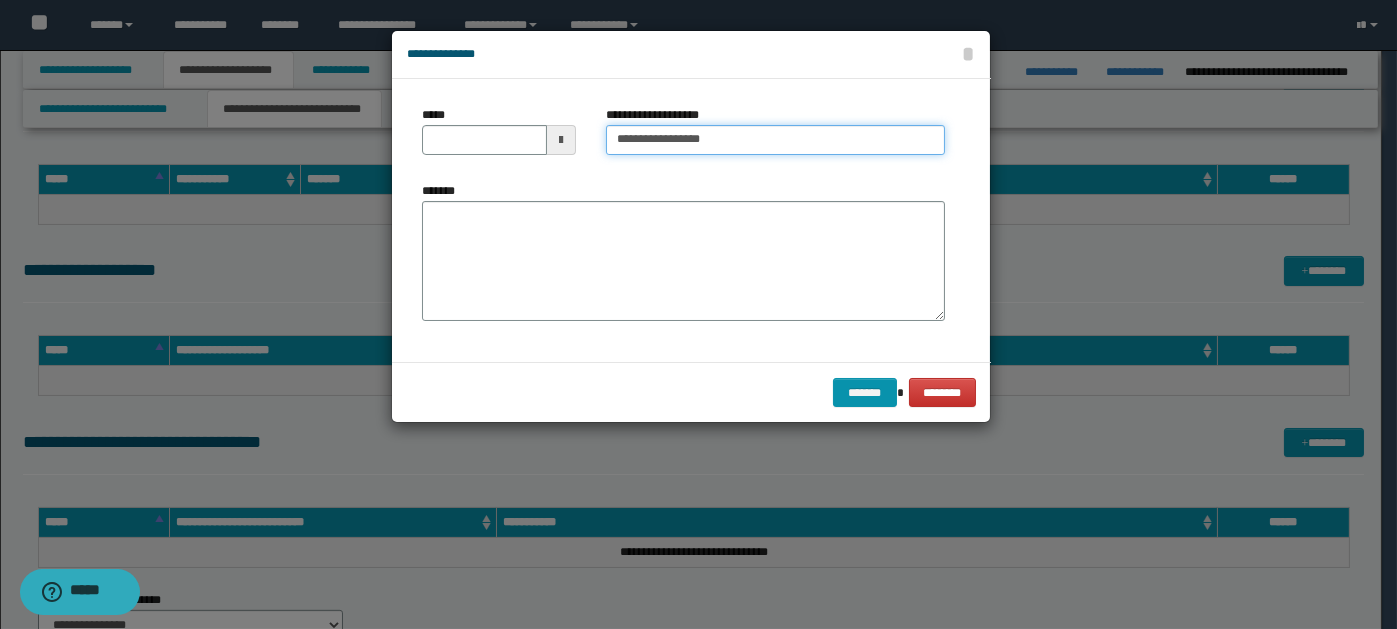 type on "**********" 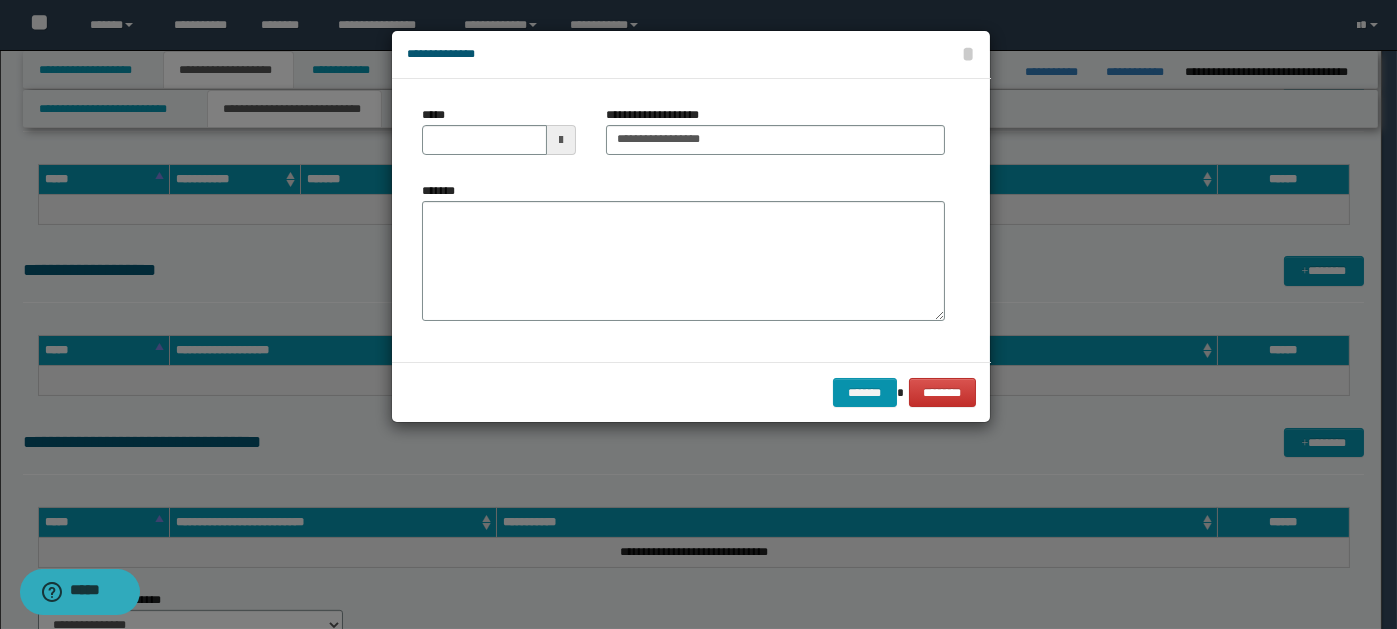 click at bounding box center (561, 140) 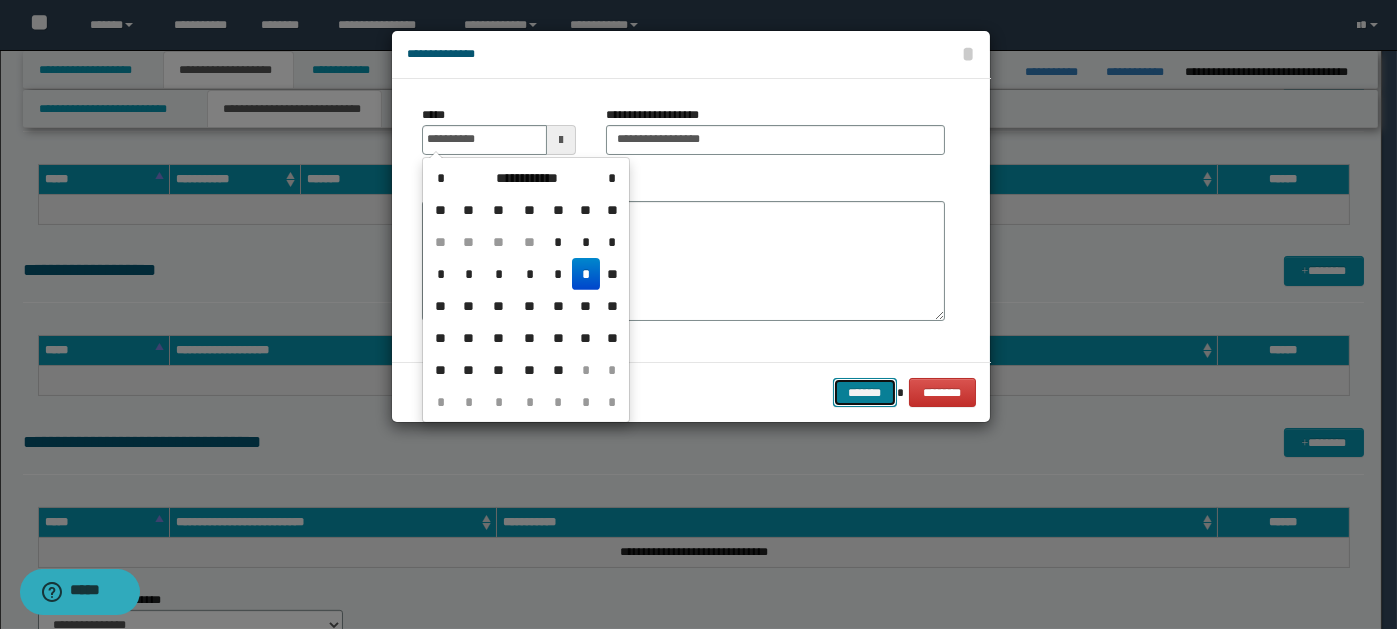 type on "**********" 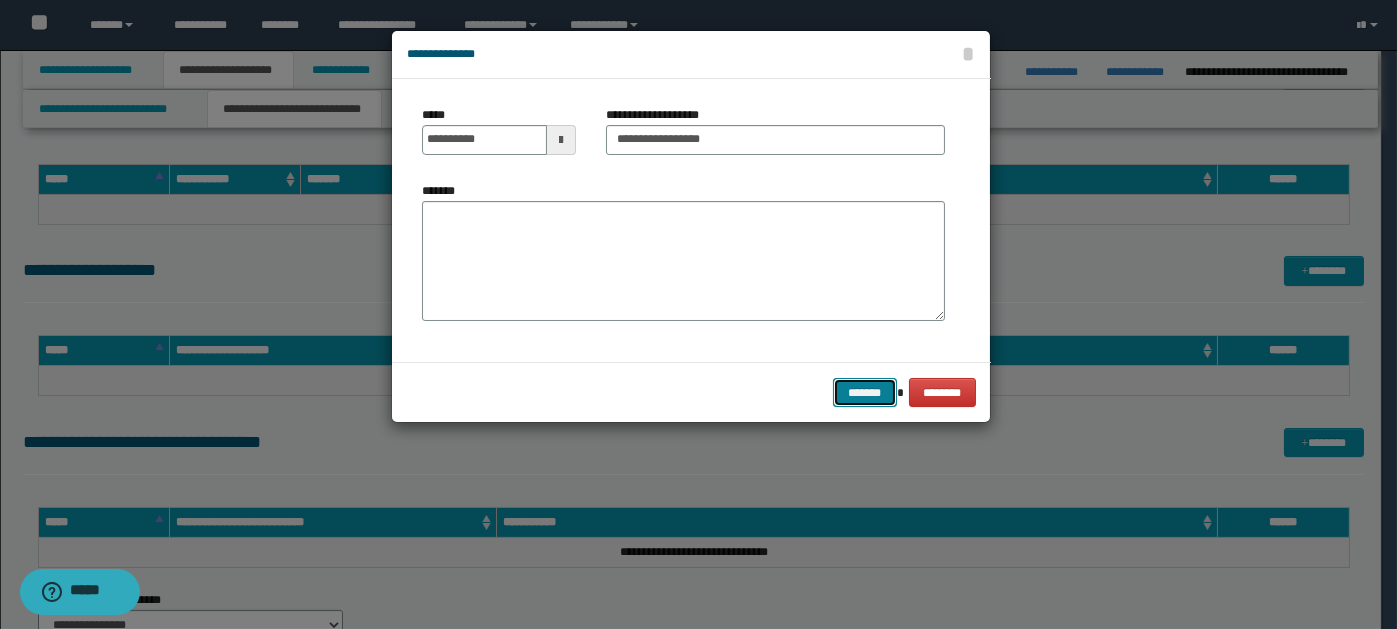 click on "*******" at bounding box center (865, 392) 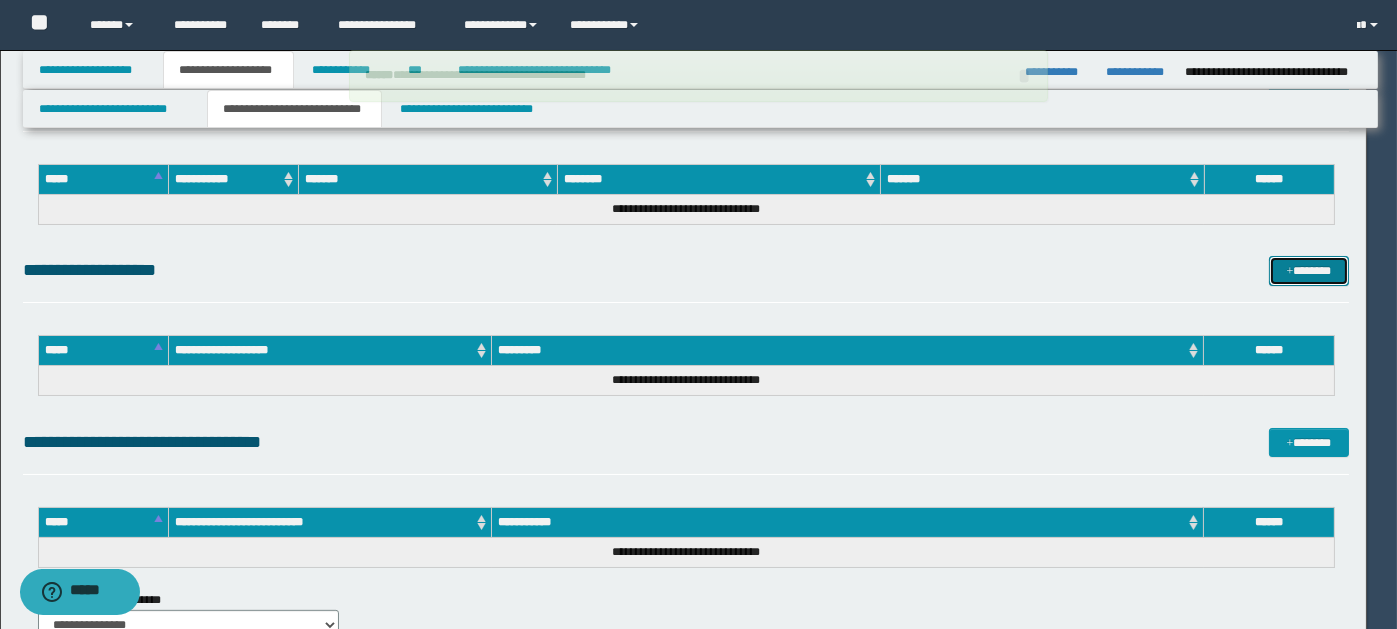 type 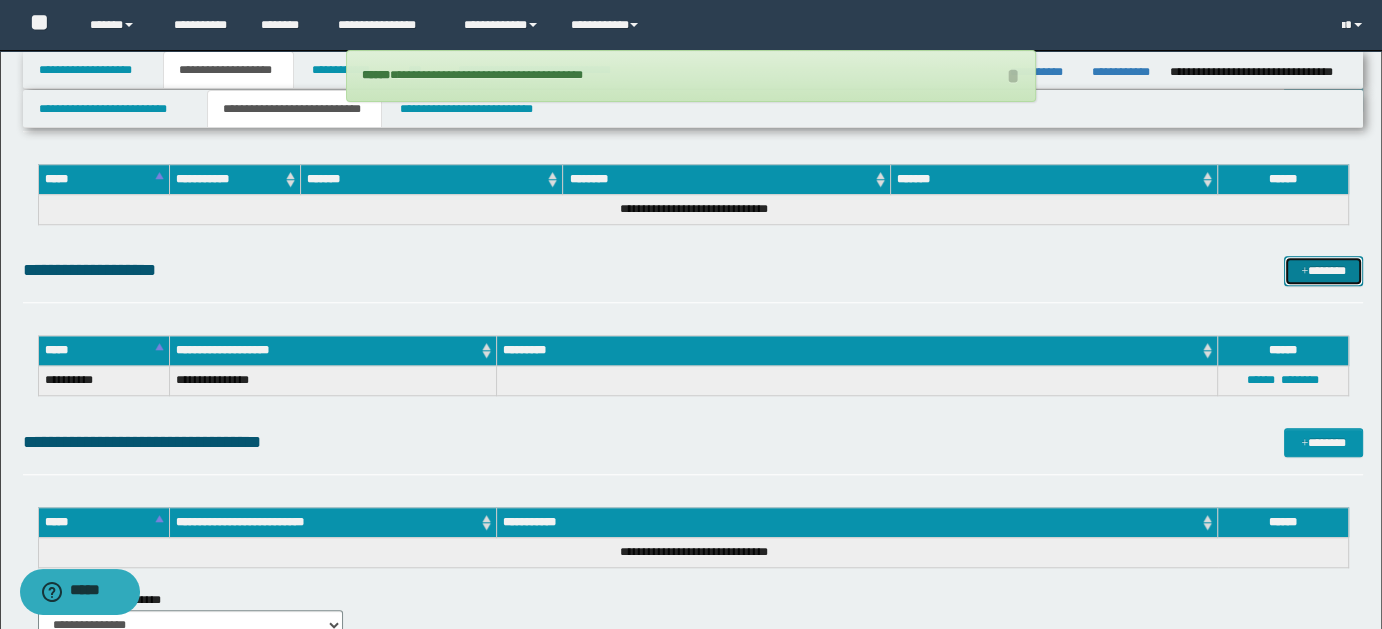 click on "*******" at bounding box center (1323, 270) 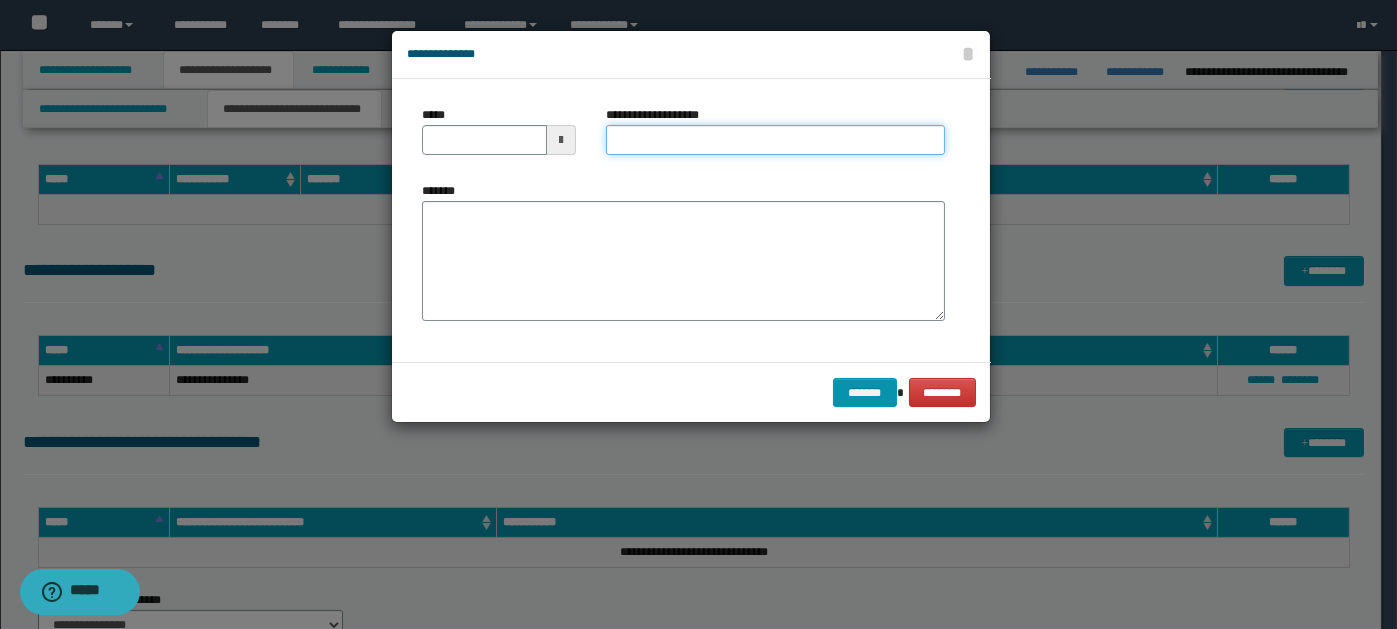 paste on "**********" 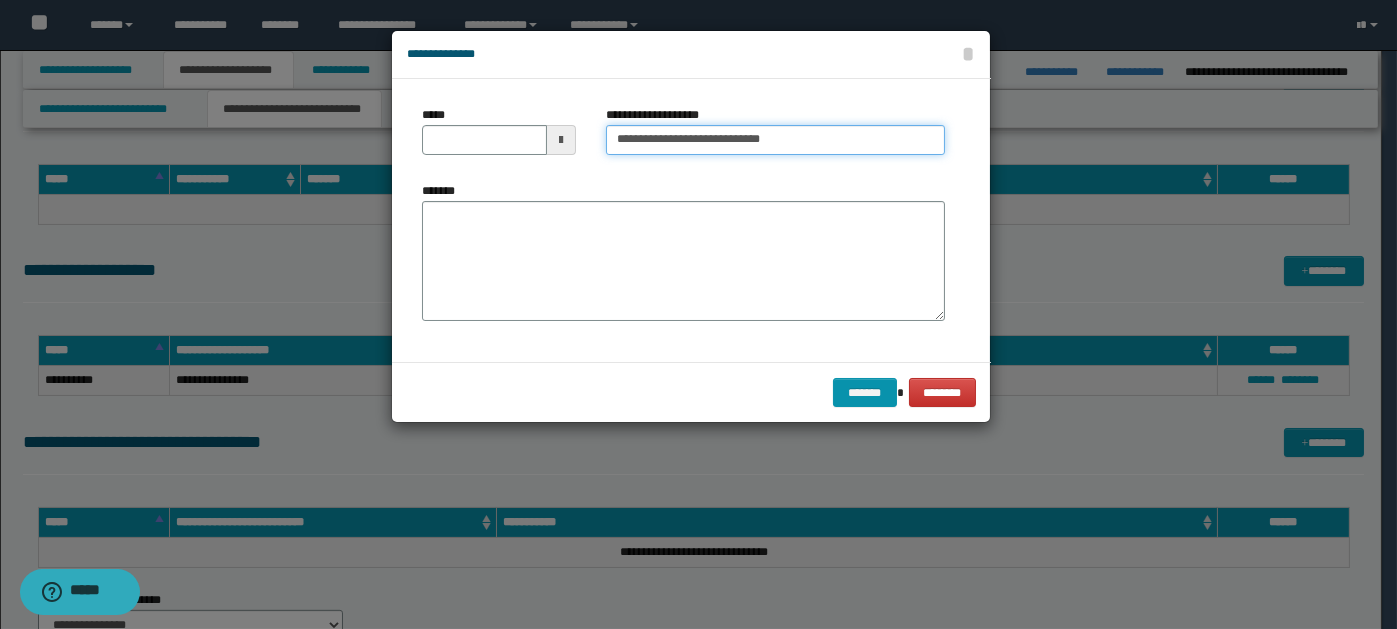 type on "**********" 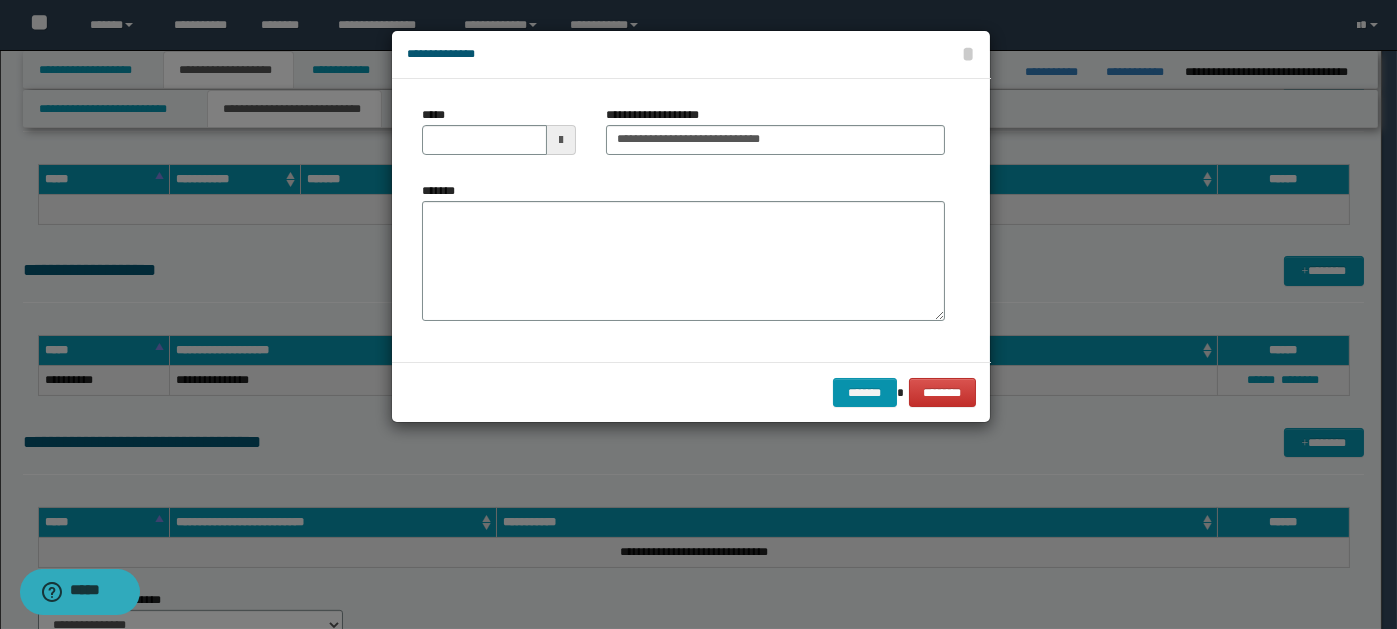 click at bounding box center (561, 140) 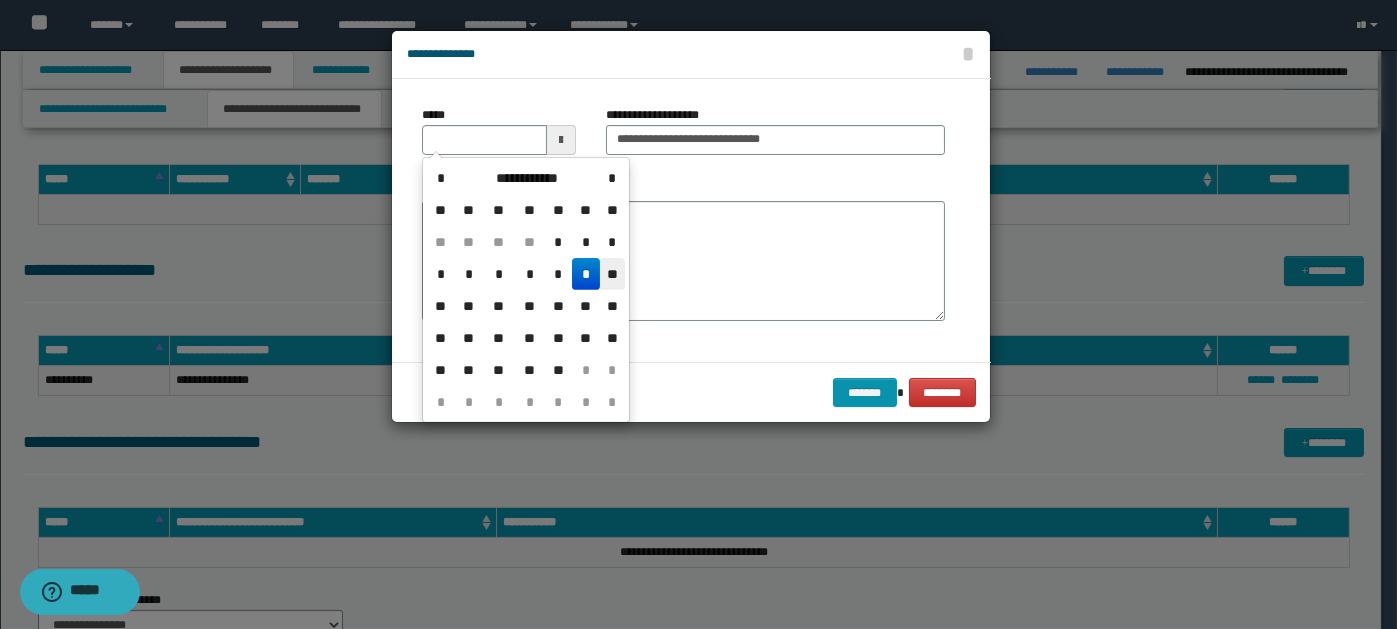 click on "**" at bounding box center [612, 274] 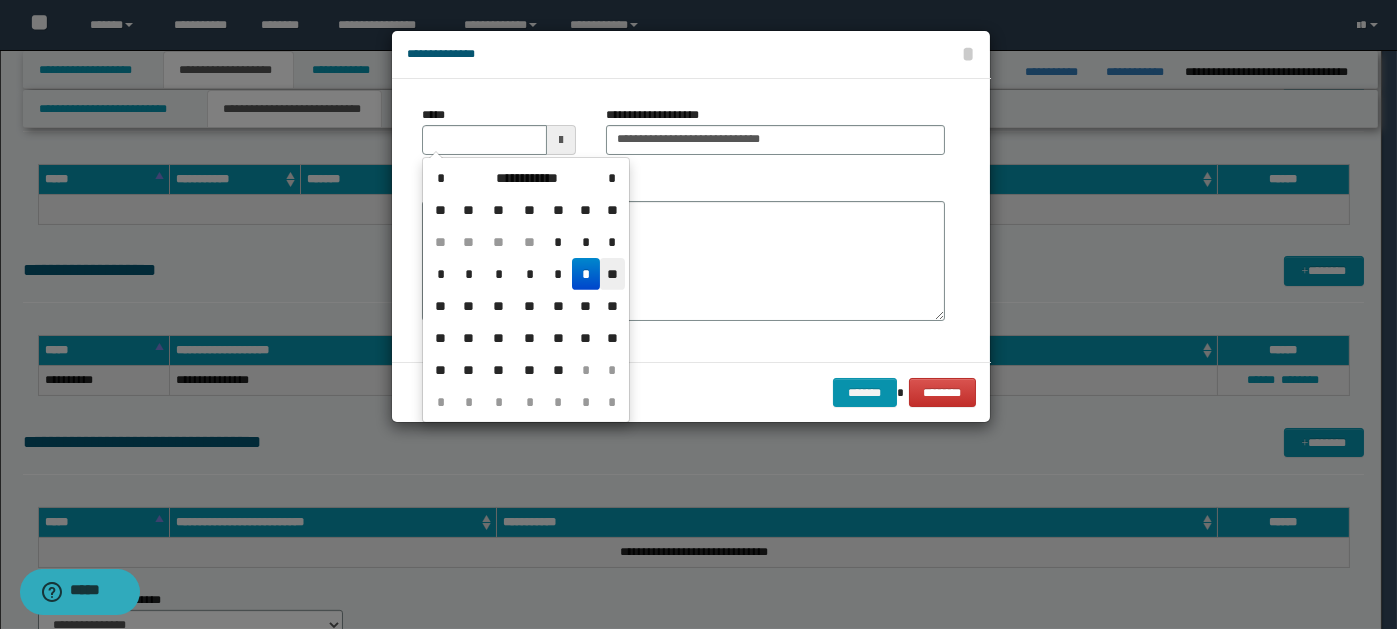 type on "**********" 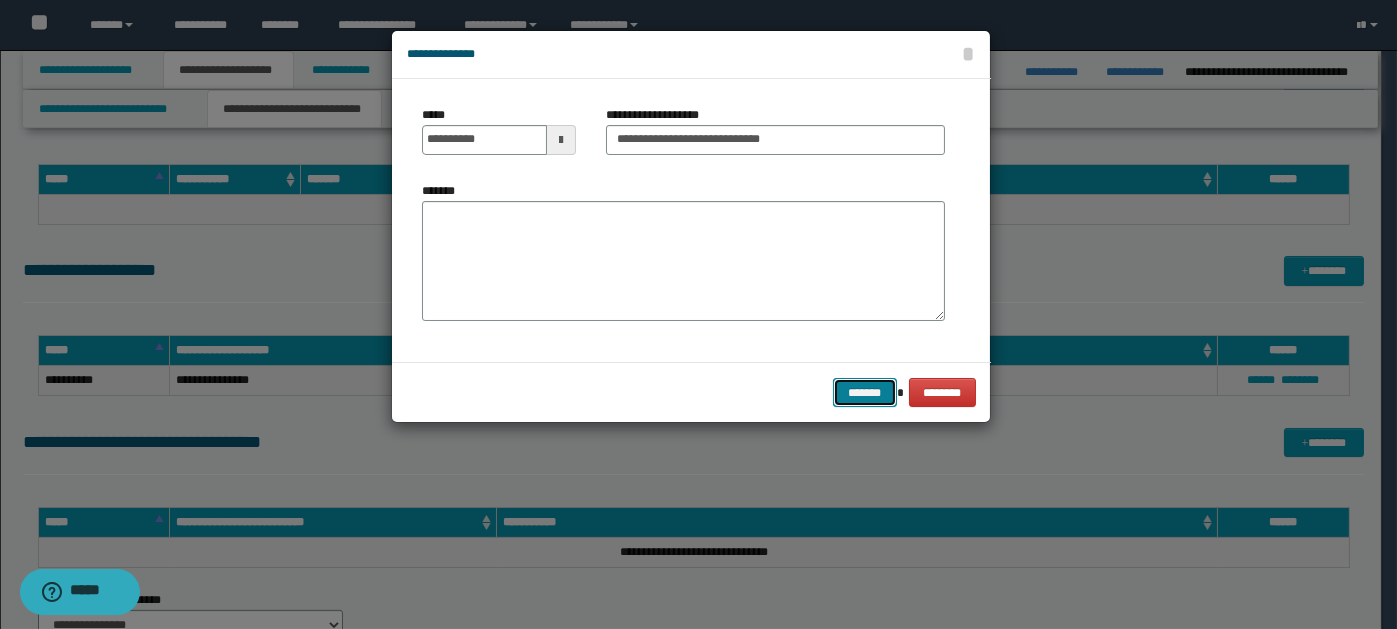 click on "*******" at bounding box center (865, 392) 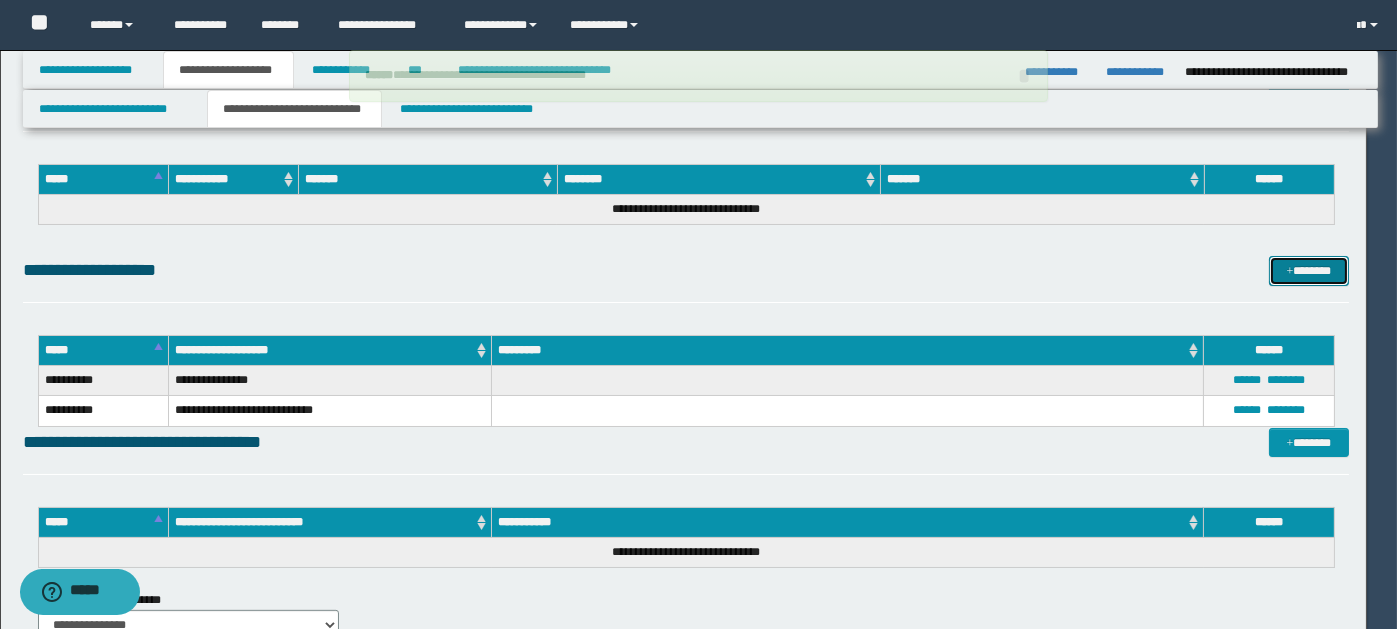 type 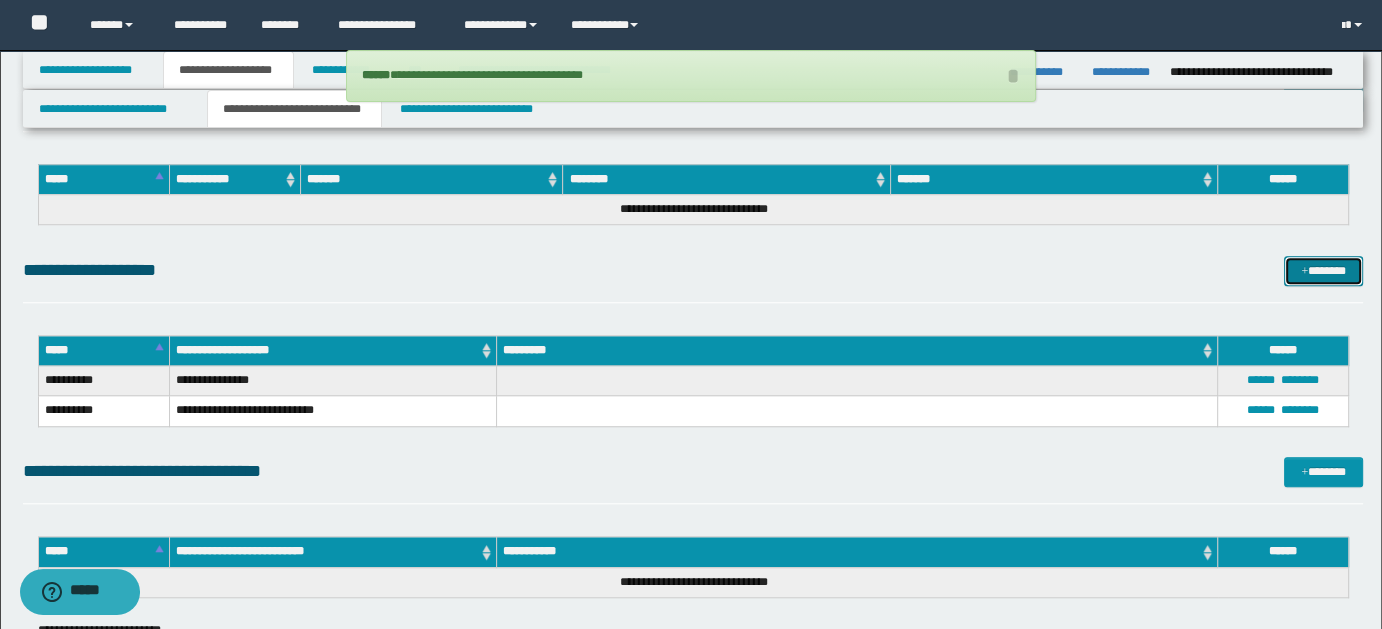 click on "*******" at bounding box center (1323, 270) 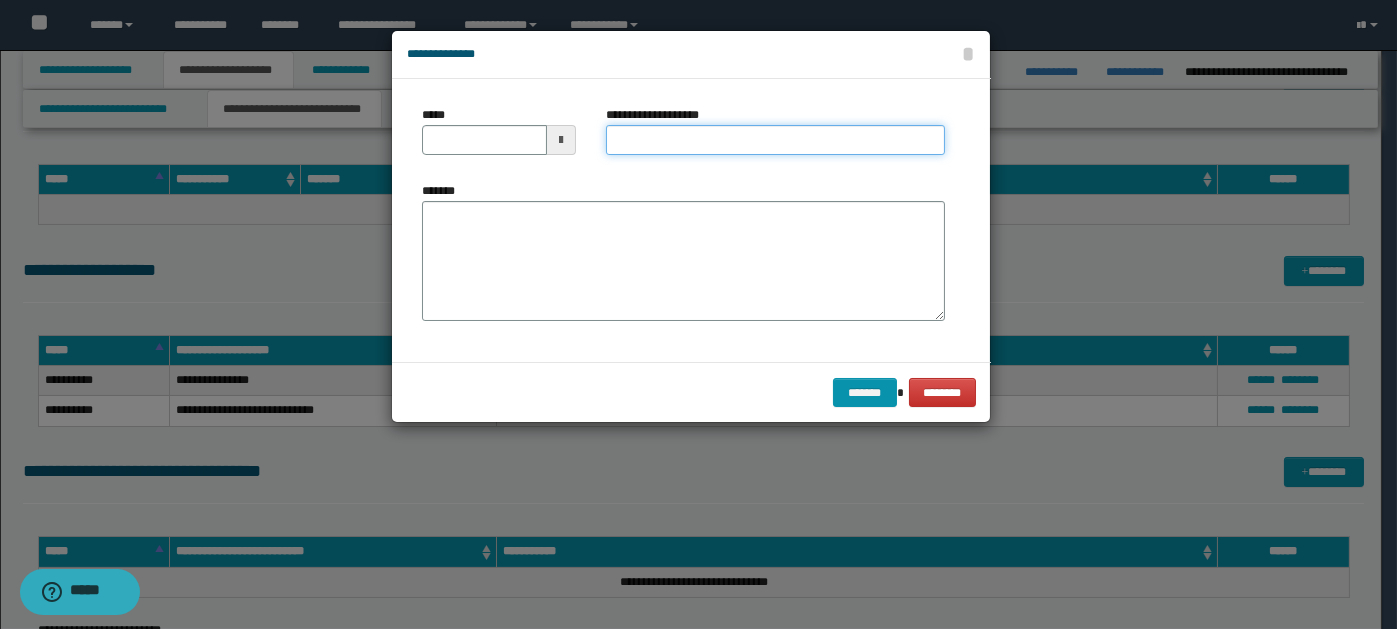 paste on "**********" 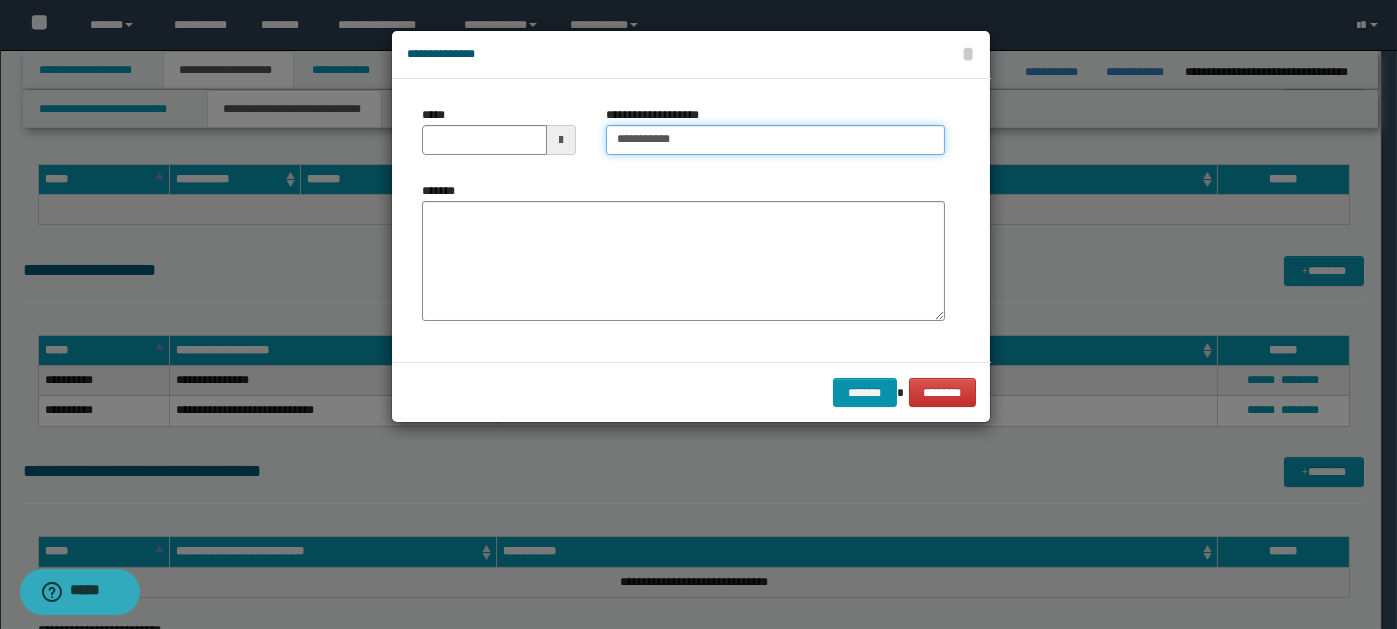 type on "**********" 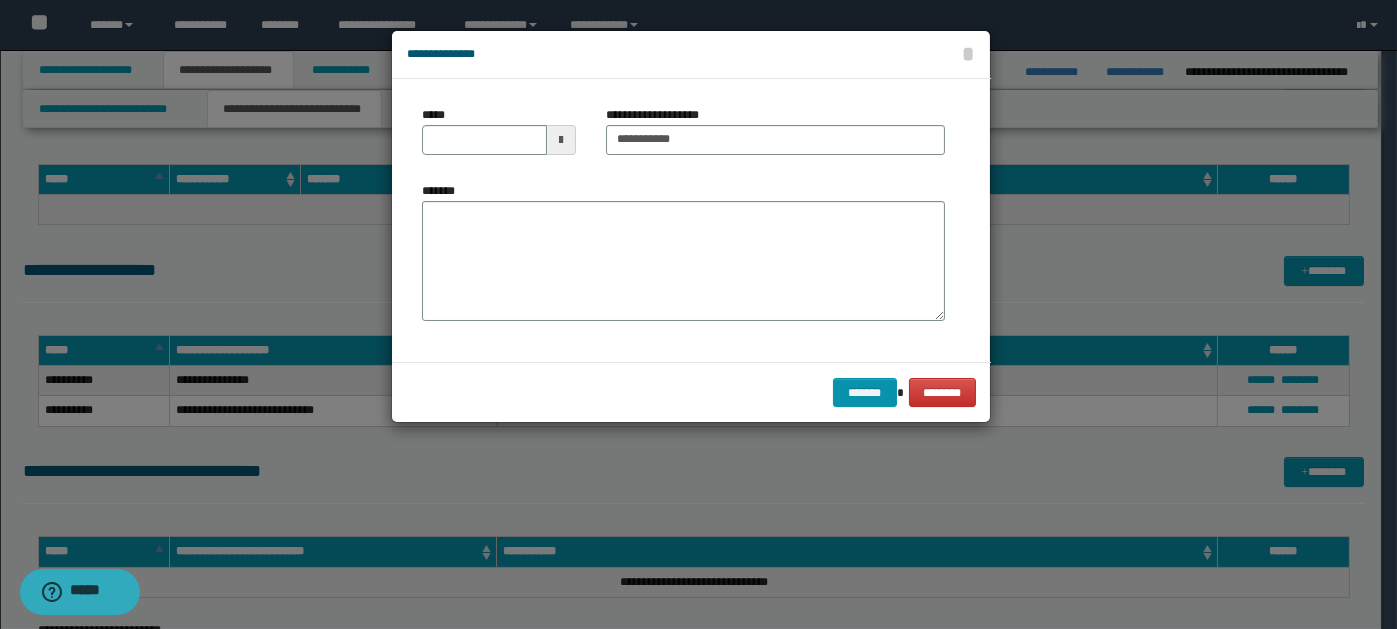 click at bounding box center (561, 140) 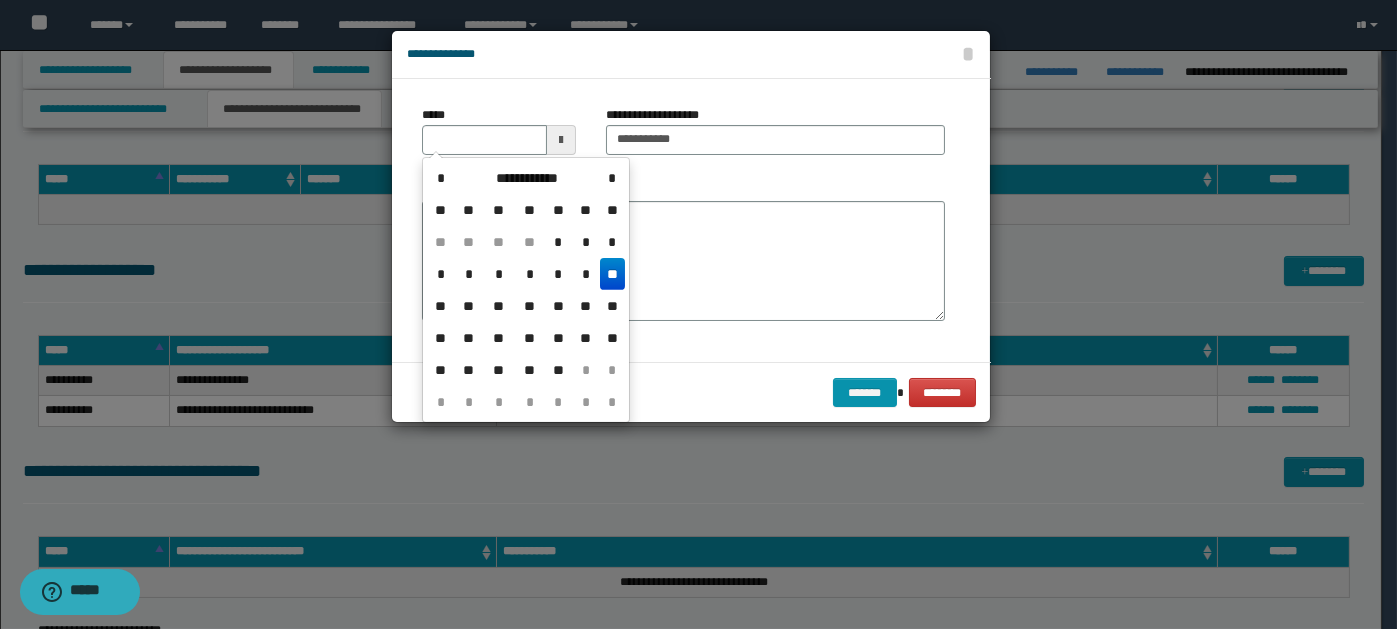 click on "**" at bounding box center [612, 274] 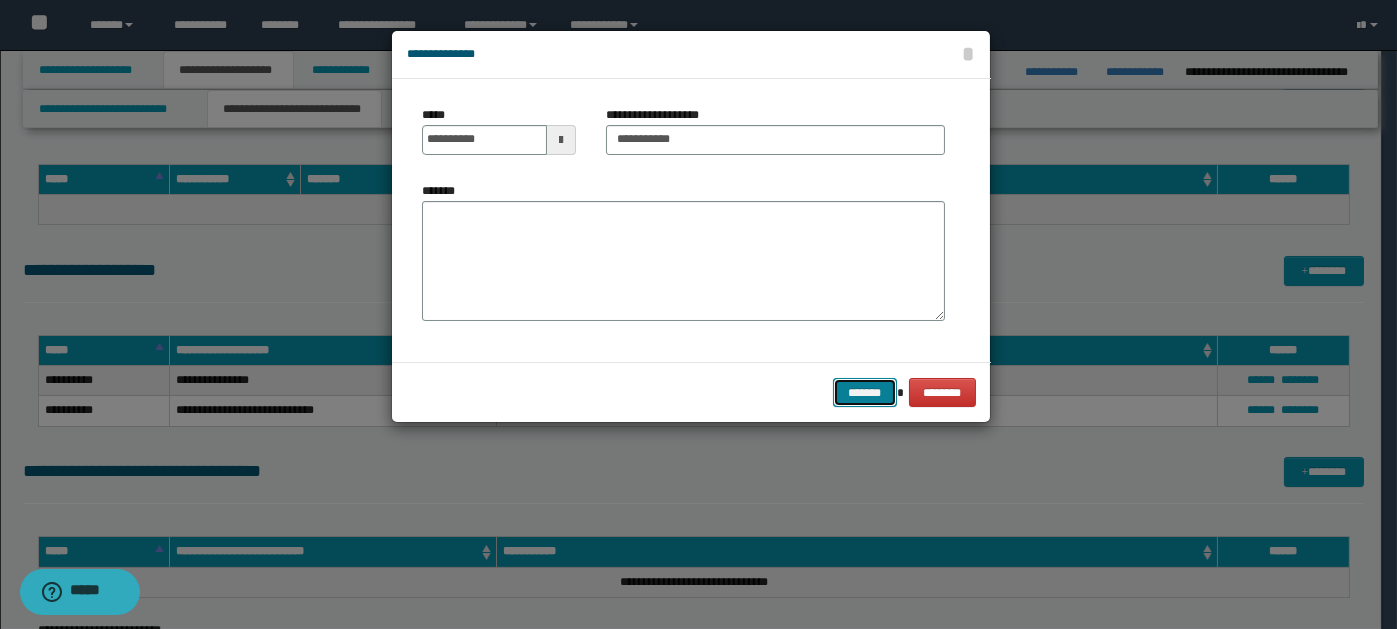click on "*******" at bounding box center [865, 392] 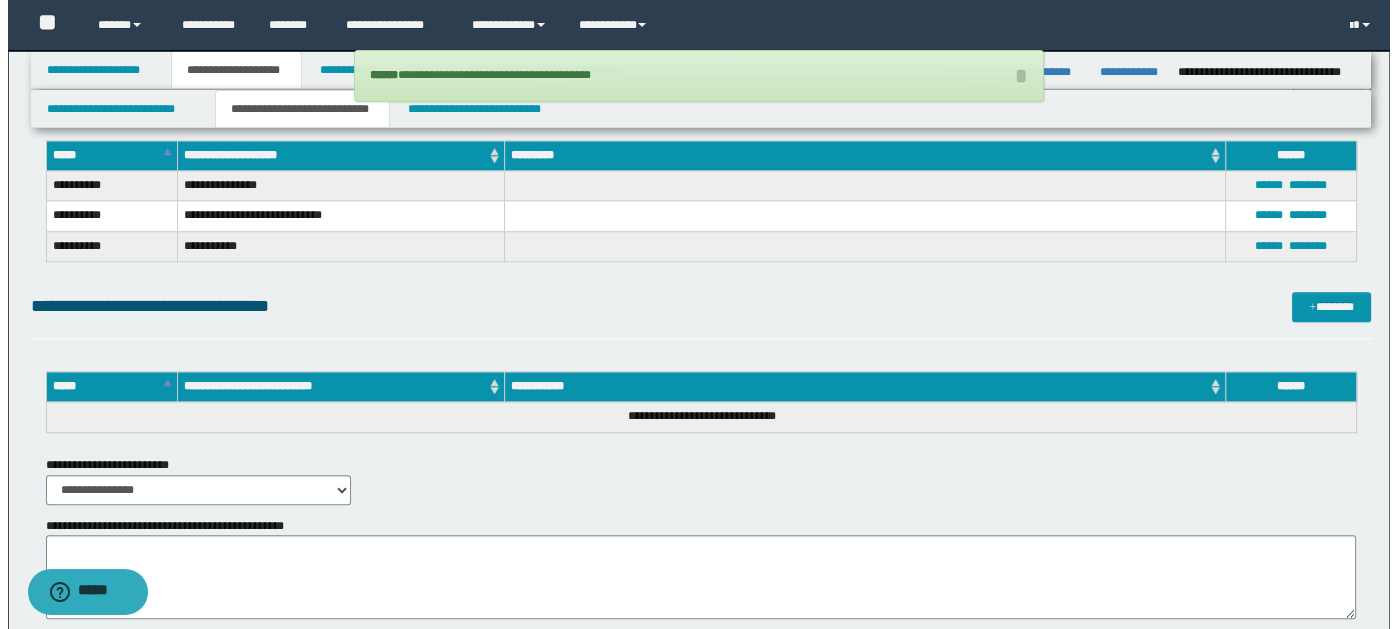 scroll, scrollTop: 1840, scrollLeft: 0, axis: vertical 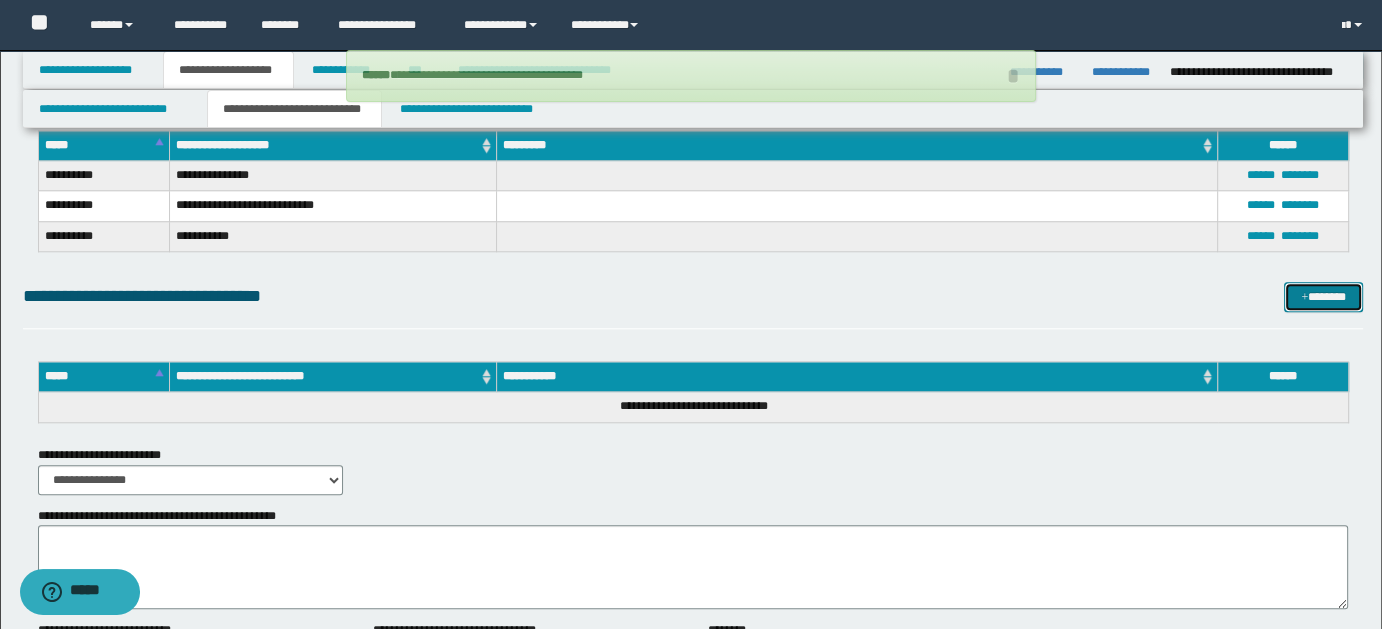click on "*******" at bounding box center (1323, 296) 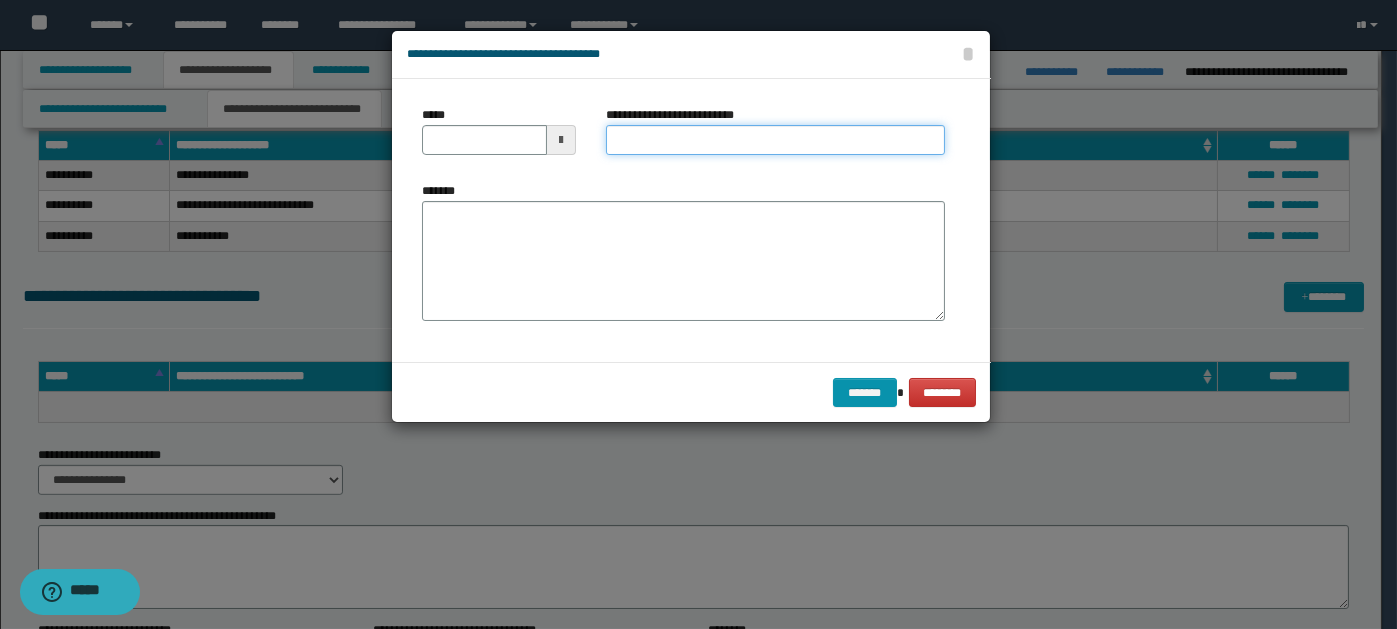 paste on "**********" 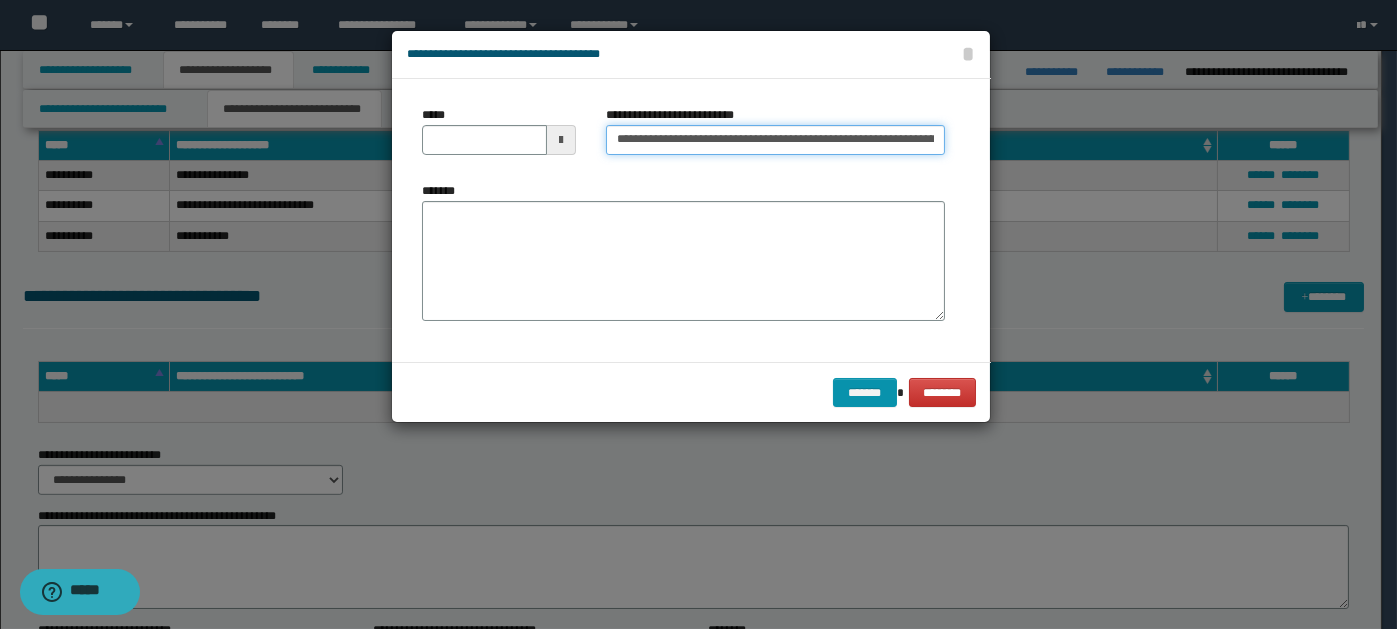 scroll, scrollTop: 0, scrollLeft: 106, axis: horizontal 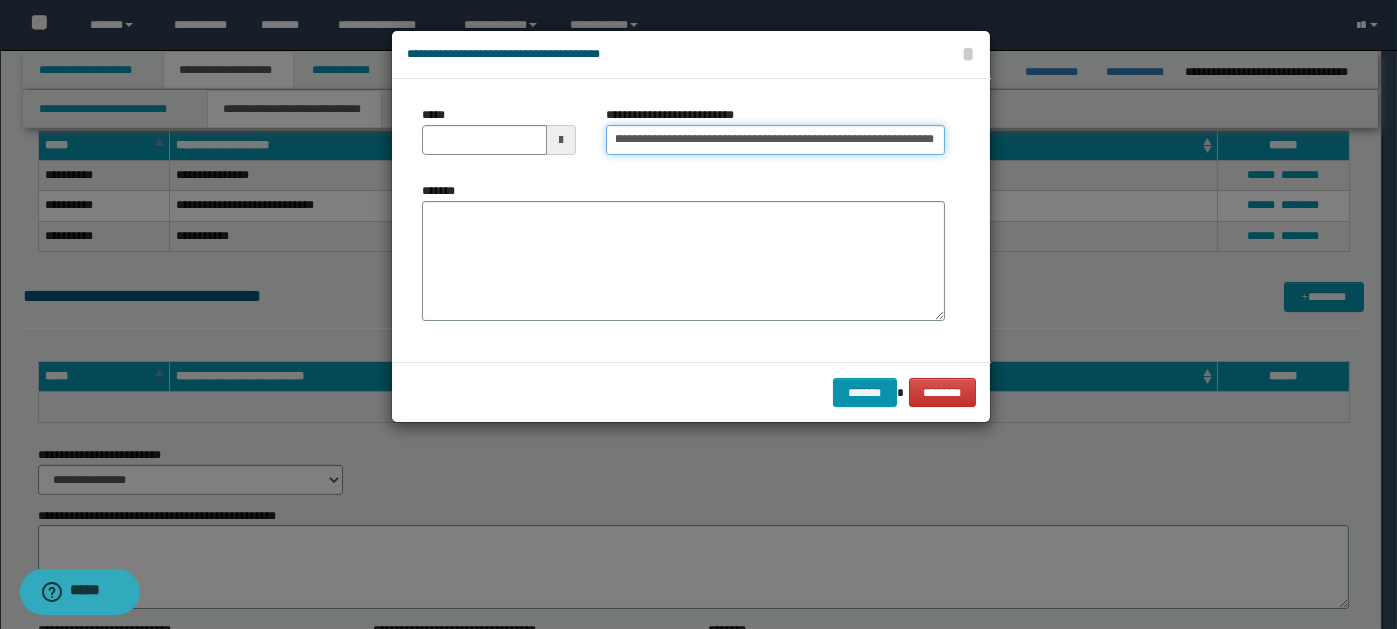 type on "**********" 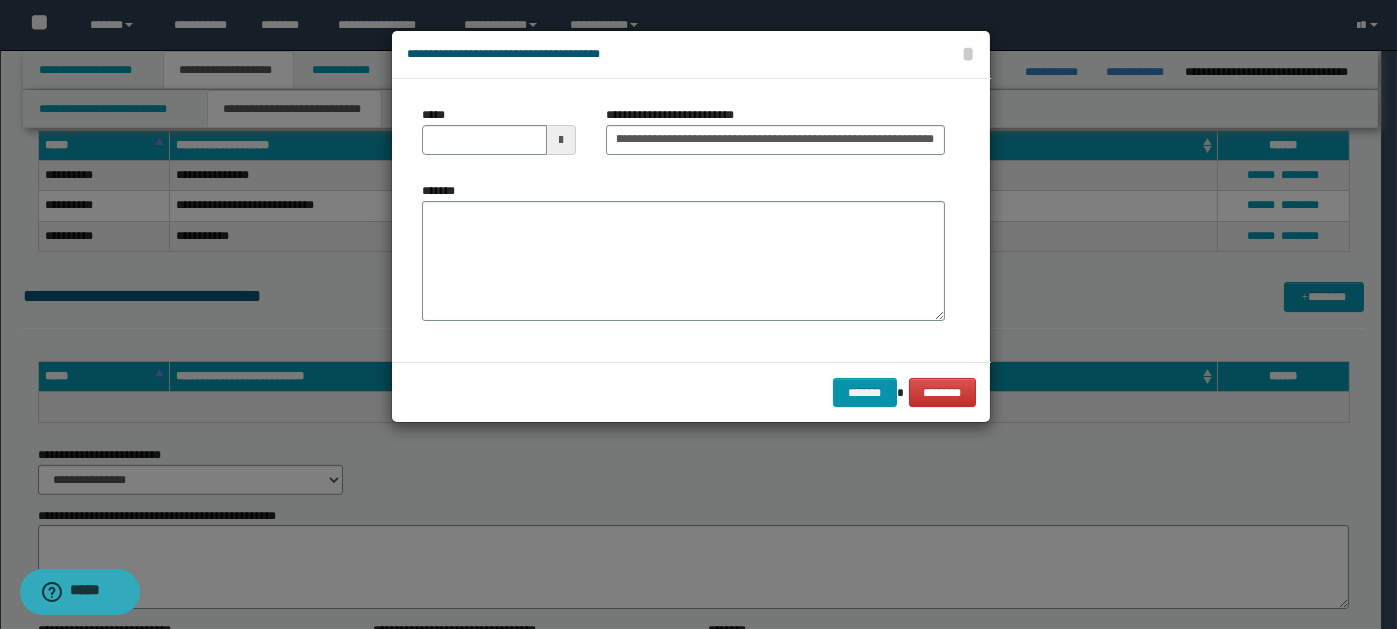 click at bounding box center [561, 140] 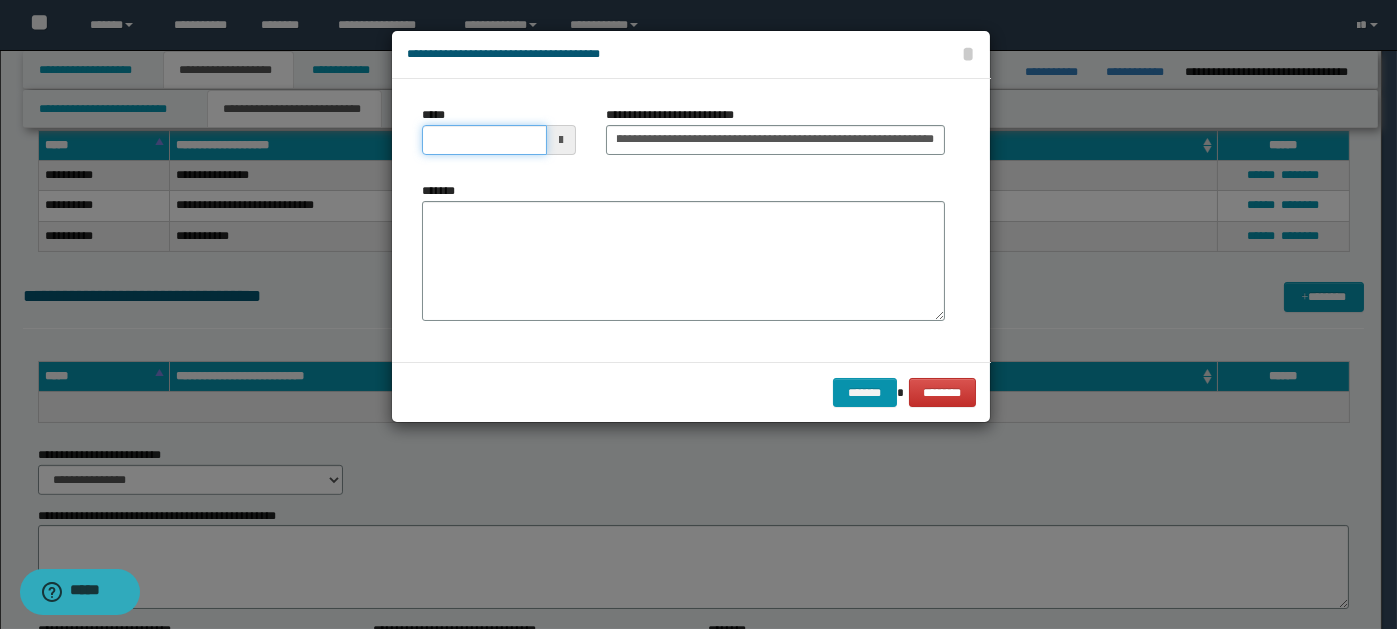 scroll, scrollTop: 0, scrollLeft: 0, axis: both 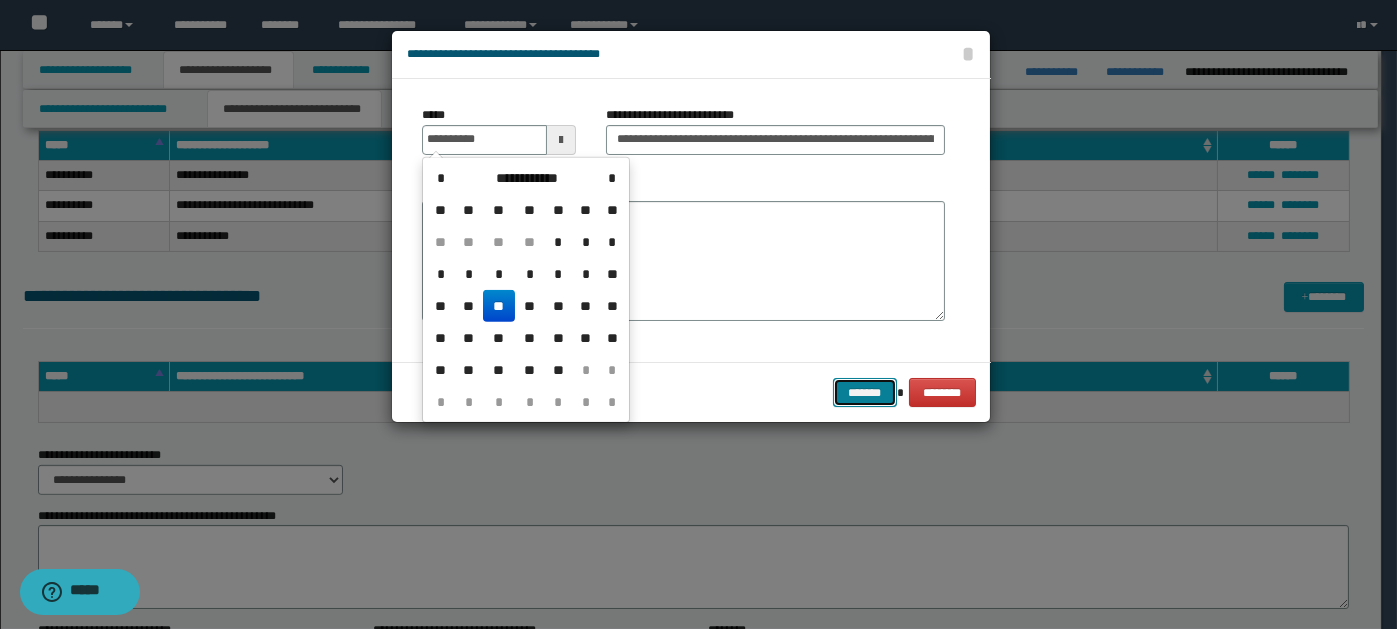 type on "**********" 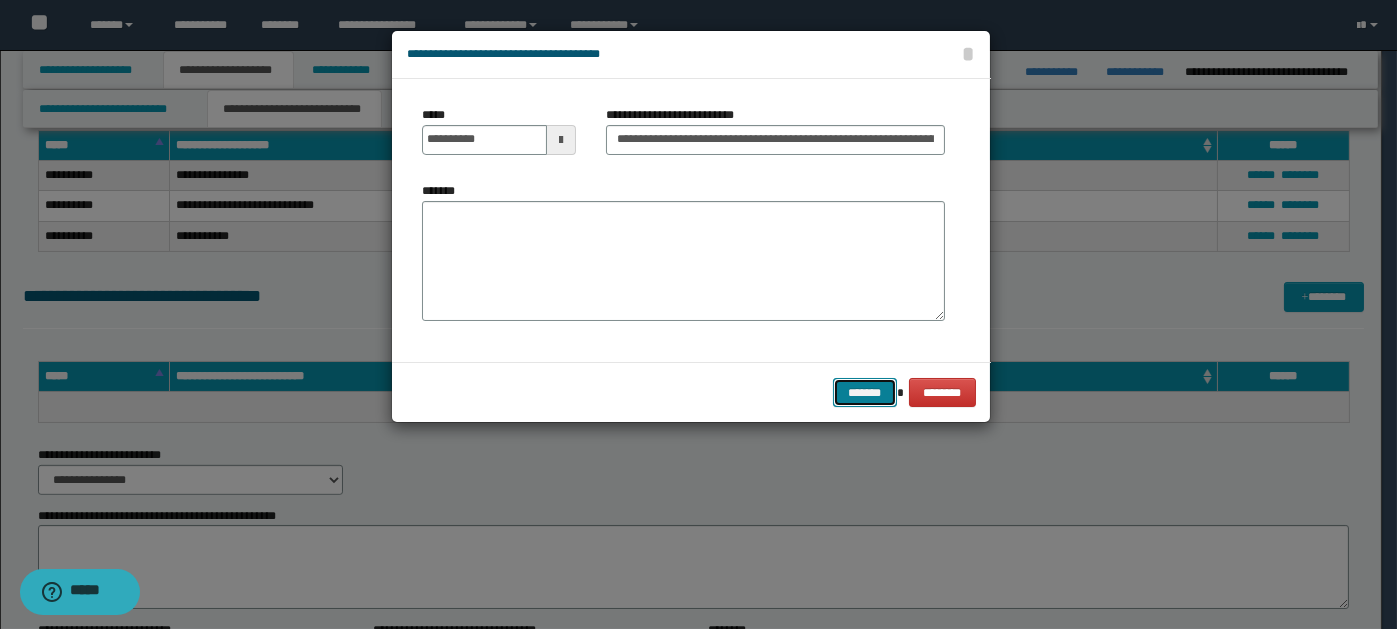 click on "*******" at bounding box center (865, 392) 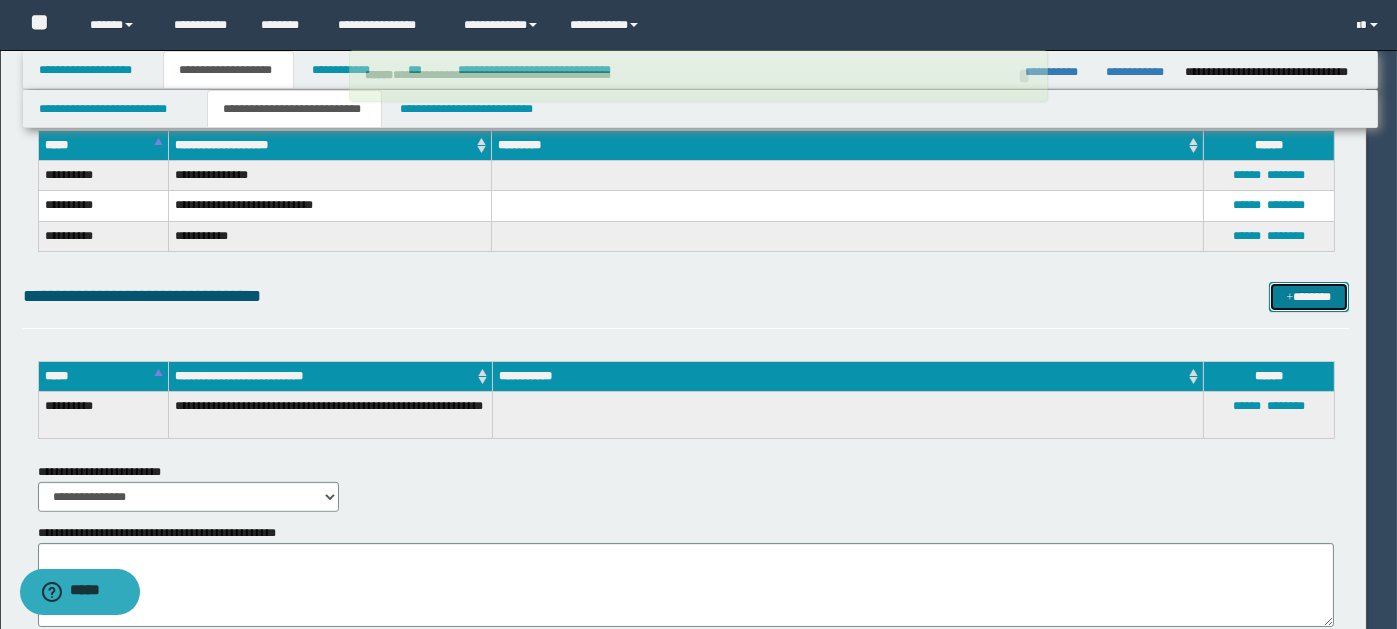 type 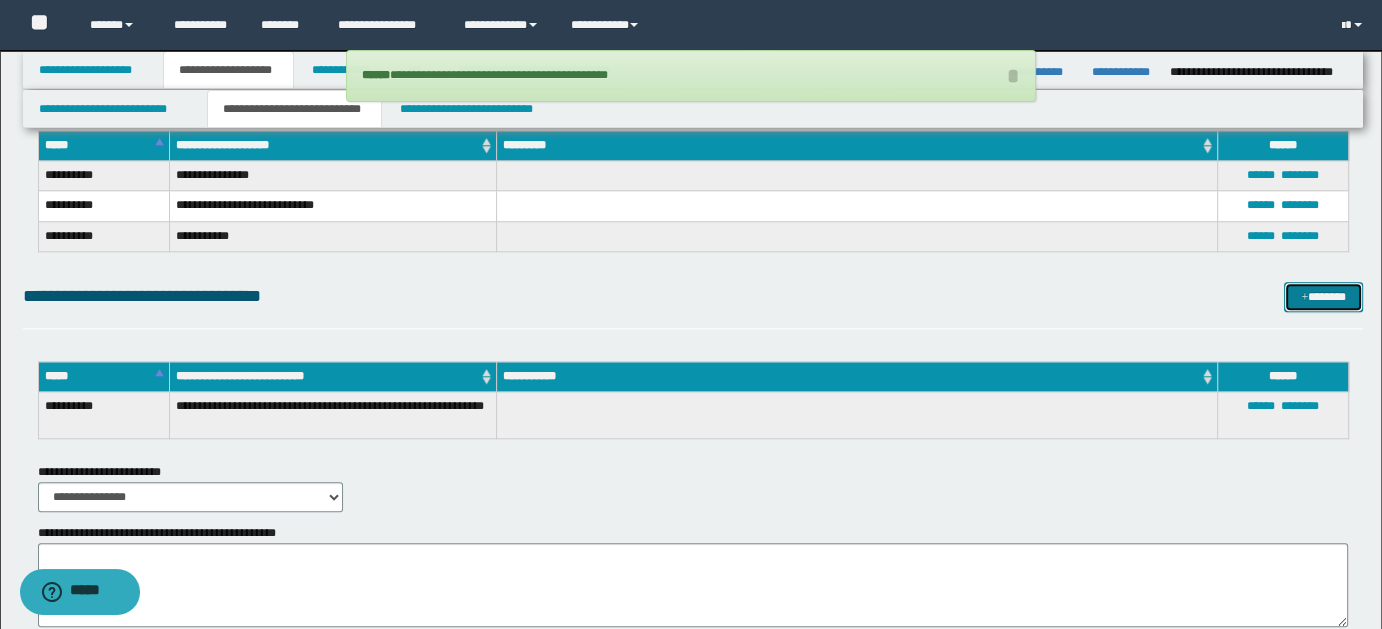 click on "*******" at bounding box center (1323, 296) 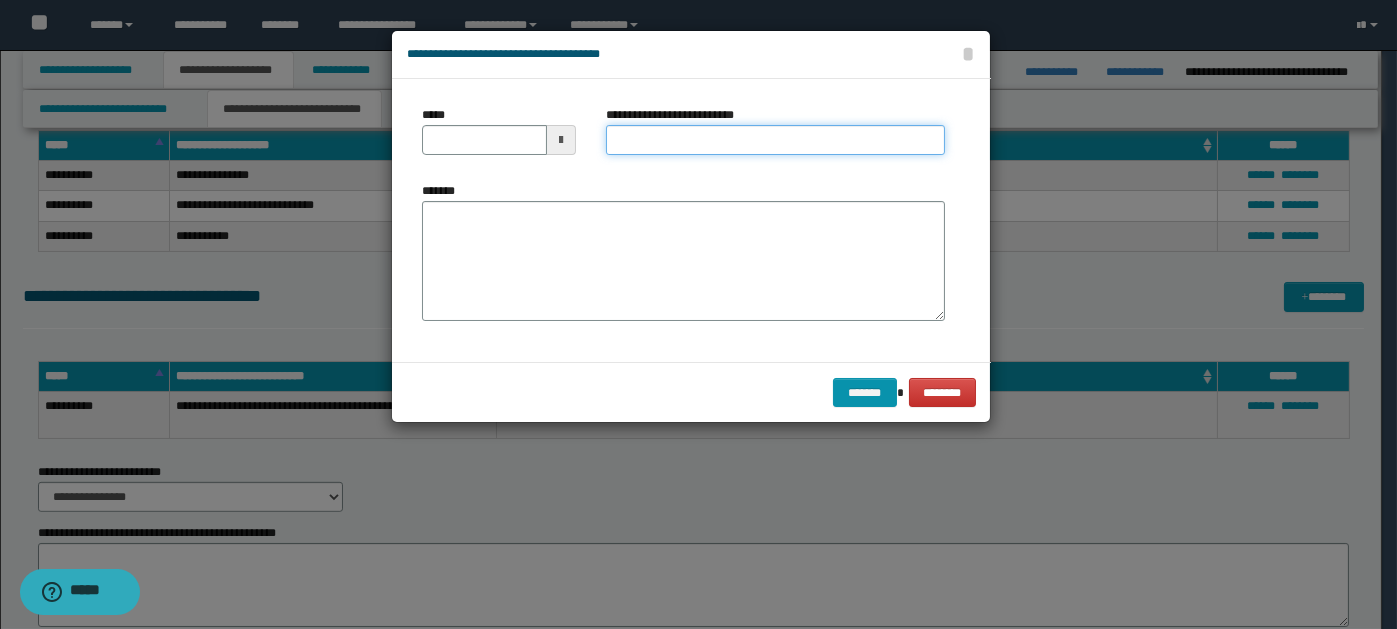 paste on "**********" 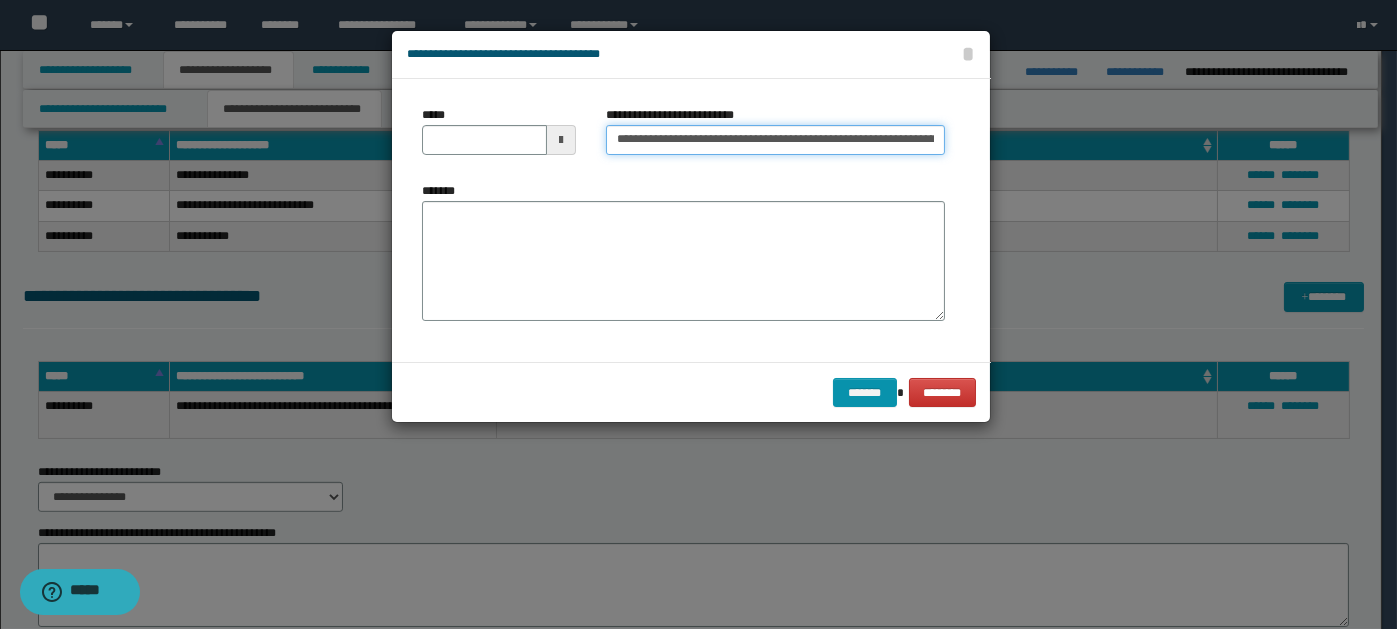 scroll, scrollTop: 0, scrollLeft: 220, axis: horizontal 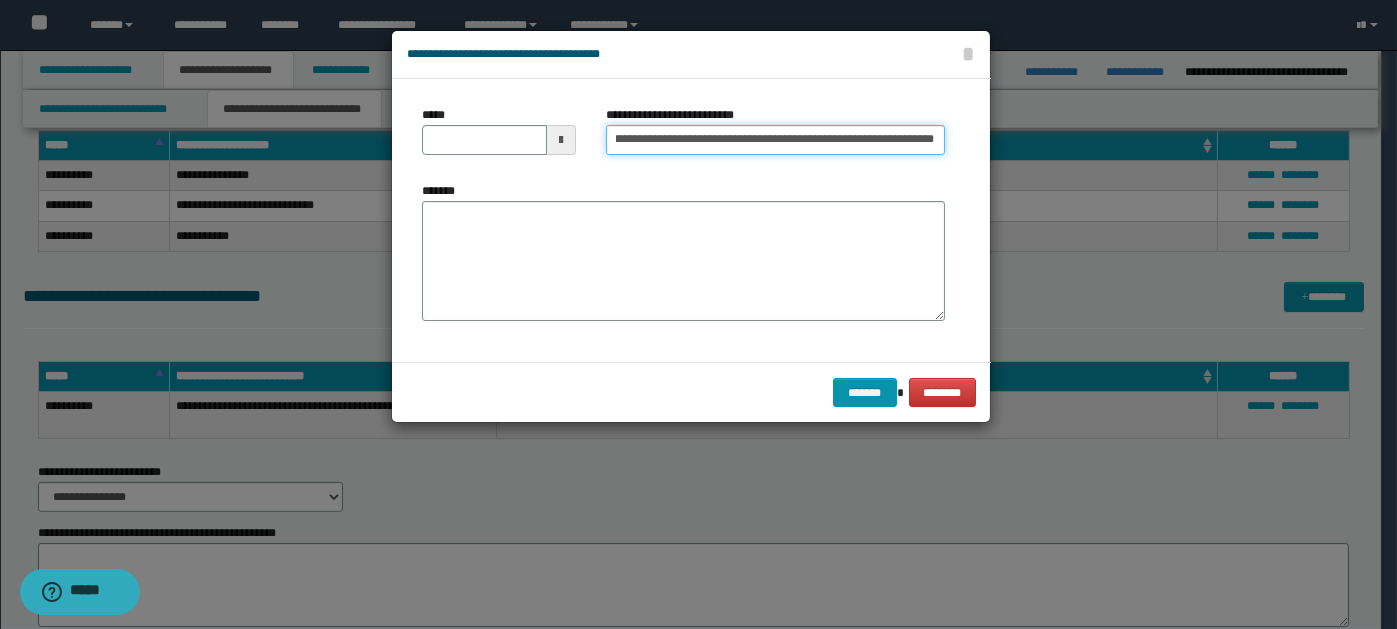 type 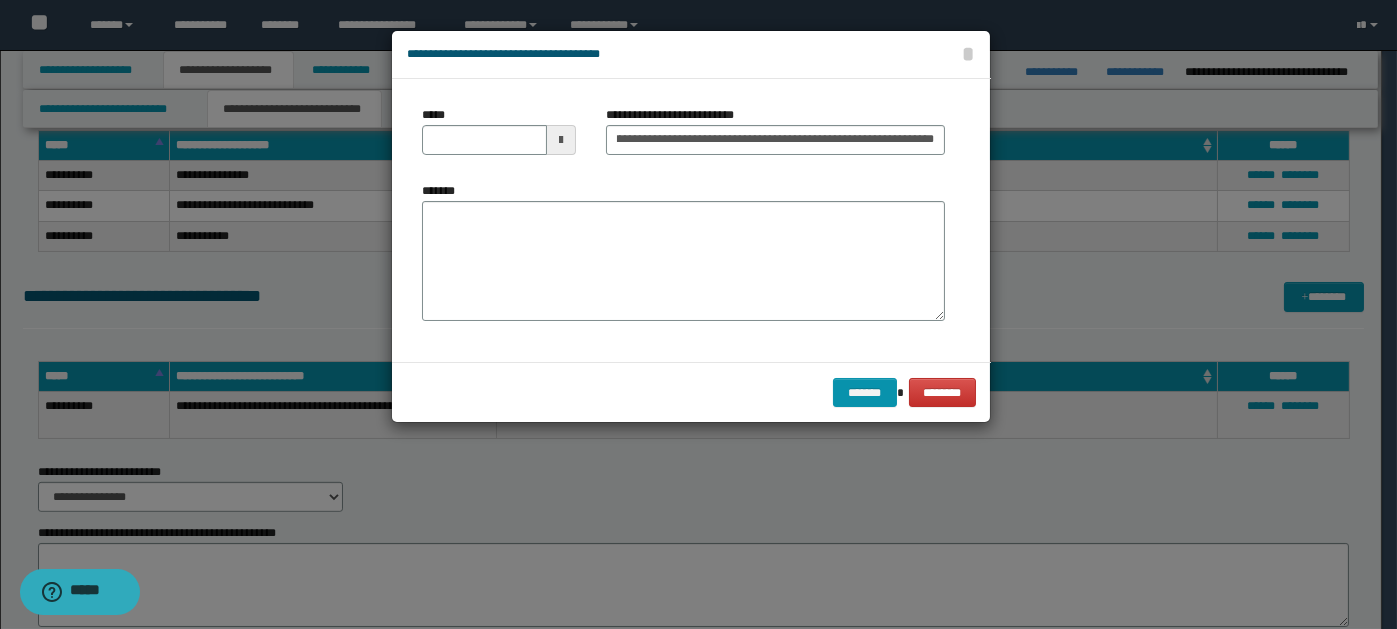 click at bounding box center (561, 140) 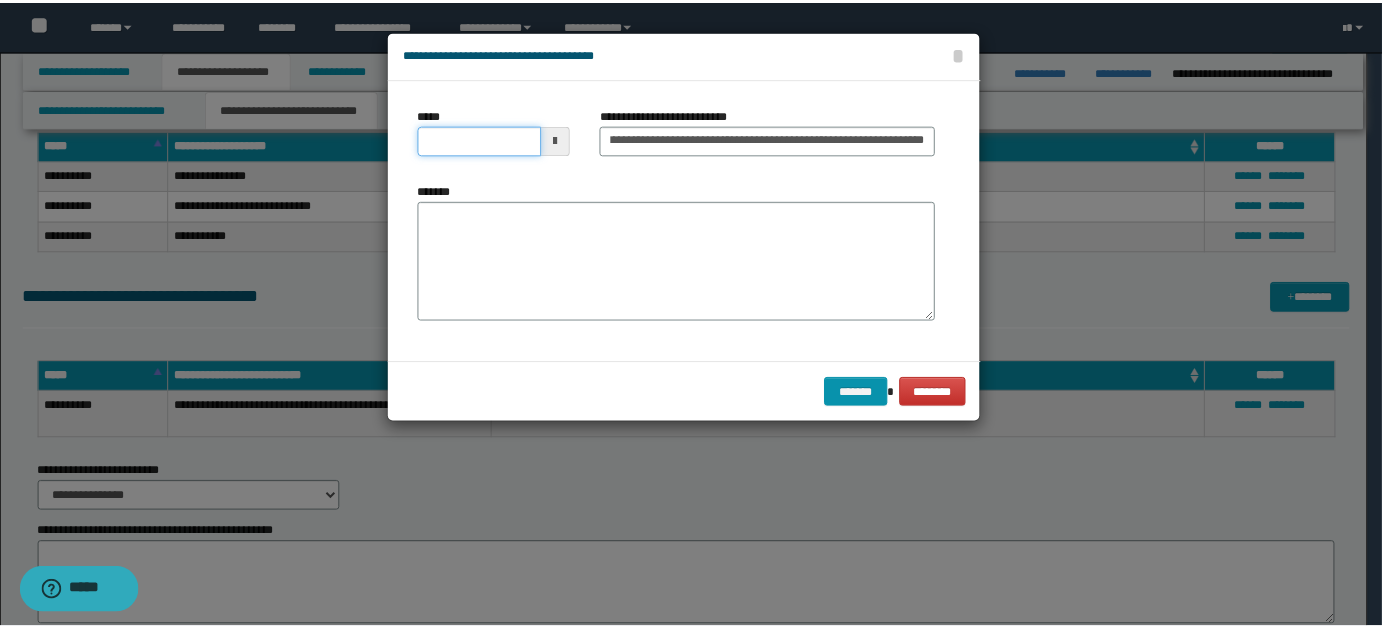 scroll, scrollTop: 0, scrollLeft: 0, axis: both 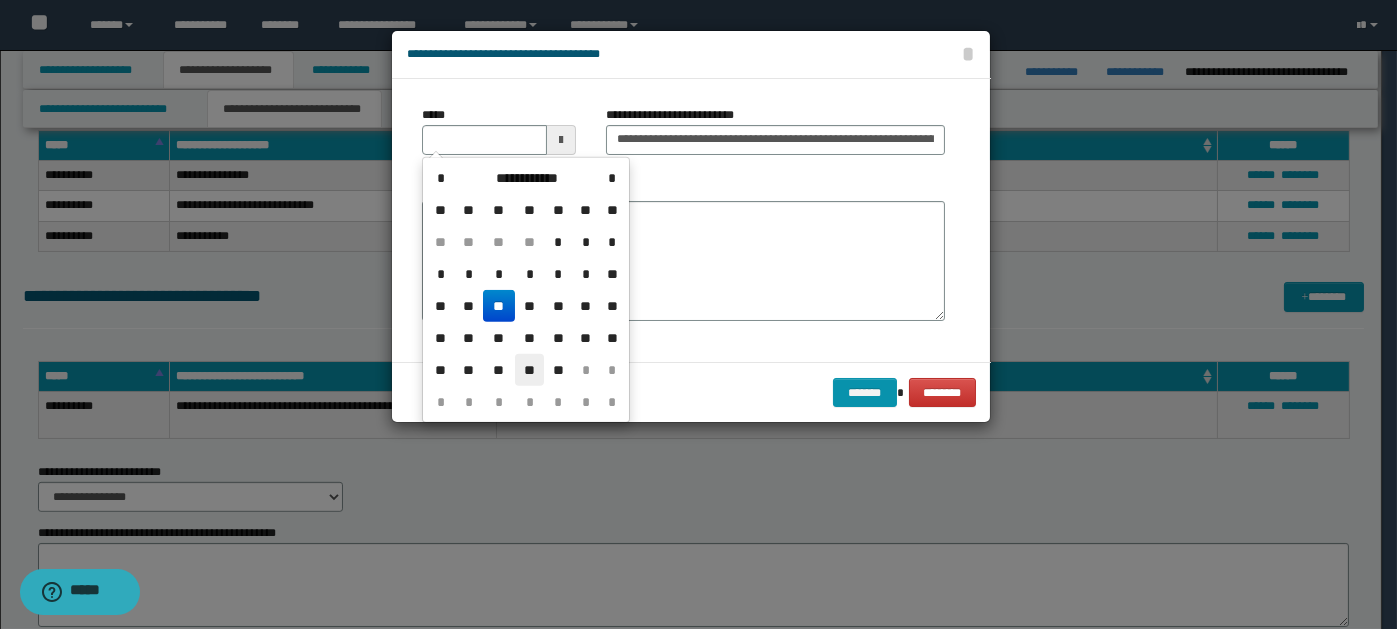 click on "**" at bounding box center [529, 370] 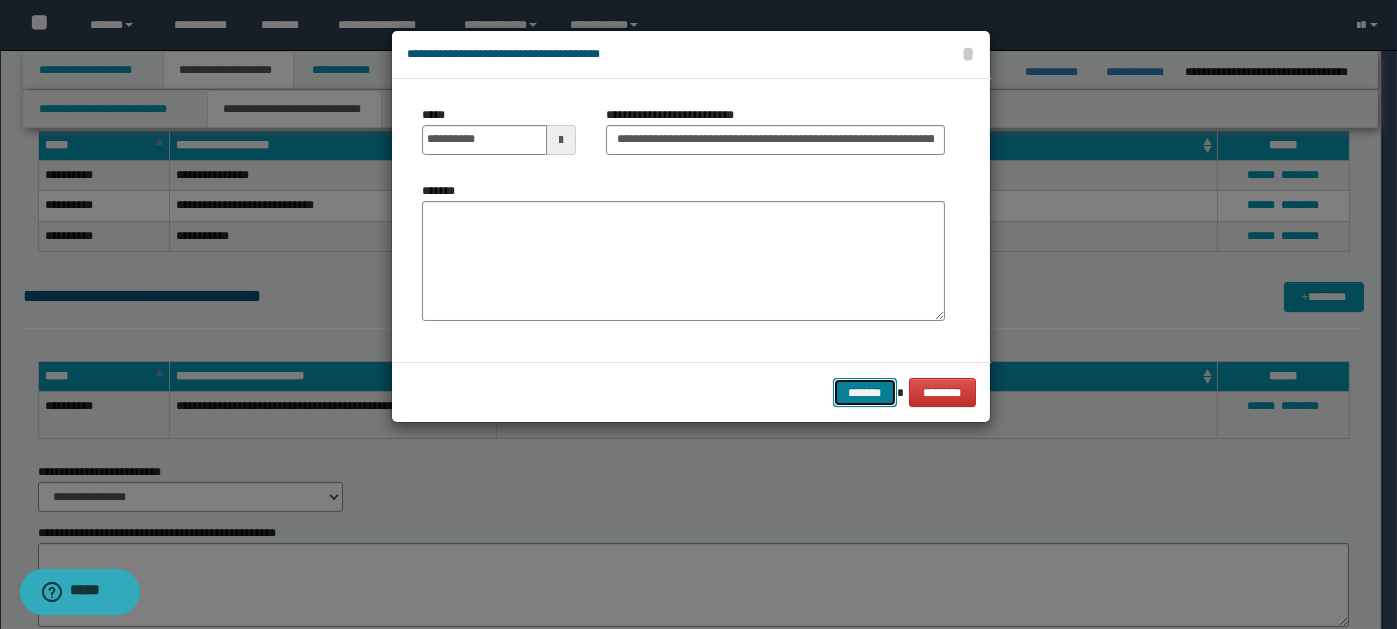 click on "*******" at bounding box center [865, 392] 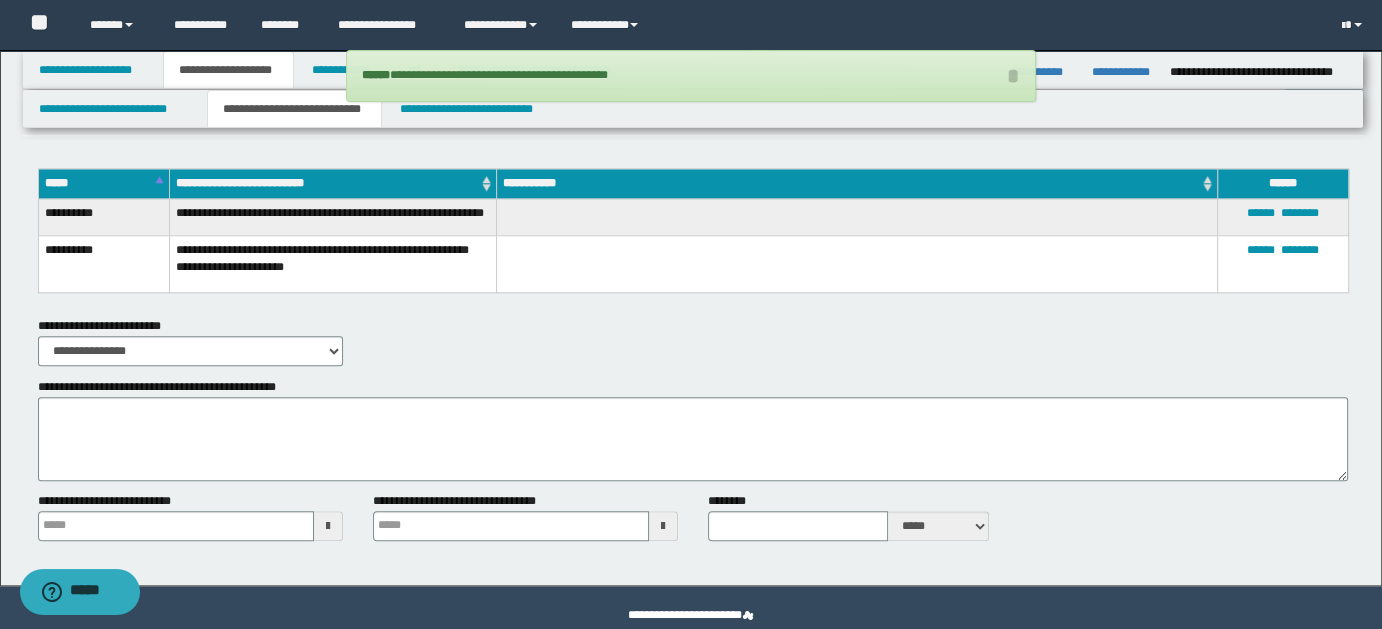 scroll, scrollTop: 2068, scrollLeft: 0, axis: vertical 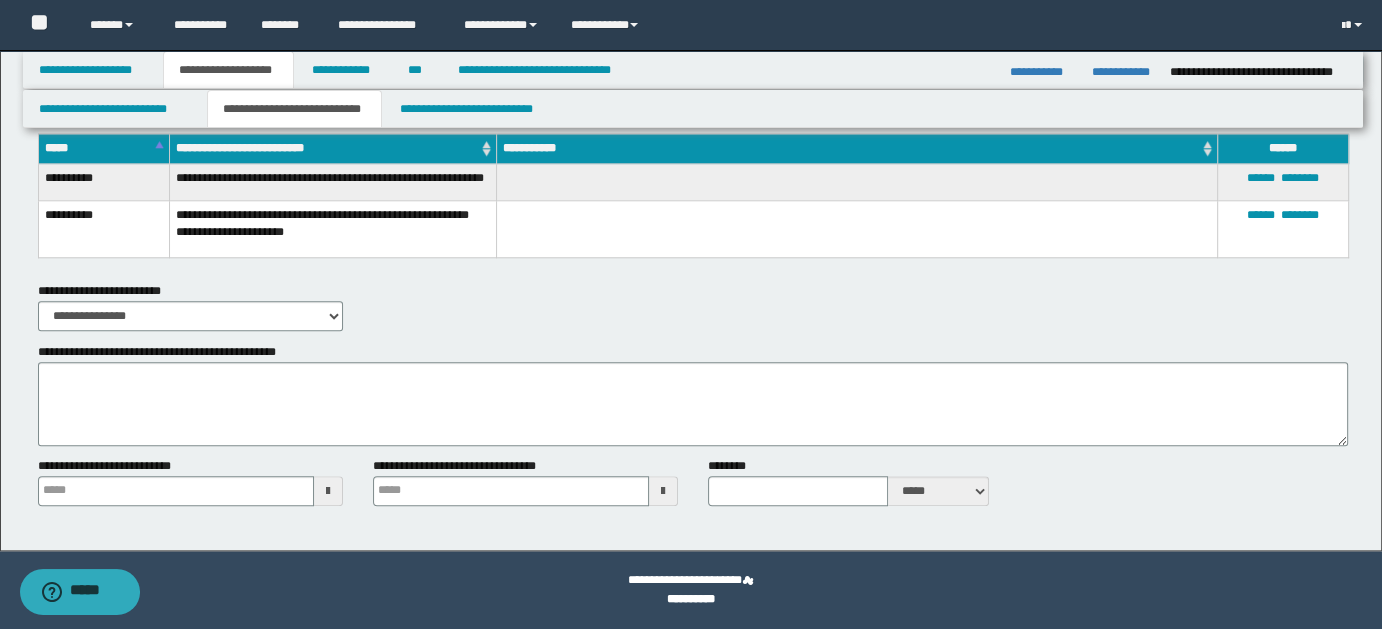 type 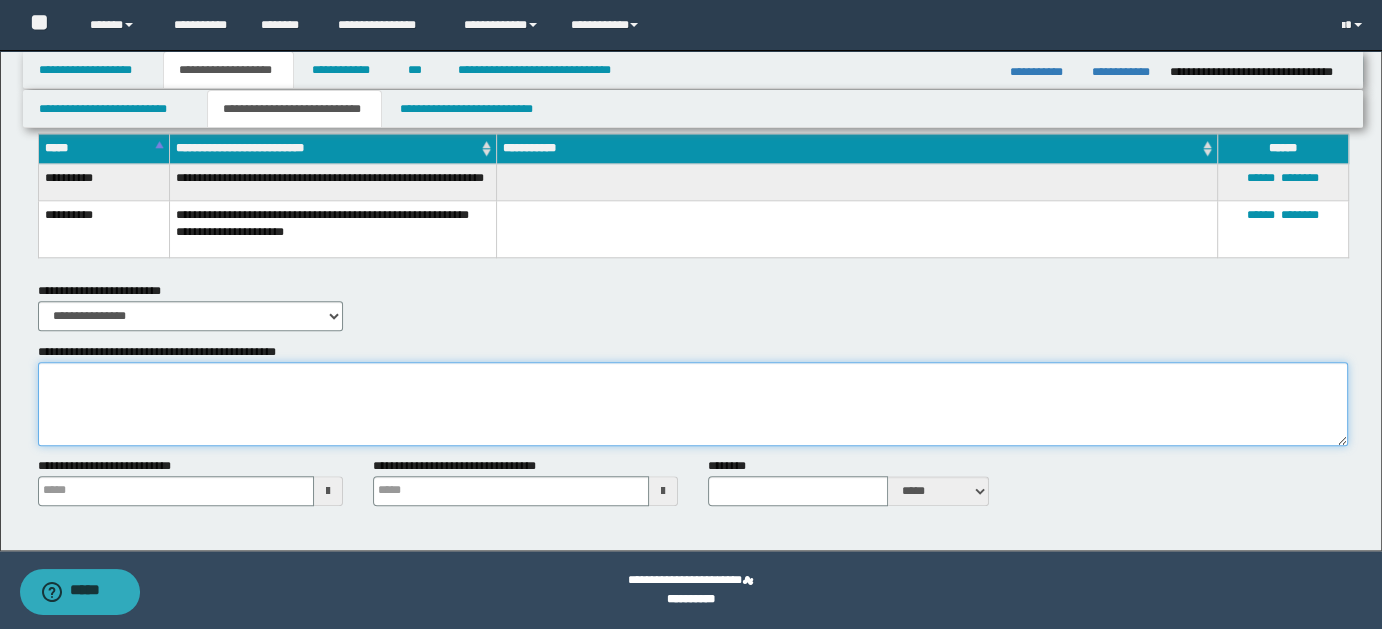 click on "**********" at bounding box center (693, 404) 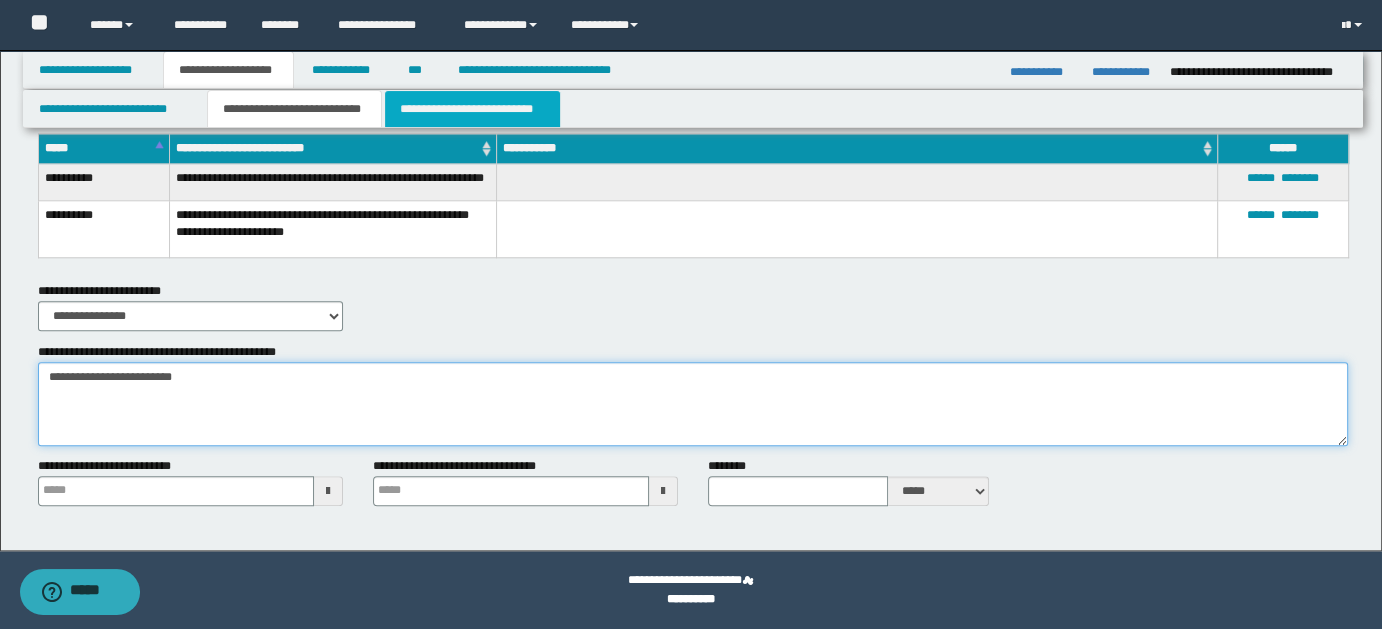 type on "**********" 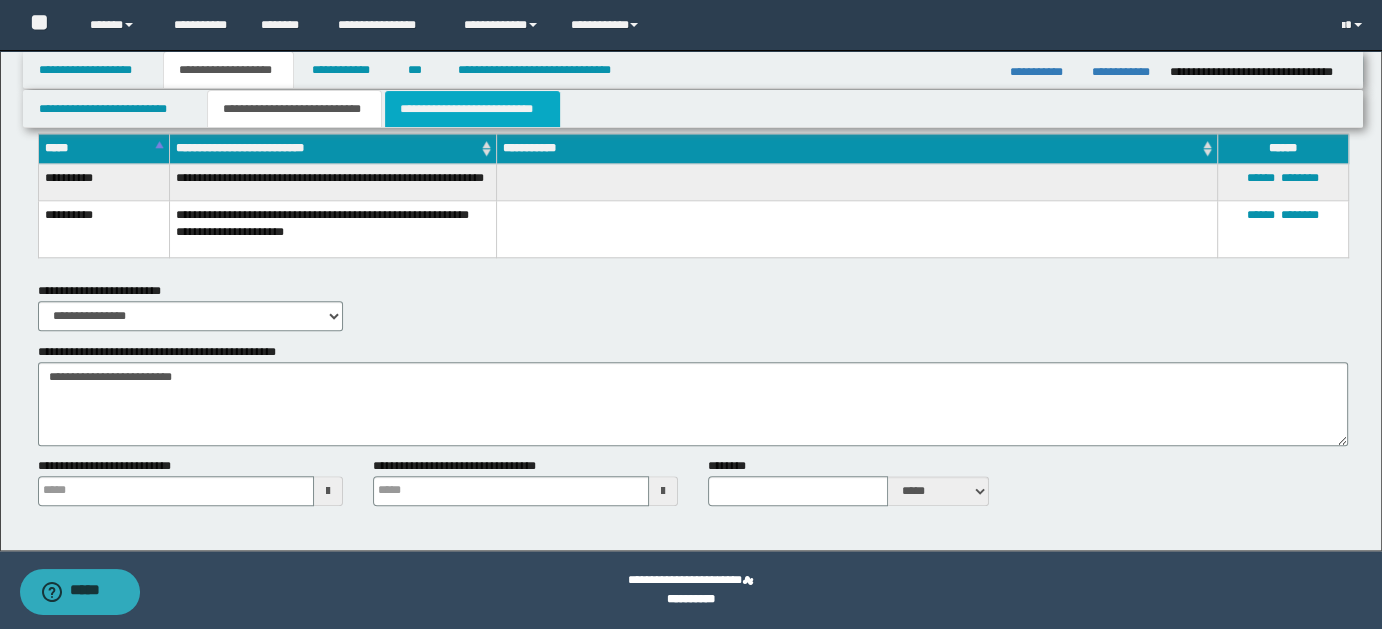 click on "**********" at bounding box center (472, 109) 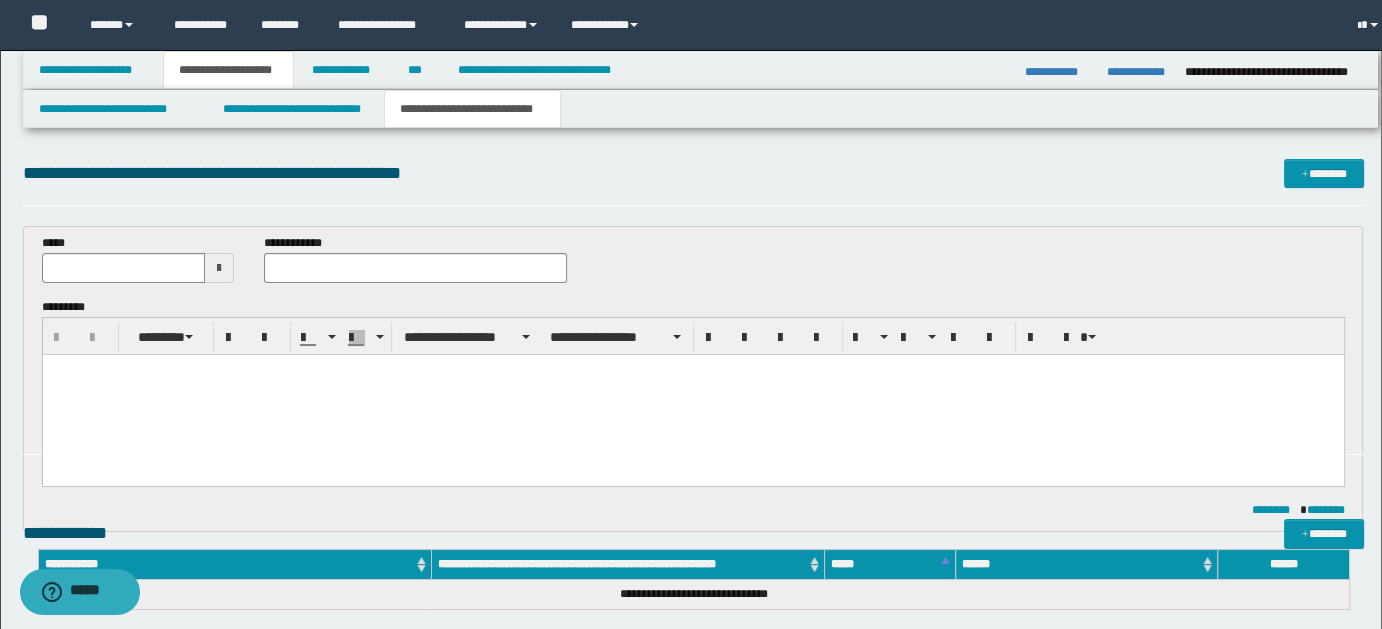 scroll, scrollTop: 0, scrollLeft: 0, axis: both 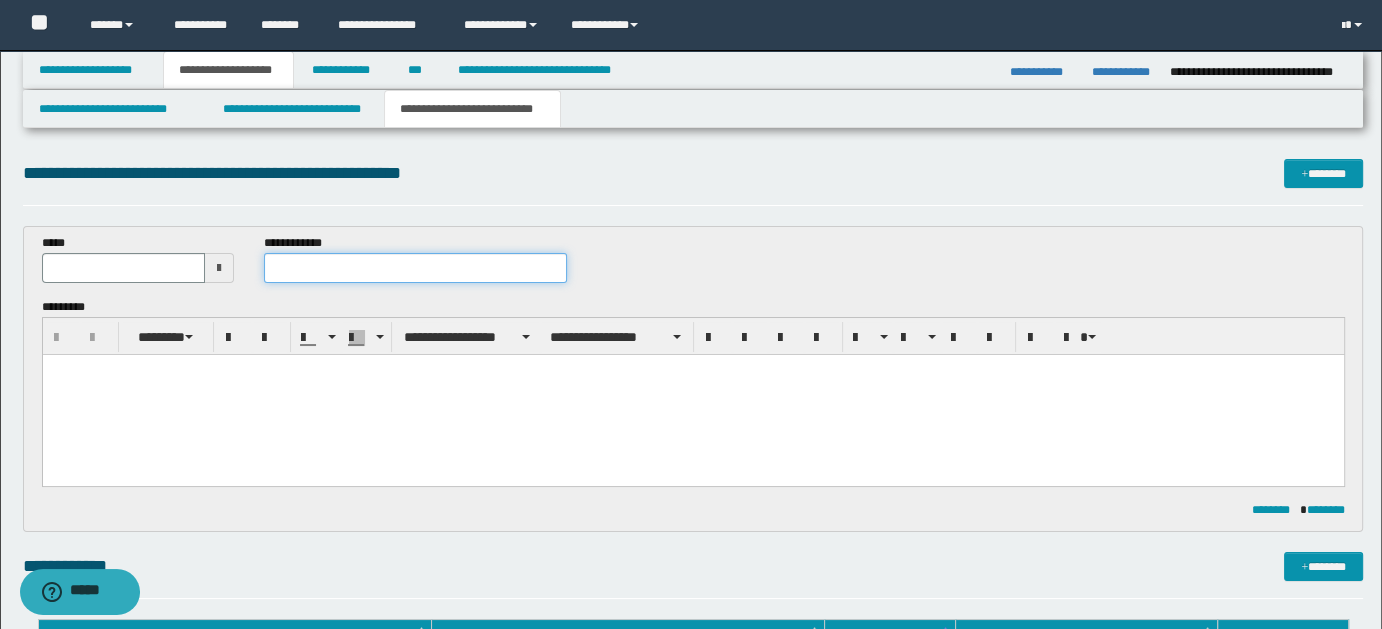 click at bounding box center (415, 268) 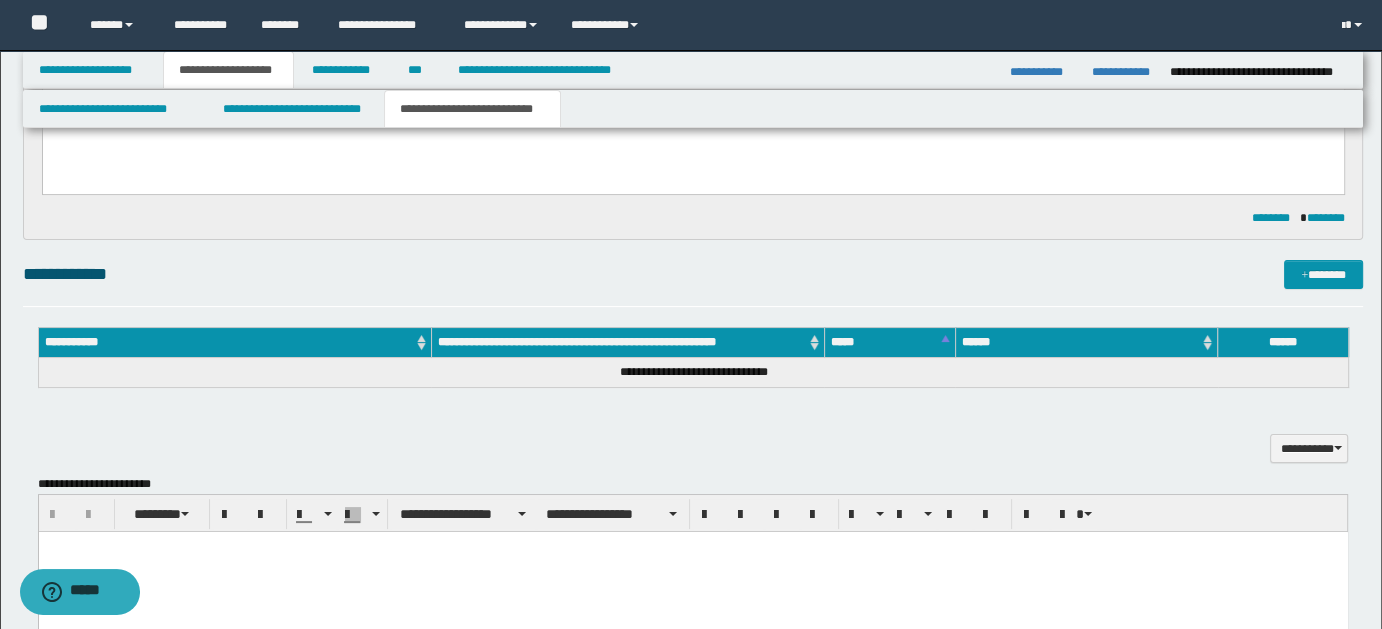 scroll, scrollTop: 368, scrollLeft: 0, axis: vertical 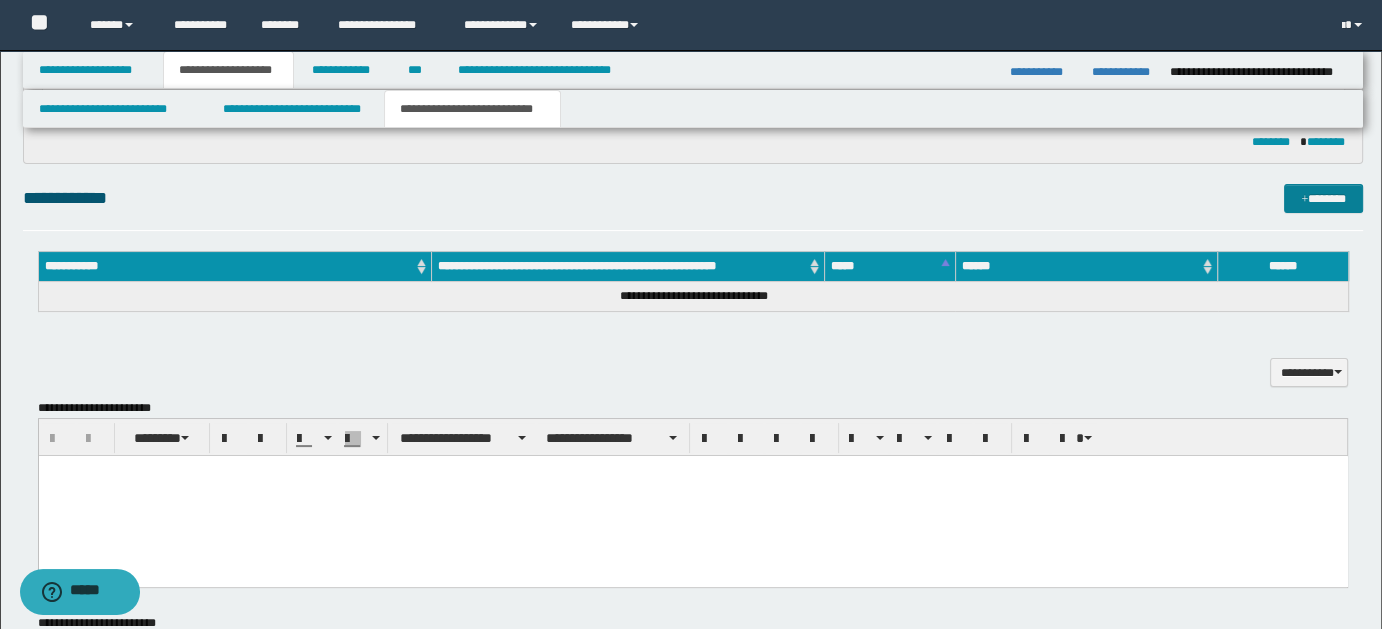 type on "**********" 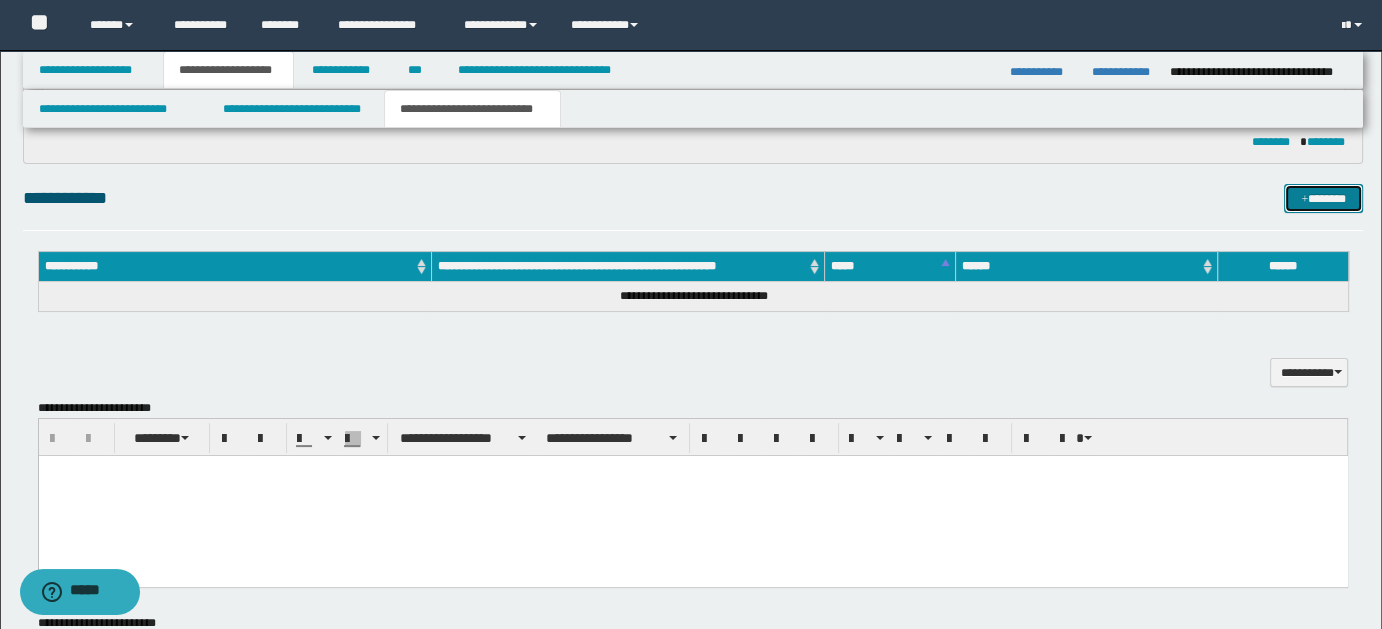 click on "*******" at bounding box center (1323, 198) 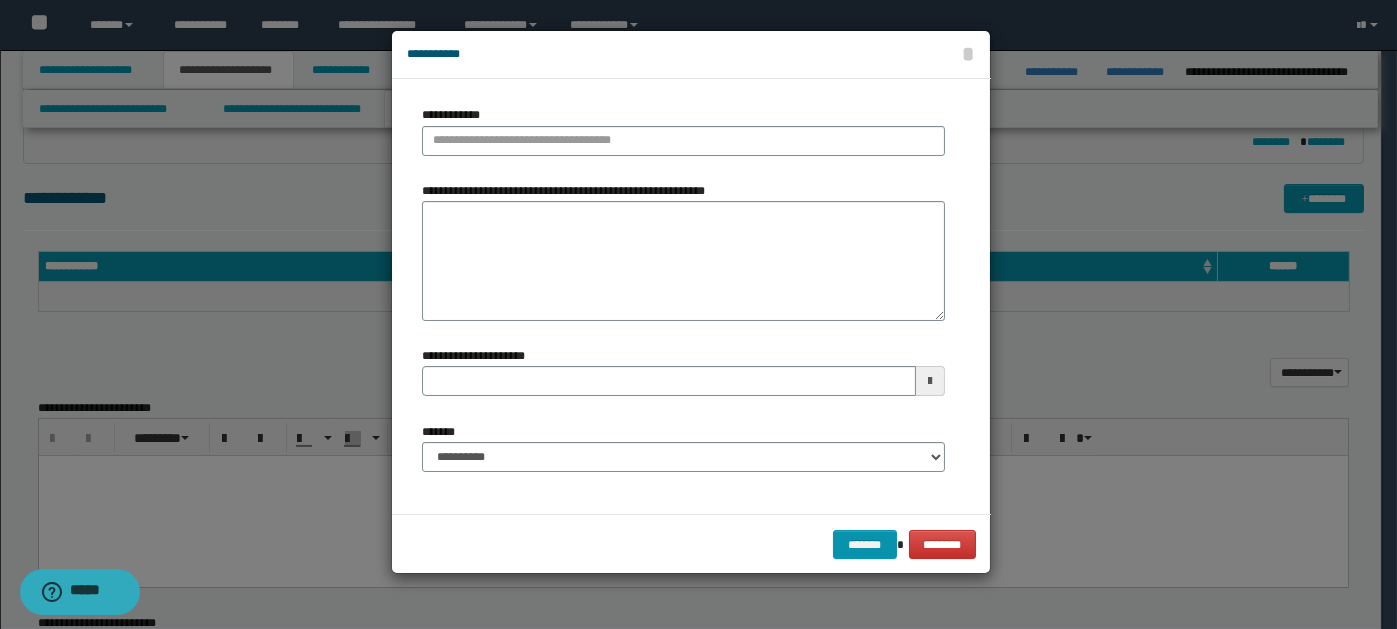 type 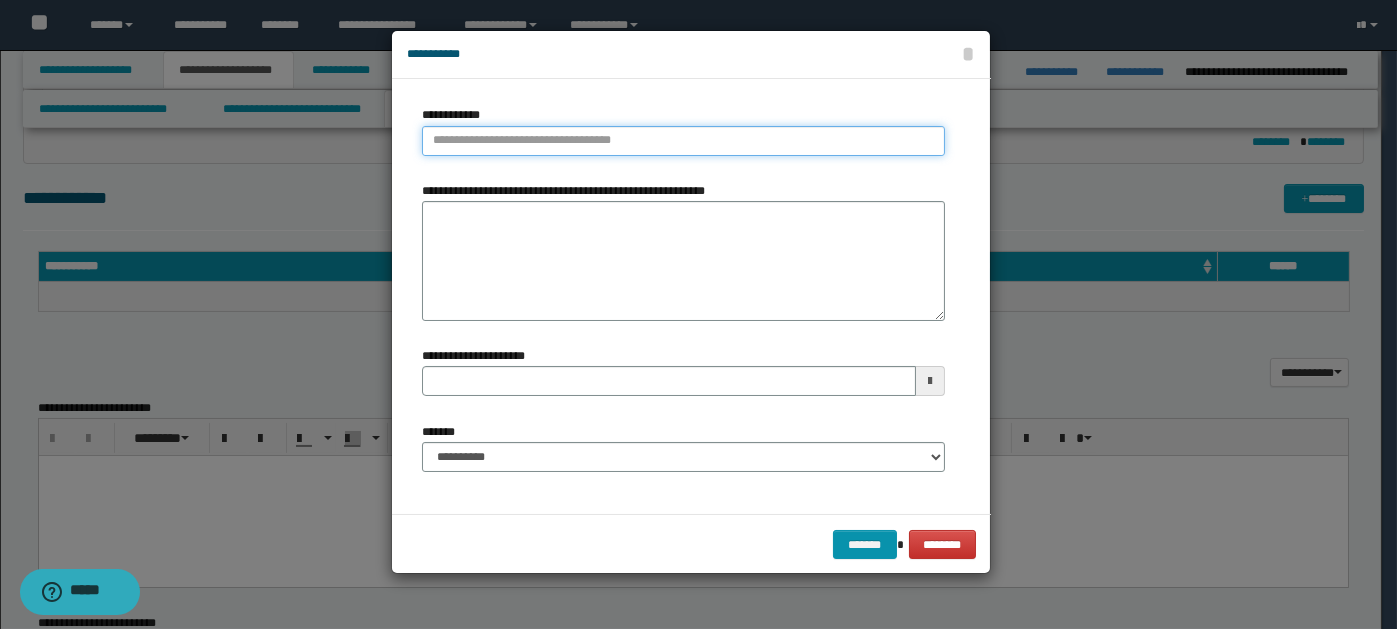 paste on "****" 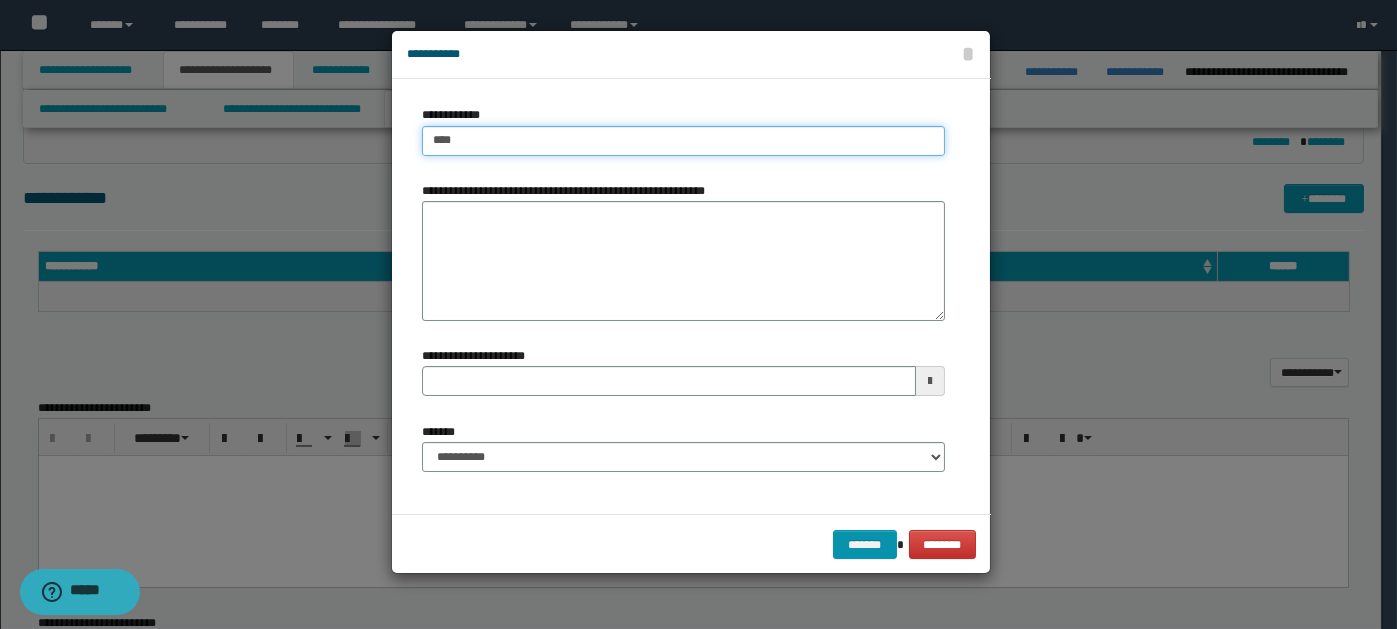 type on "****" 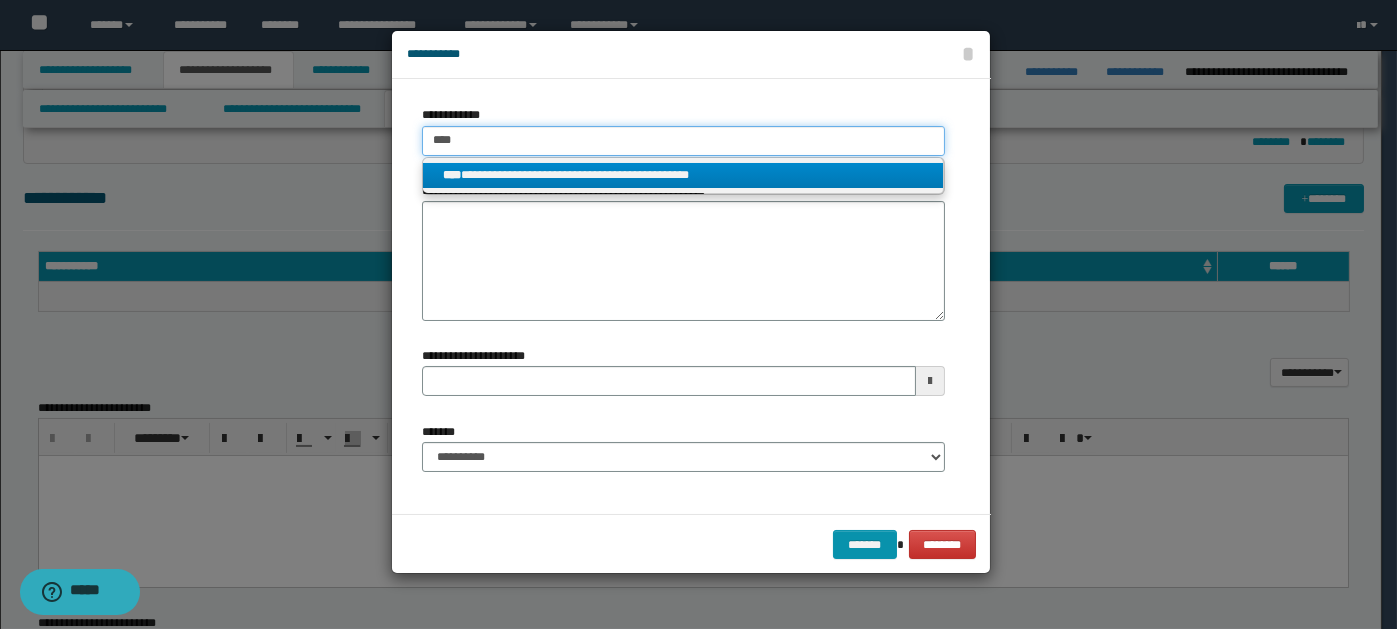 type on "****" 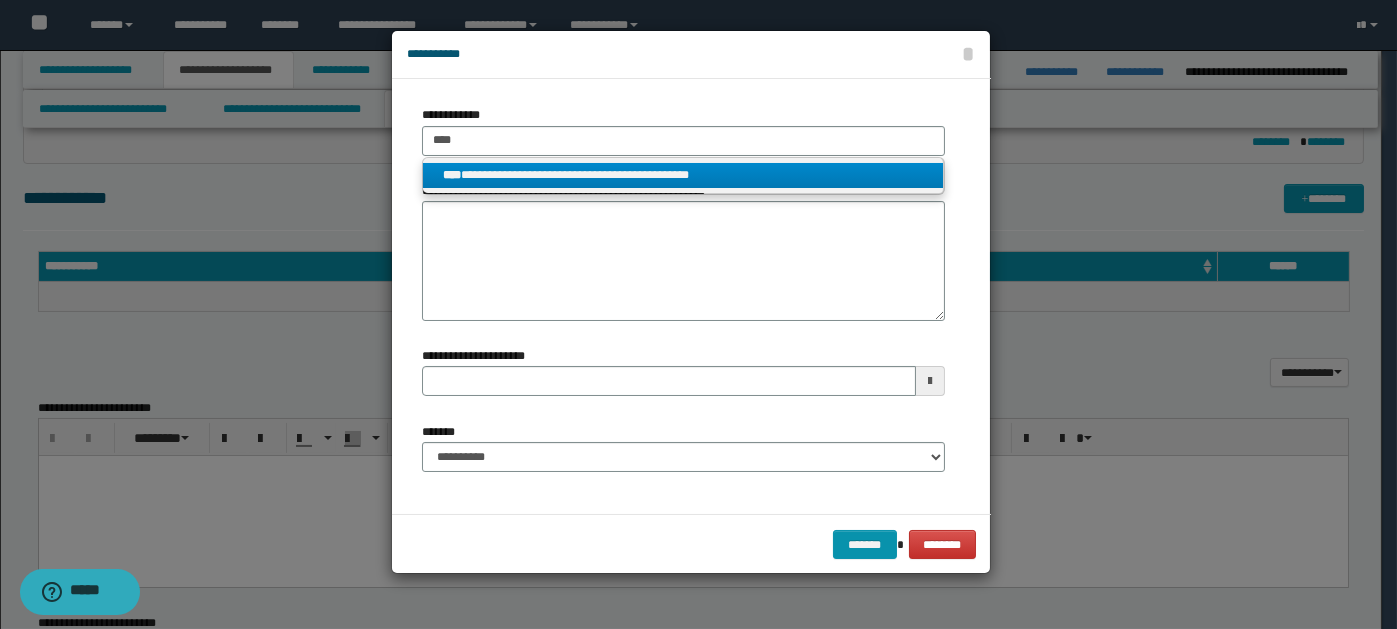 click on "**********" at bounding box center [683, 175] 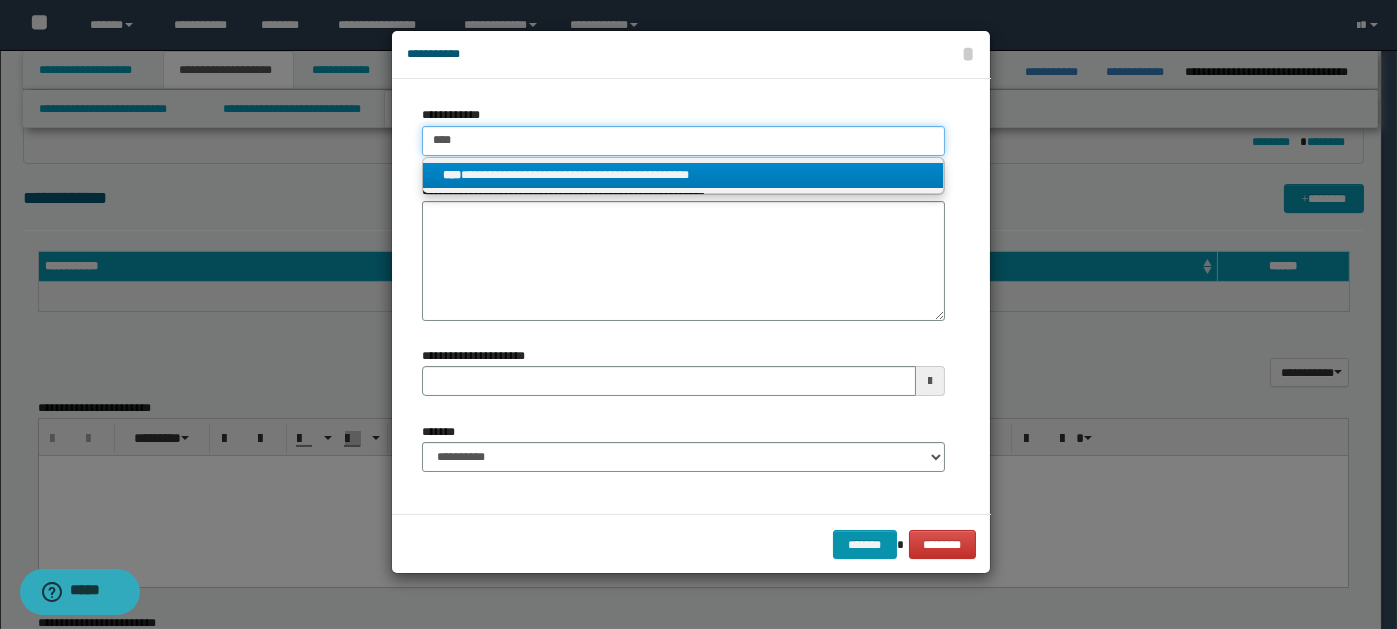 type 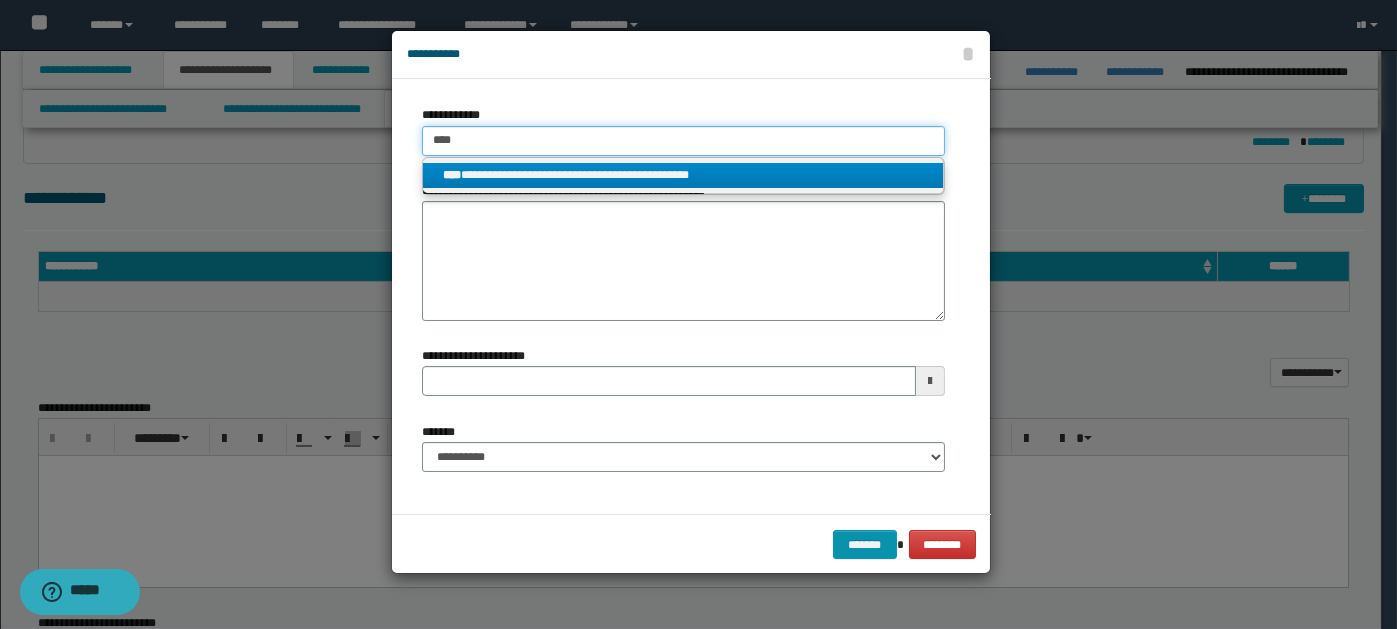 type on "**********" 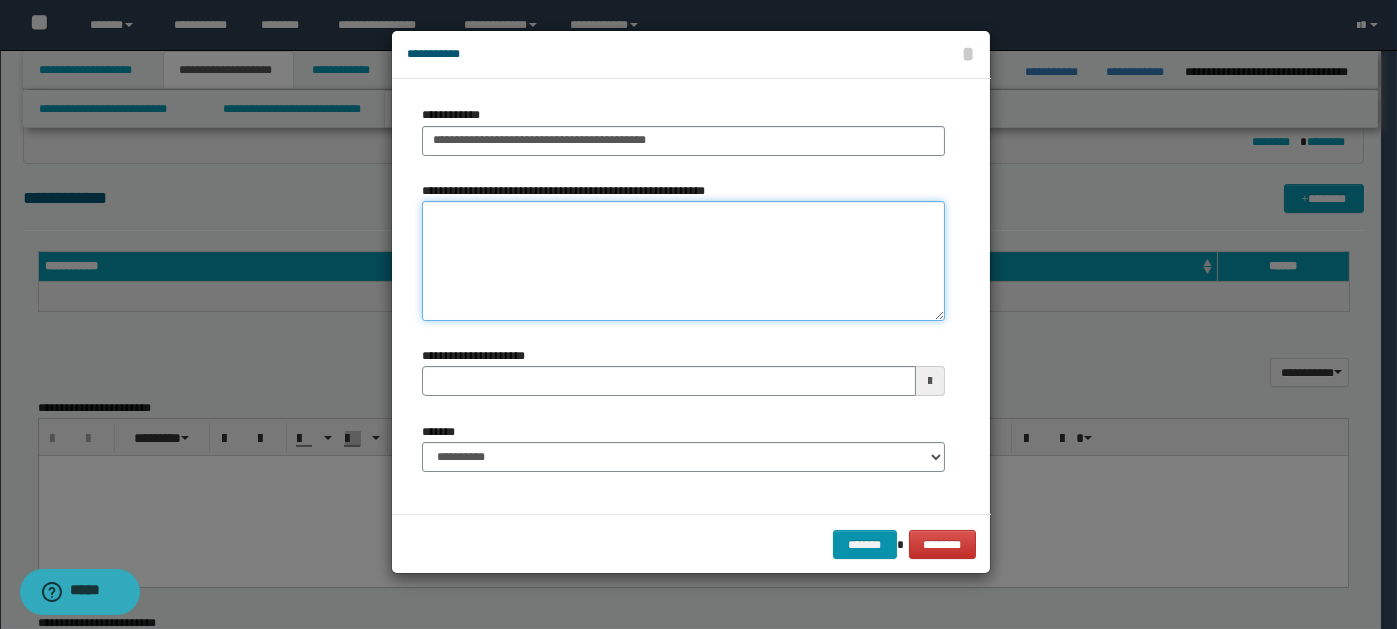 click on "**********" at bounding box center (683, 261) 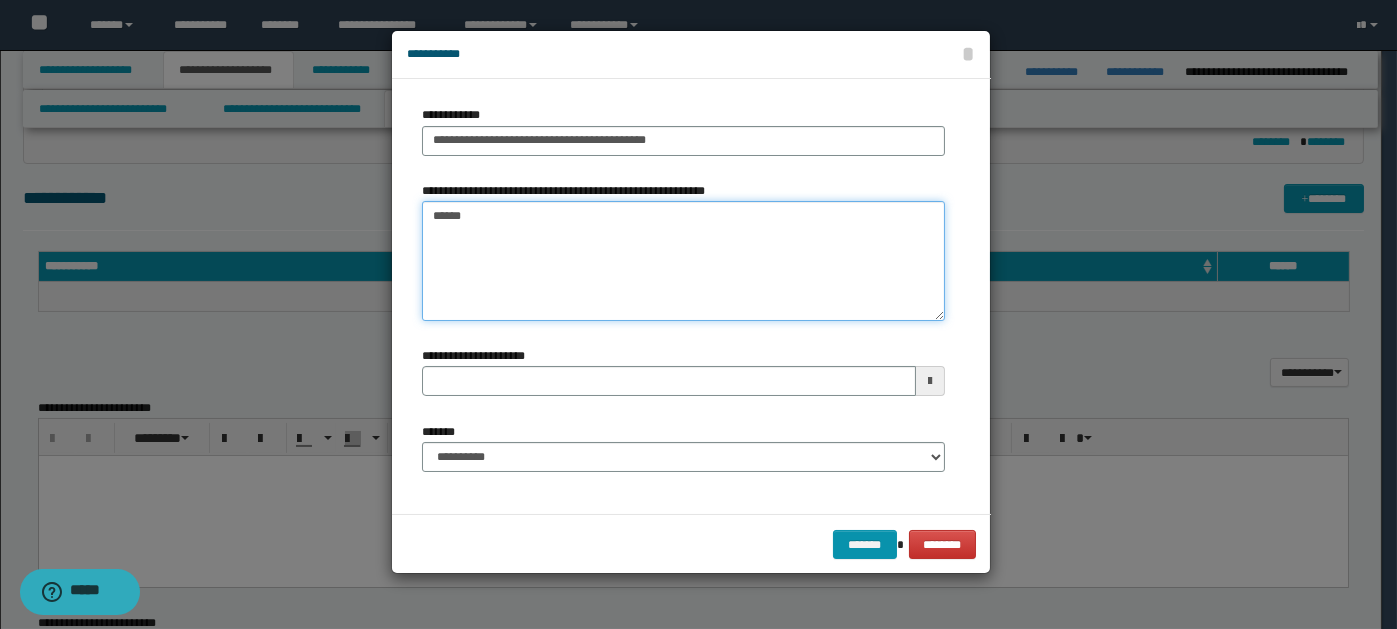 type on "*******" 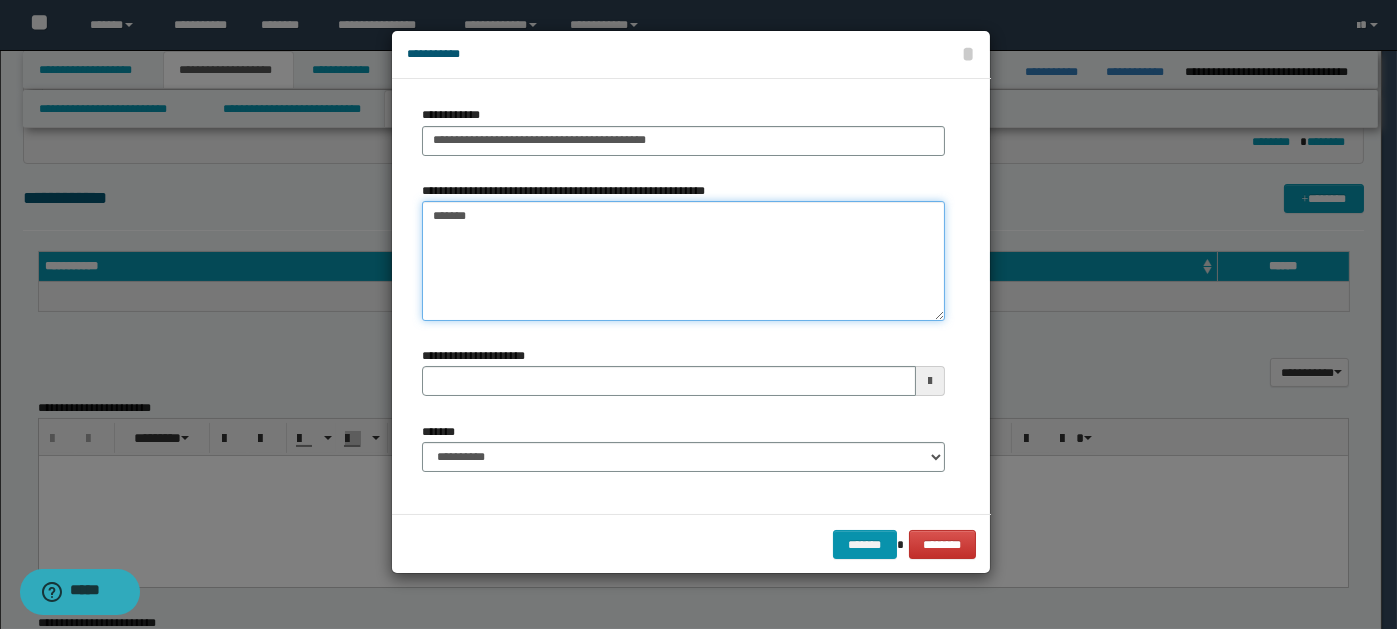 type 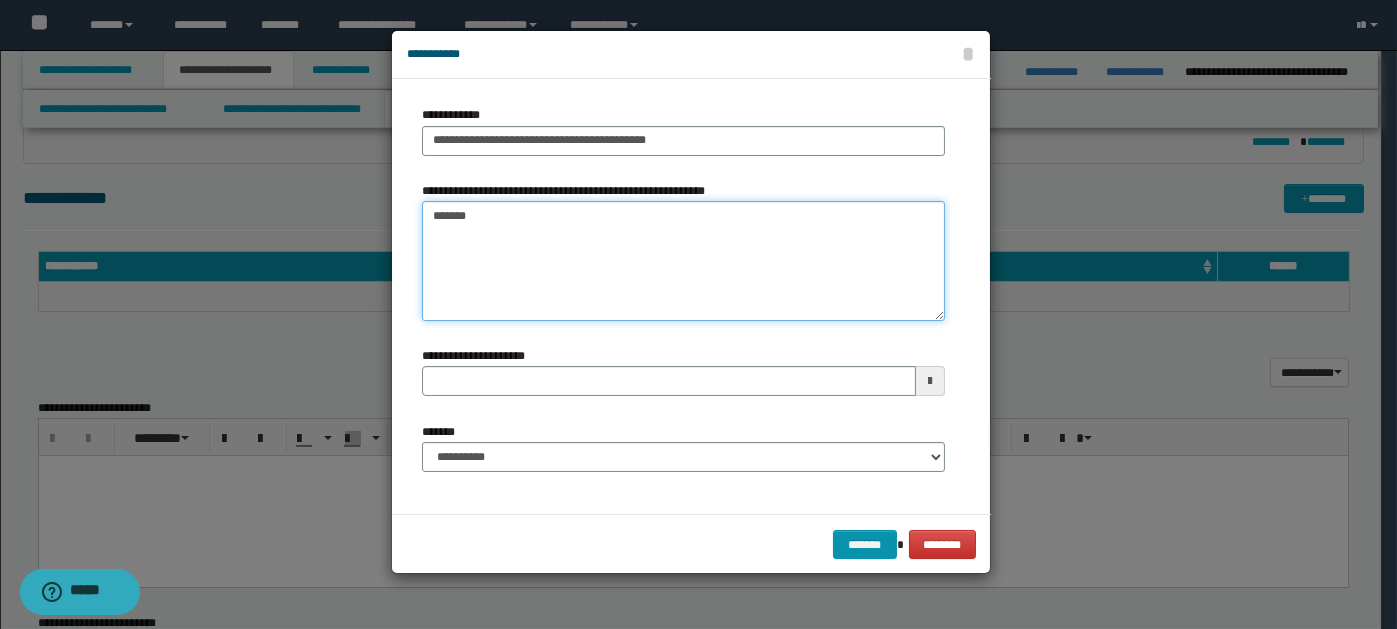 type on "*******" 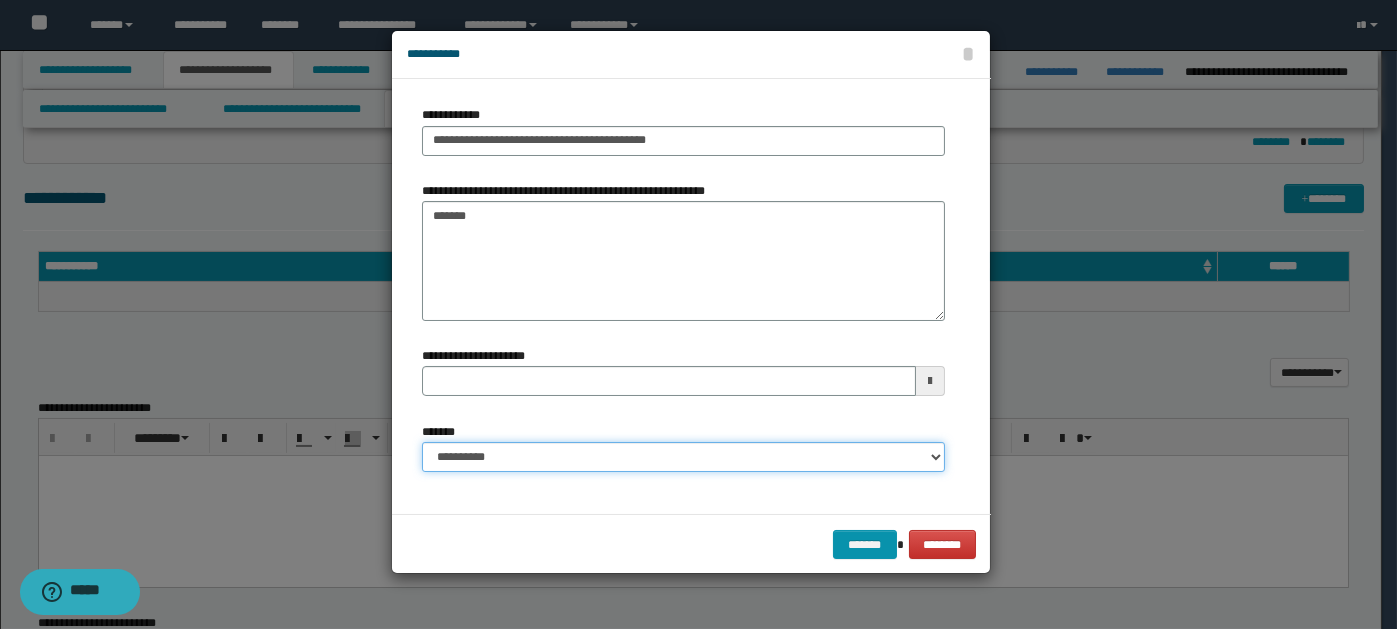 click on "**********" at bounding box center [683, 457] 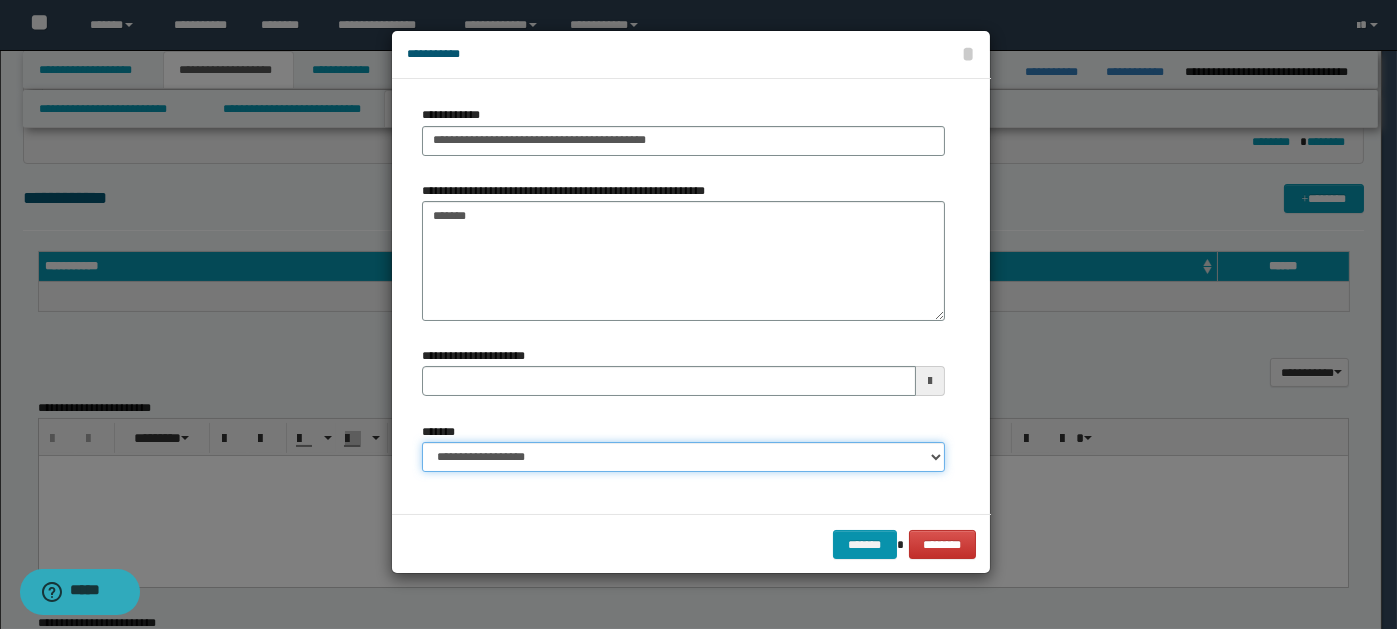 type 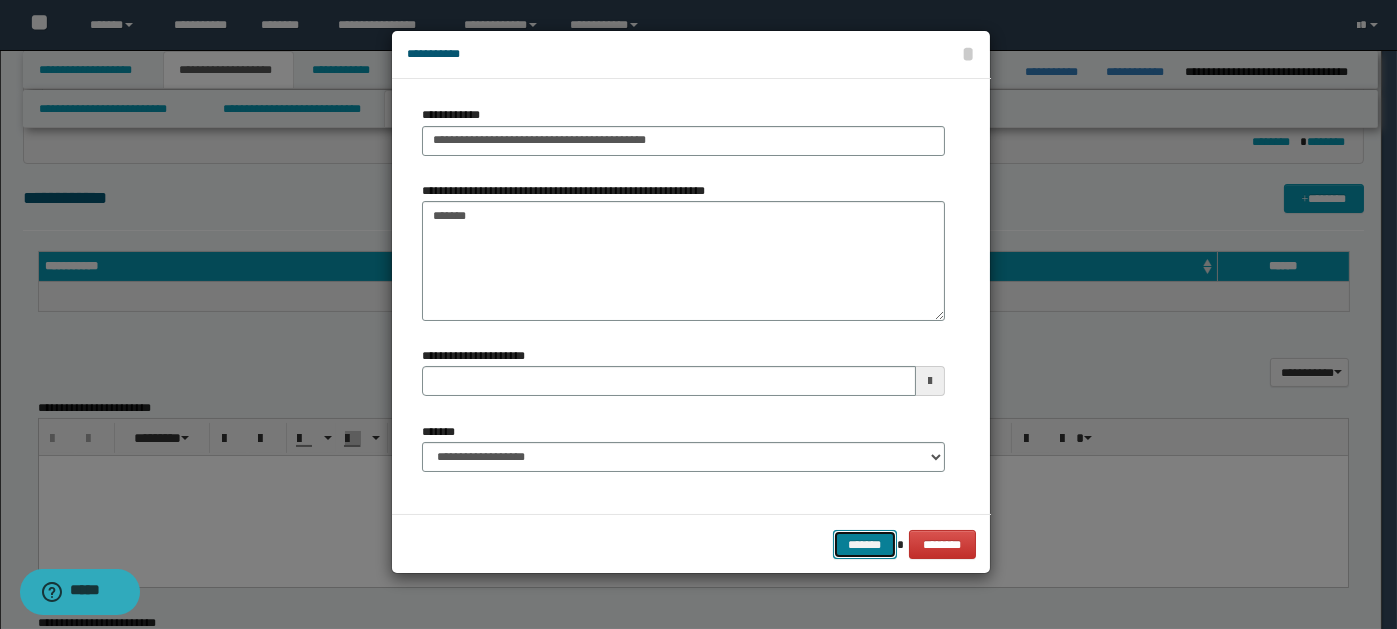 click on "*******" at bounding box center [865, 544] 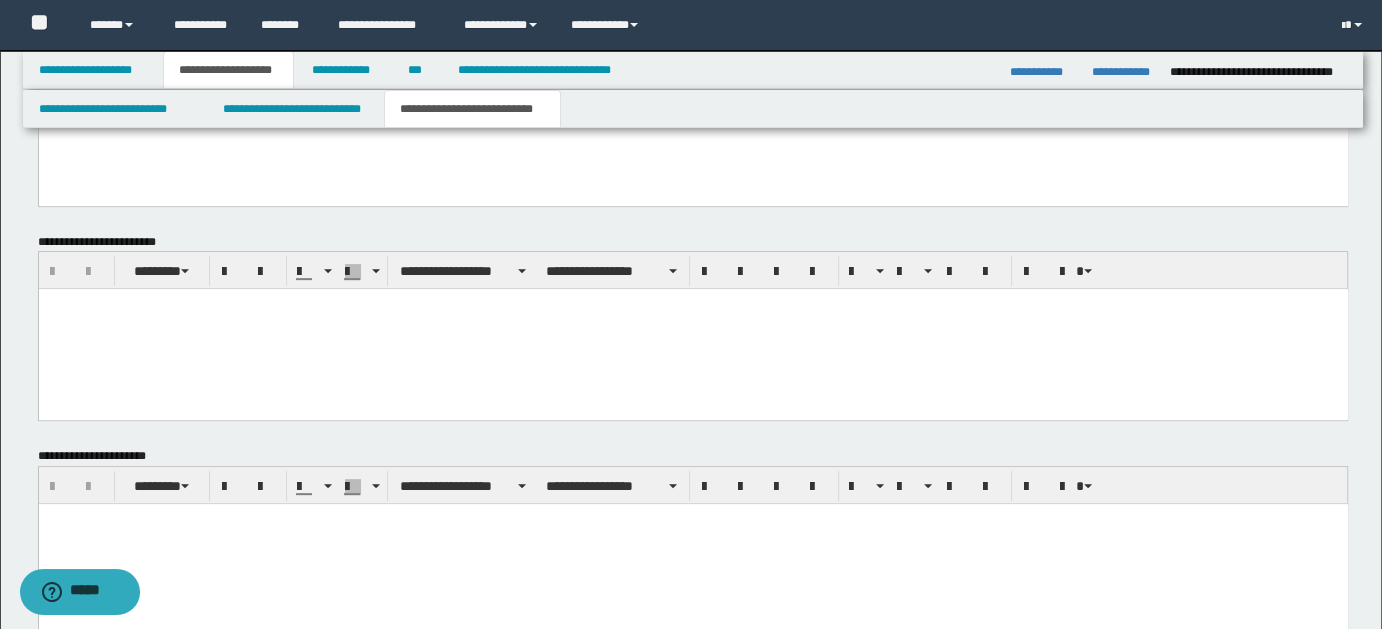 scroll, scrollTop: 877, scrollLeft: 0, axis: vertical 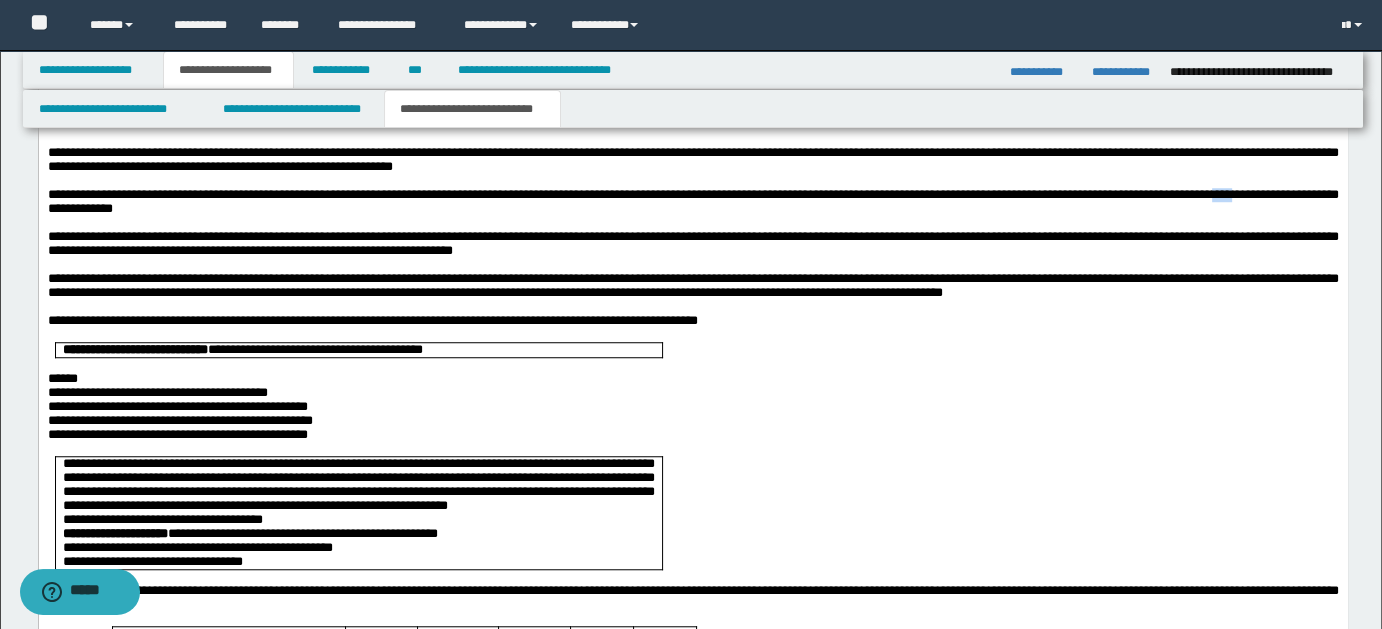 type 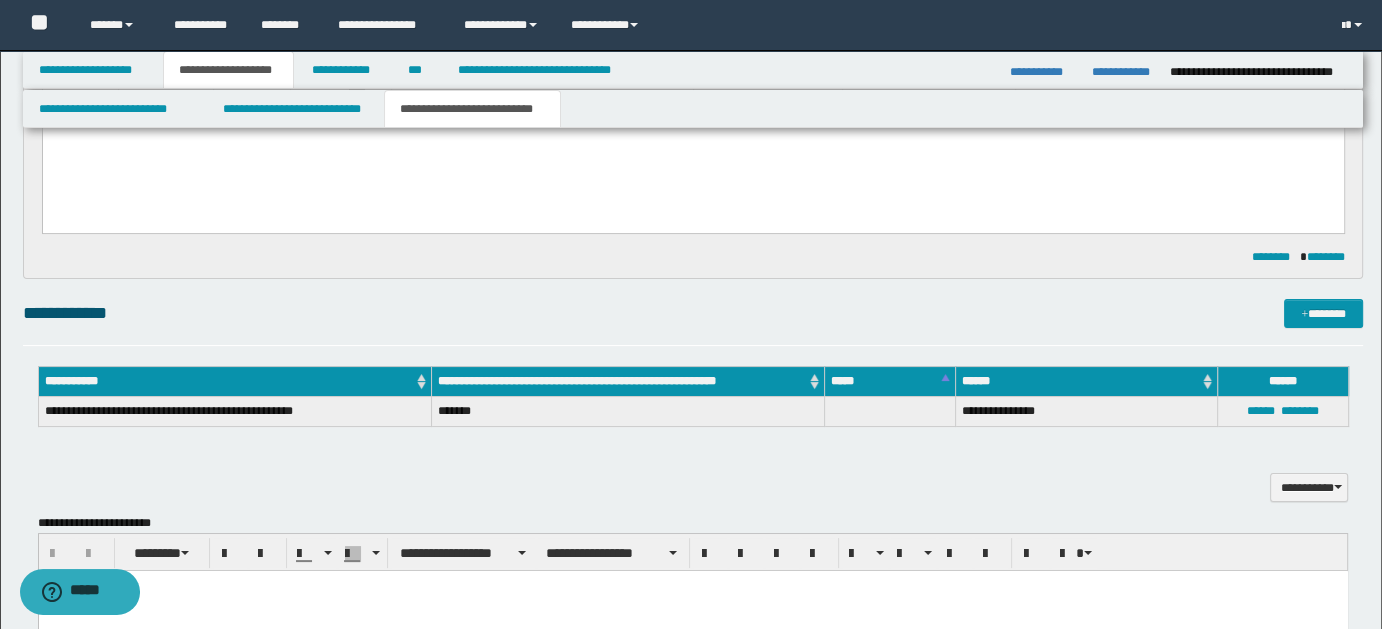 scroll, scrollTop: 458, scrollLeft: 0, axis: vertical 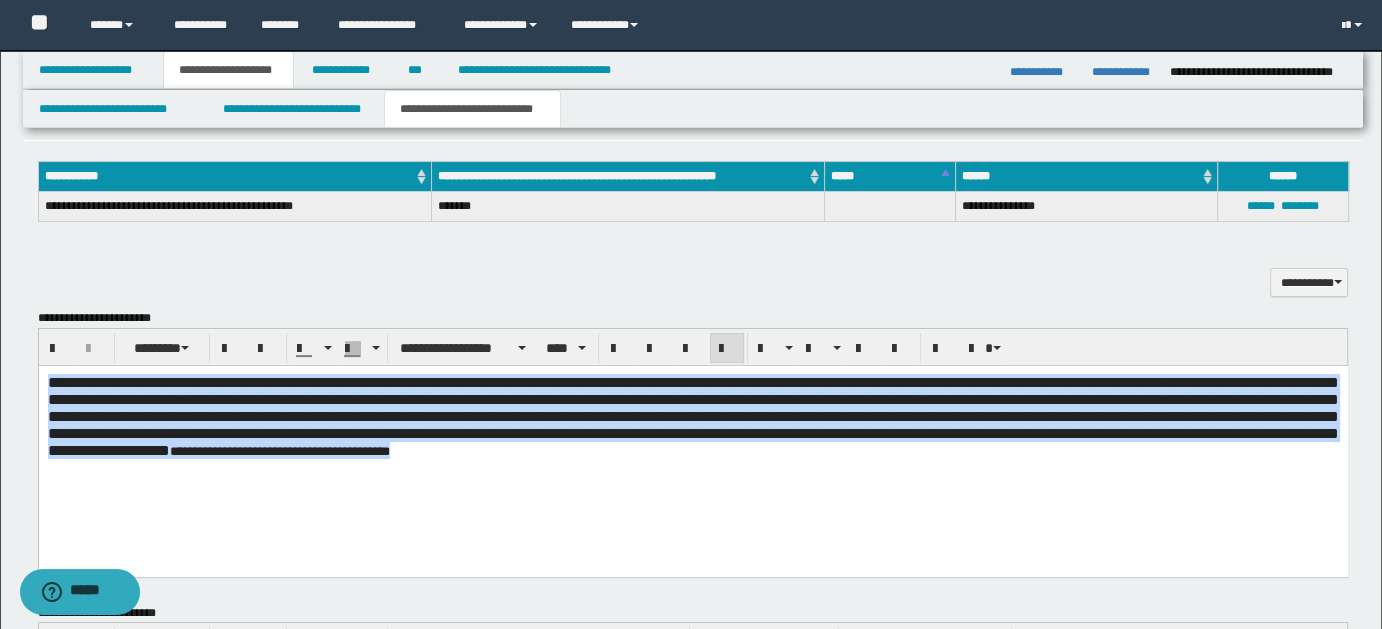 drag, startPoint x: 46, startPoint y: 378, endPoint x: 984, endPoint y: 503, distance: 946.29224 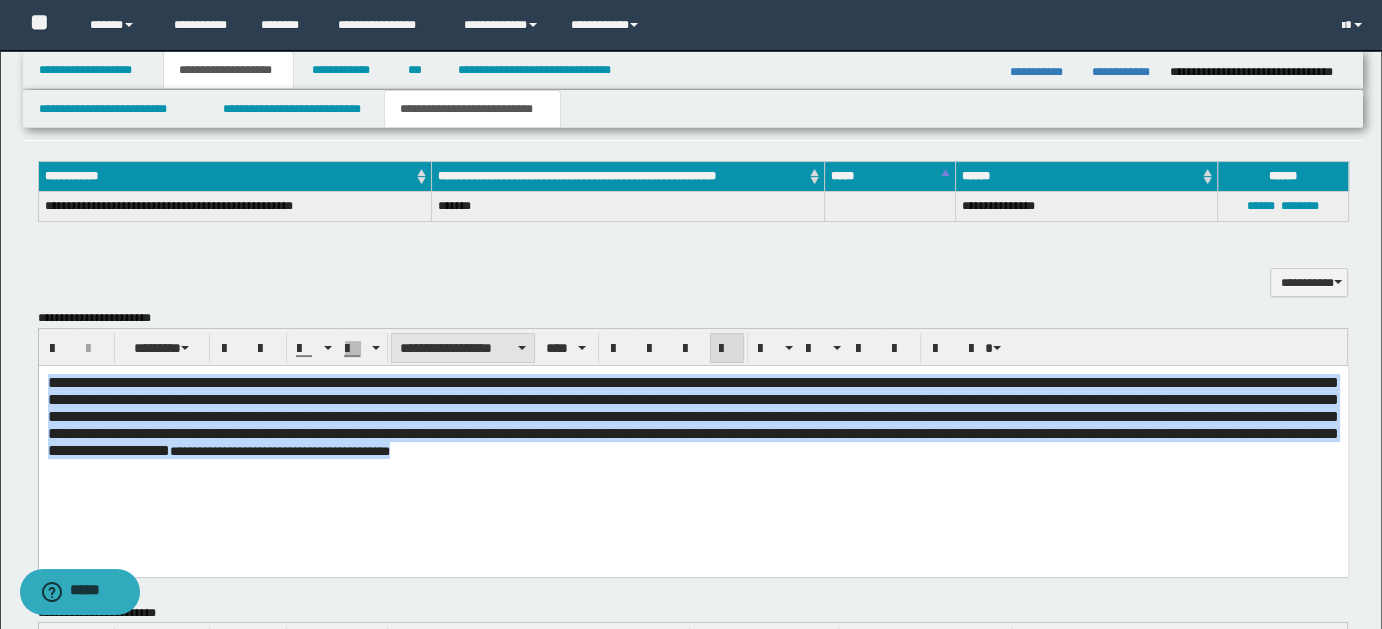click on "**********" at bounding box center [463, 348] 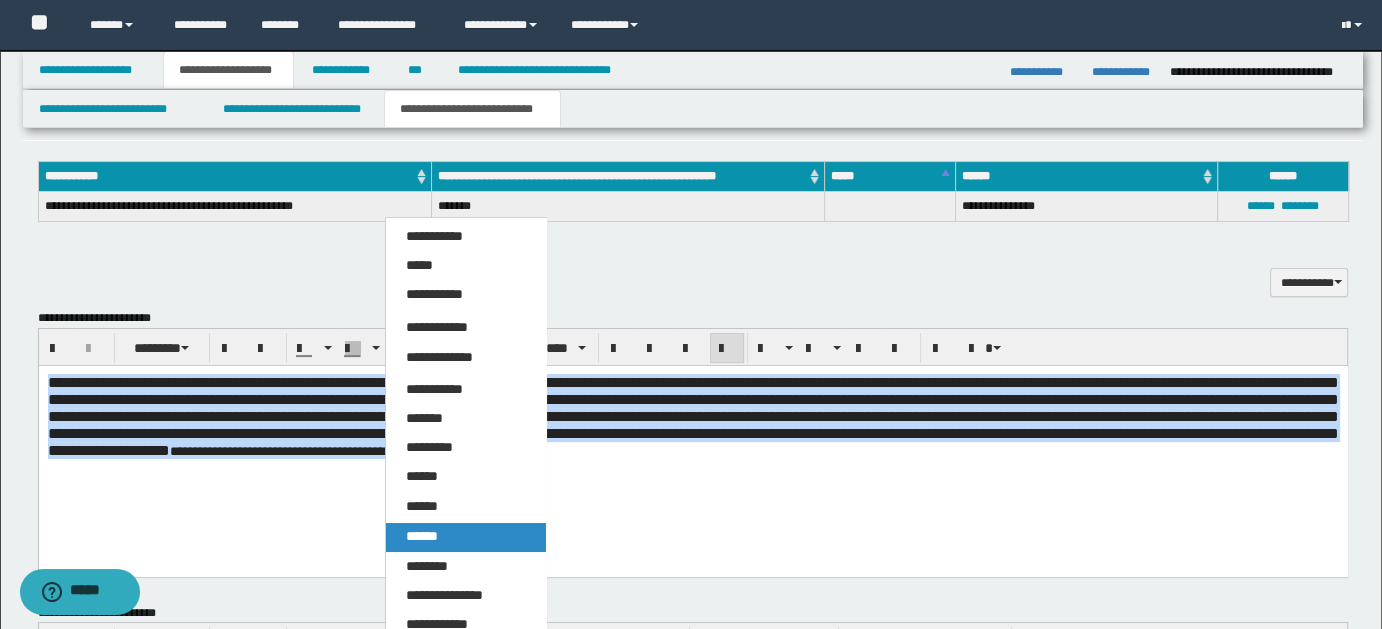 click on "******" at bounding box center [465, 537] 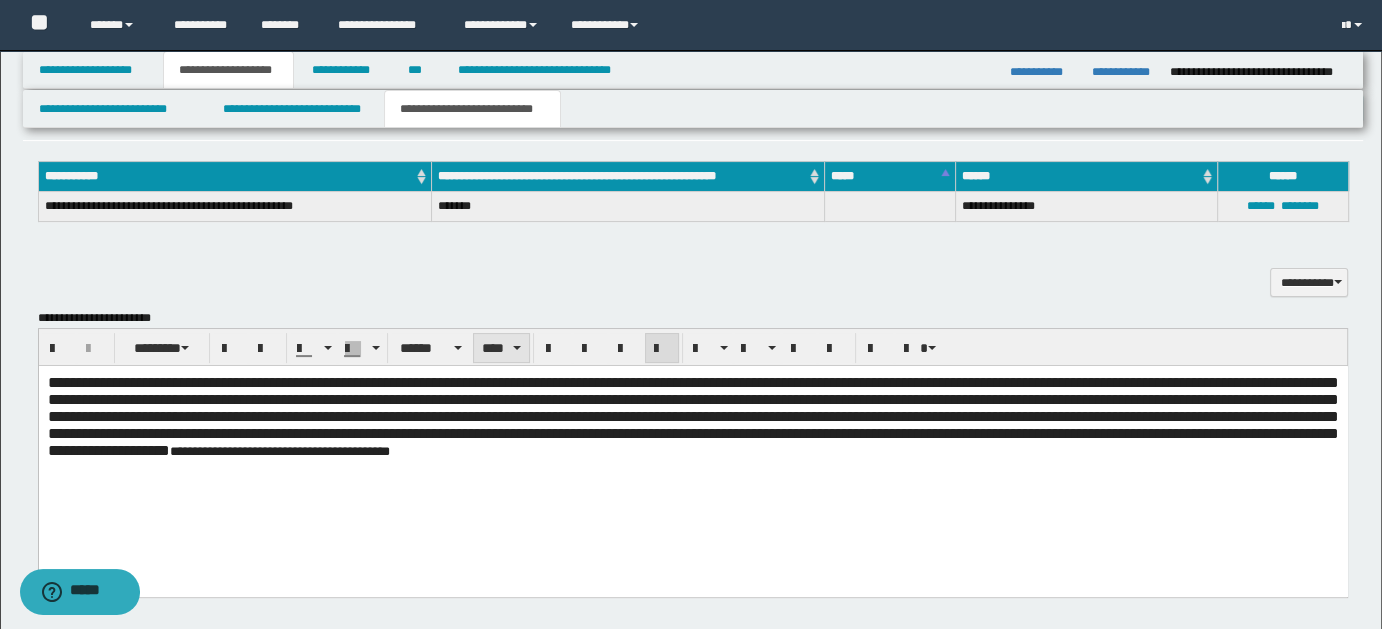 click at bounding box center (517, 348) 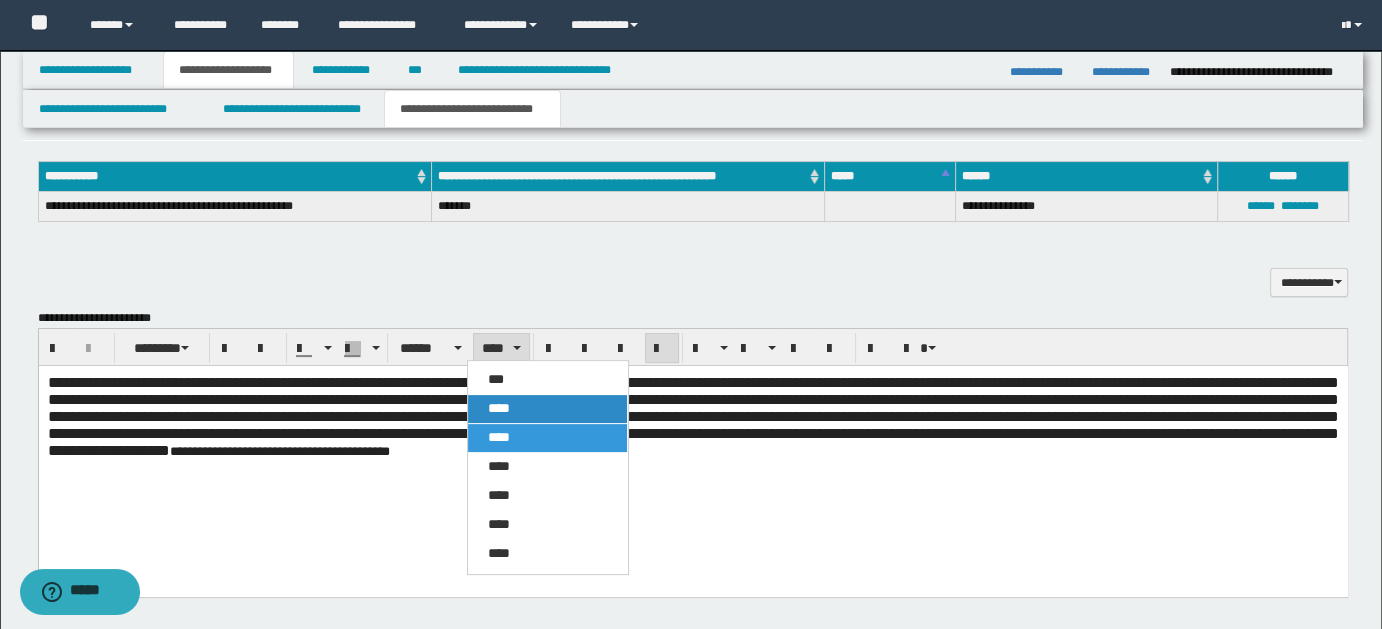 drag, startPoint x: 520, startPoint y: 410, endPoint x: 550, endPoint y: 78, distance: 333.35266 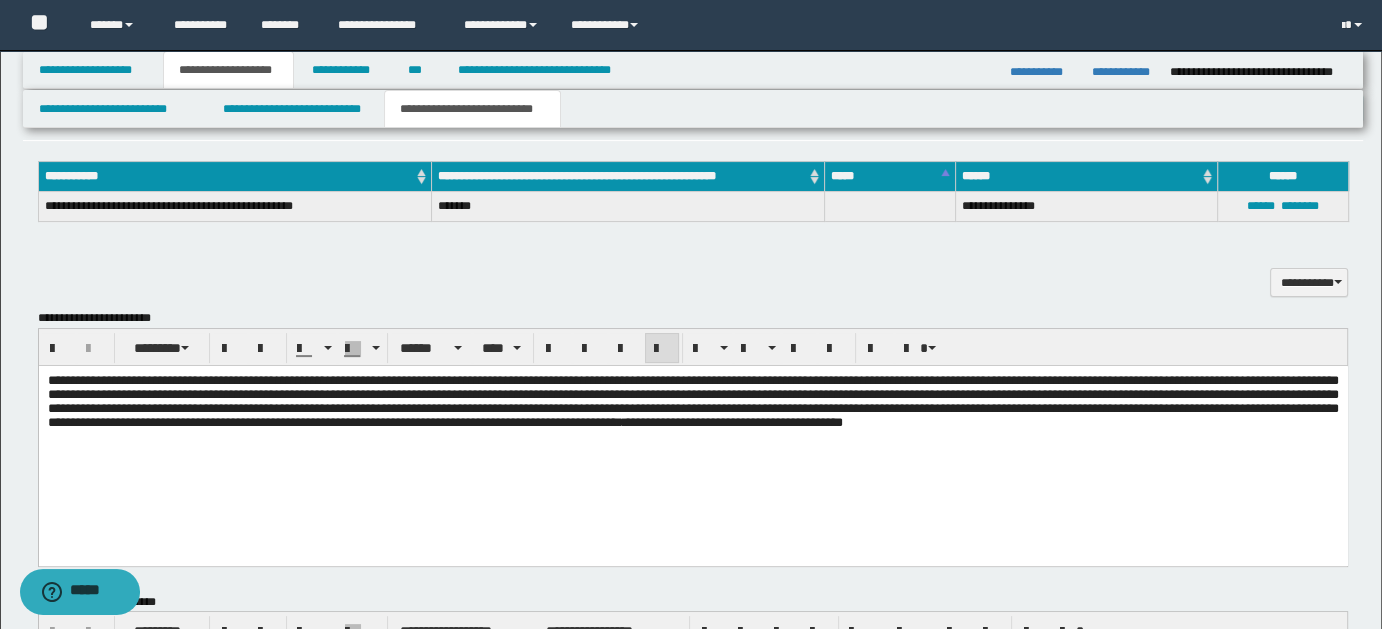 click on "**********" at bounding box center [692, 427] 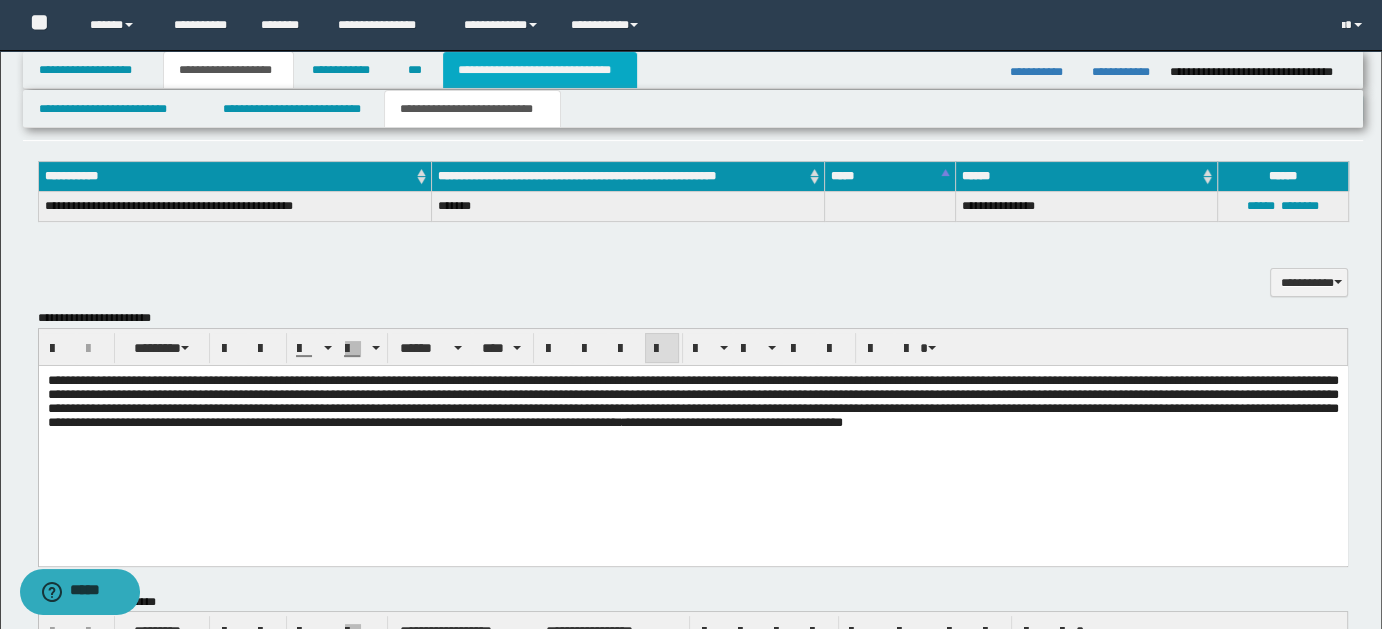 click on "**********" at bounding box center (540, 70) 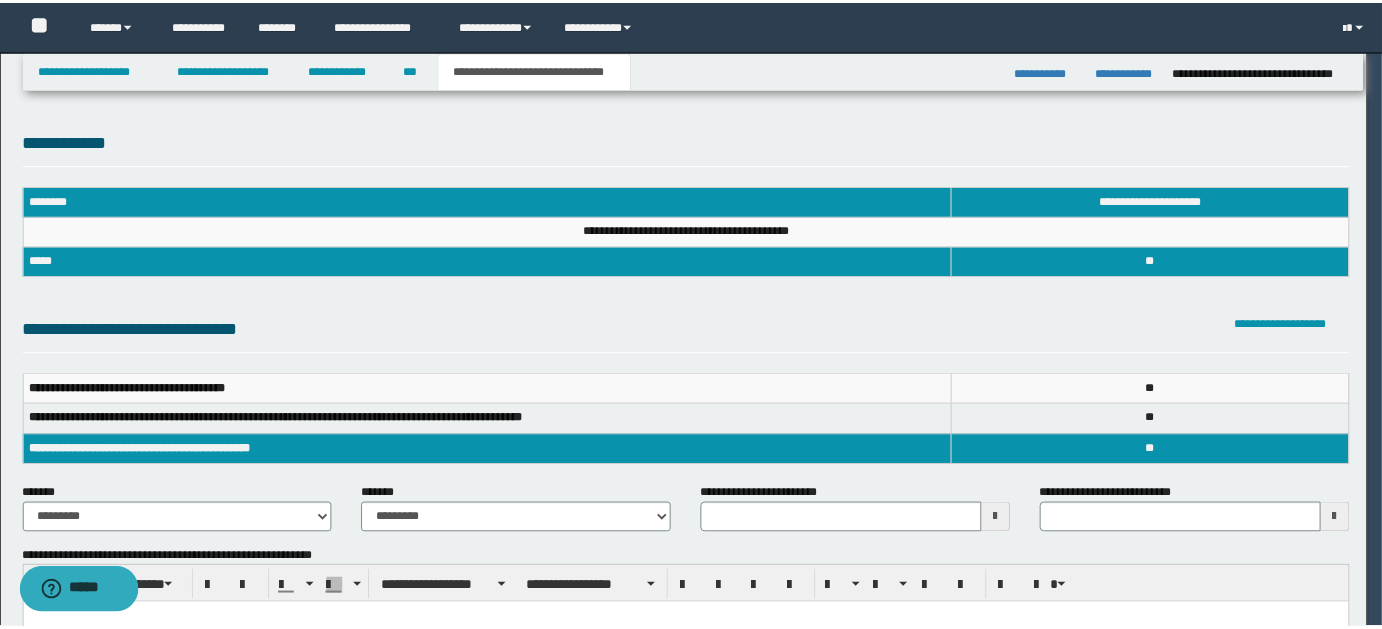 scroll, scrollTop: 0, scrollLeft: 0, axis: both 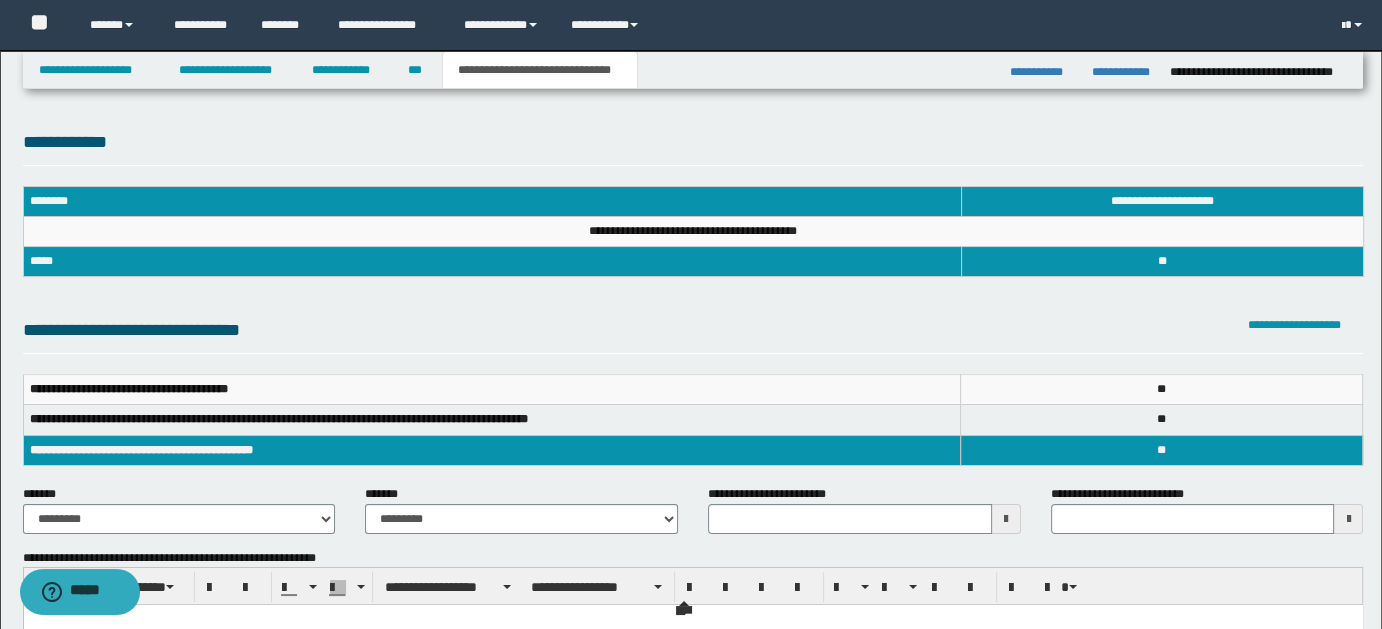 type 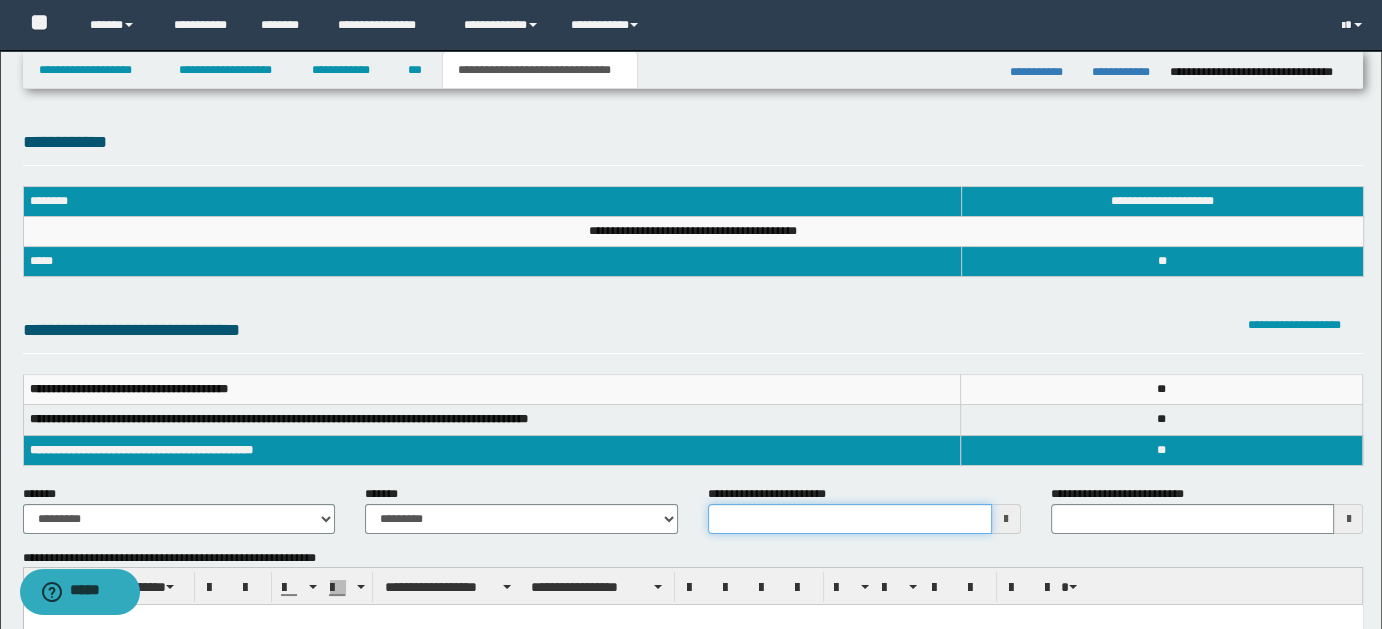 click on "**********" at bounding box center (850, 519) 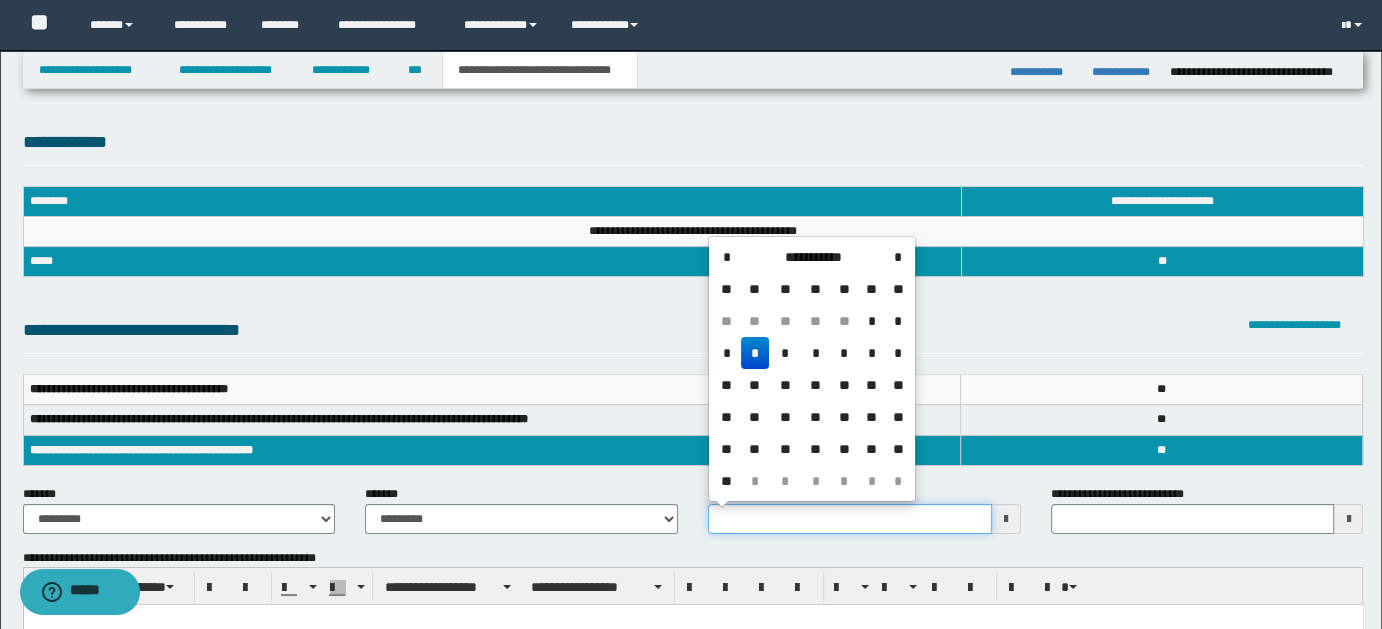 type 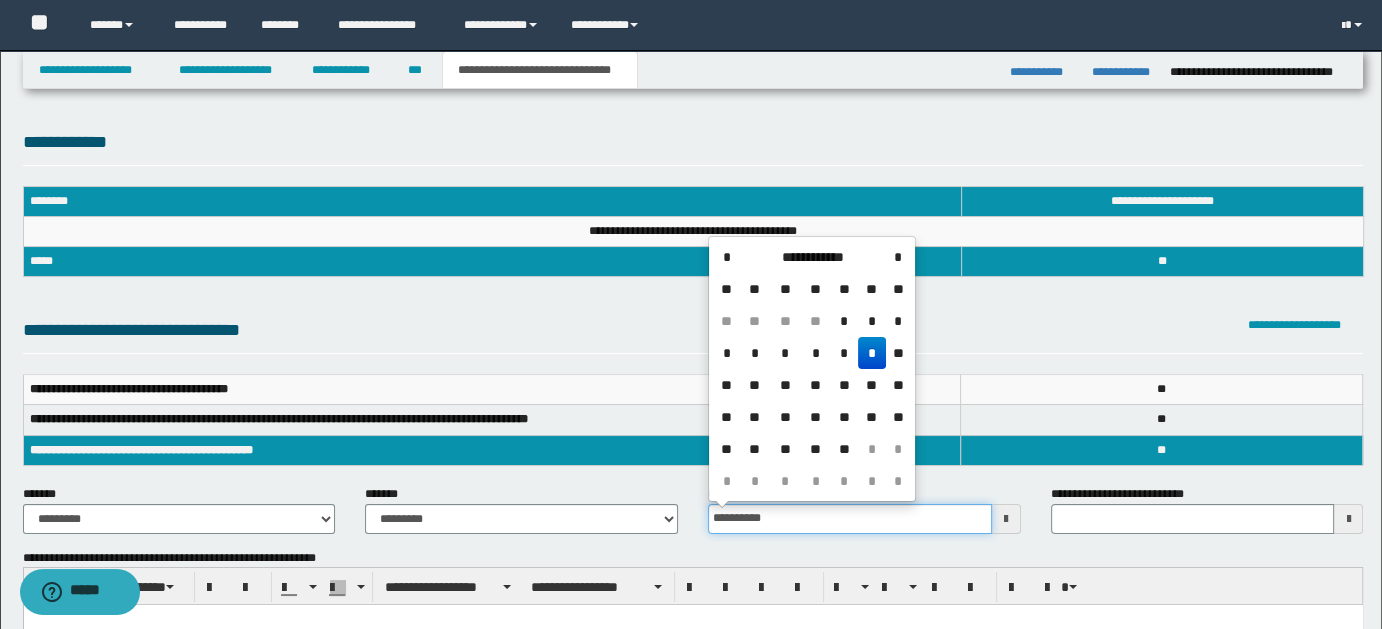 type on "**********" 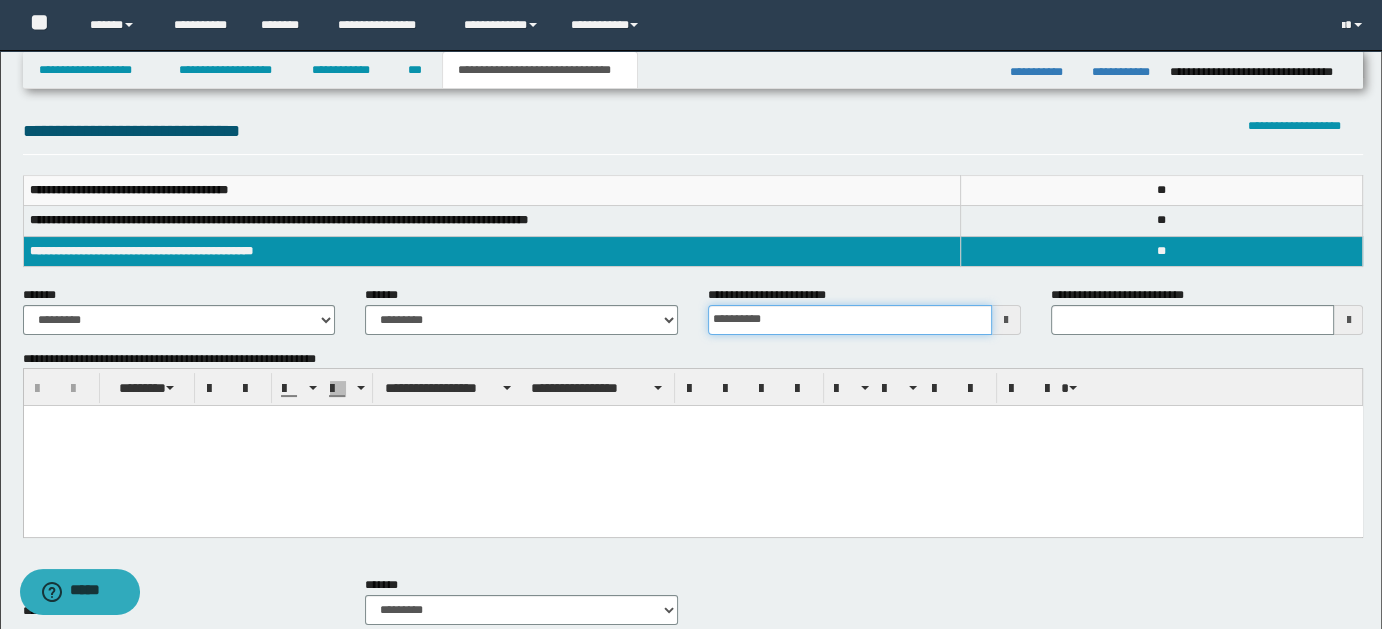 scroll, scrollTop: 239, scrollLeft: 0, axis: vertical 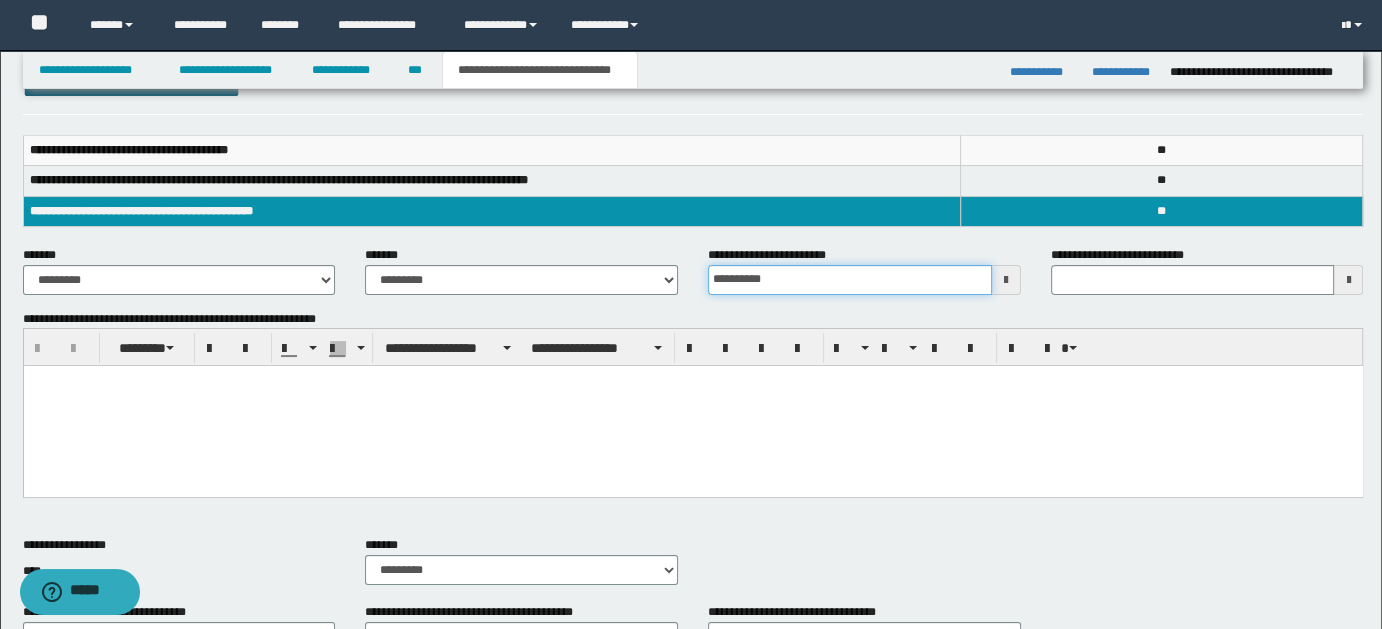 type 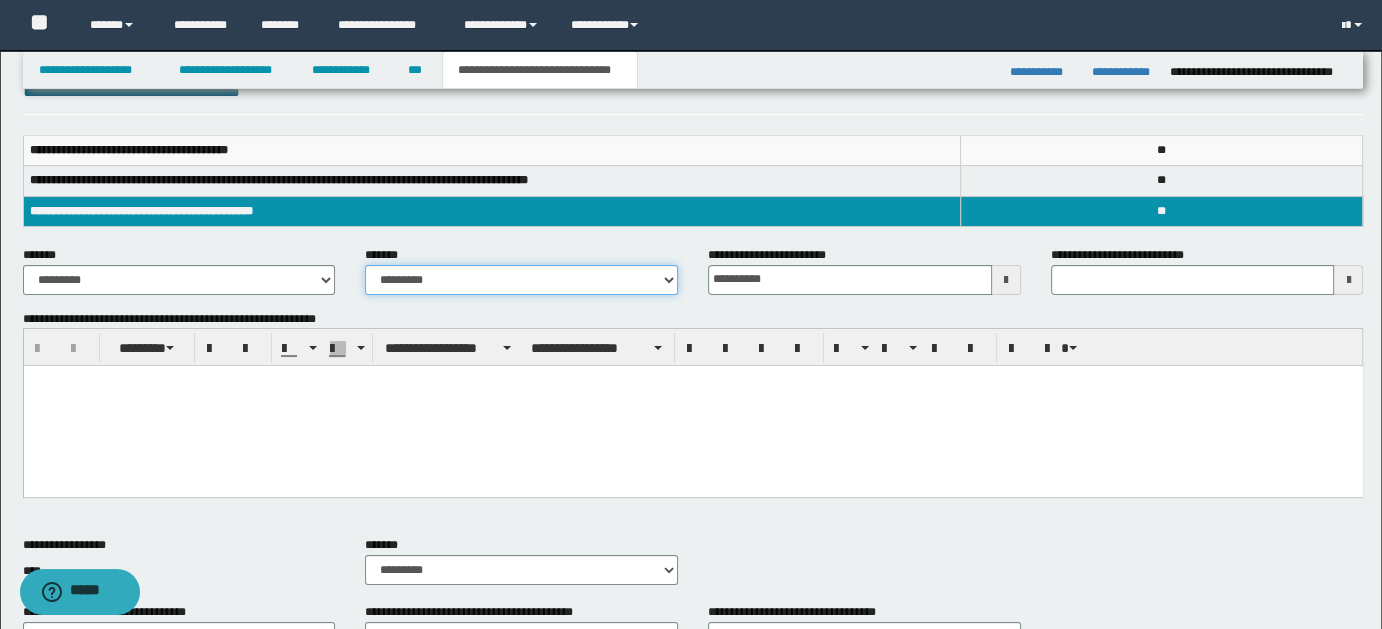 drag, startPoint x: 661, startPoint y: 276, endPoint x: 615, endPoint y: 289, distance: 47.801674 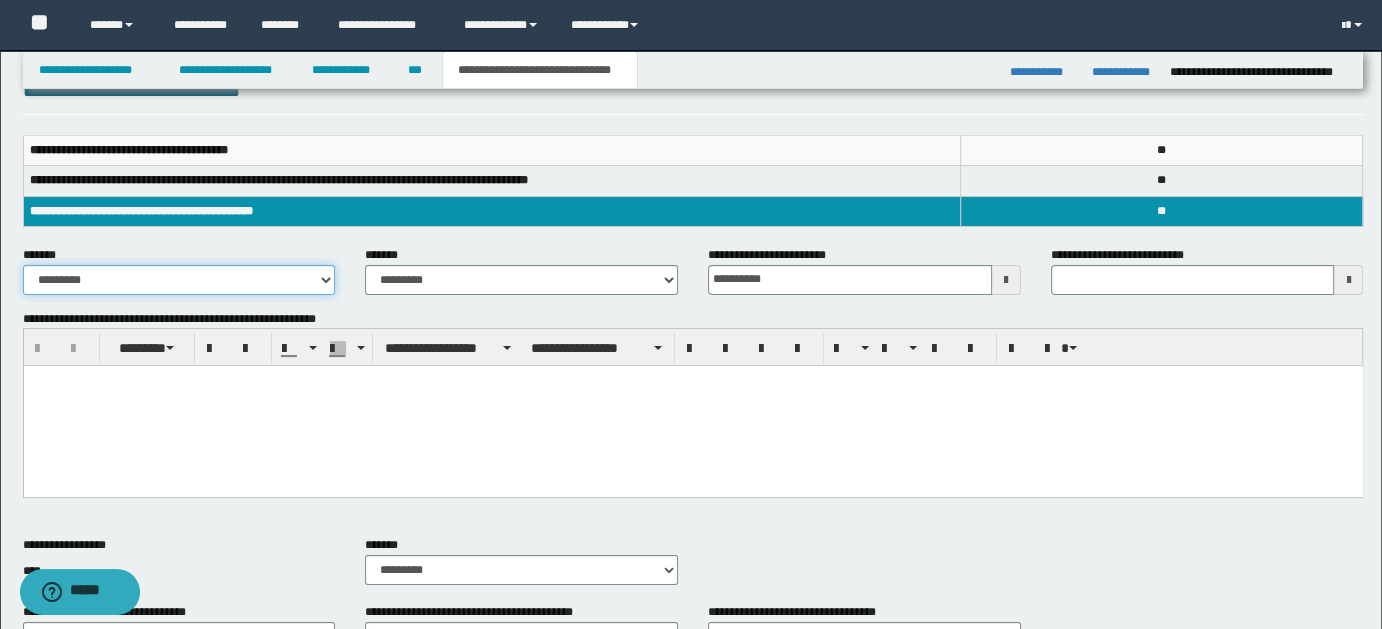 drag, startPoint x: 321, startPoint y: 273, endPoint x: 291, endPoint y: 290, distance: 34.48188 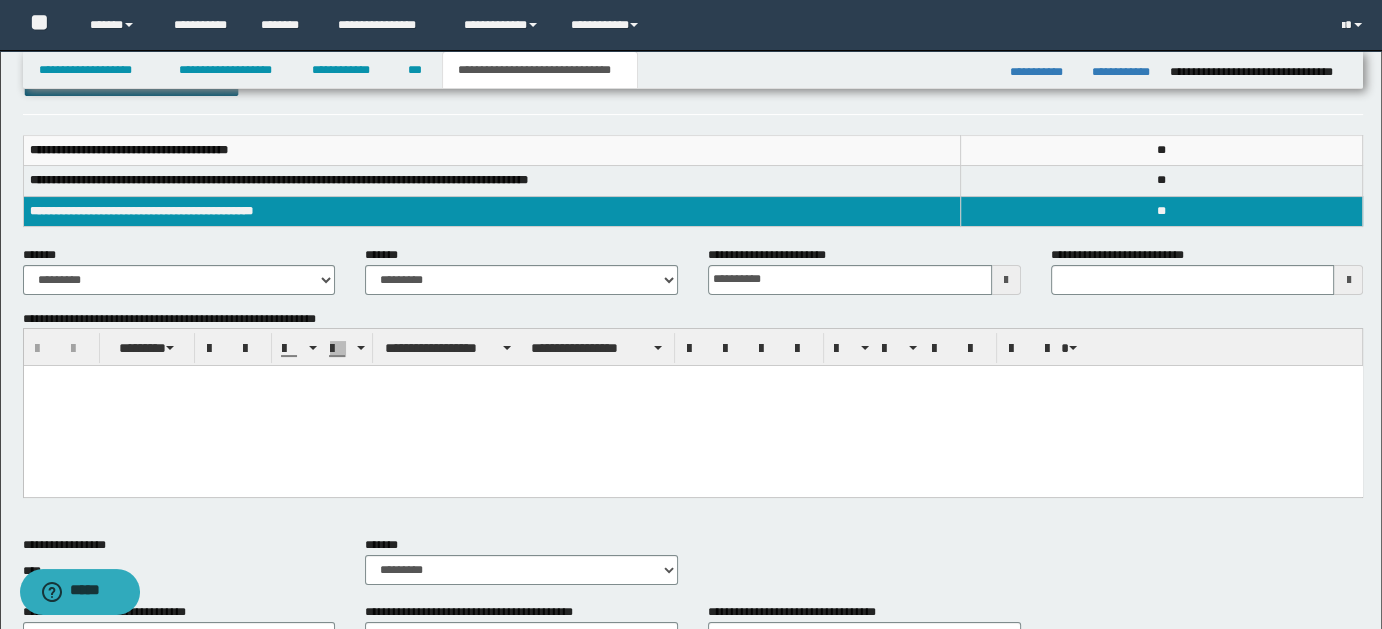 click at bounding box center (692, 406) 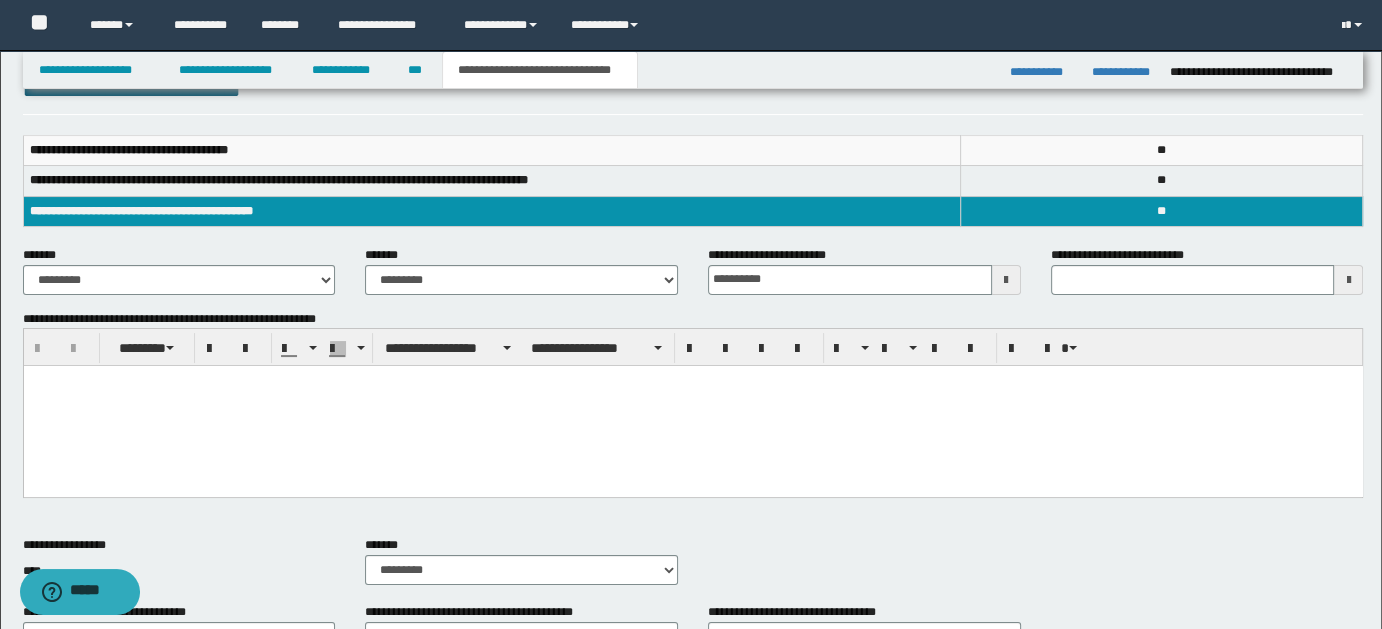 type 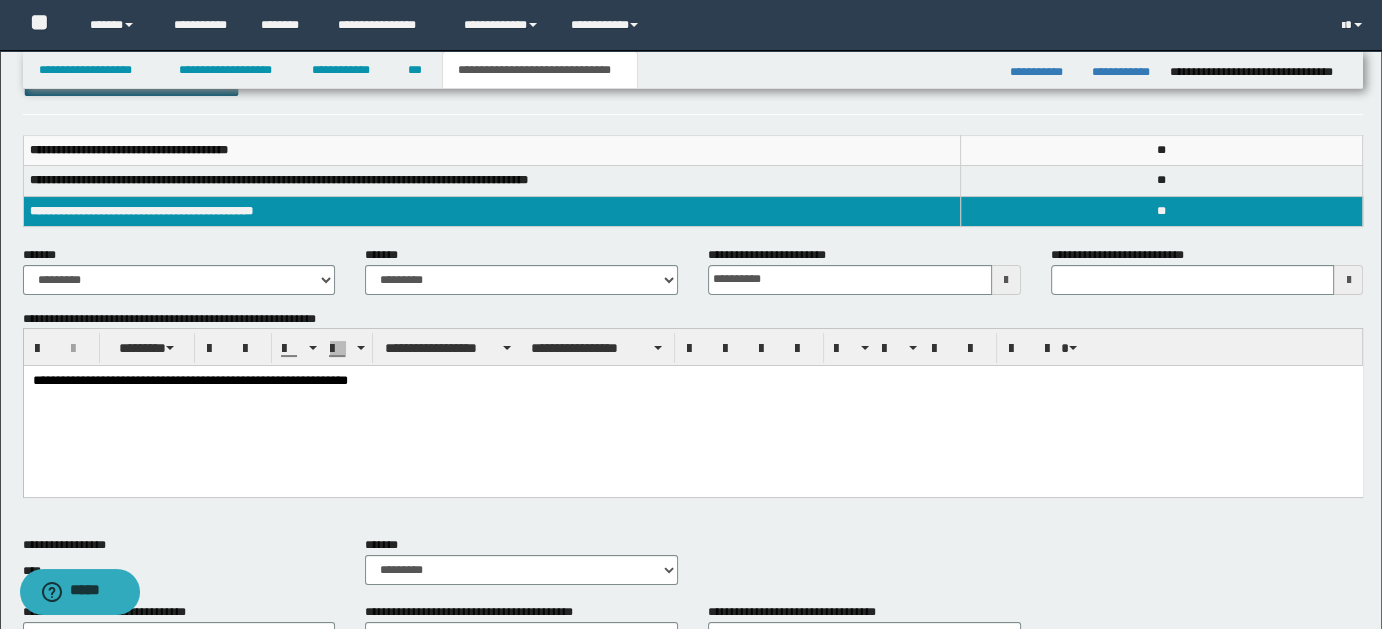 click on "**********" at bounding box center [693, 381] 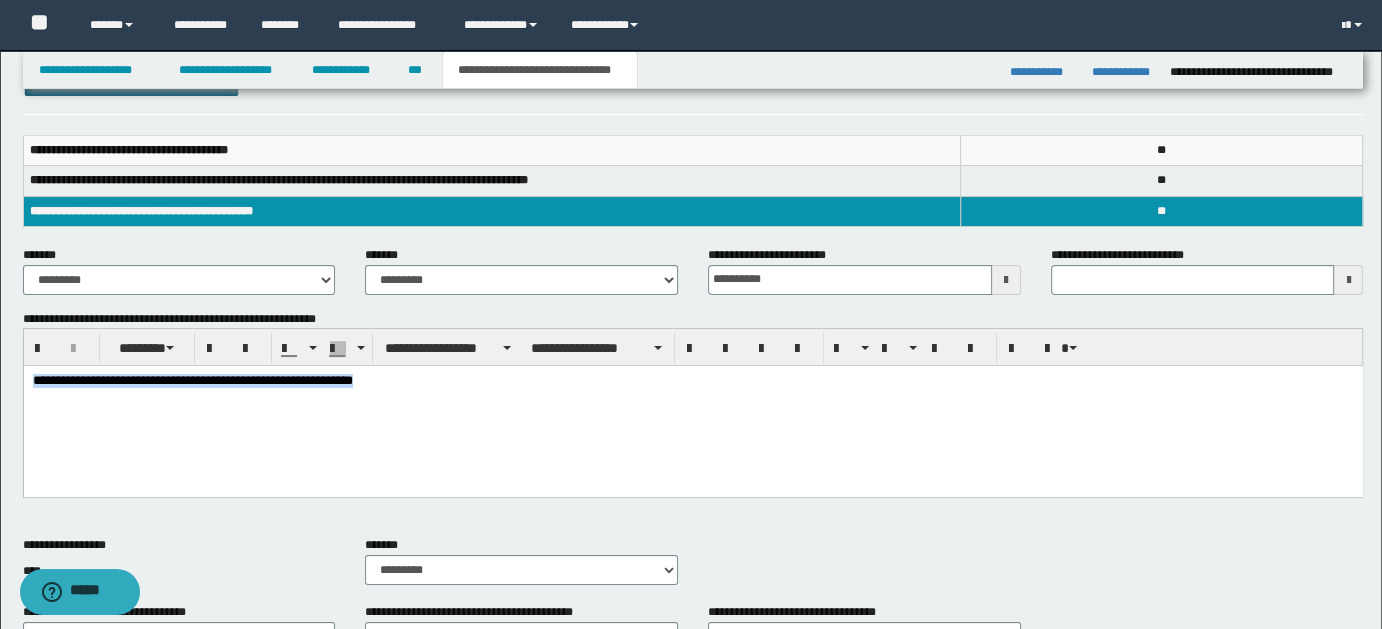 drag, startPoint x: 34, startPoint y: 385, endPoint x: 465, endPoint y: 427, distance: 433.04156 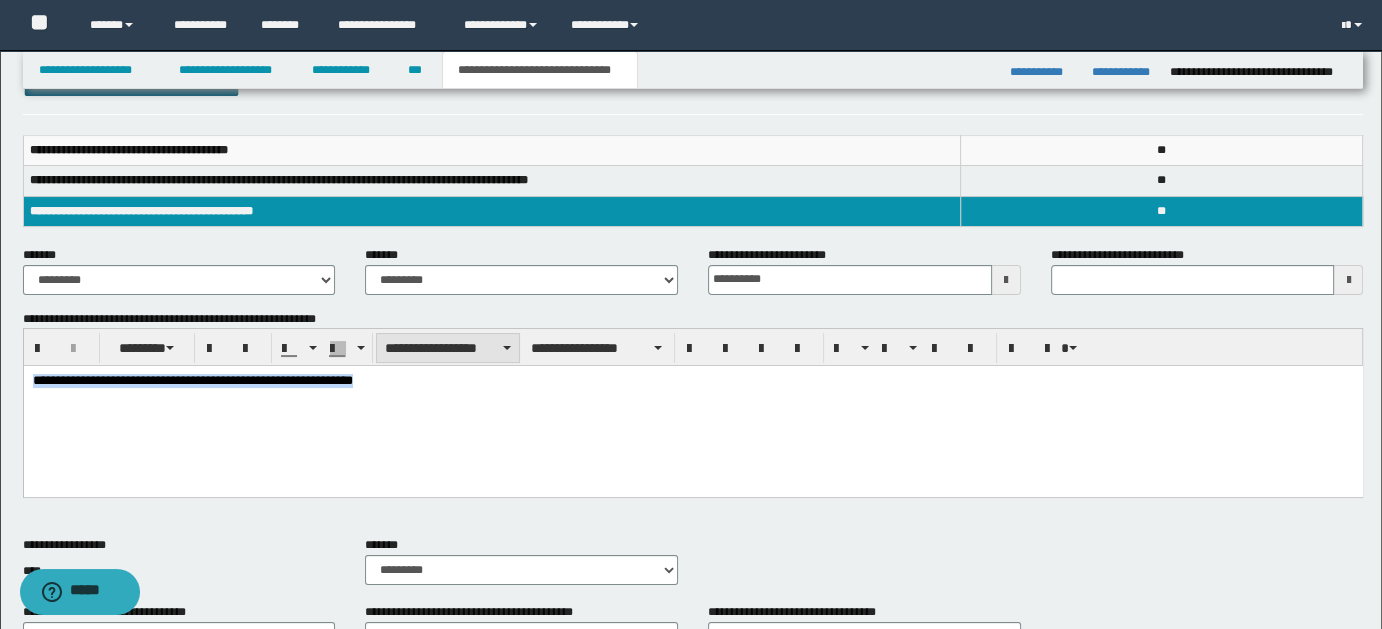click on "**********" at bounding box center [448, 348] 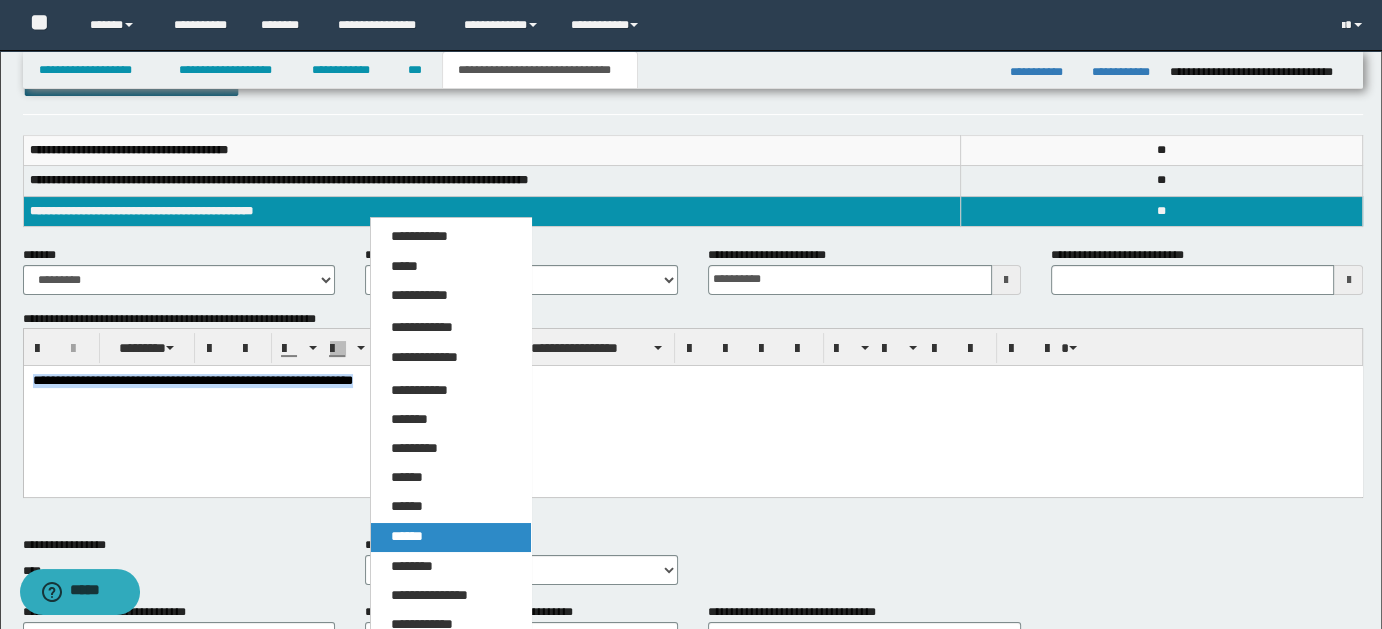 click on "******" at bounding box center [450, 537] 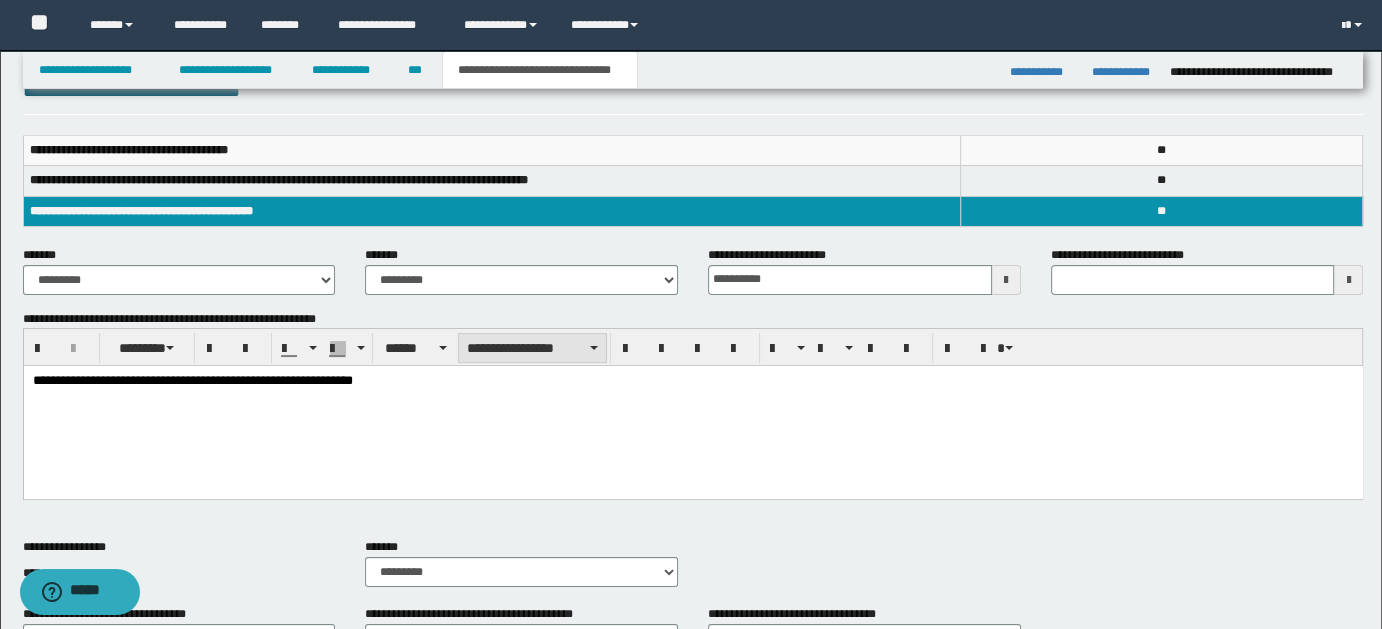 click on "**********" at bounding box center [532, 348] 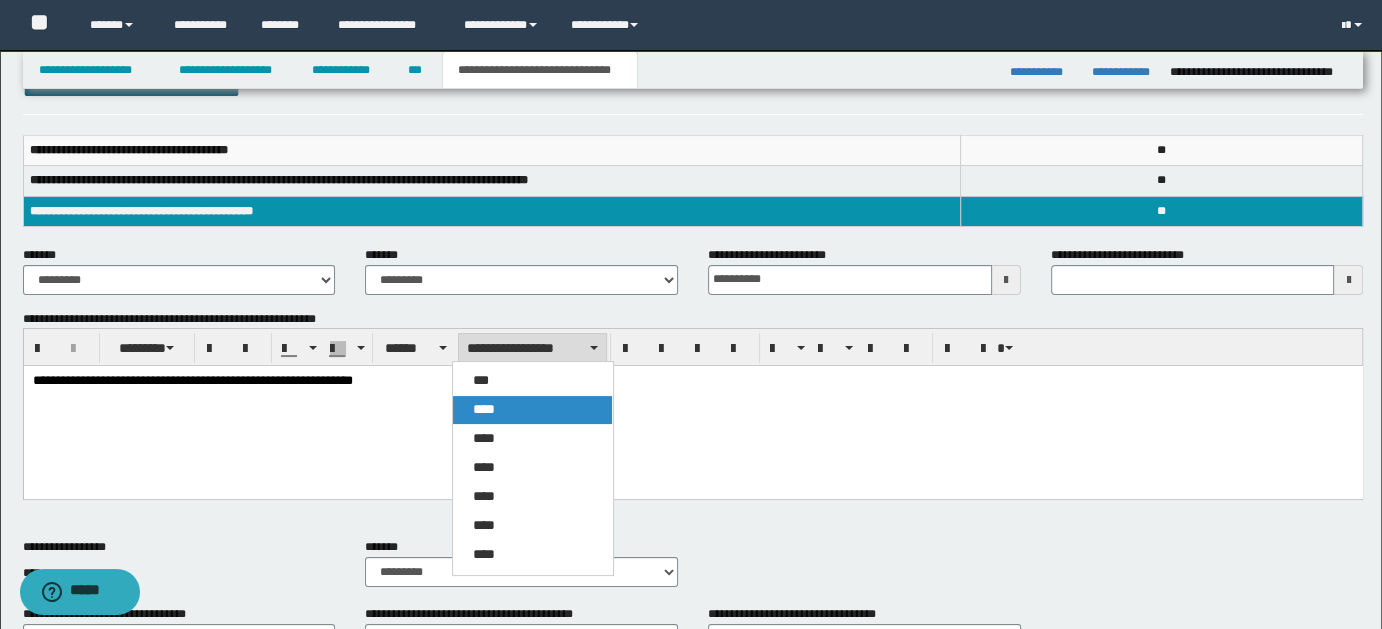 click on "****" at bounding box center (532, 410) 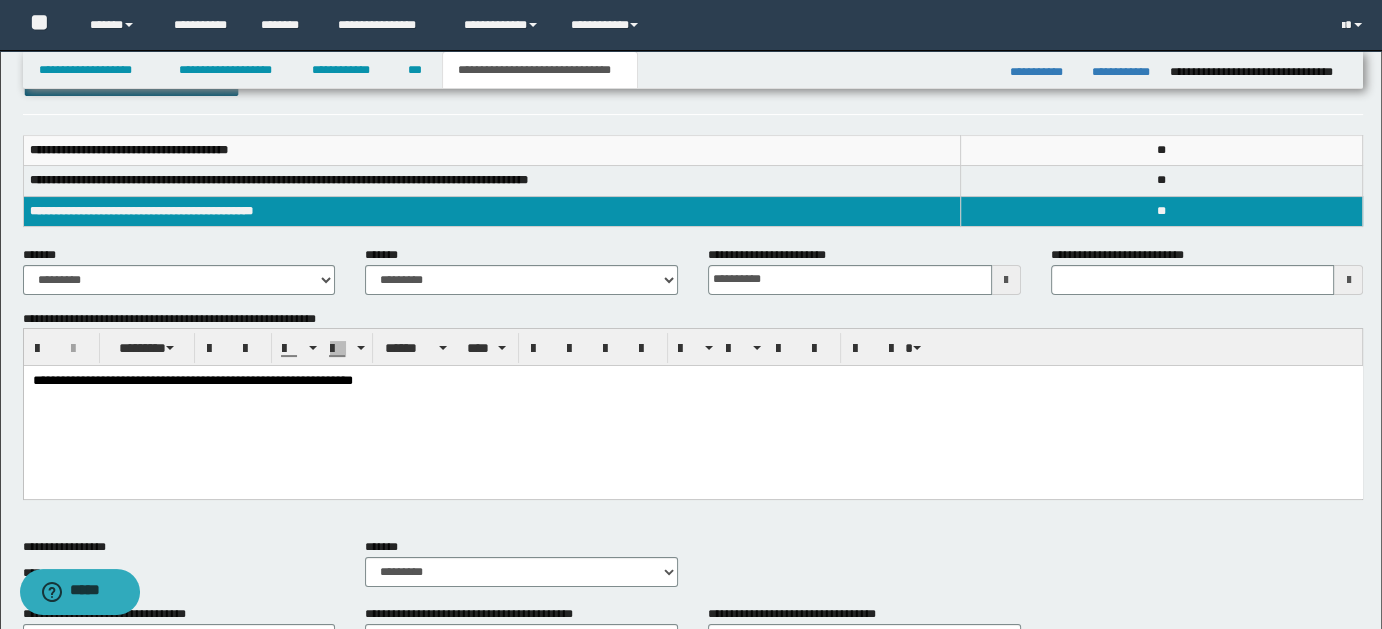 click on "**********" at bounding box center (692, 407) 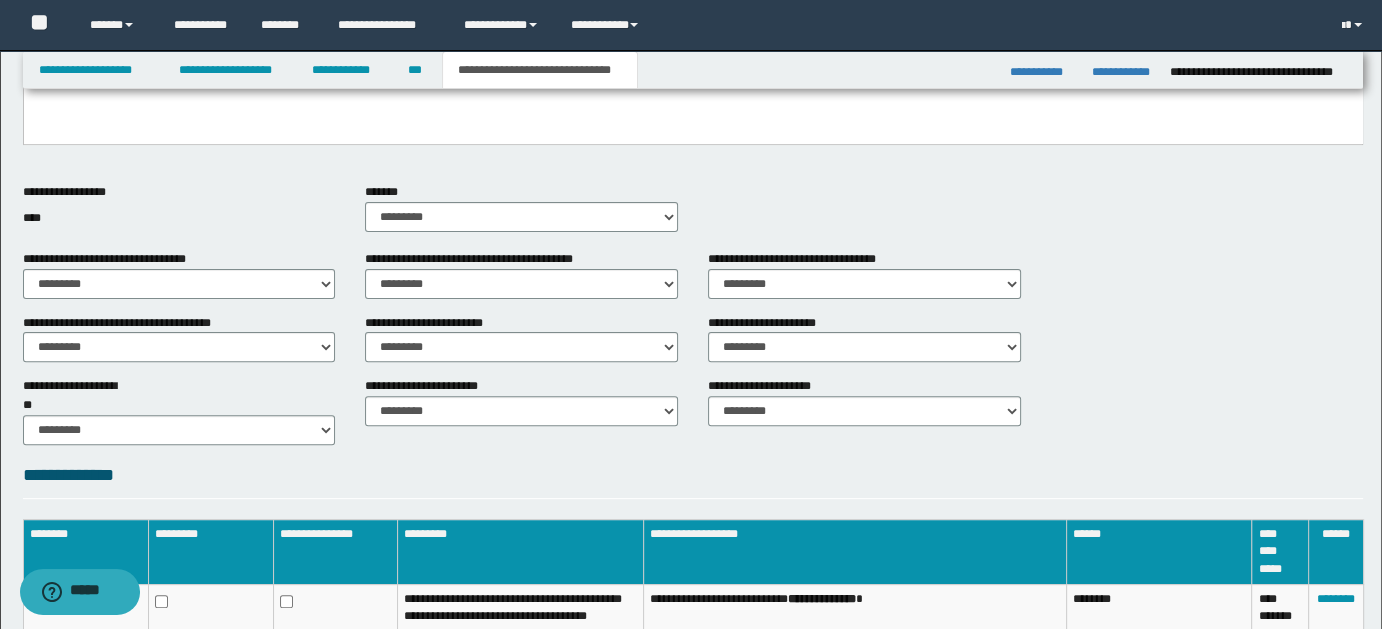 scroll, scrollTop: 680, scrollLeft: 0, axis: vertical 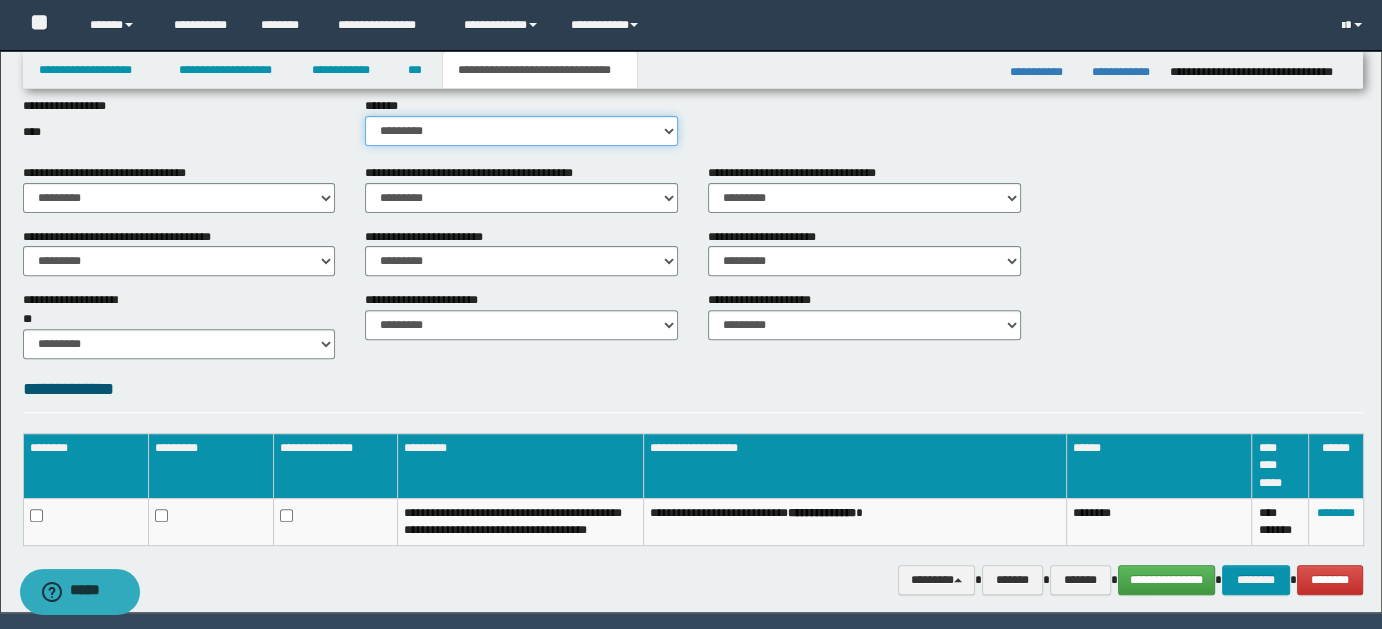 click on "*********
**
**" at bounding box center [521, 131] 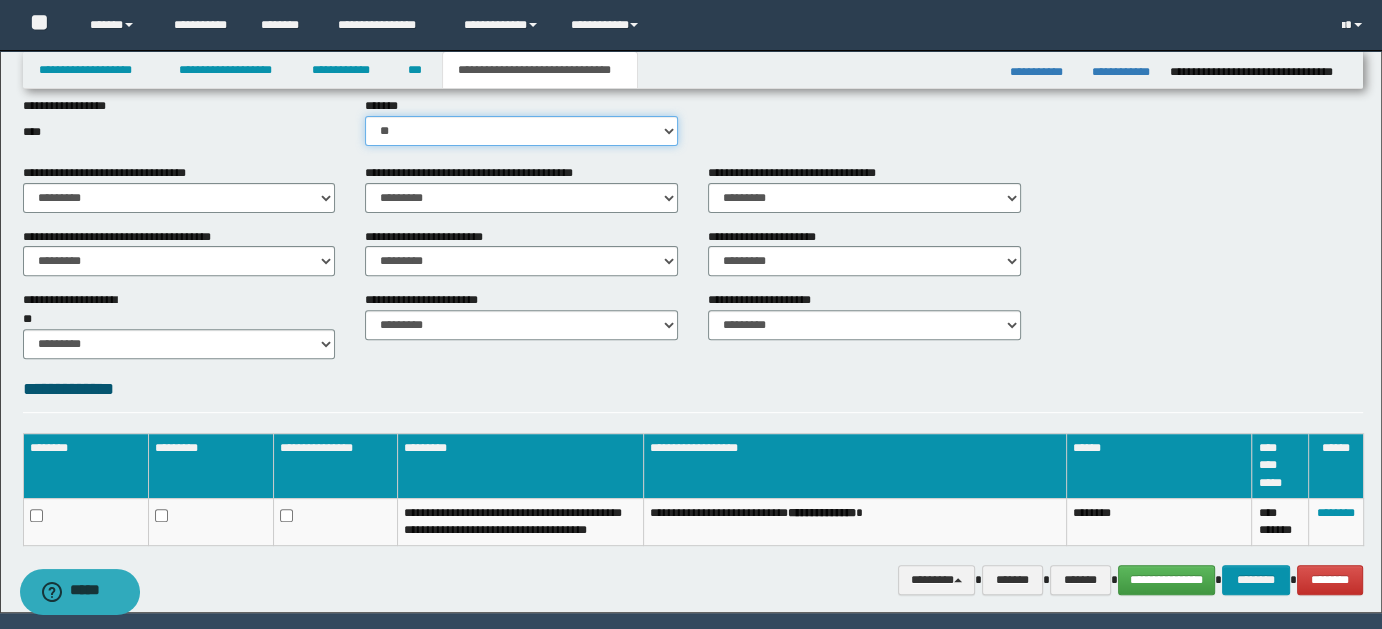 click on "*********
**
**" at bounding box center [521, 131] 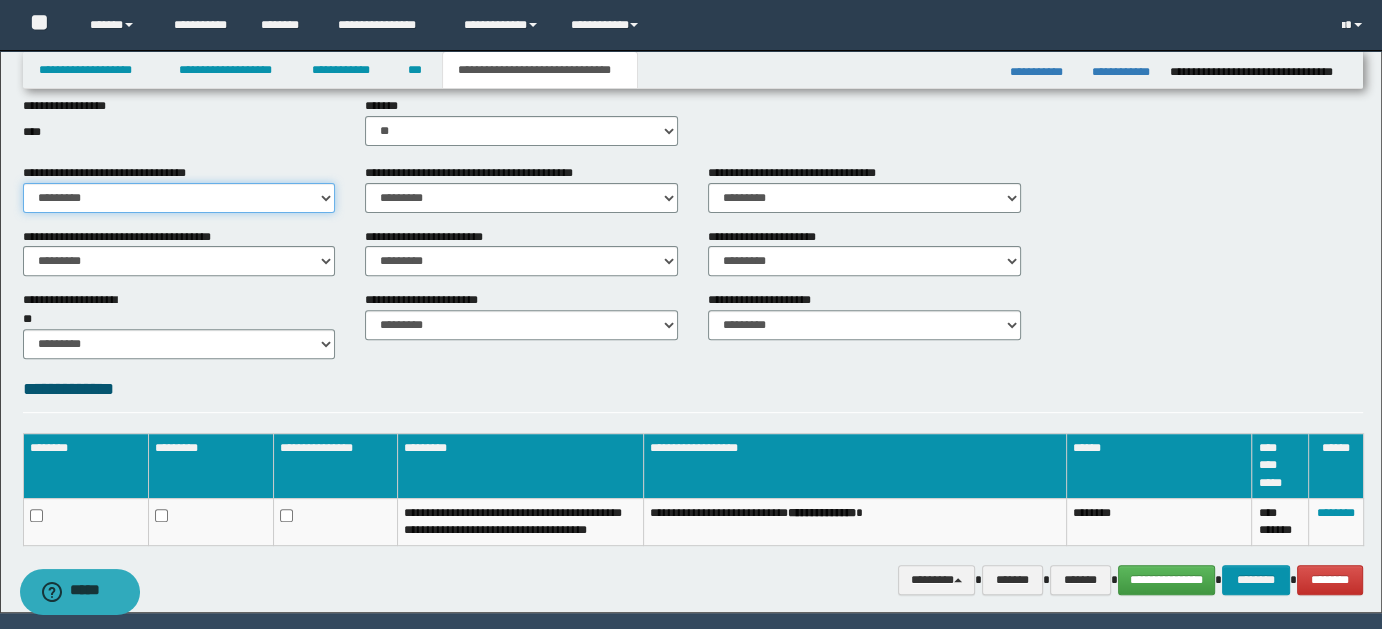 click on "*********
**
**" at bounding box center (179, 198) 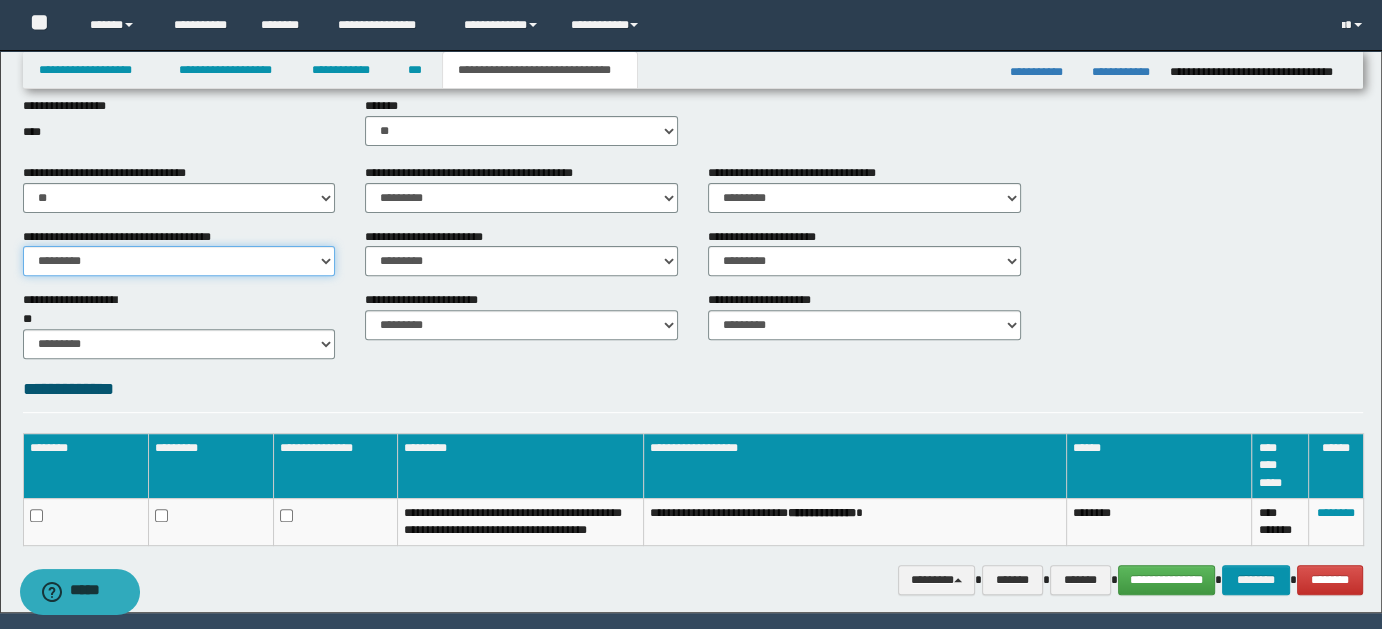 drag, startPoint x: 323, startPoint y: 252, endPoint x: 310, endPoint y: 271, distance: 23.021729 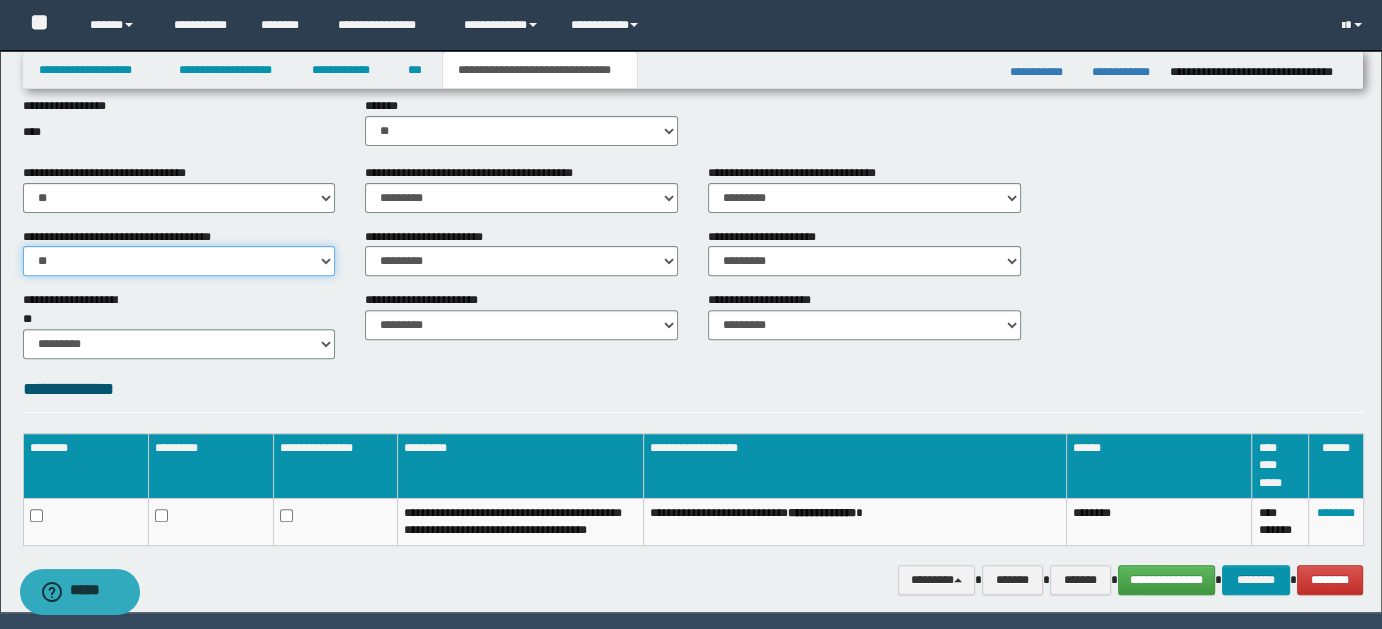 click on "*********
**
**" at bounding box center (179, 261) 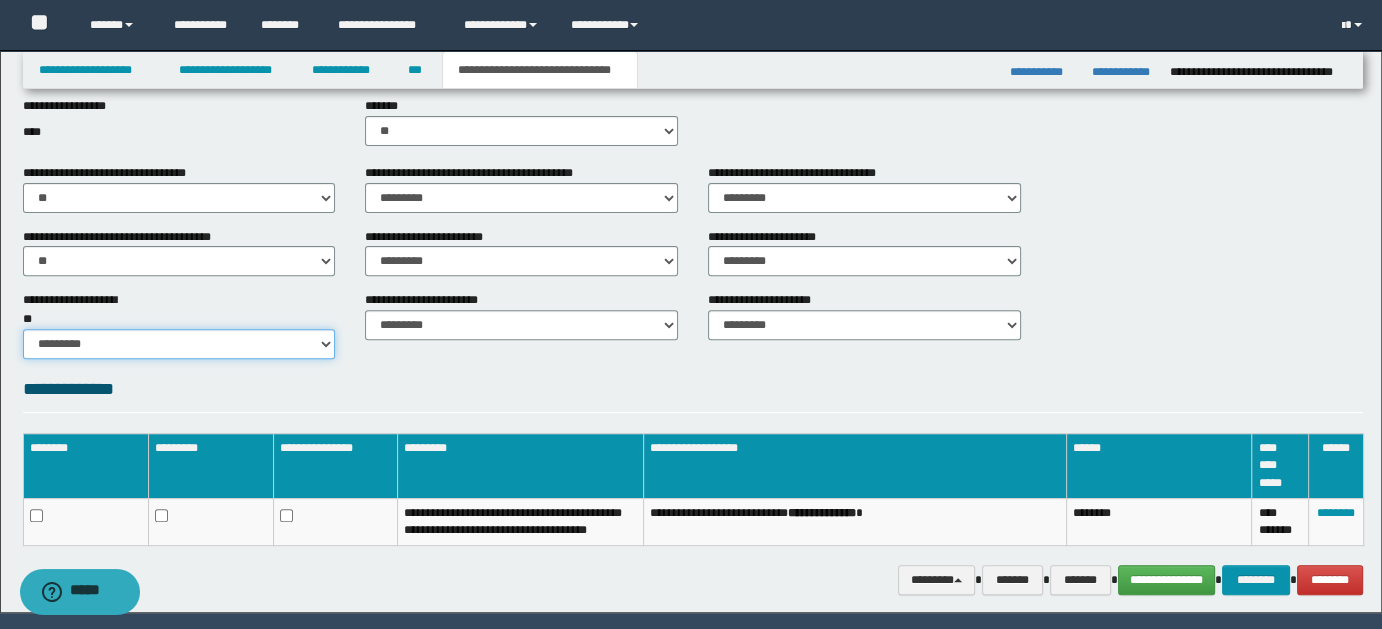 click on "*********
**
**" at bounding box center [179, 344] 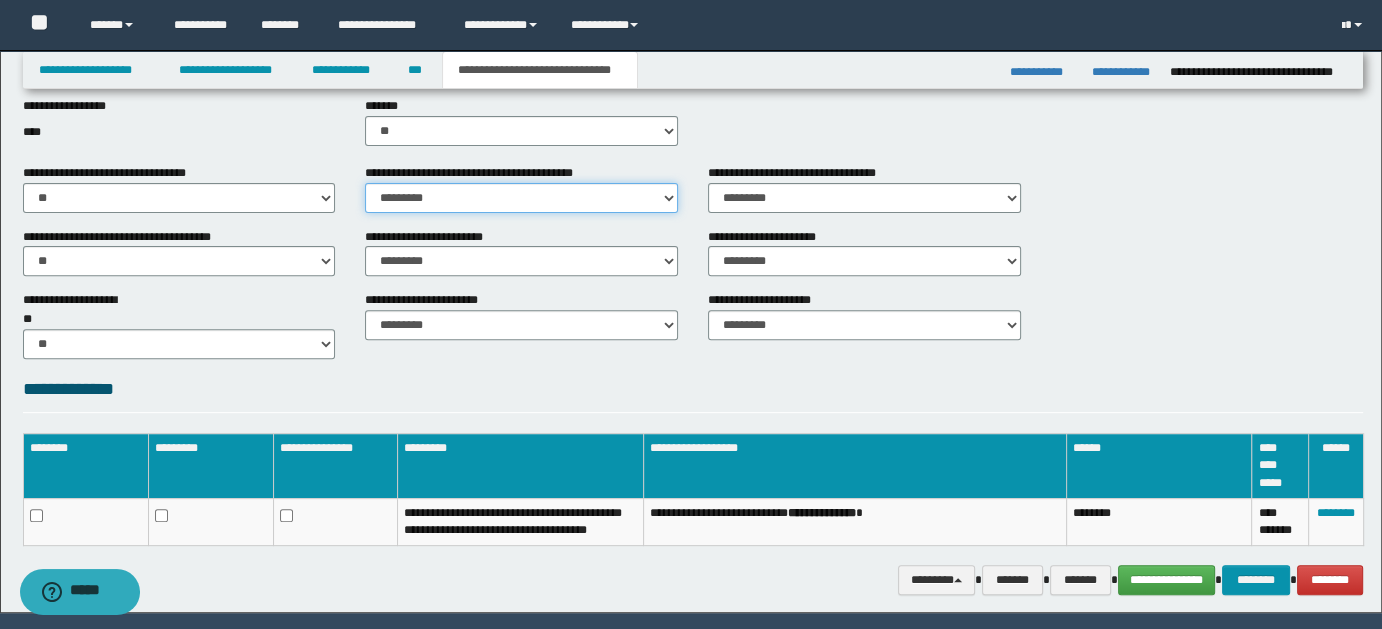 click on "*********
**
**" at bounding box center [521, 198] 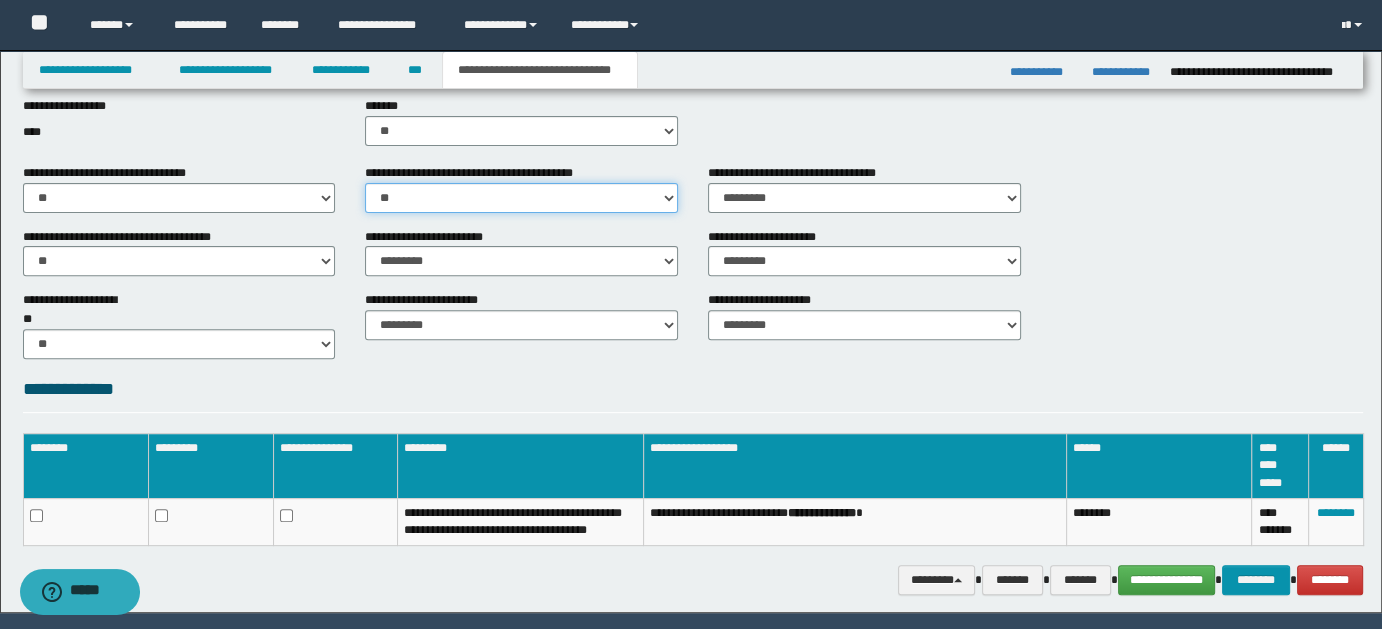 click on "*********
**
**" at bounding box center (521, 198) 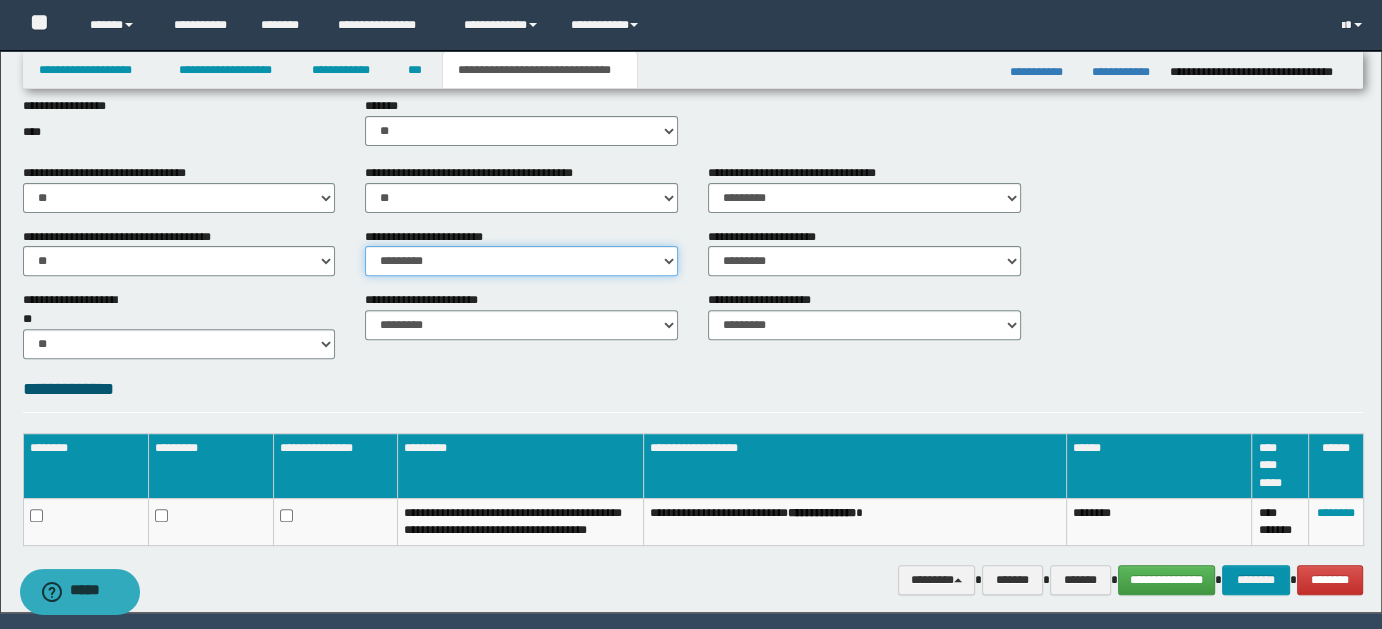 drag, startPoint x: 661, startPoint y: 259, endPoint x: 655, endPoint y: 273, distance: 15.231546 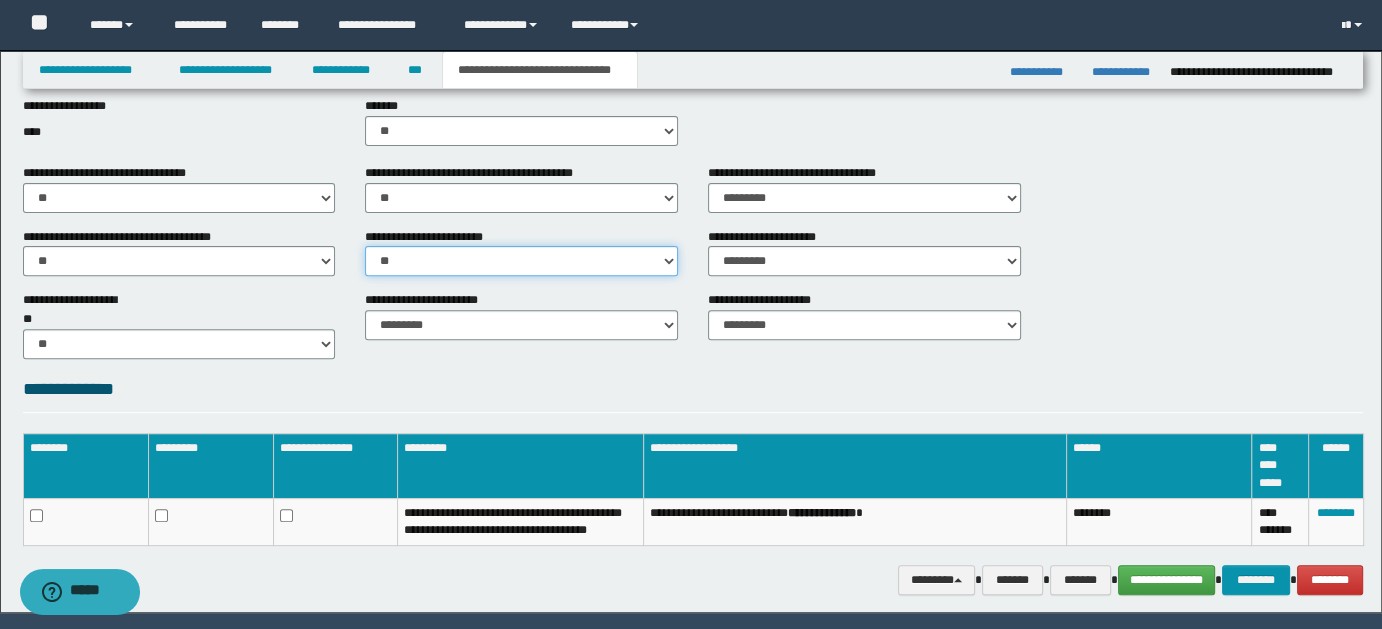 click on "*********
**
**" at bounding box center [521, 261] 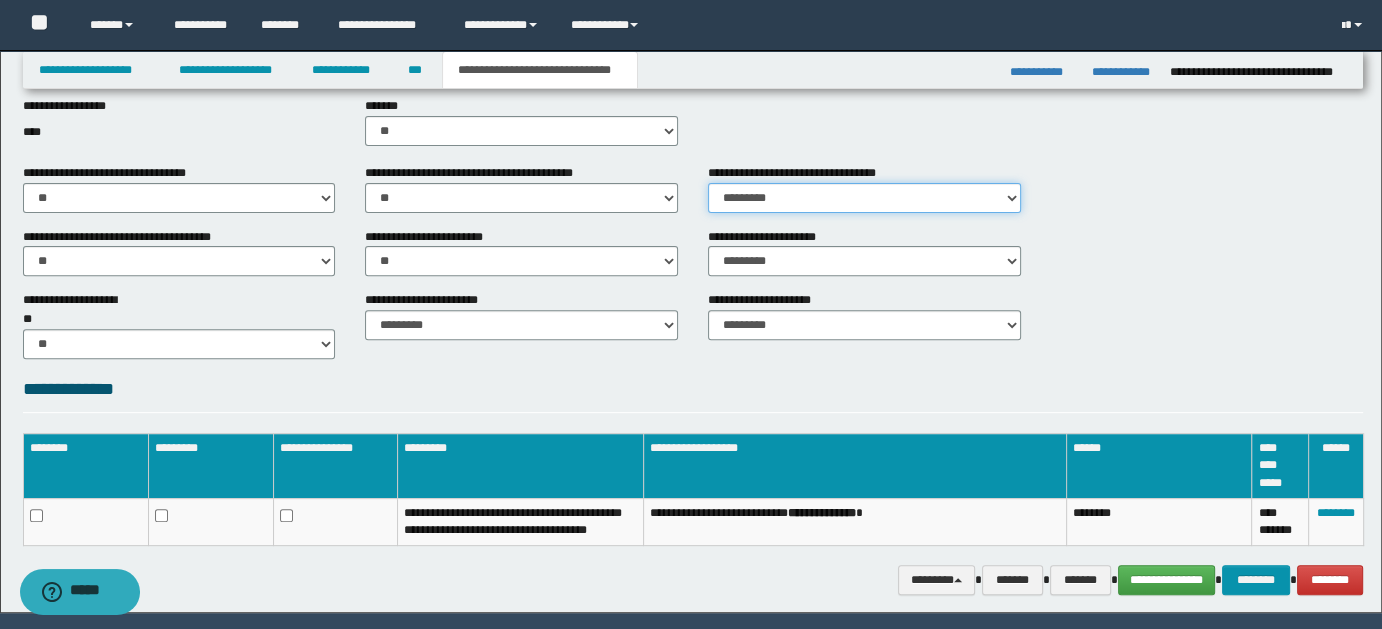 click on "*********
**
**" at bounding box center [864, 198] 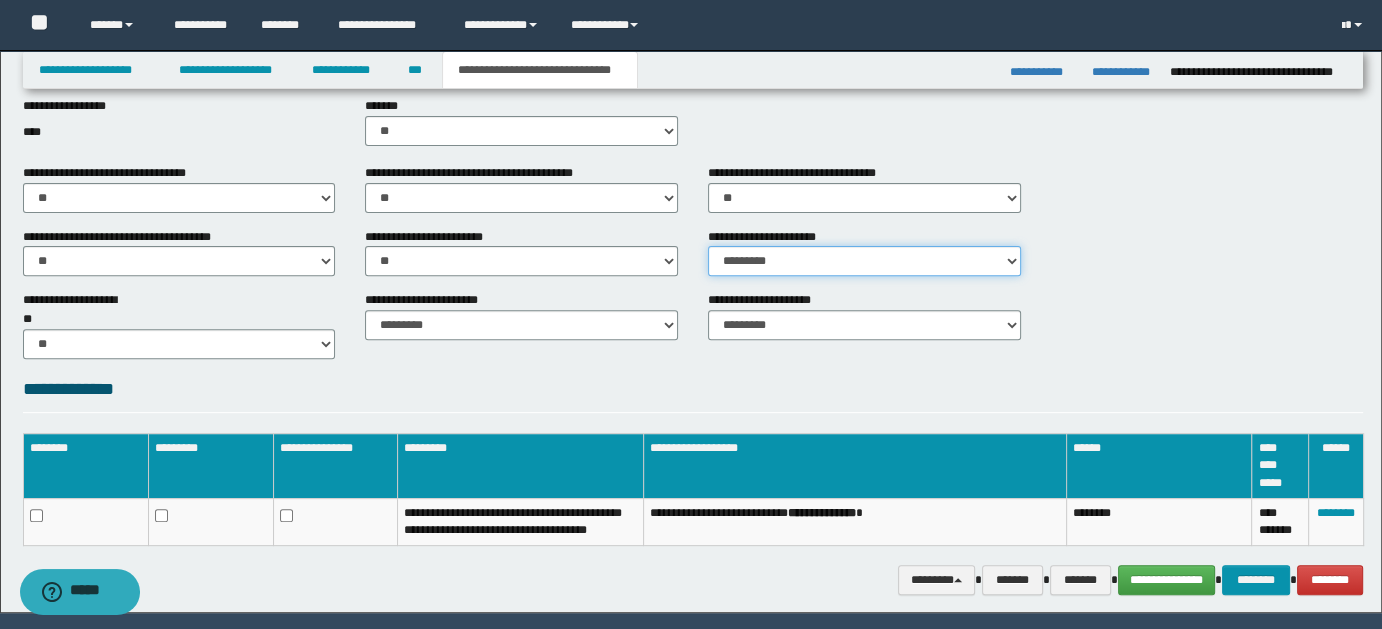click on "*********
**
**" at bounding box center [864, 261] 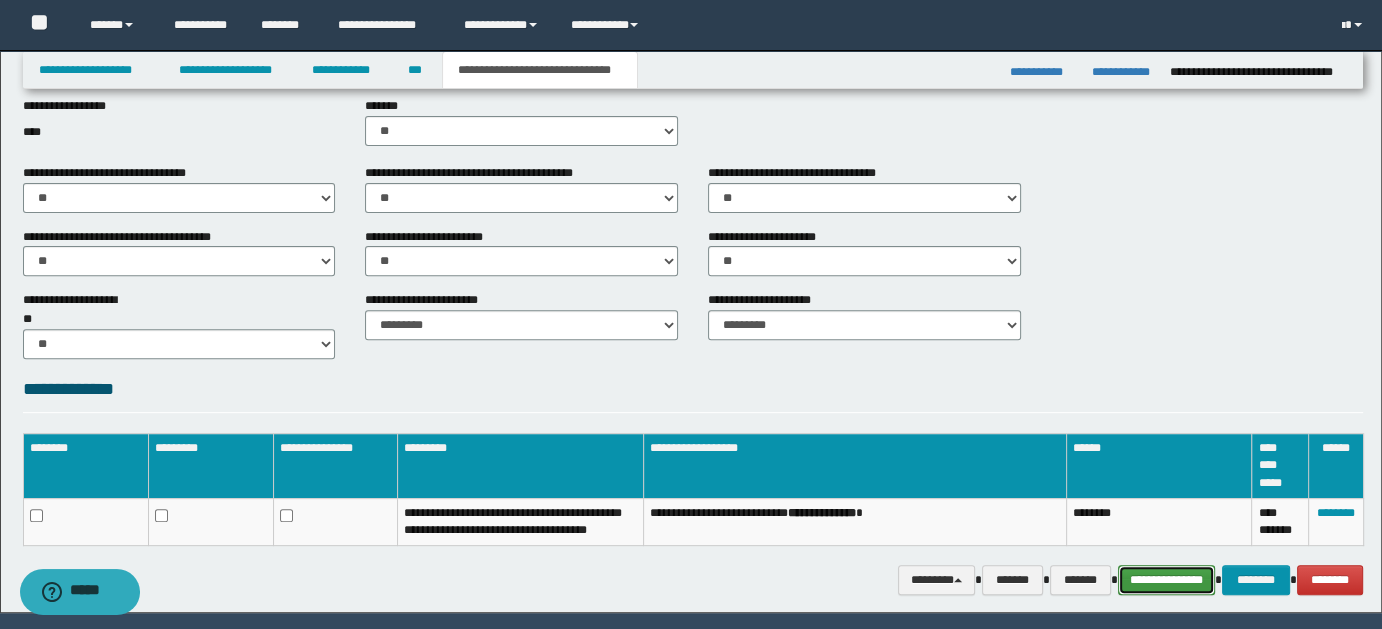 click on "**********" at bounding box center [1167, 579] 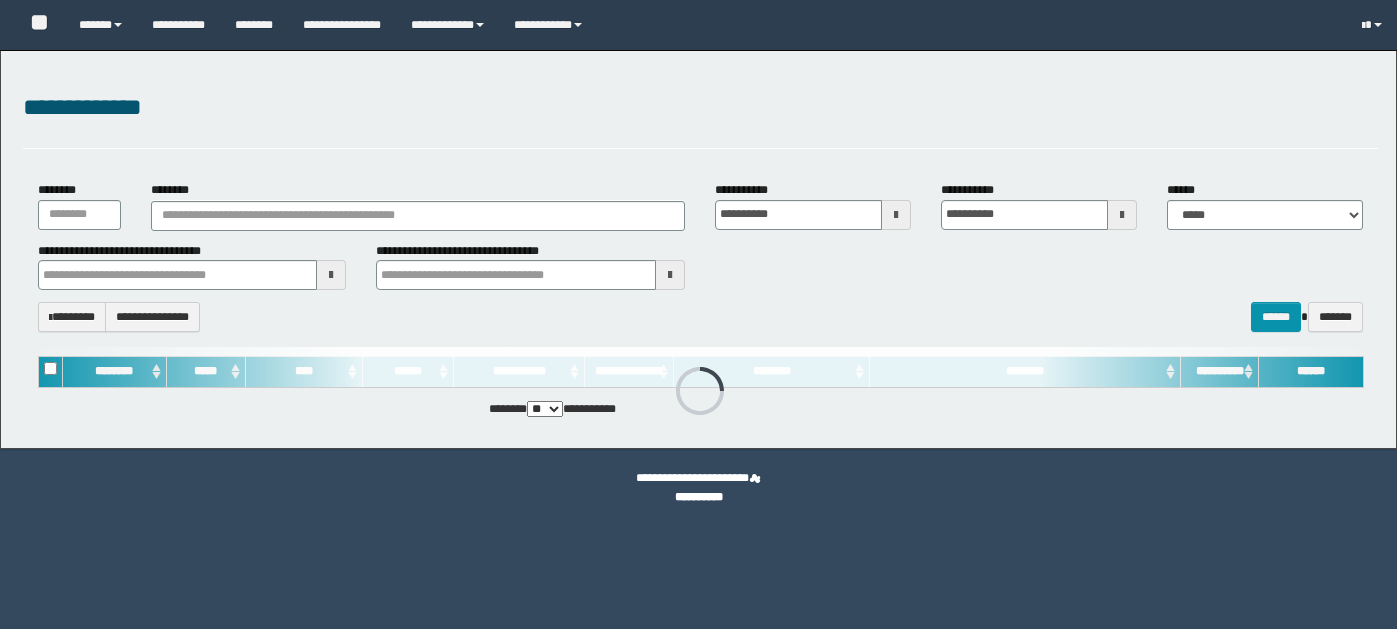 scroll, scrollTop: 0, scrollLeft: 0, axis: both 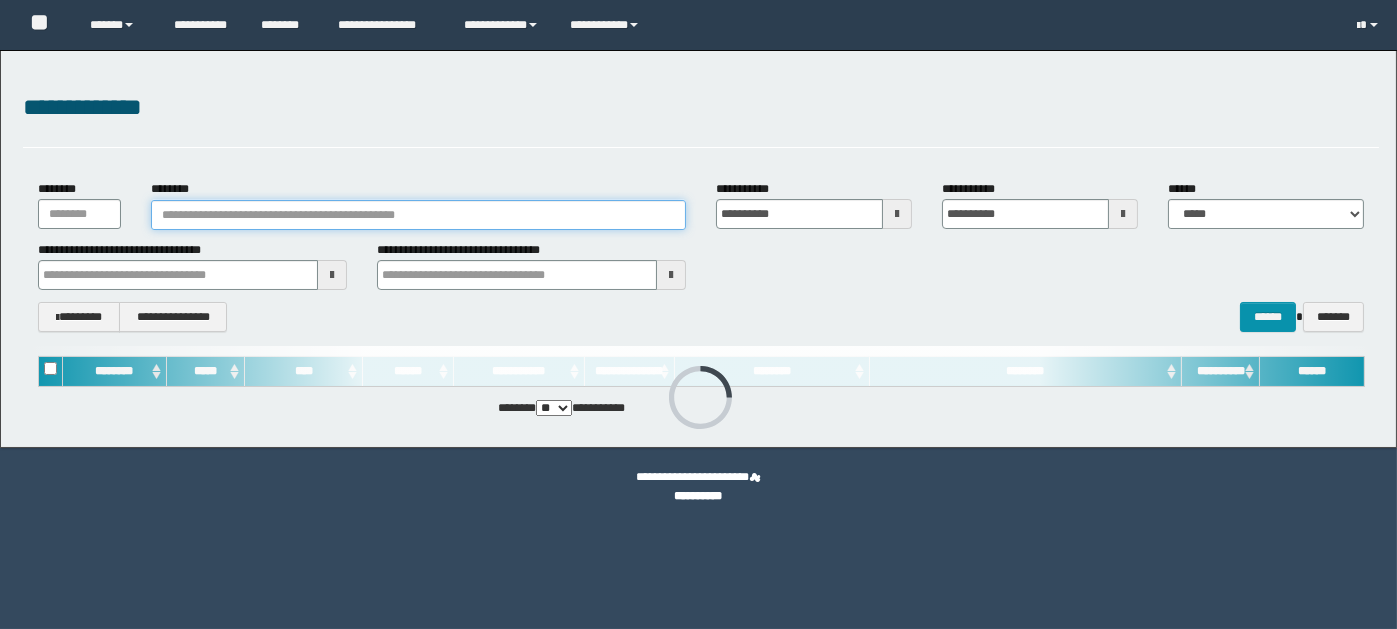 click on "********" at bounding box center (418, 215) 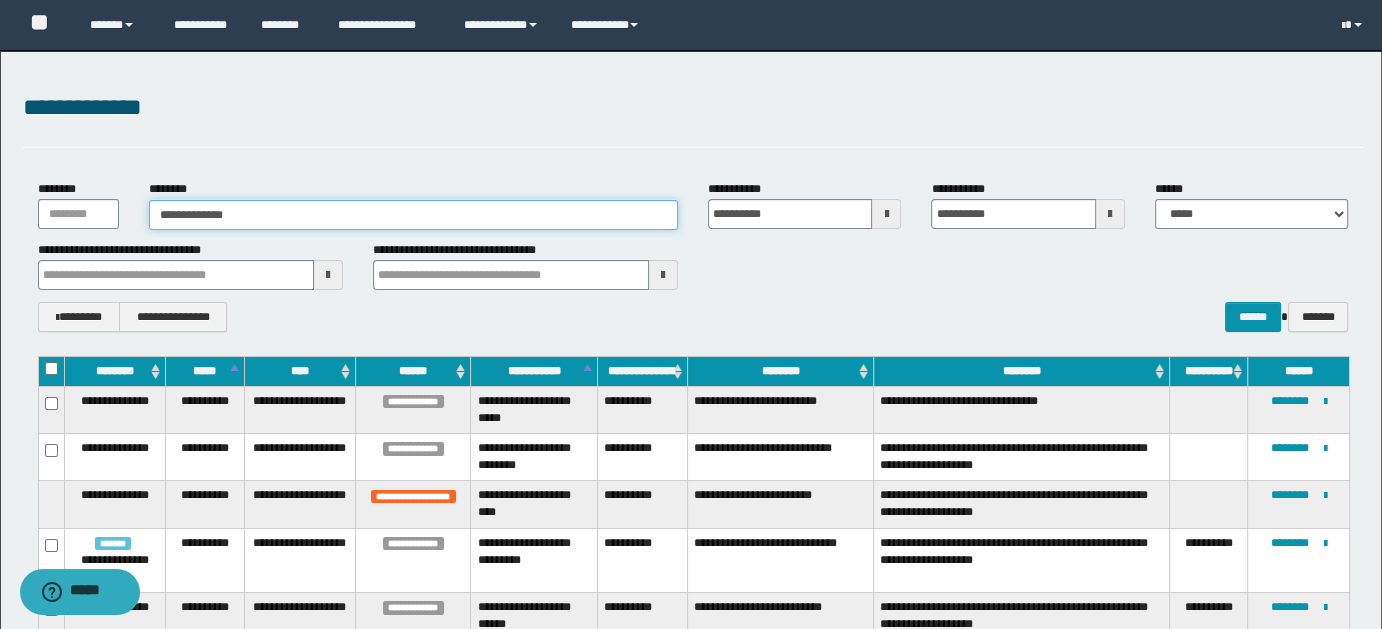 type on "**********" 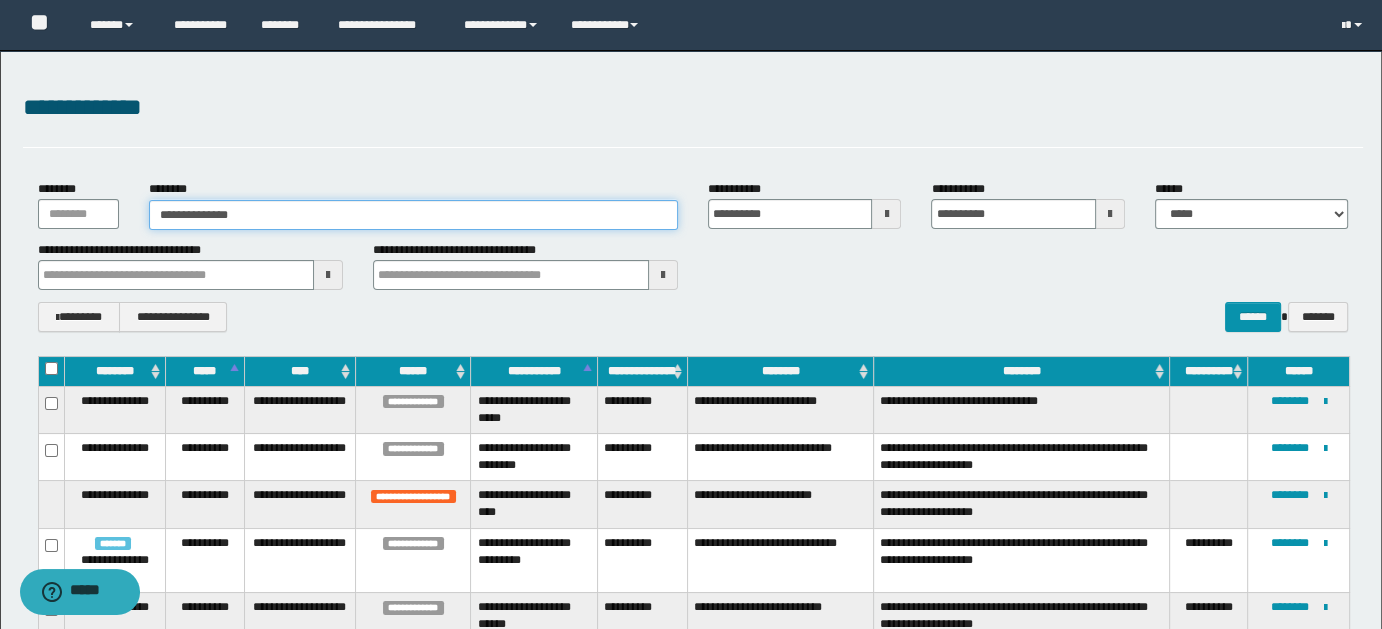 type on "**********" 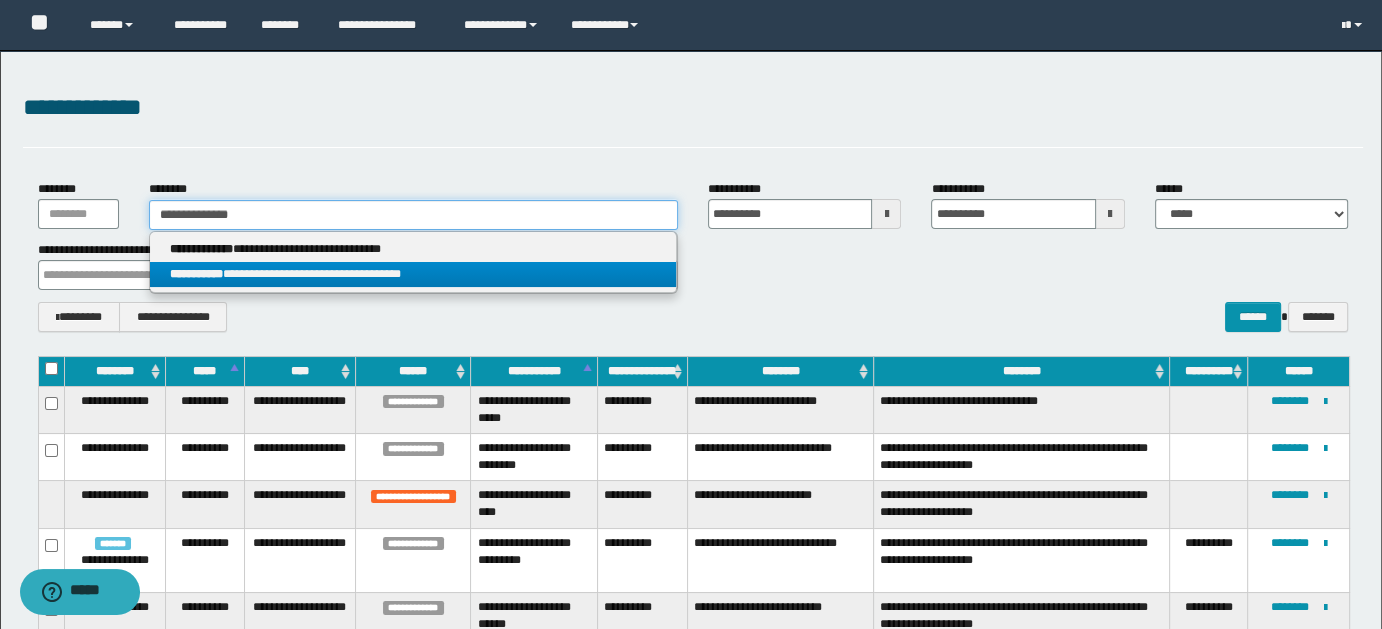 type on "**********" 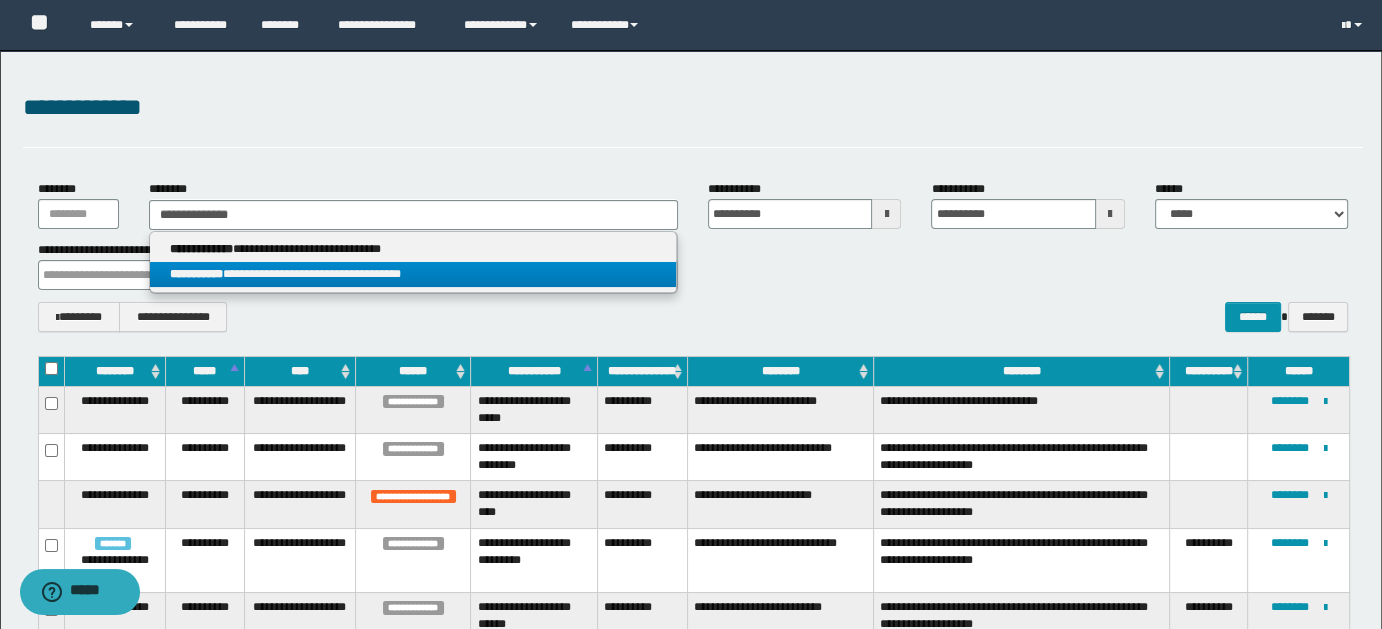 click on "**********" at bounding box center [413, 274] 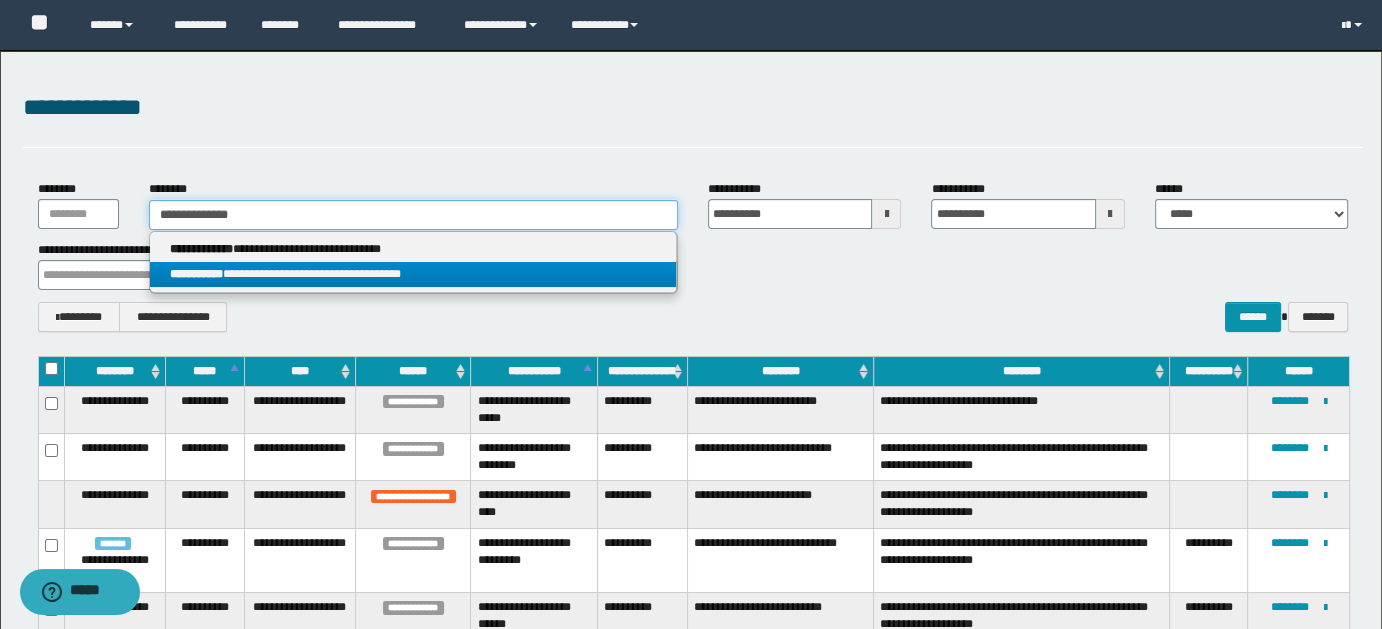 type 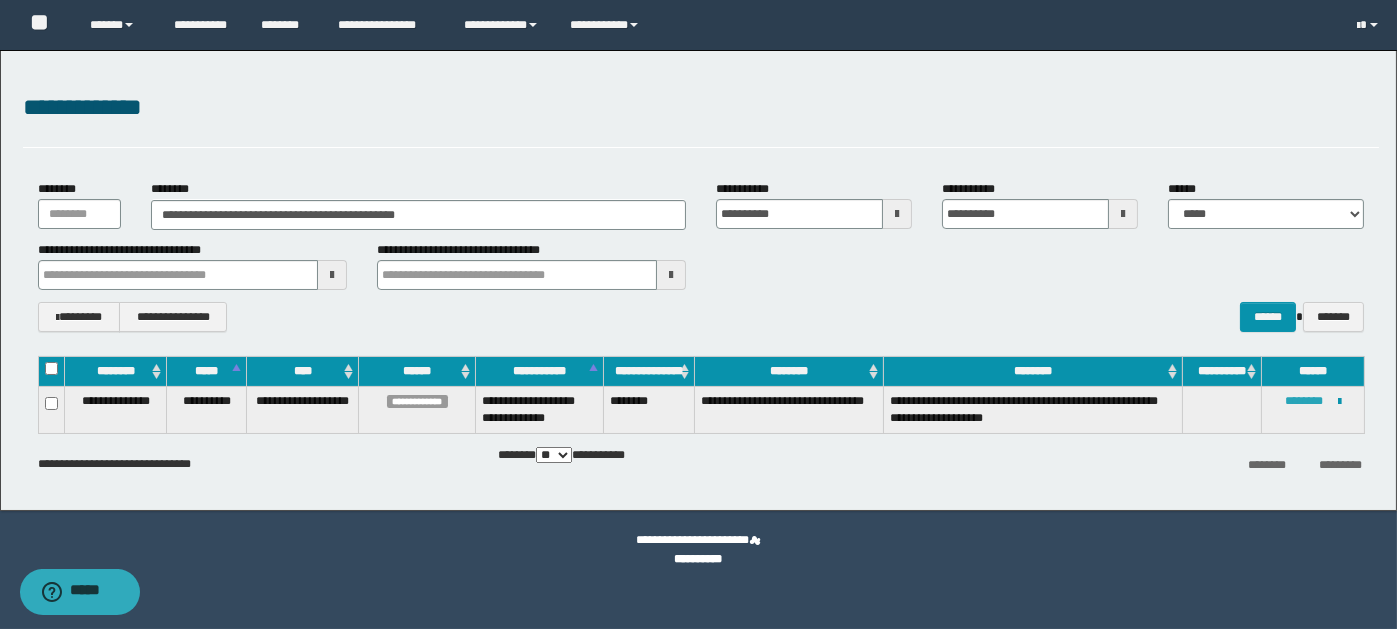 click on "********" at bounding box center (1304, 401) 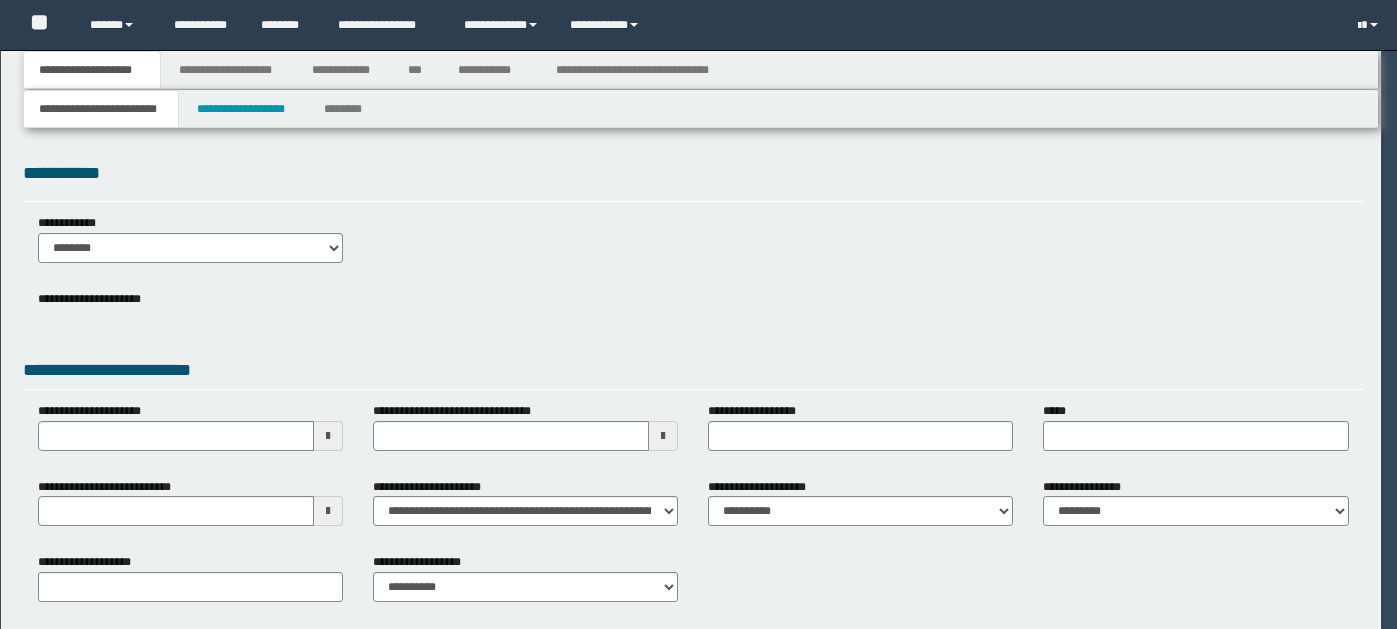 scroll, scrollTop: 0, scrollLeft: 0, axis: both 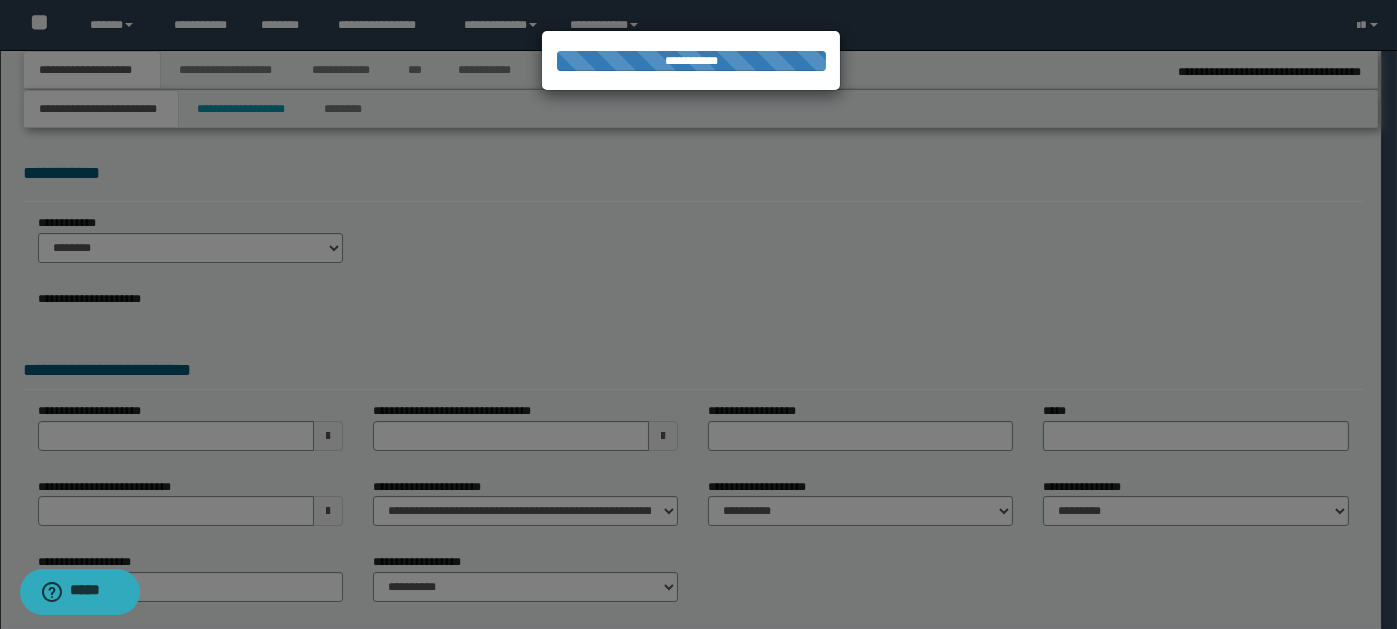 select on "*" 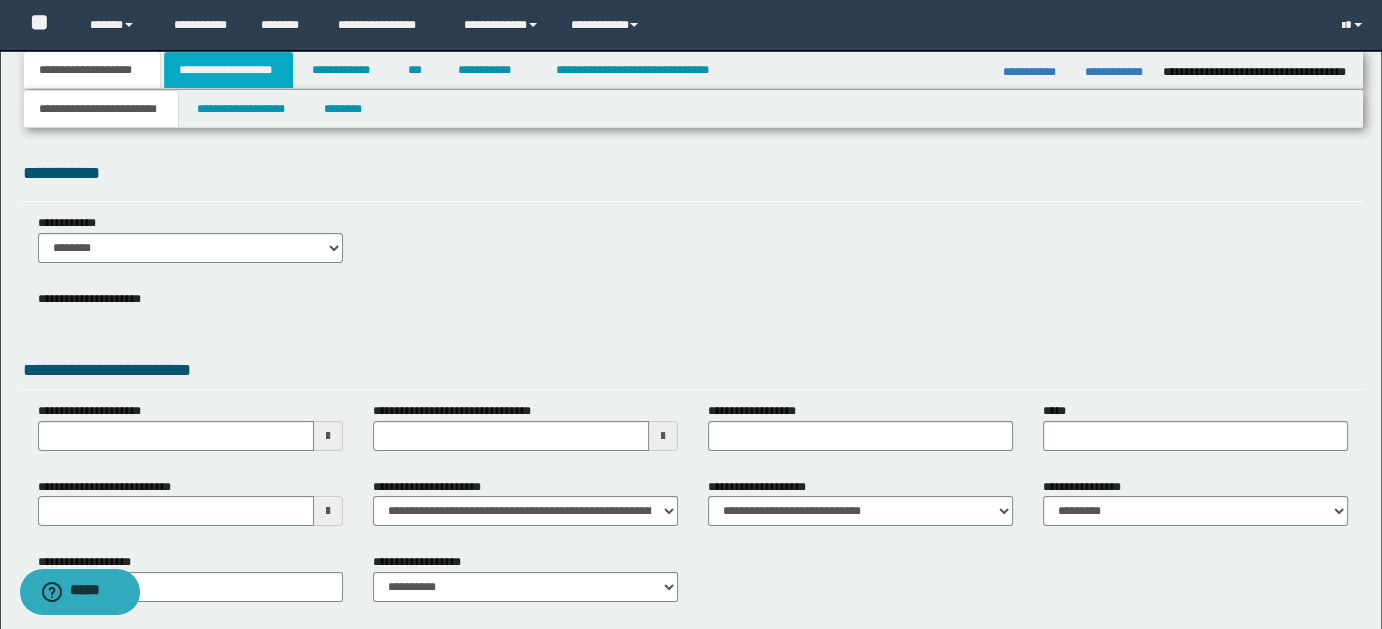 click on "**********" at bounding box center (228, 70) 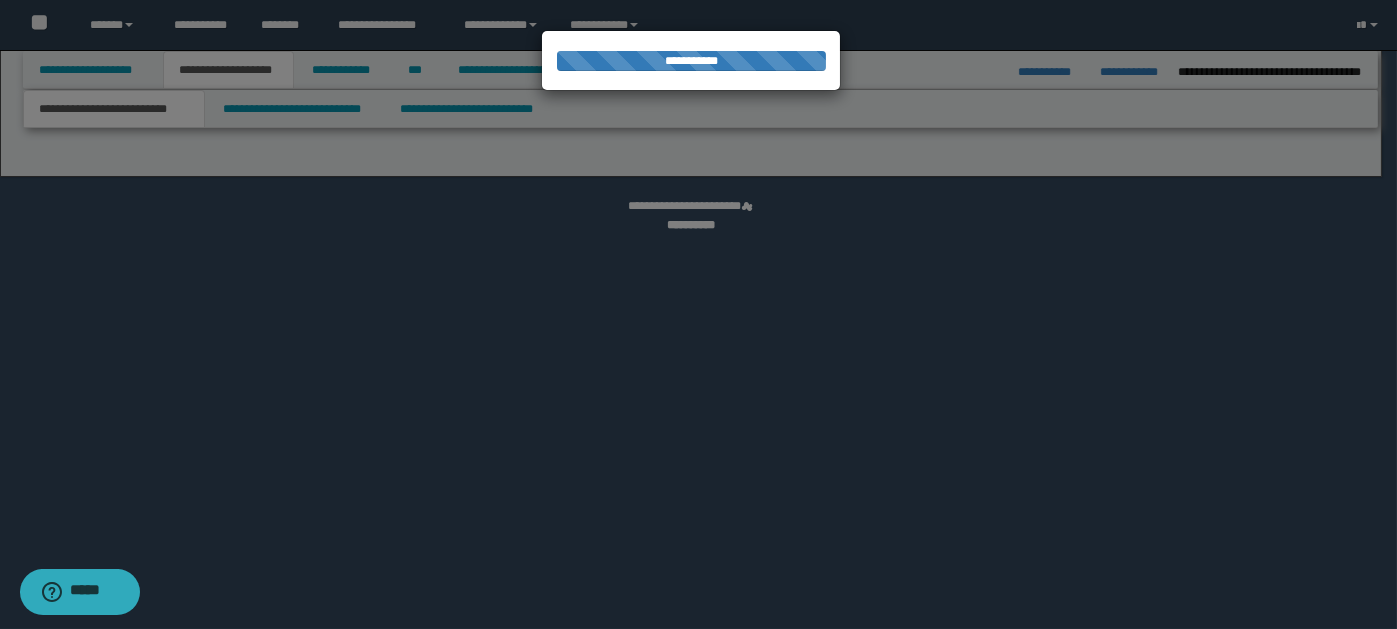 click at bounding box center [698, 314] 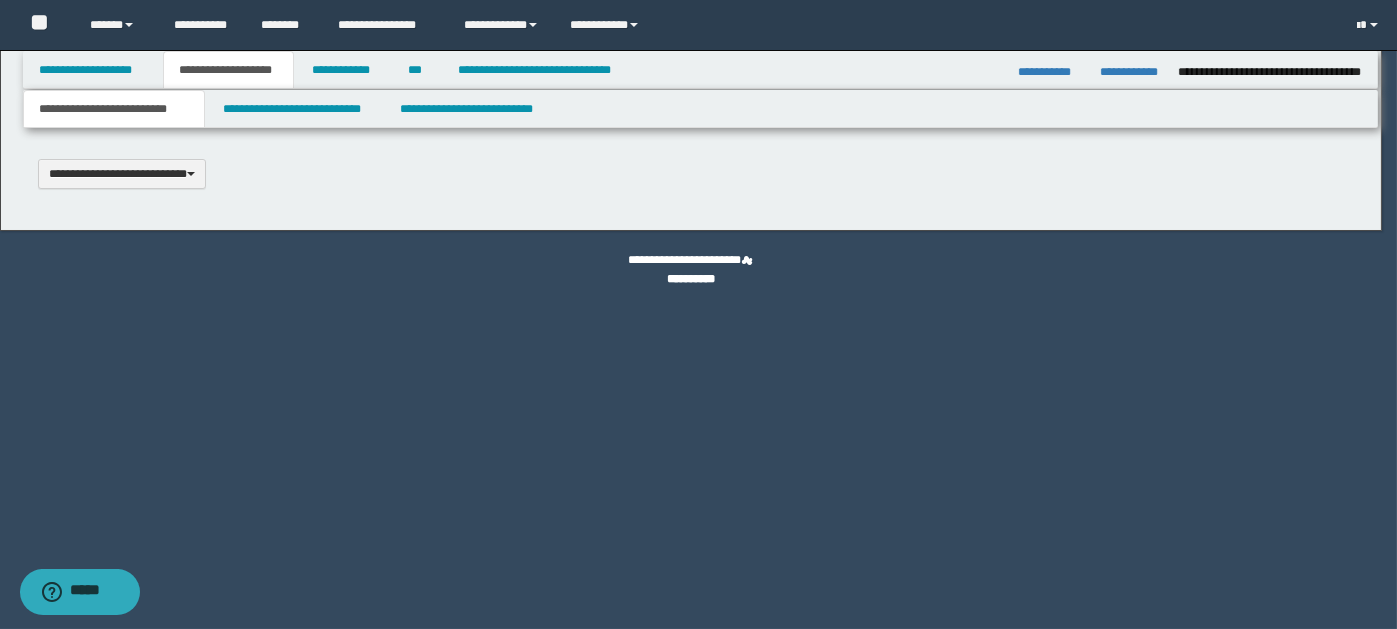 type 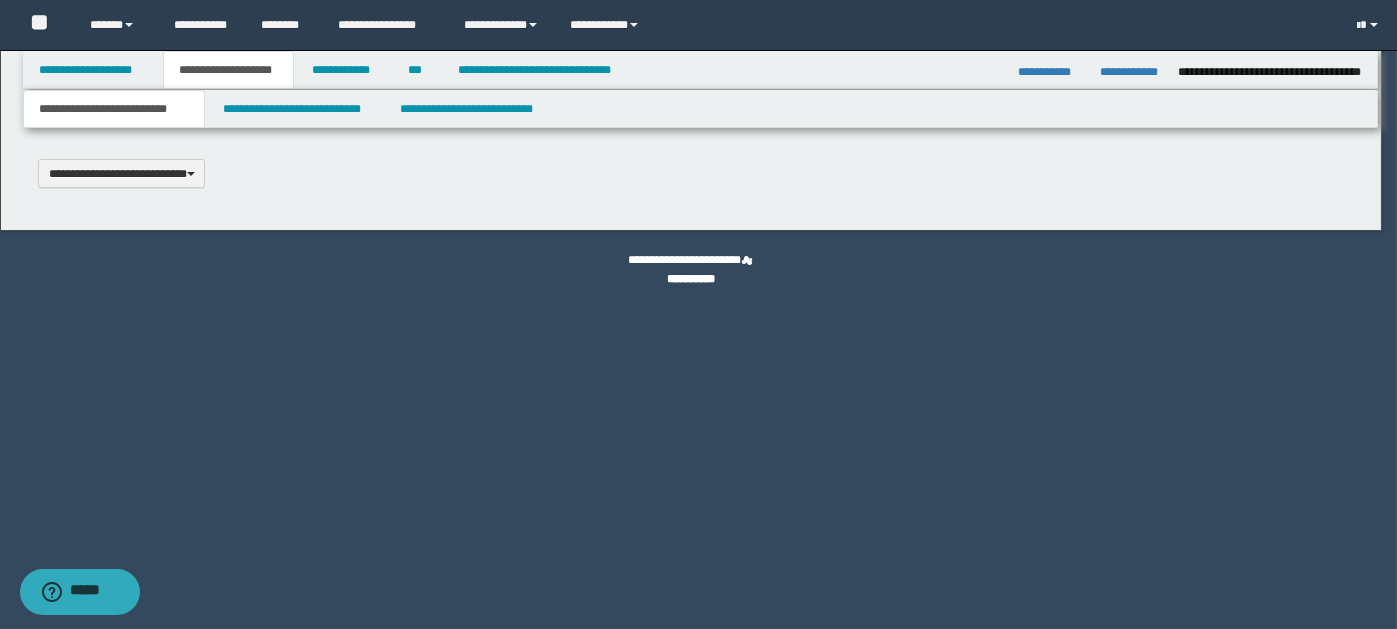 type on "**********" 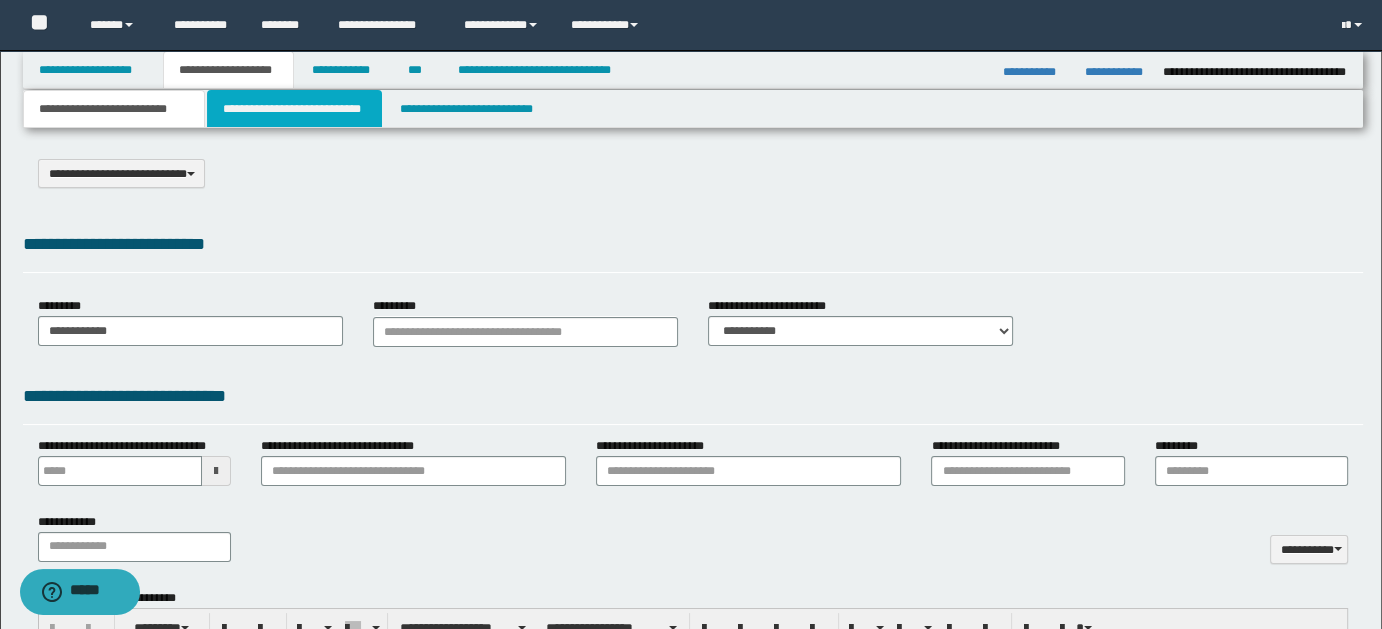 click on "**********" at bounding box center (294, 109) 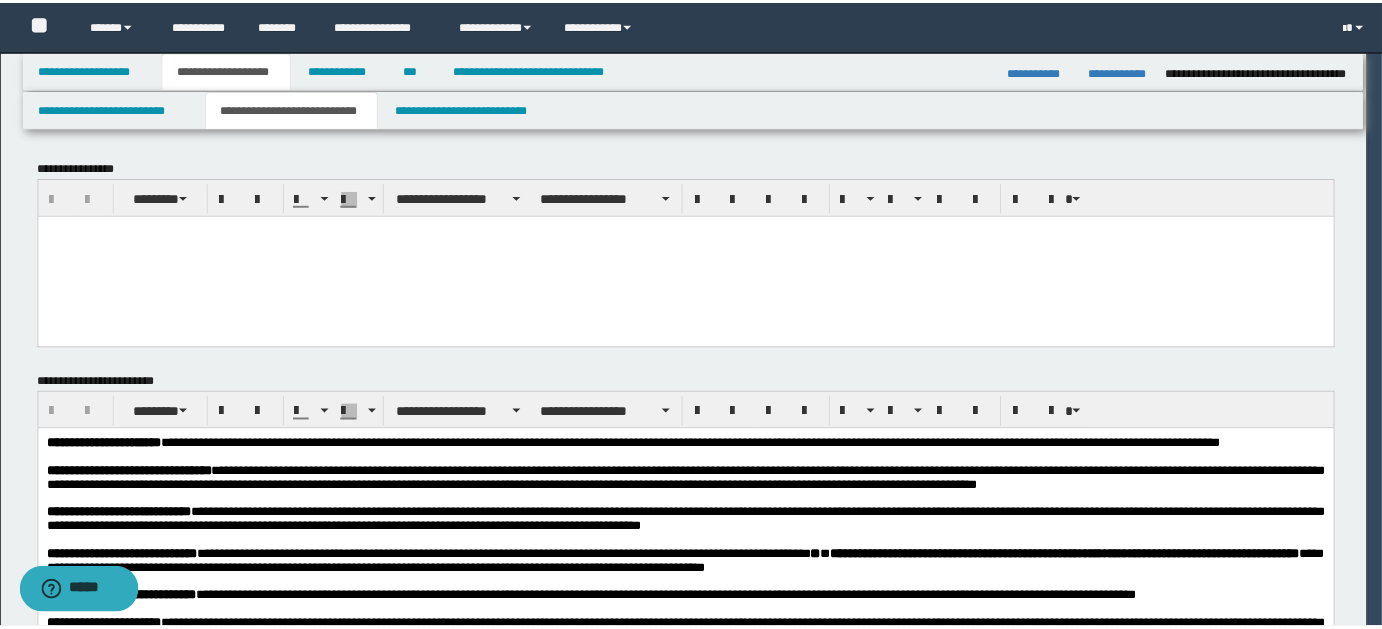 scroll, scrollTop: 0, scrollLeft: 0, axis: both 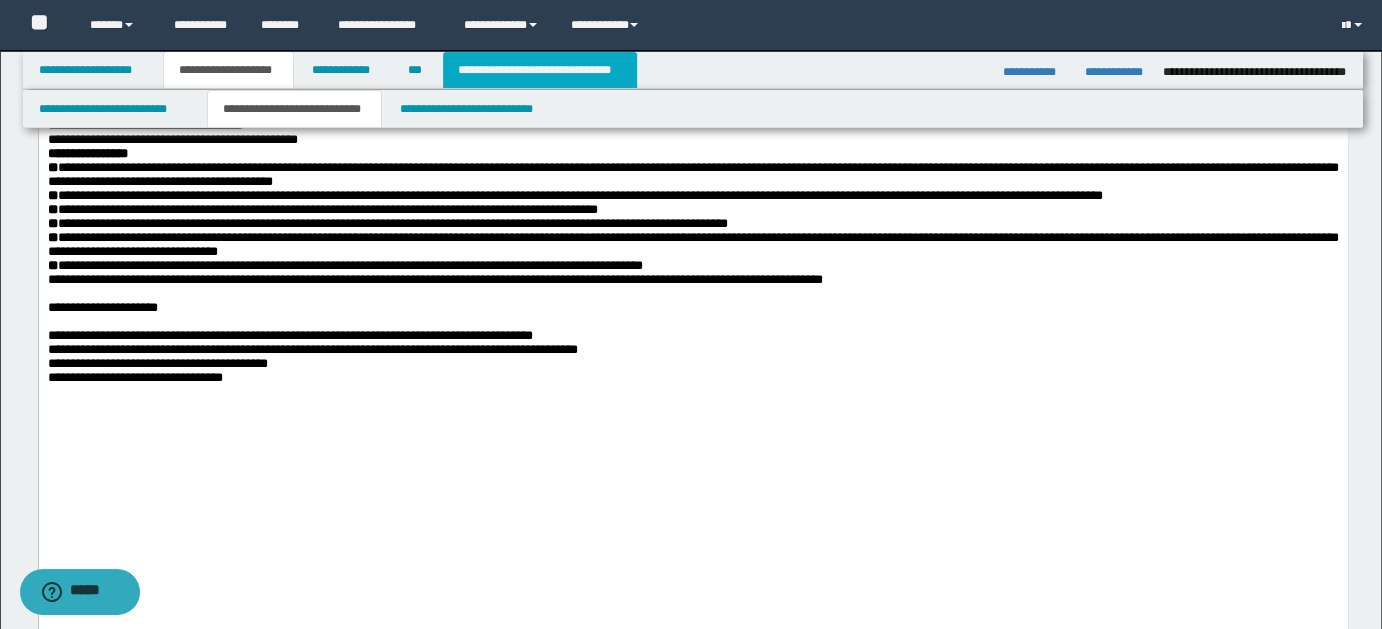 click on "**********" at bounding box center [540, 70] 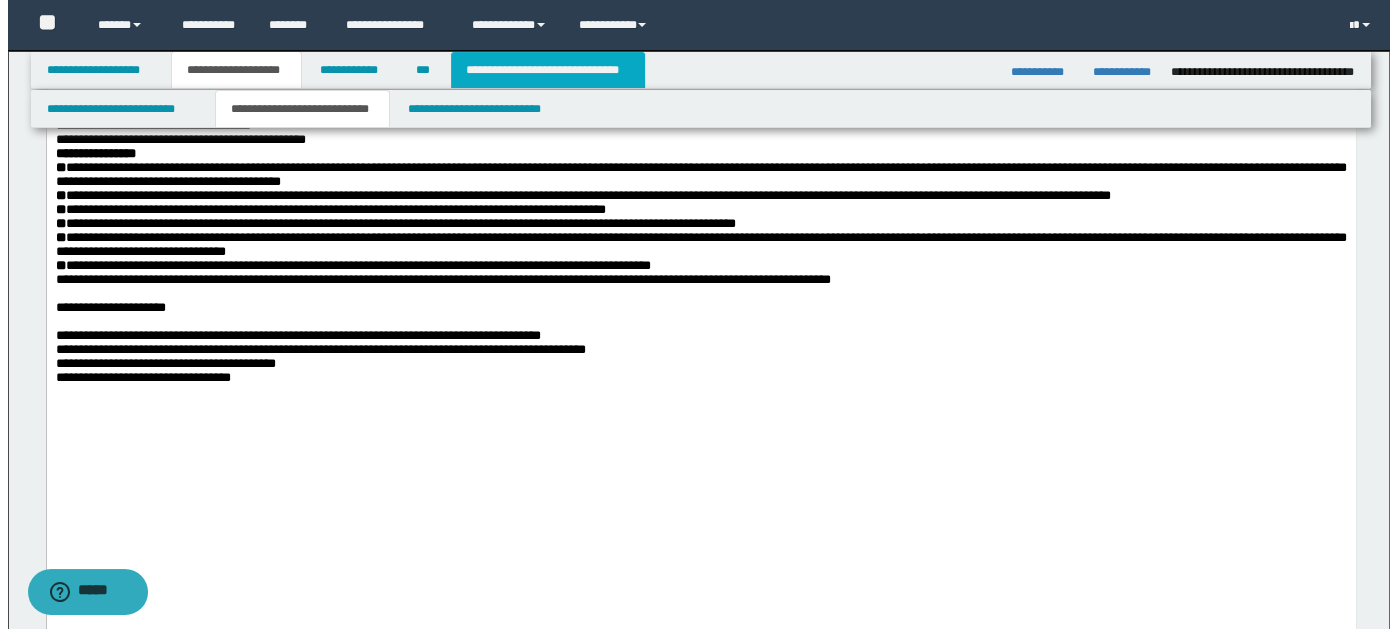 scroll, scrollTop: 0, scrollLeft: 0, axis: both 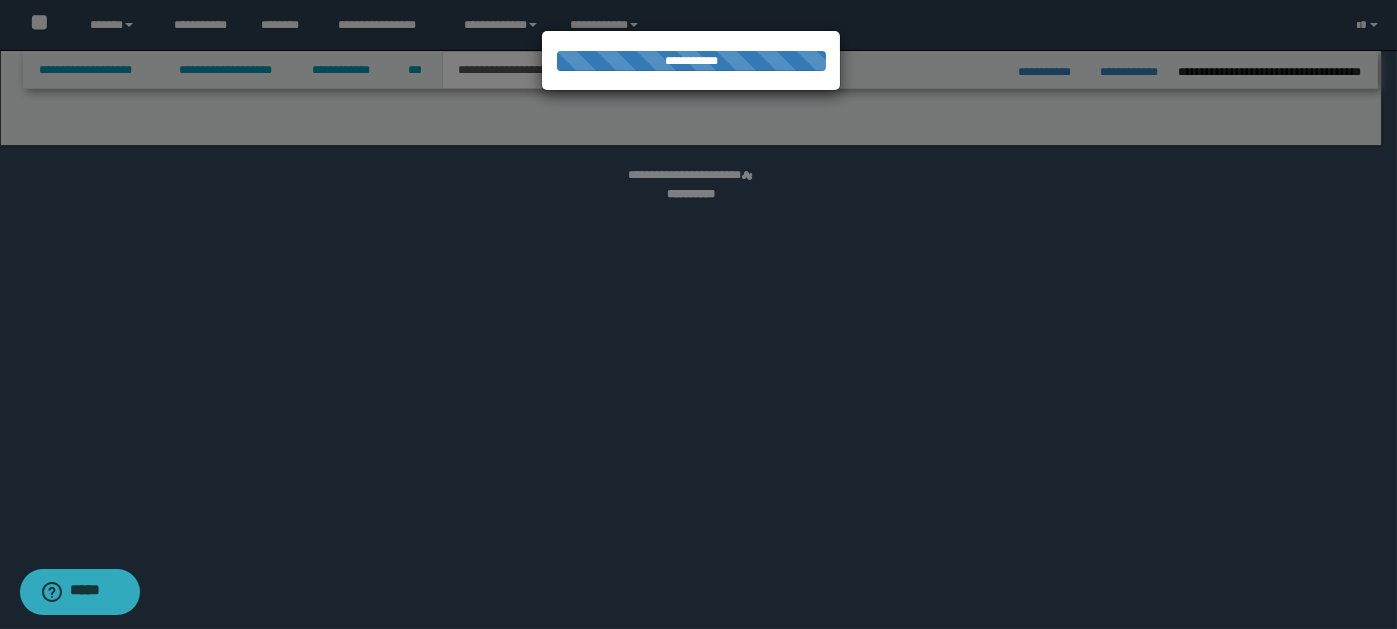 select on "*" 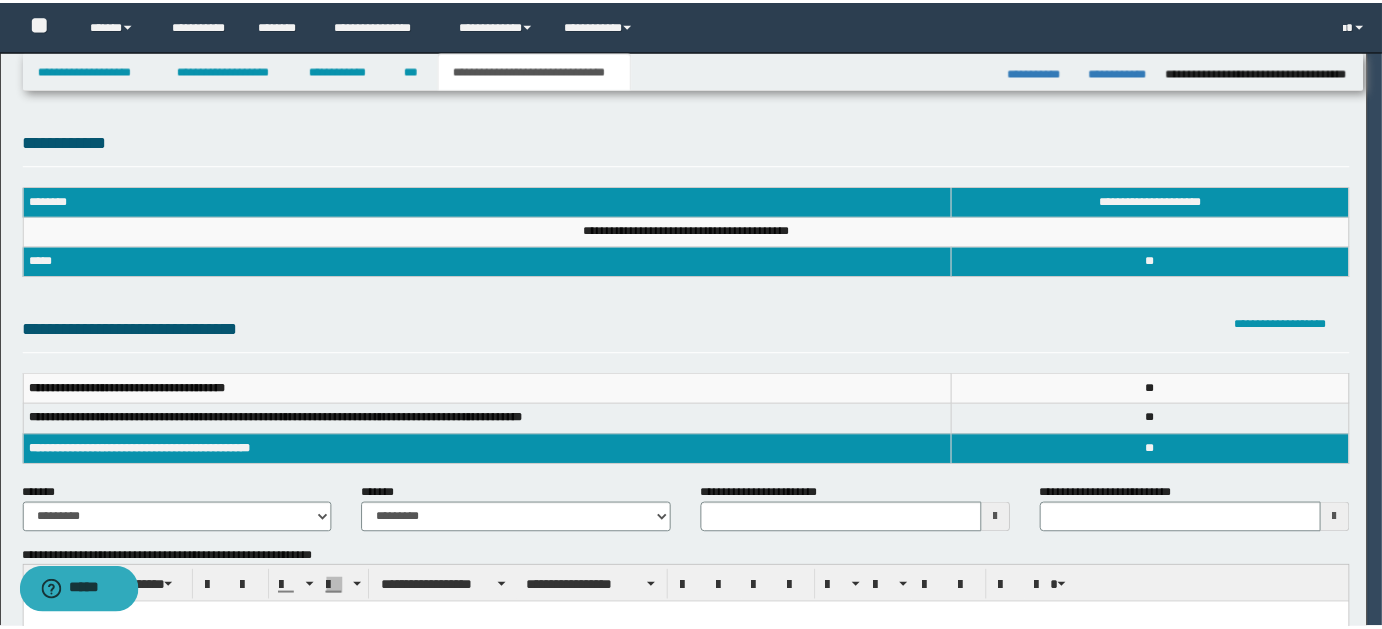 scroll, scrollTop: 0, scrollLeft: 0, axis: both 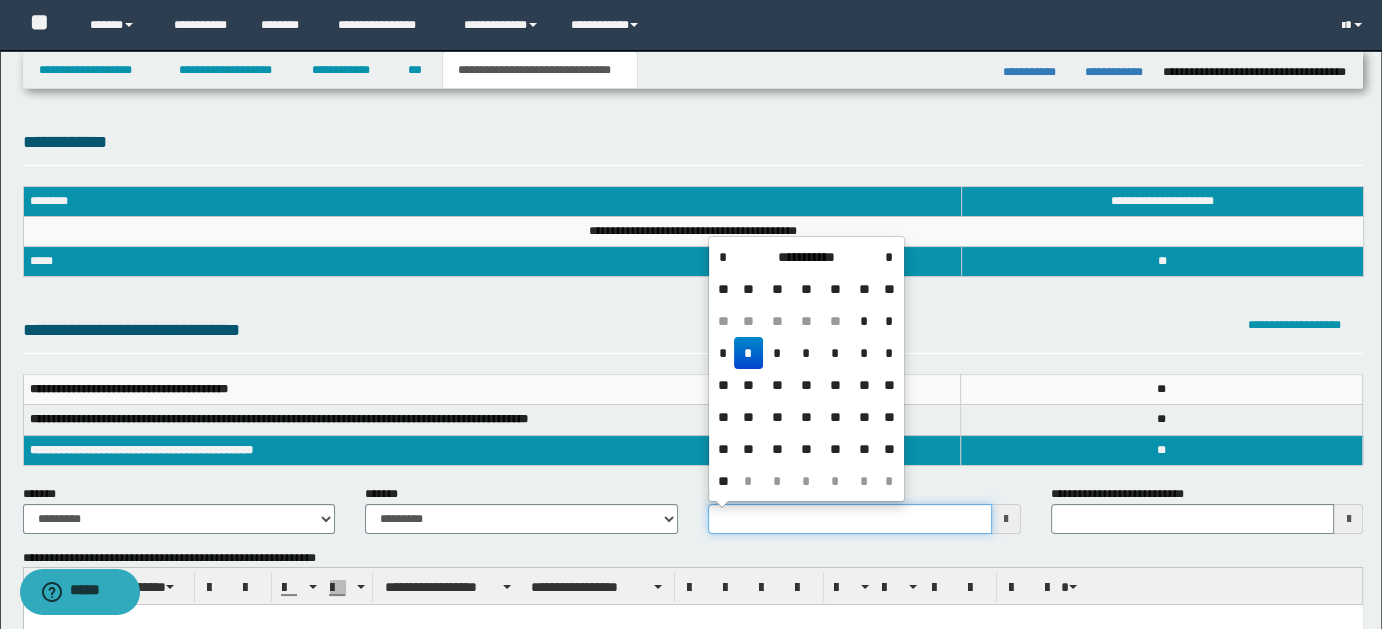 click on "**********" at bounding box center (850, 519) 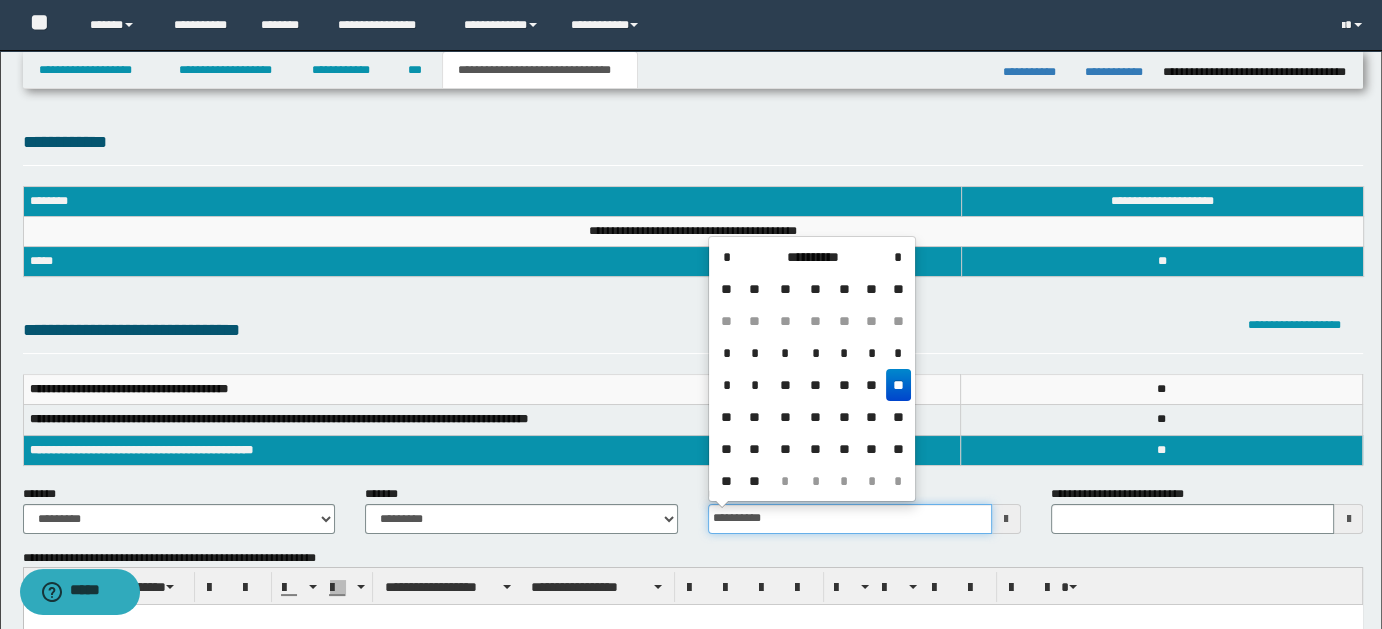 type on "**********" 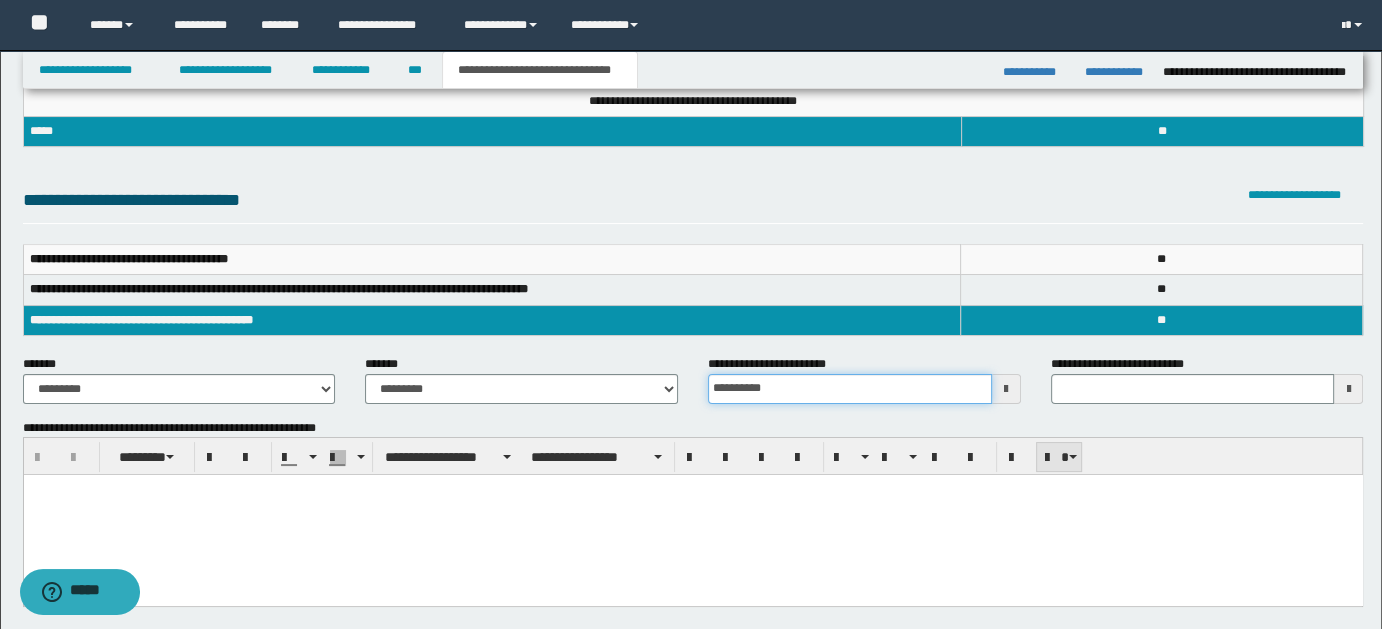 type 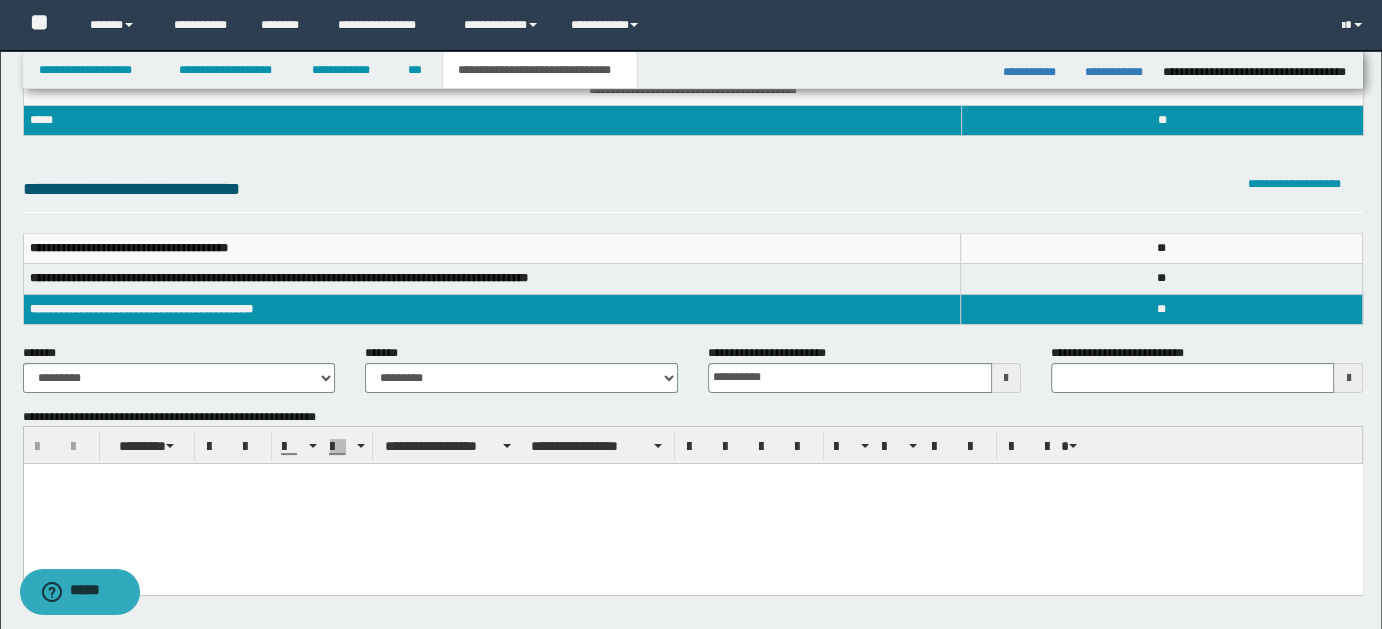click at bounding box center (692, 479) 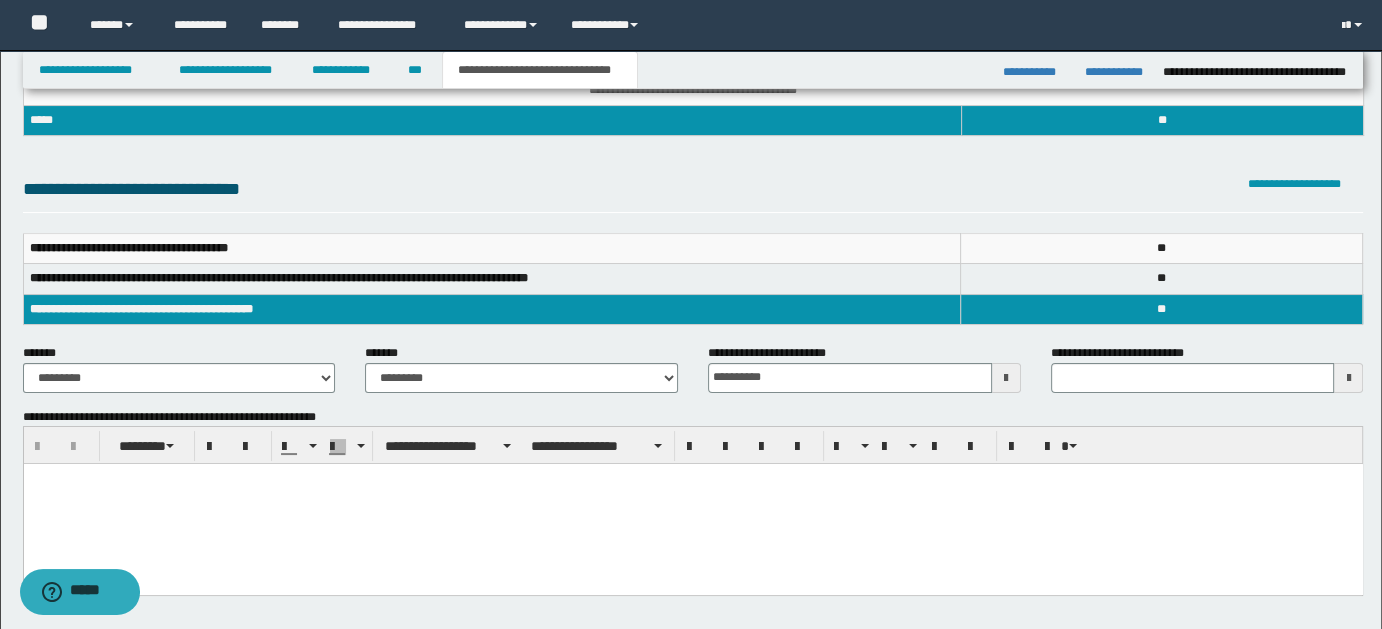 type 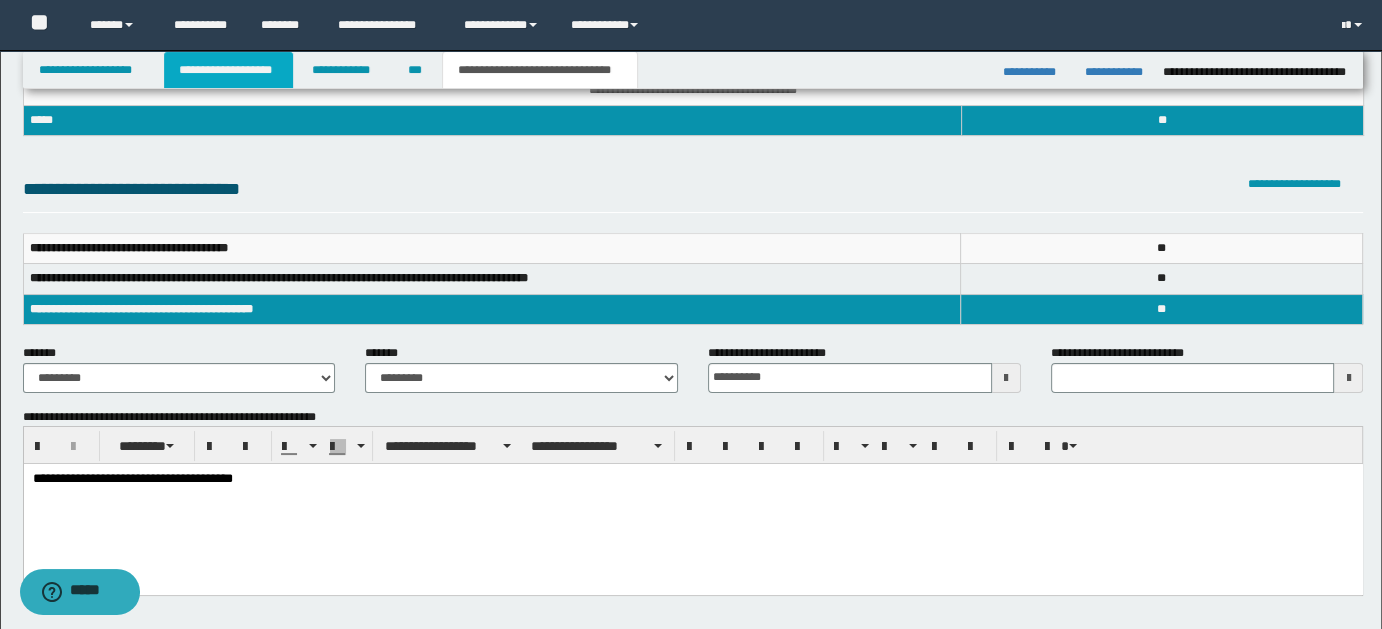 click on "**********" at bounding box center [228, 70] 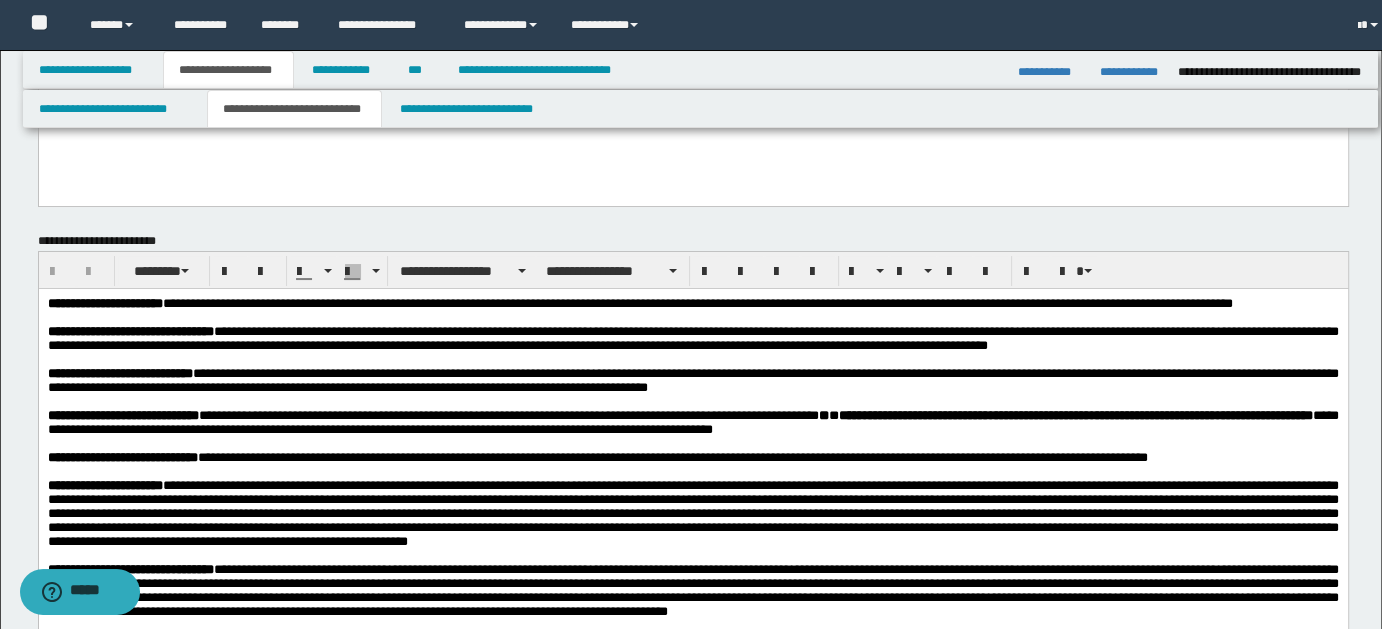 scroll, scrollTop: 172, scrollLeft: 0, axis: vertical 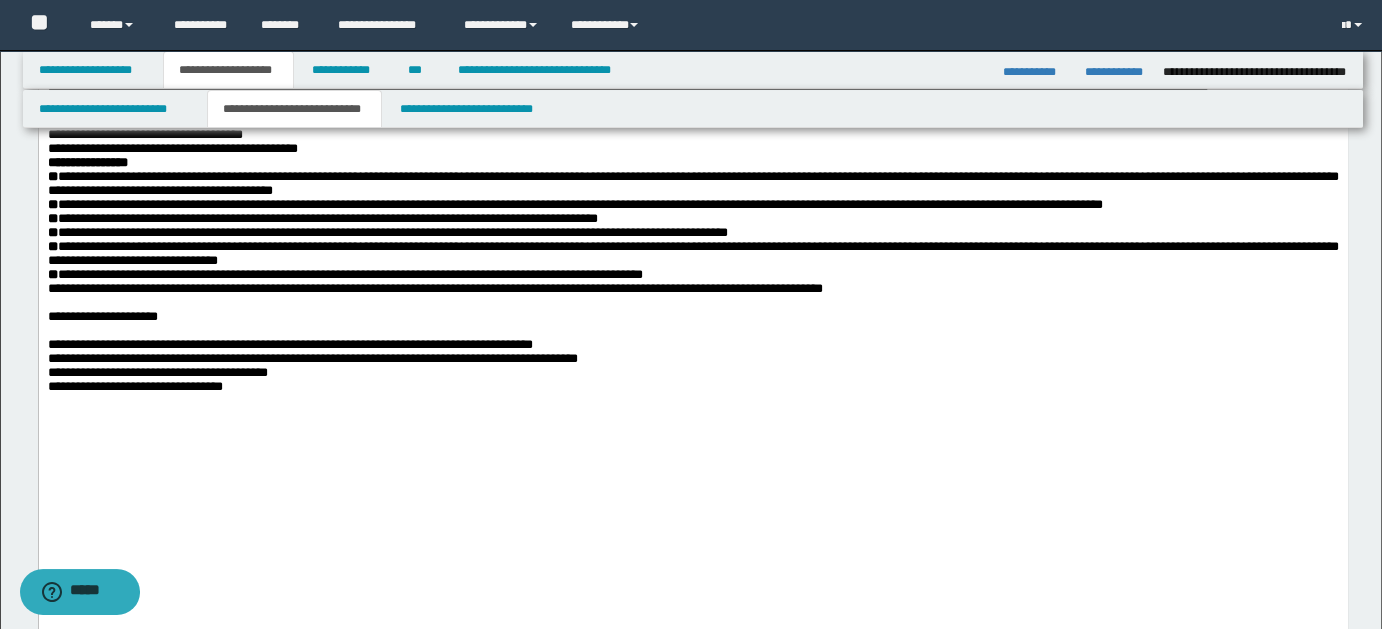drag, startPoint x: 1386, startPoint y: 145, endPoint x: 1290, endPoint y: 705, distance: 568.169 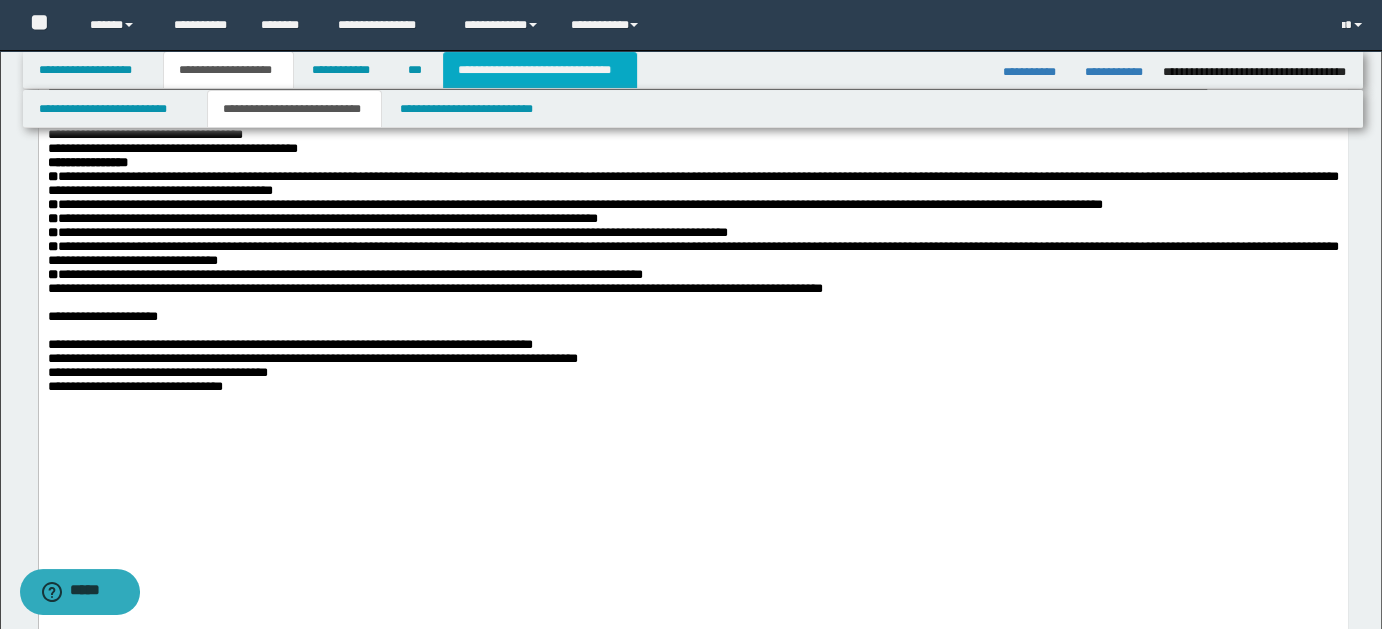 click on "**********" at bounding box center (540, 70) 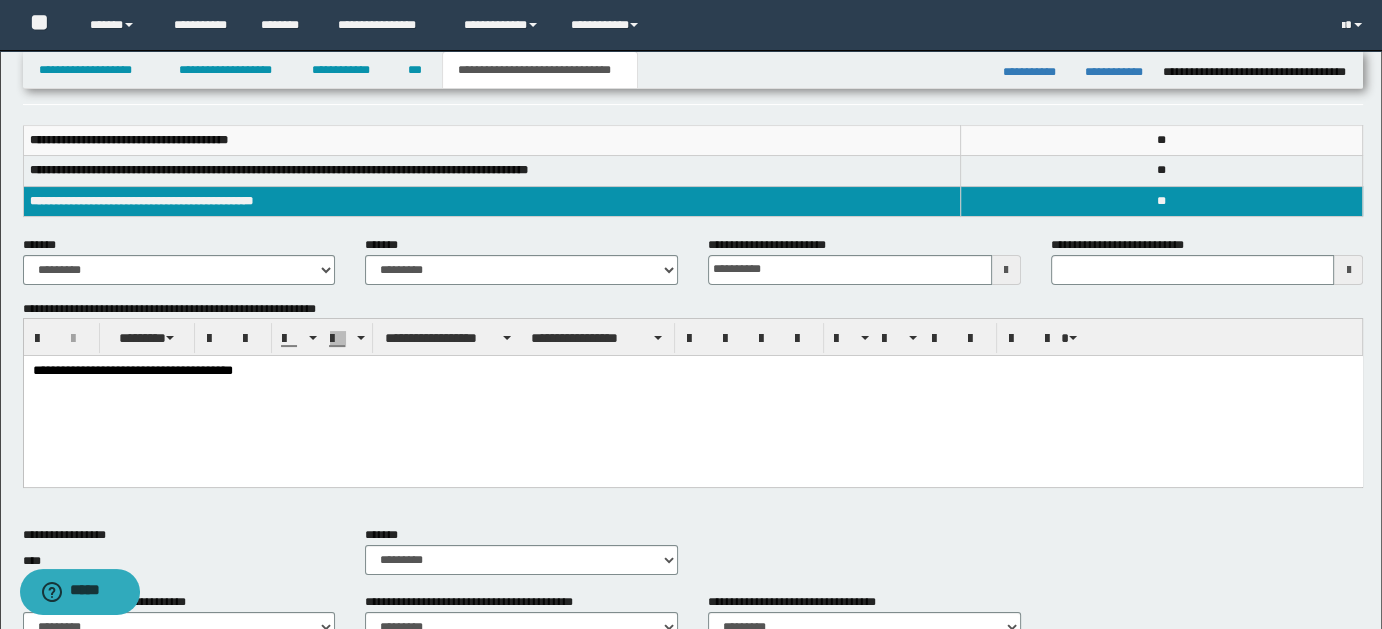 scroll, scrollTop: 244, scrollLeft: 0, axis: vertical 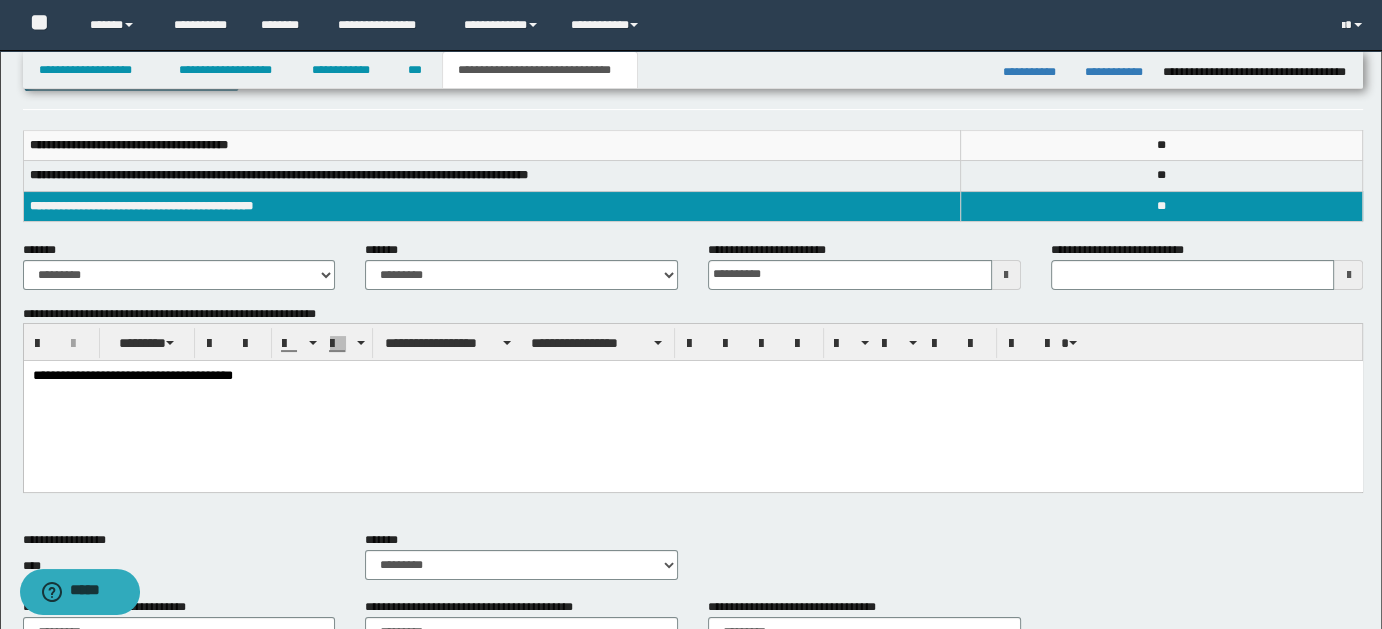 click on "**********" at bounding box center (693, 376) 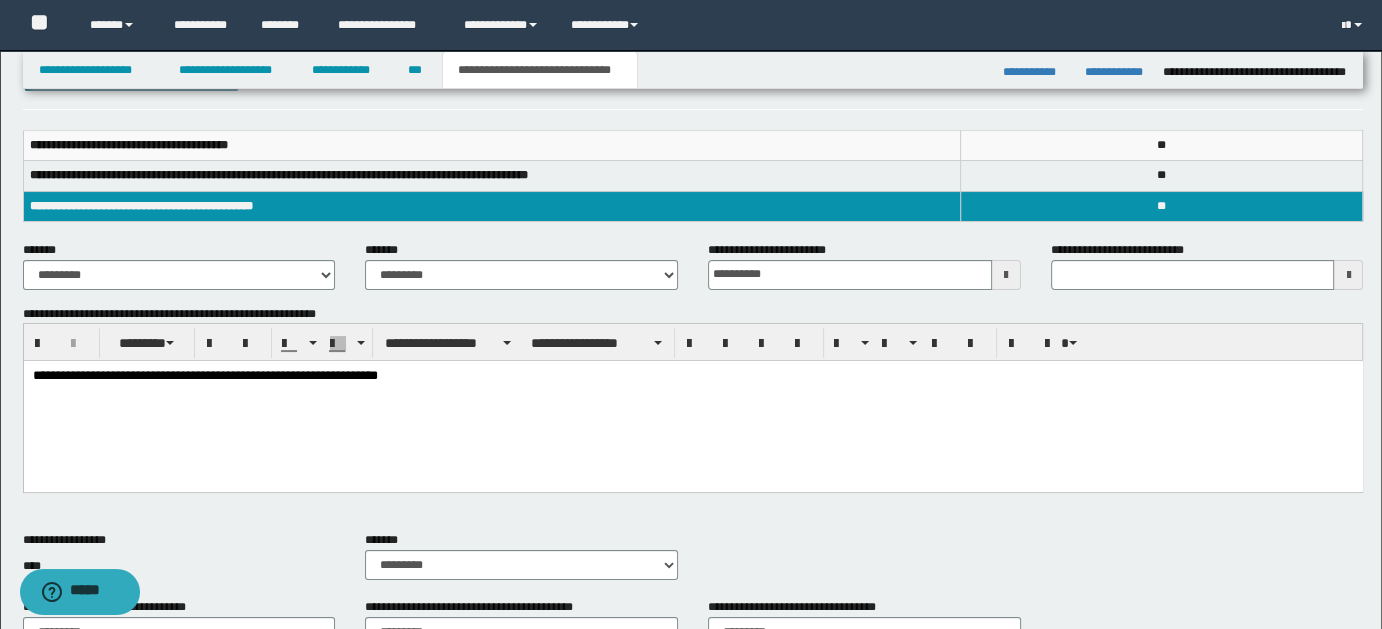 click on "**********" at bounding box center (692, 401) 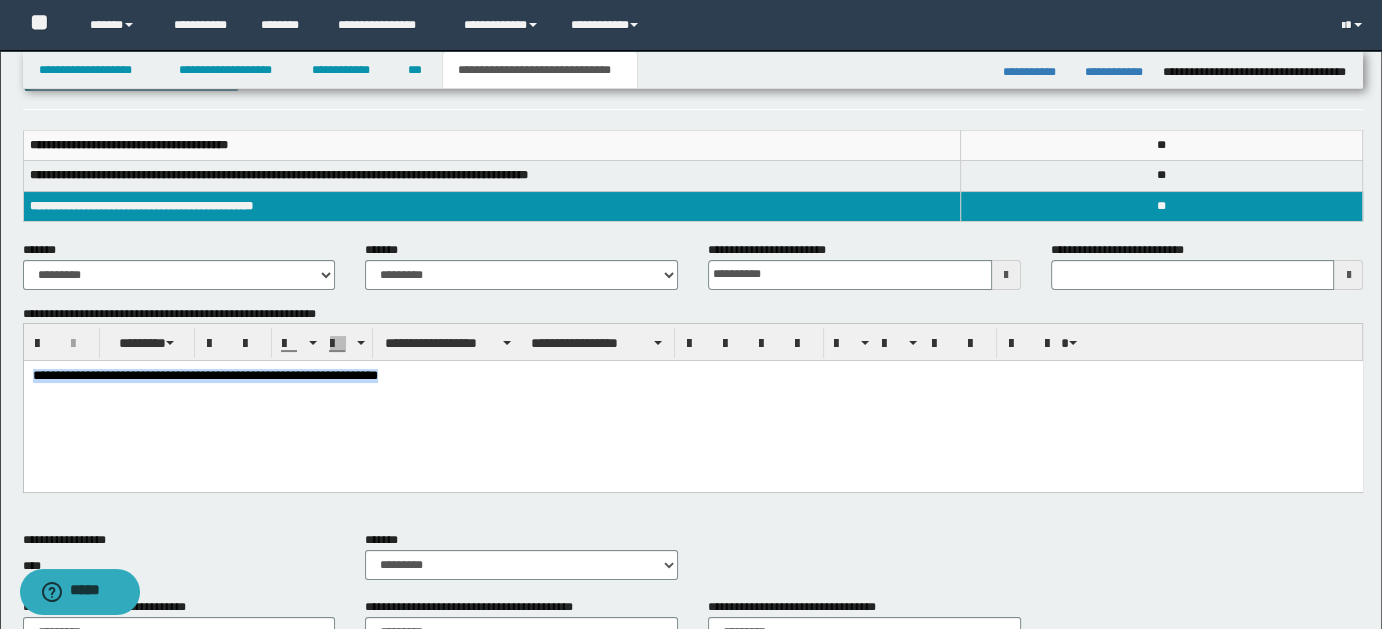 drag, startPoint x: 35, startPoint y: 372, endPoint x: 472, endPoint y: 372, distance: 437 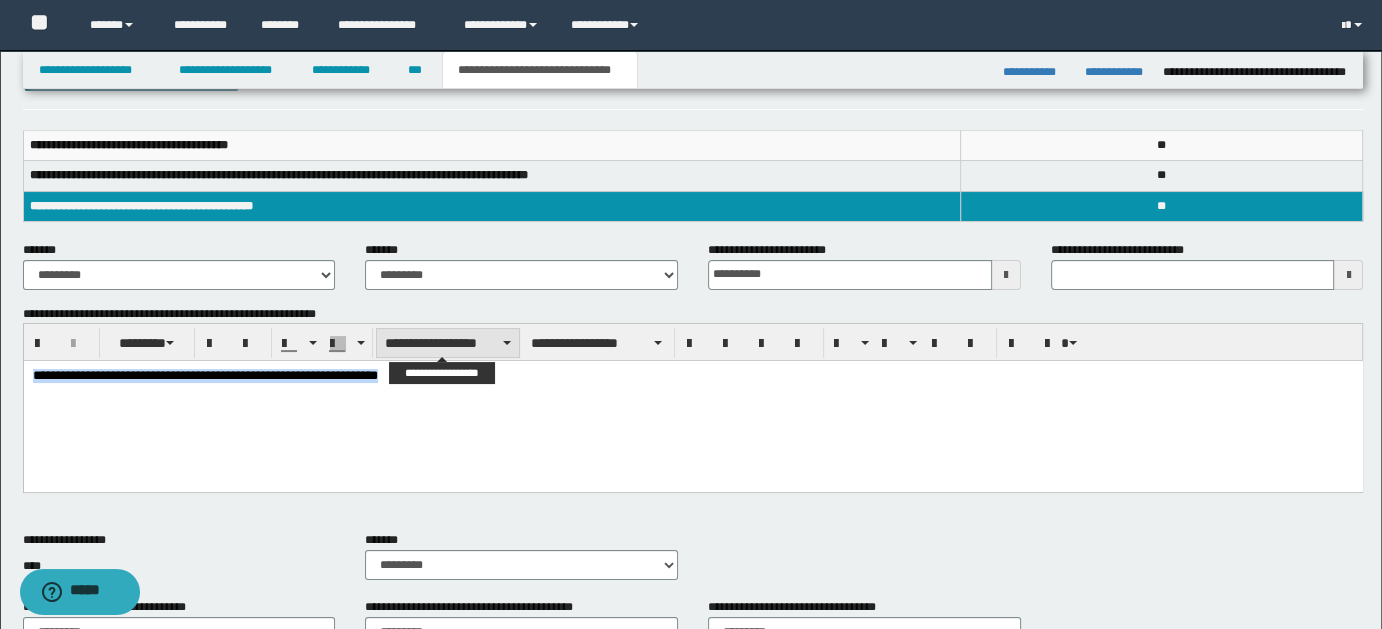 click on "**********" at bounding box center [448, 343] 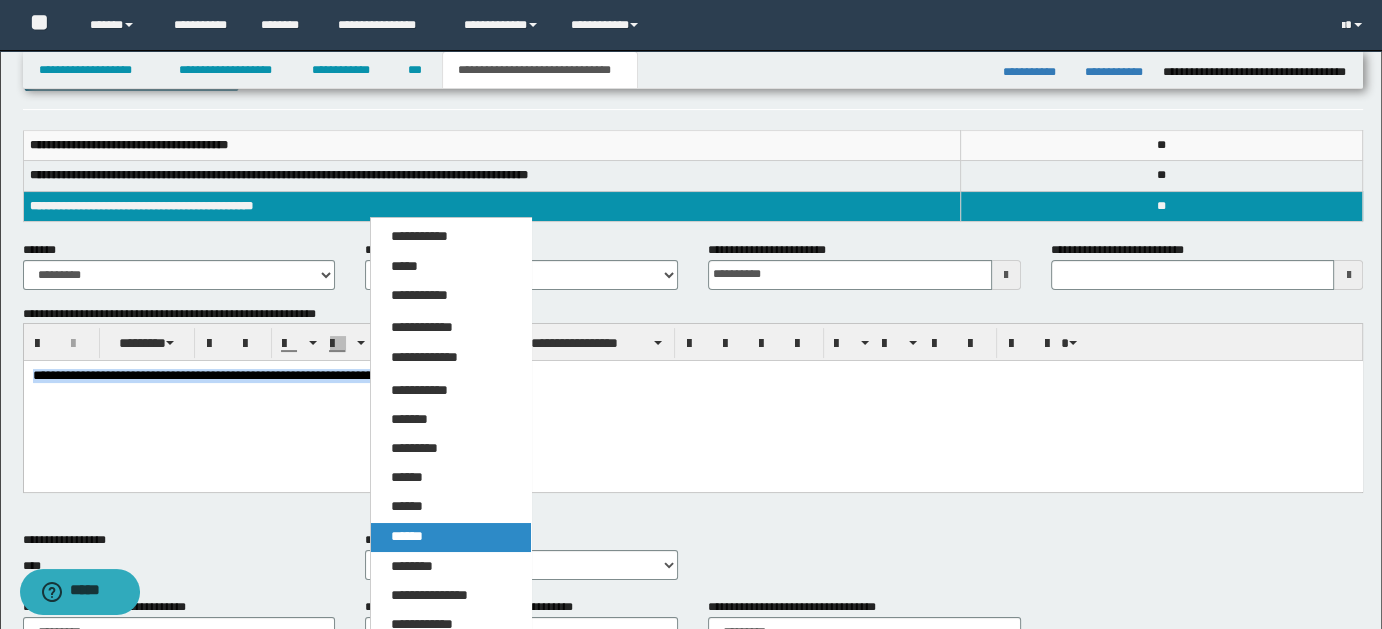 click on "******" at bounding box center [407, 536] 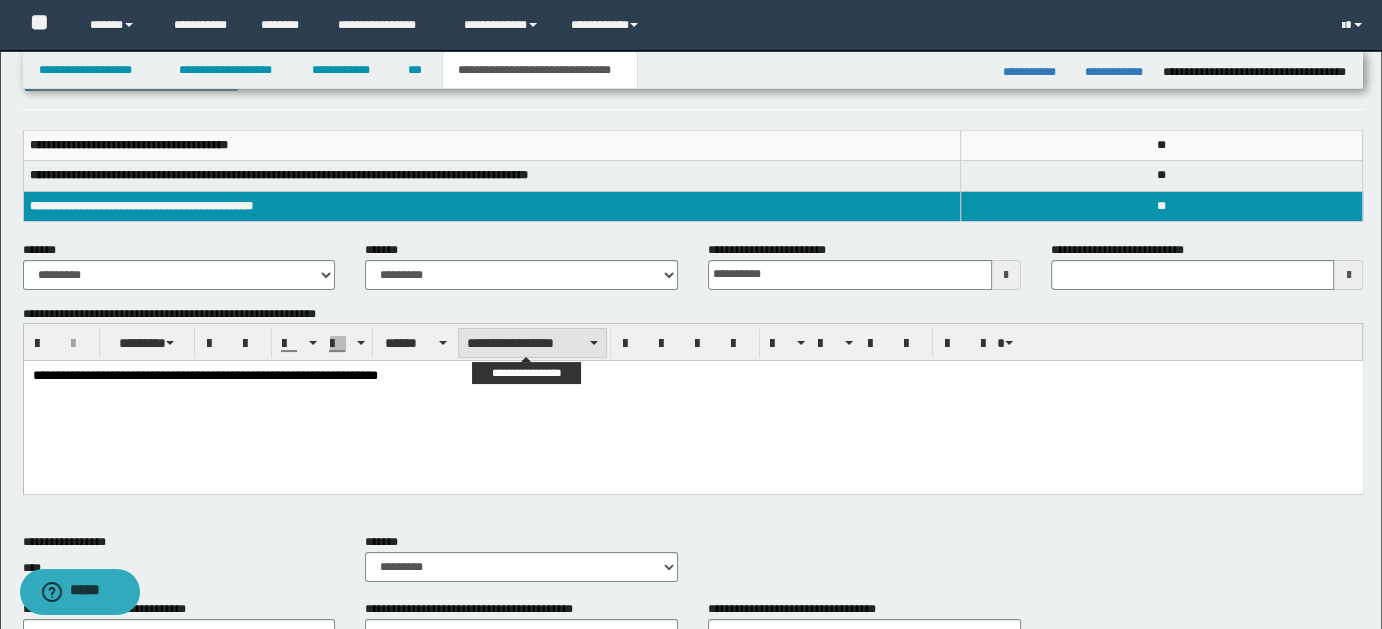 click at bounding box center (594, 343) 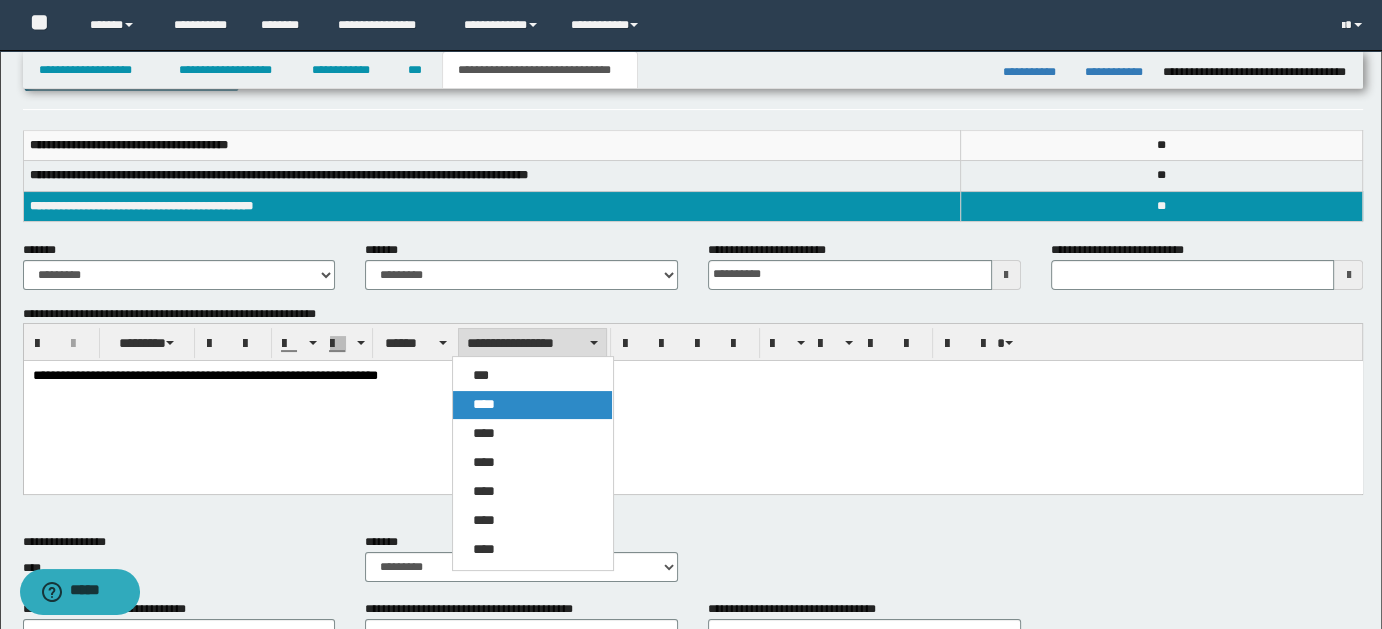 click on "****" at bounding box center [532, 405] 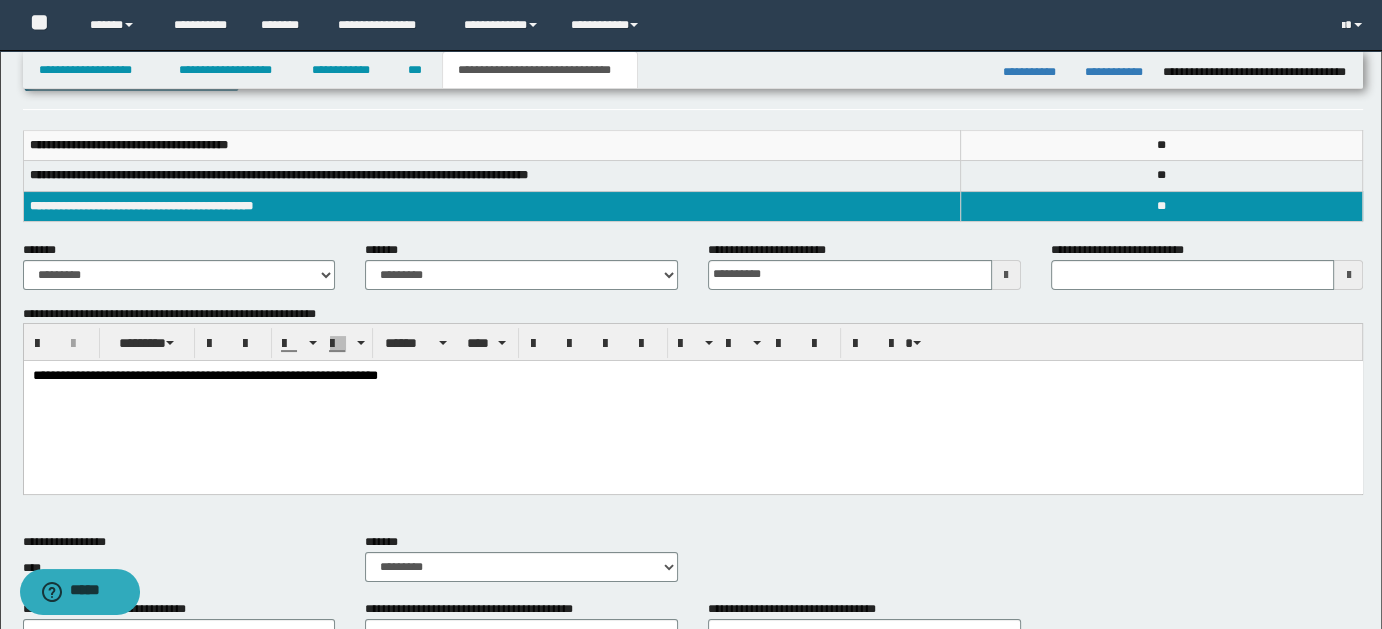 click on "**********" at bounding box center [692, 402] 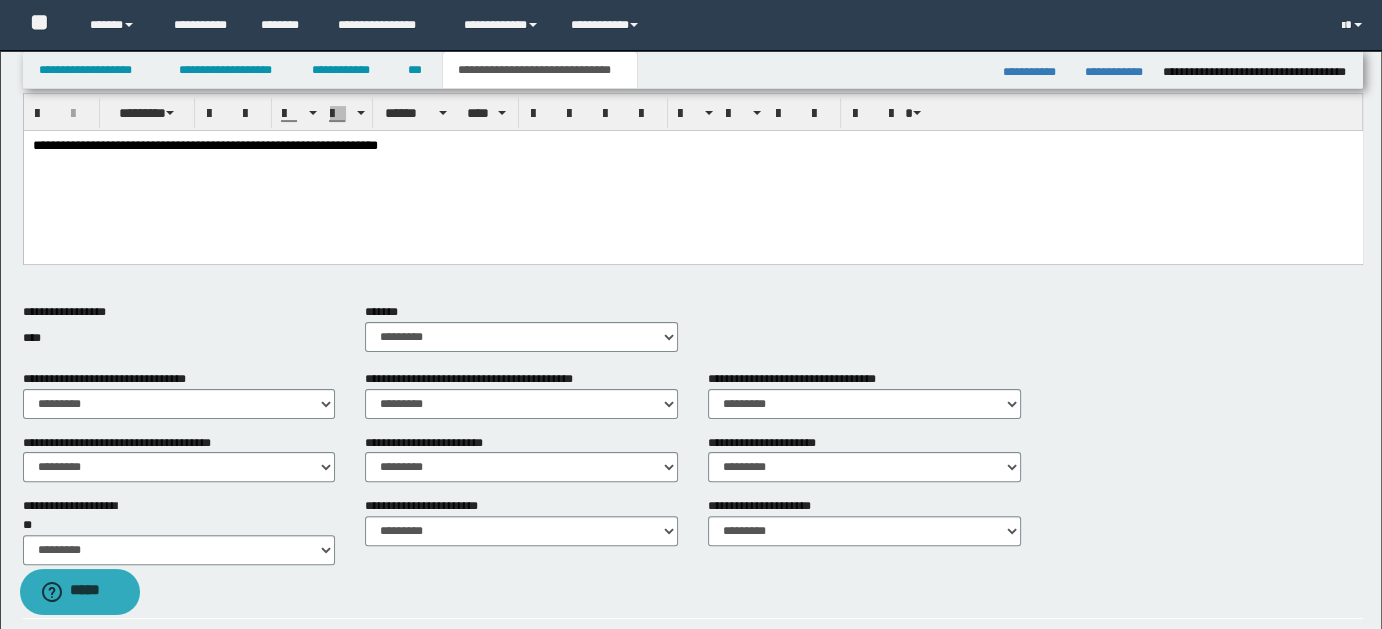 scroll, scrollTop: 0, scrollLeft: 0, axis: both 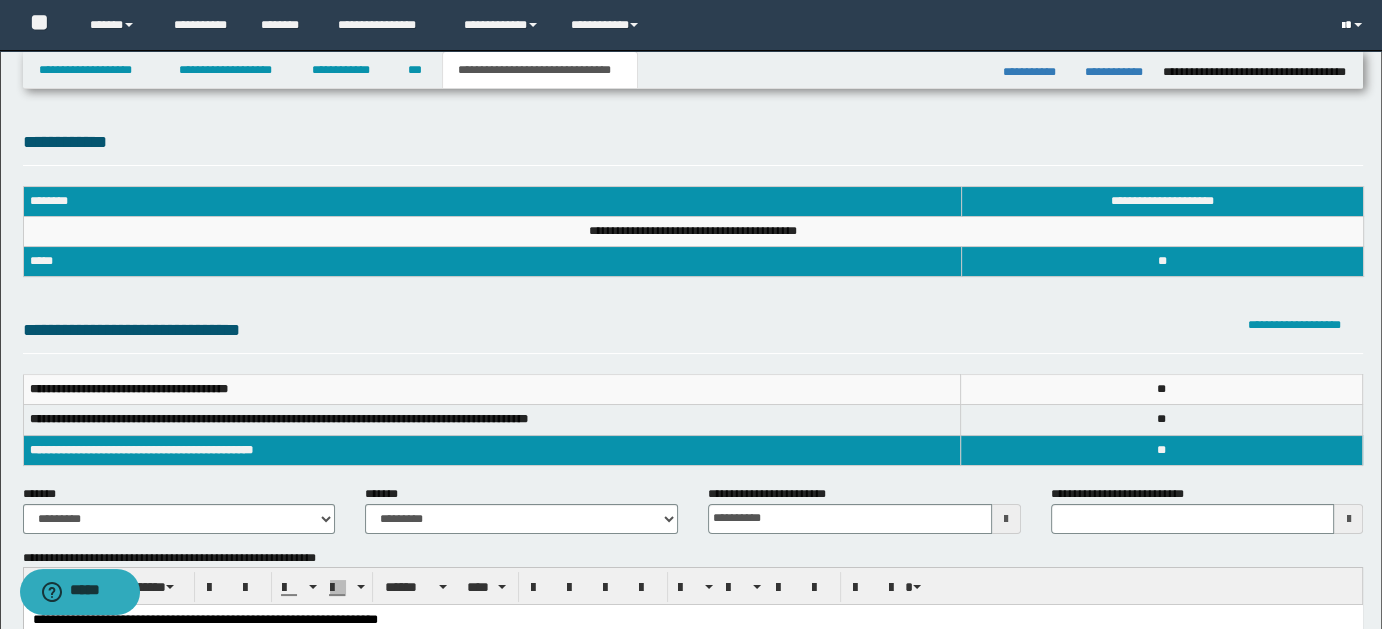 click at bounding box center (1358, 25) 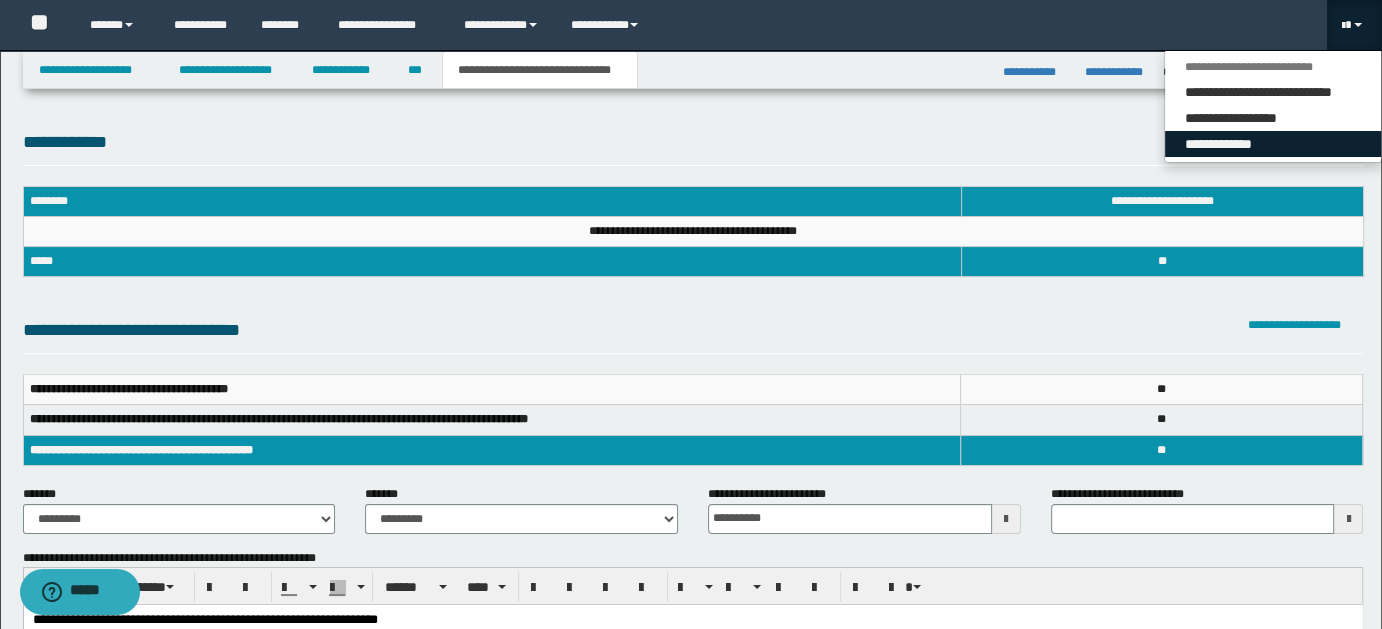 click on "**********" at bounding box center (1273, 144) 